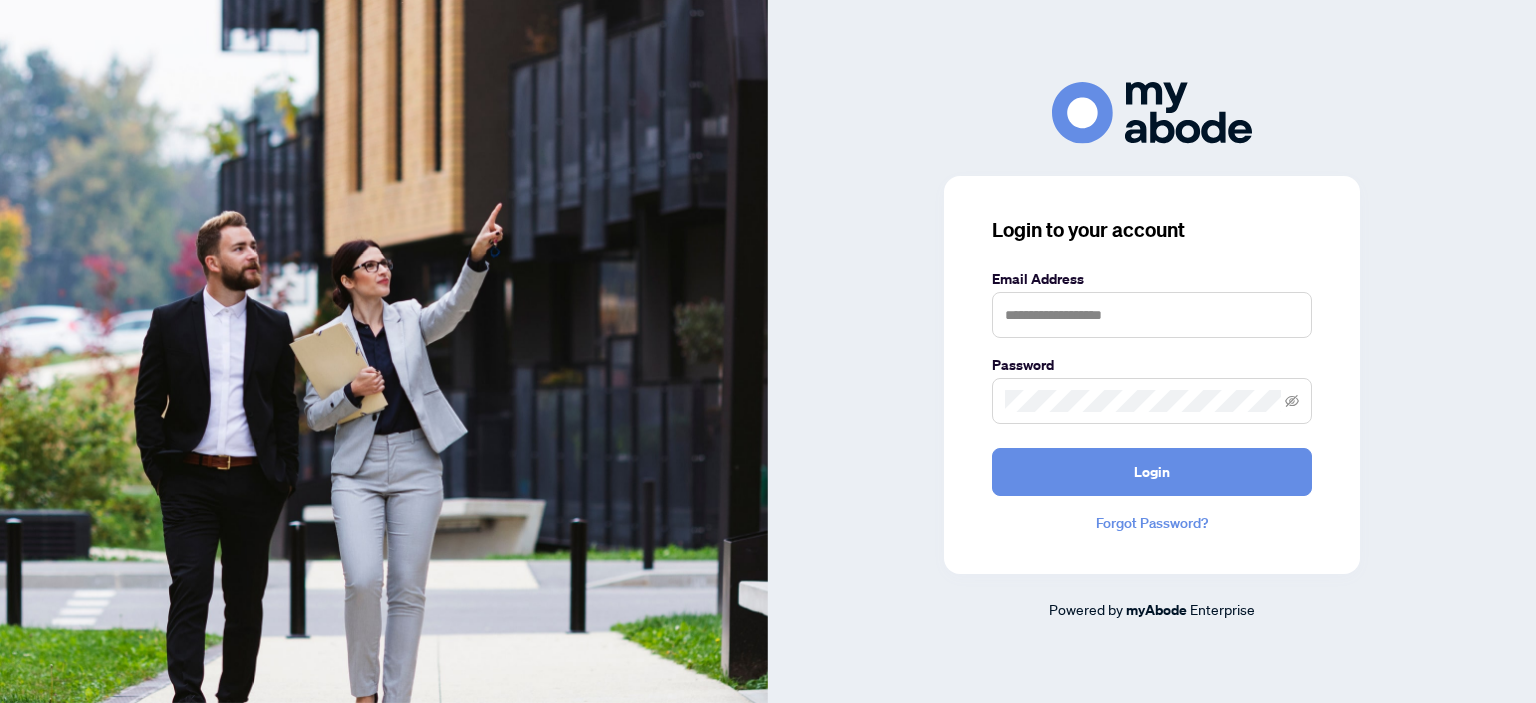 scroll, scrollTop: 0, scrollLeft: 0, axis: both 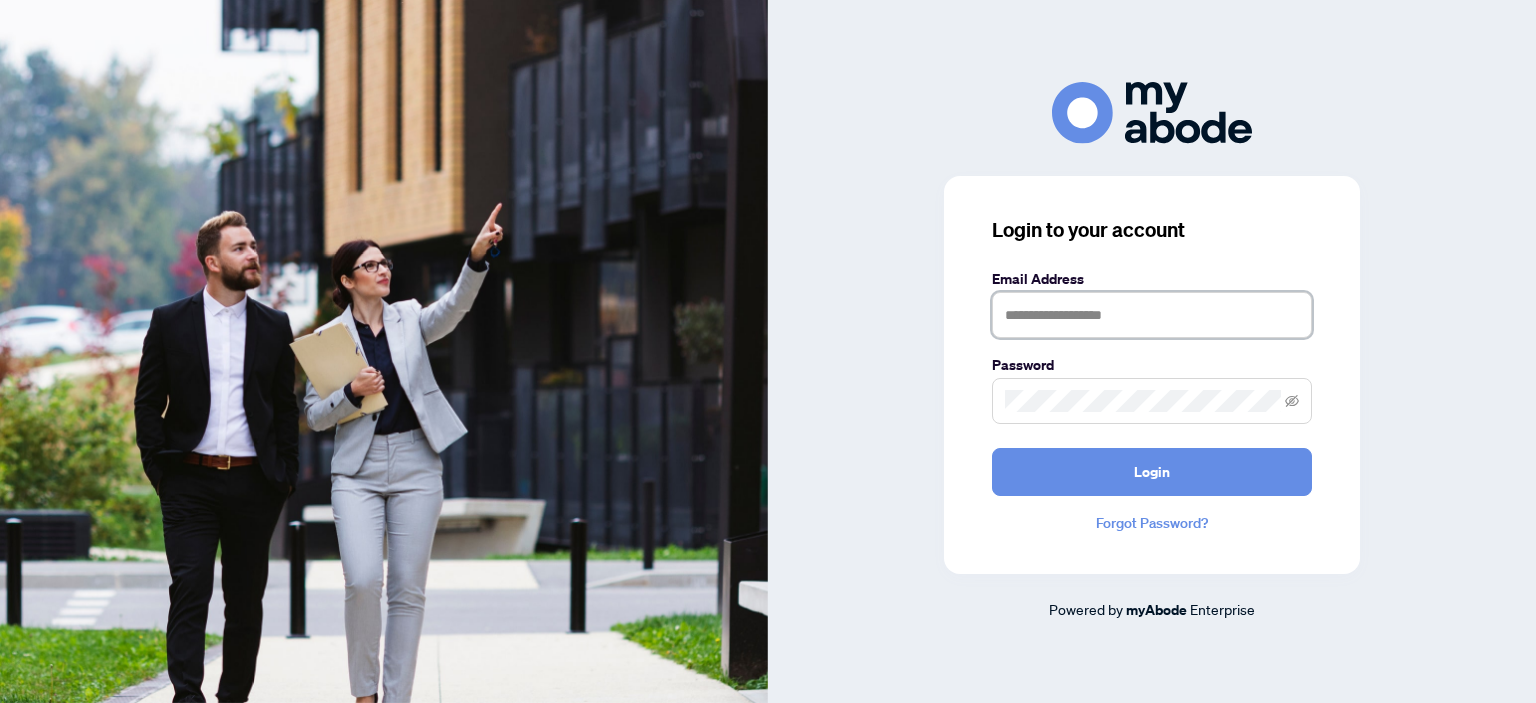 click at bounding box center [1152, 315] 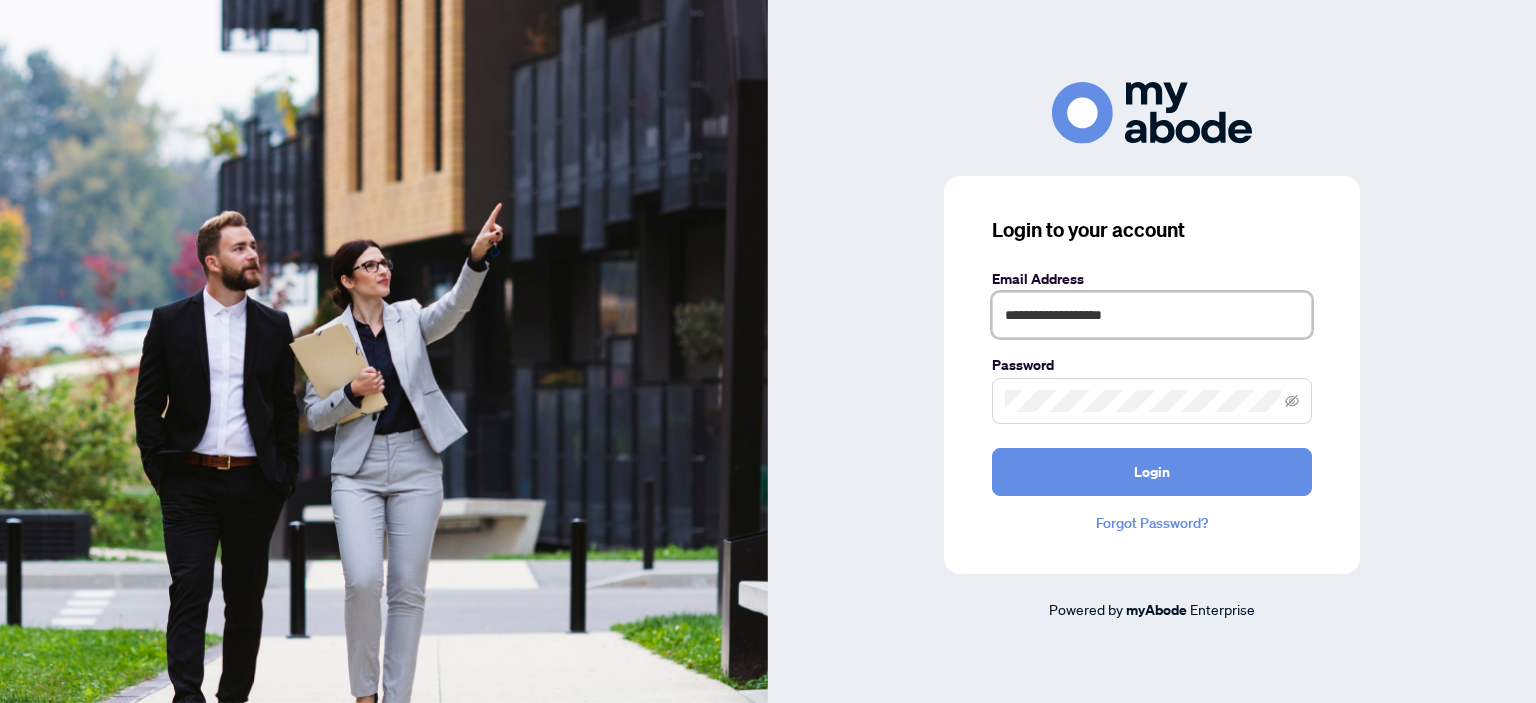 type on "**********" 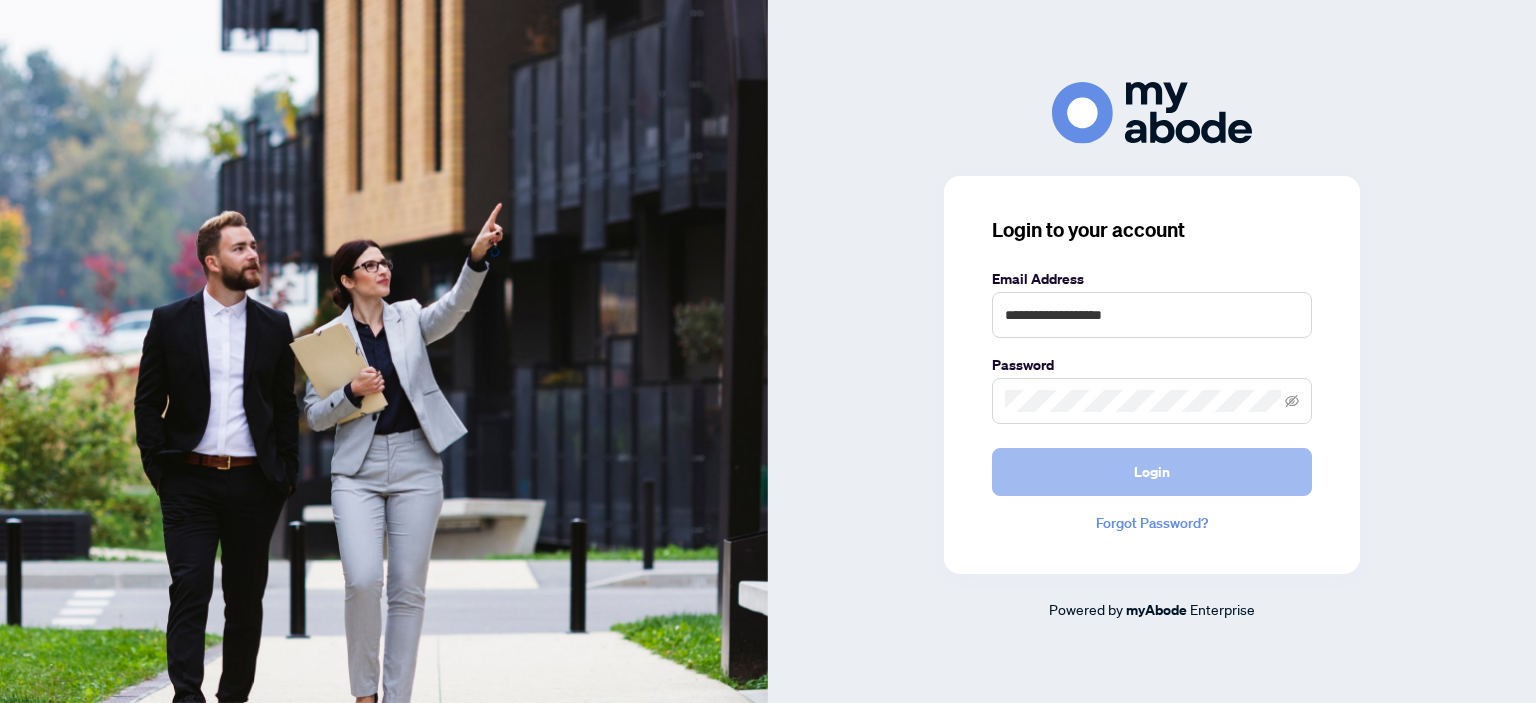 click on "Login" at bounding box center [1152, 472] 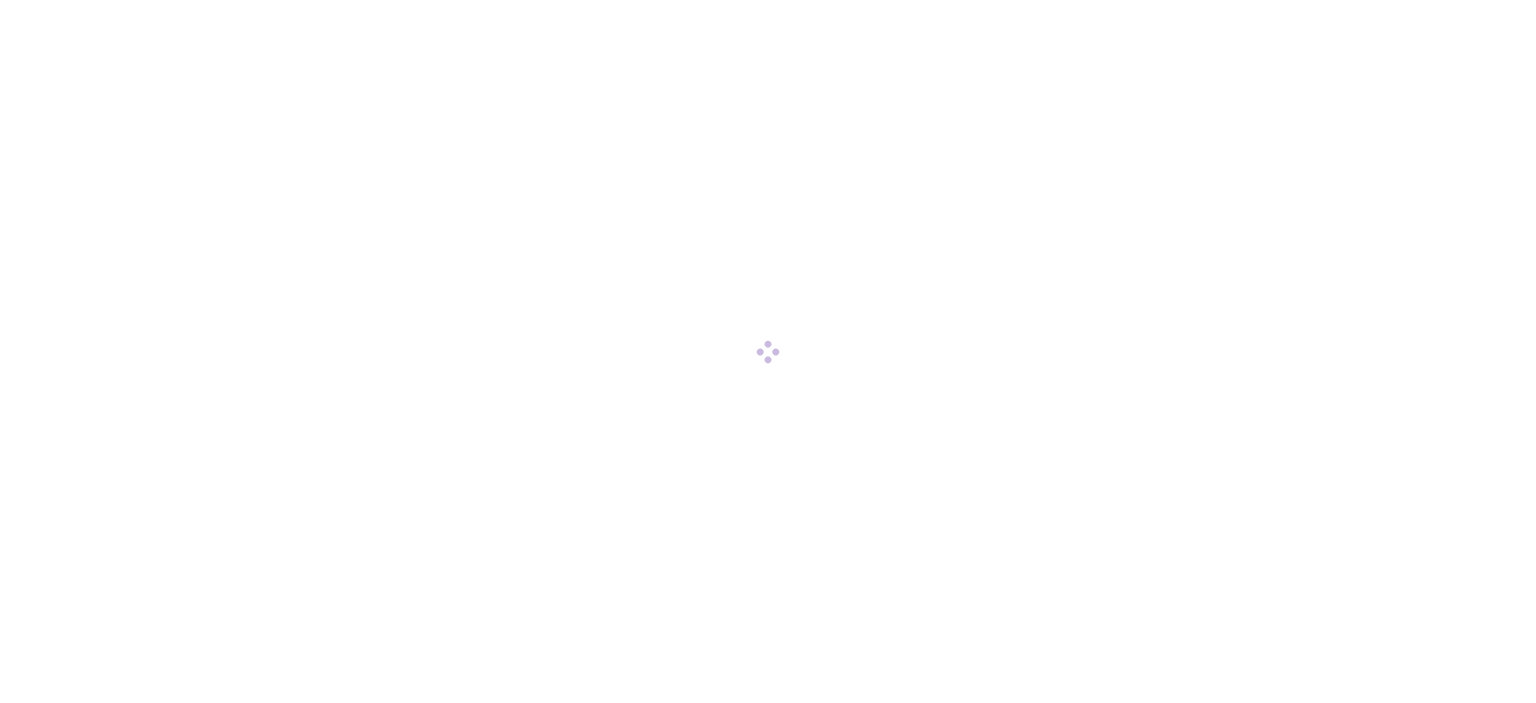 scroll, scrollTop: 0, scrollLeft: 0, axis: both 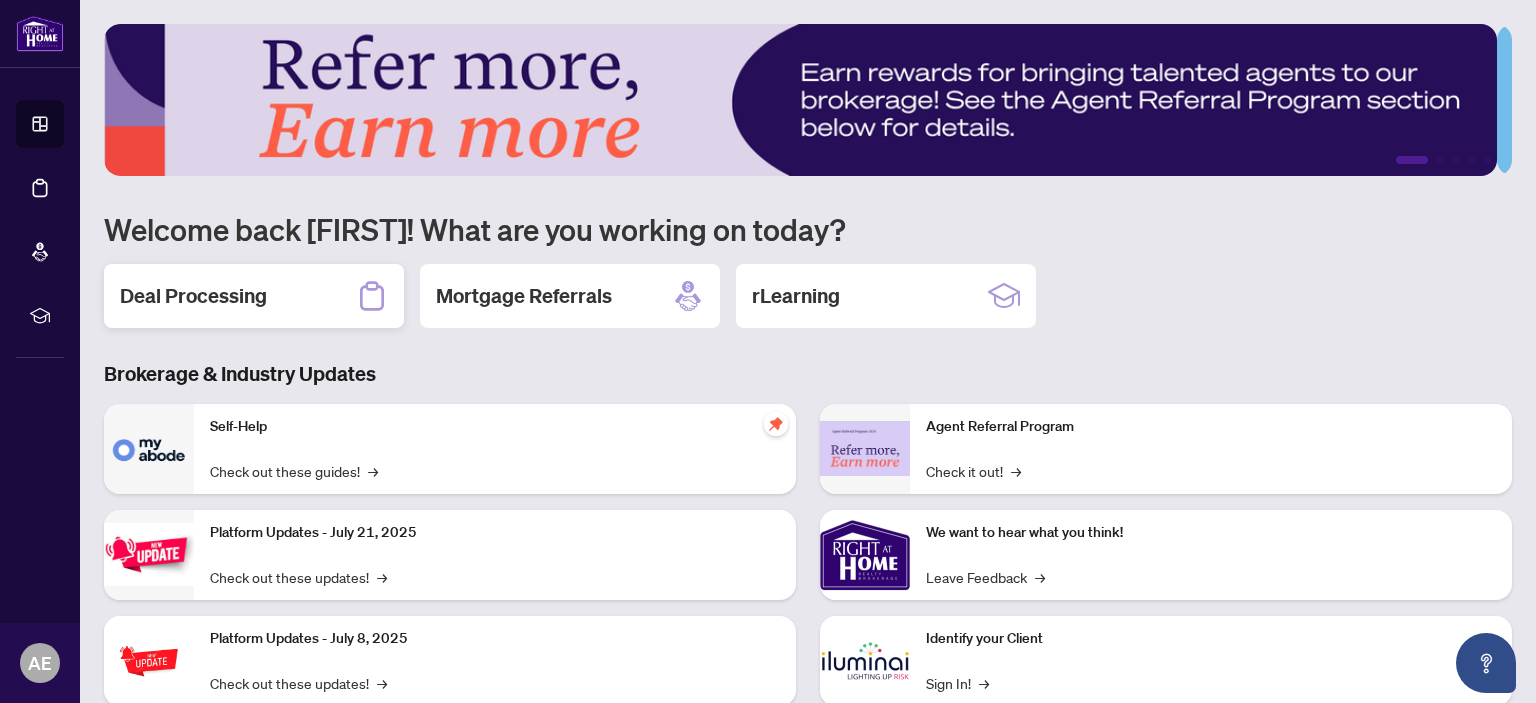 click on "Deal Processing" at bounding box center (193, 296) 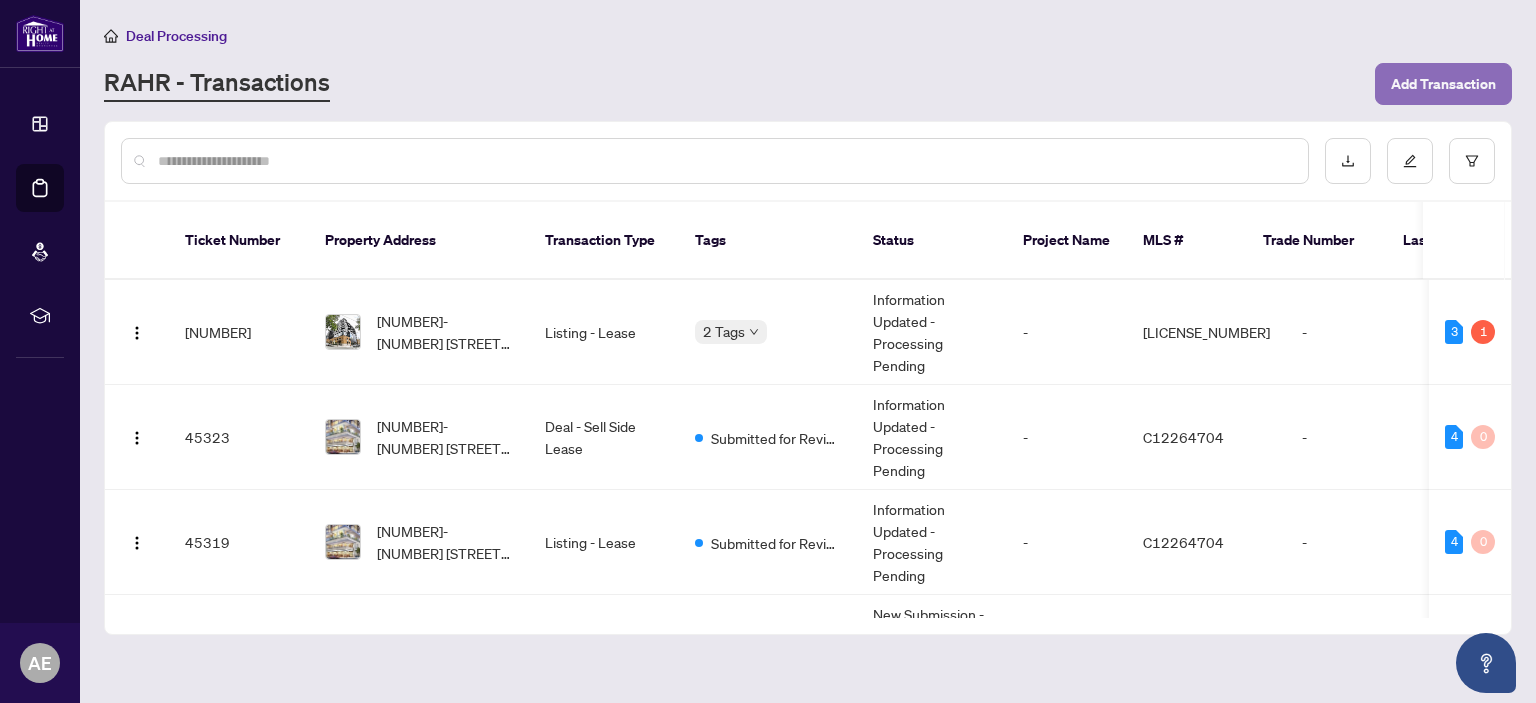 click on "Add Transaction" at bounding box center [1443, 84] 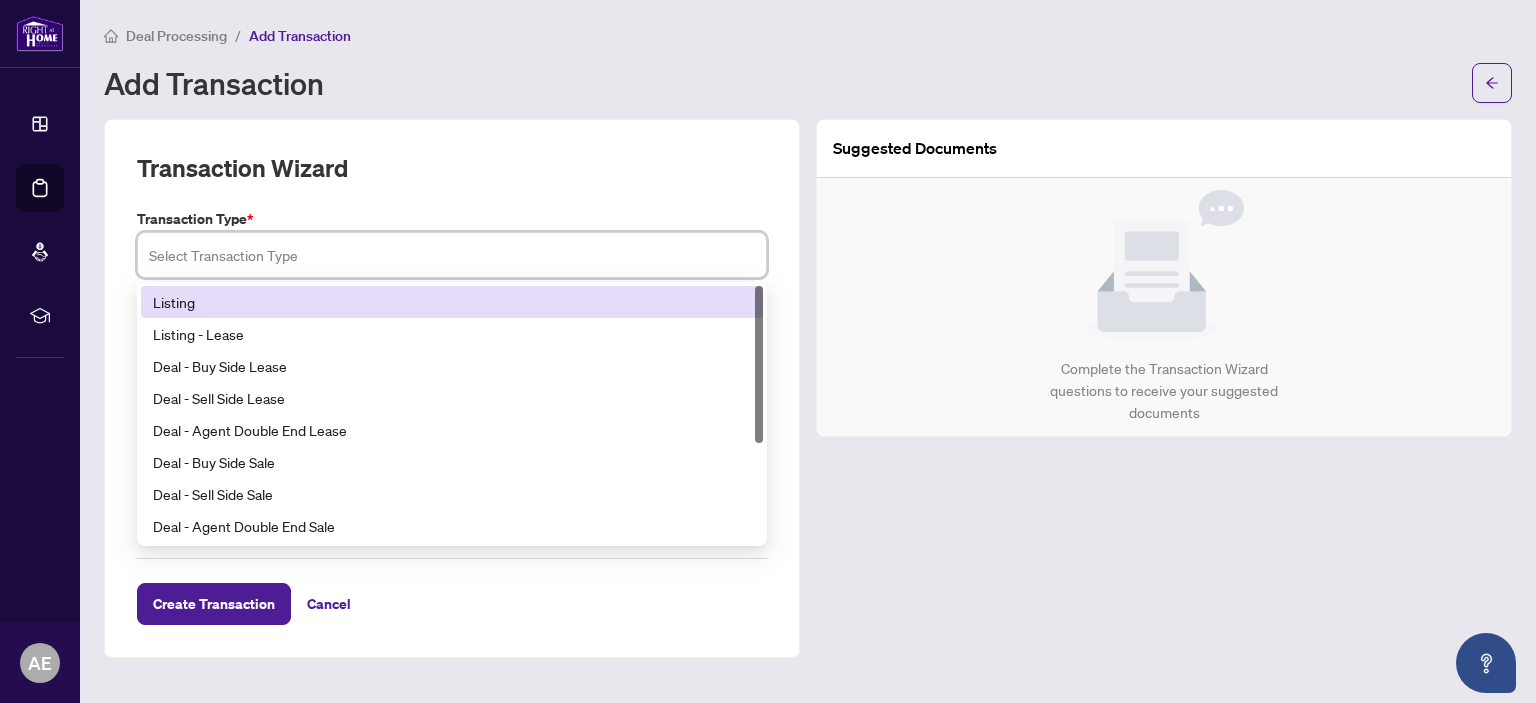 click at bounding box center [452, 255] 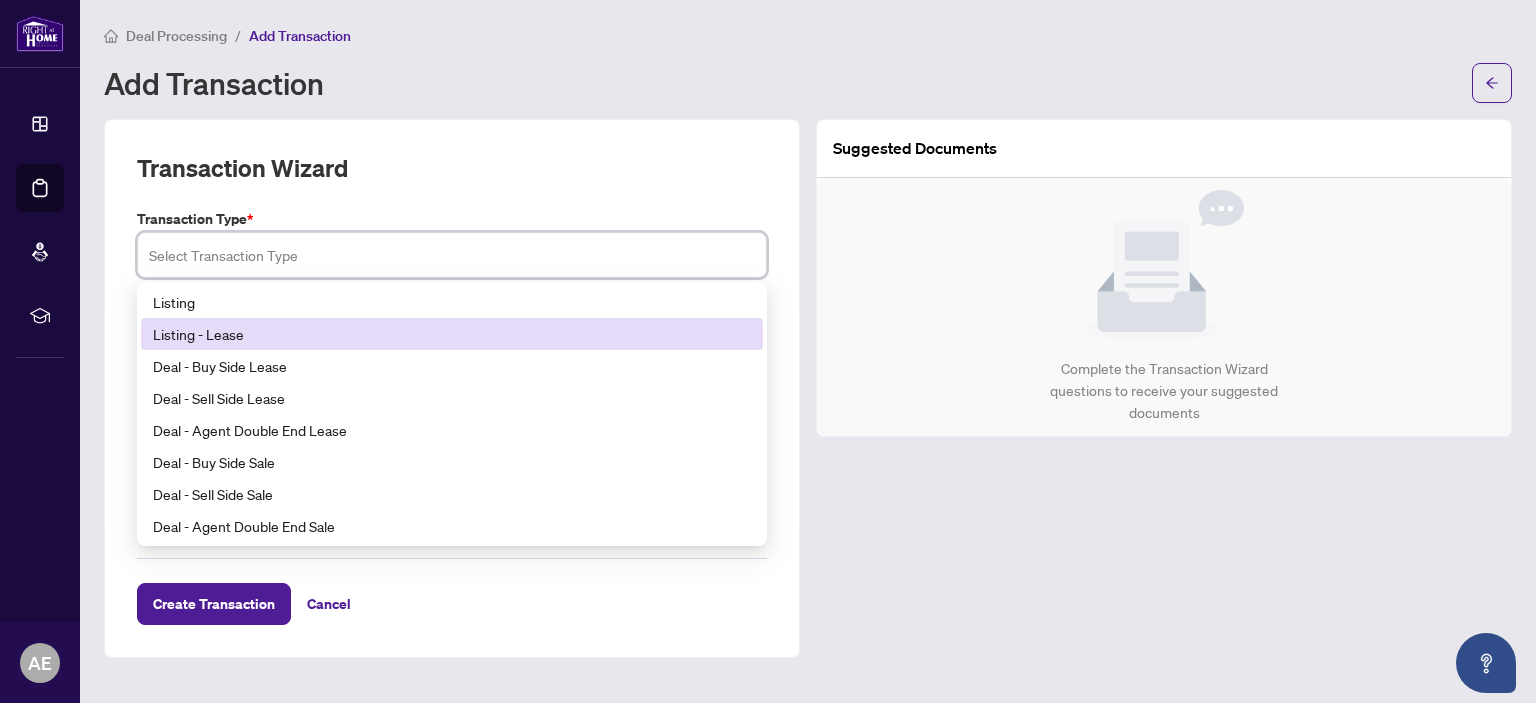 click on "Listing - Lease" at bounding box center (452, 334) 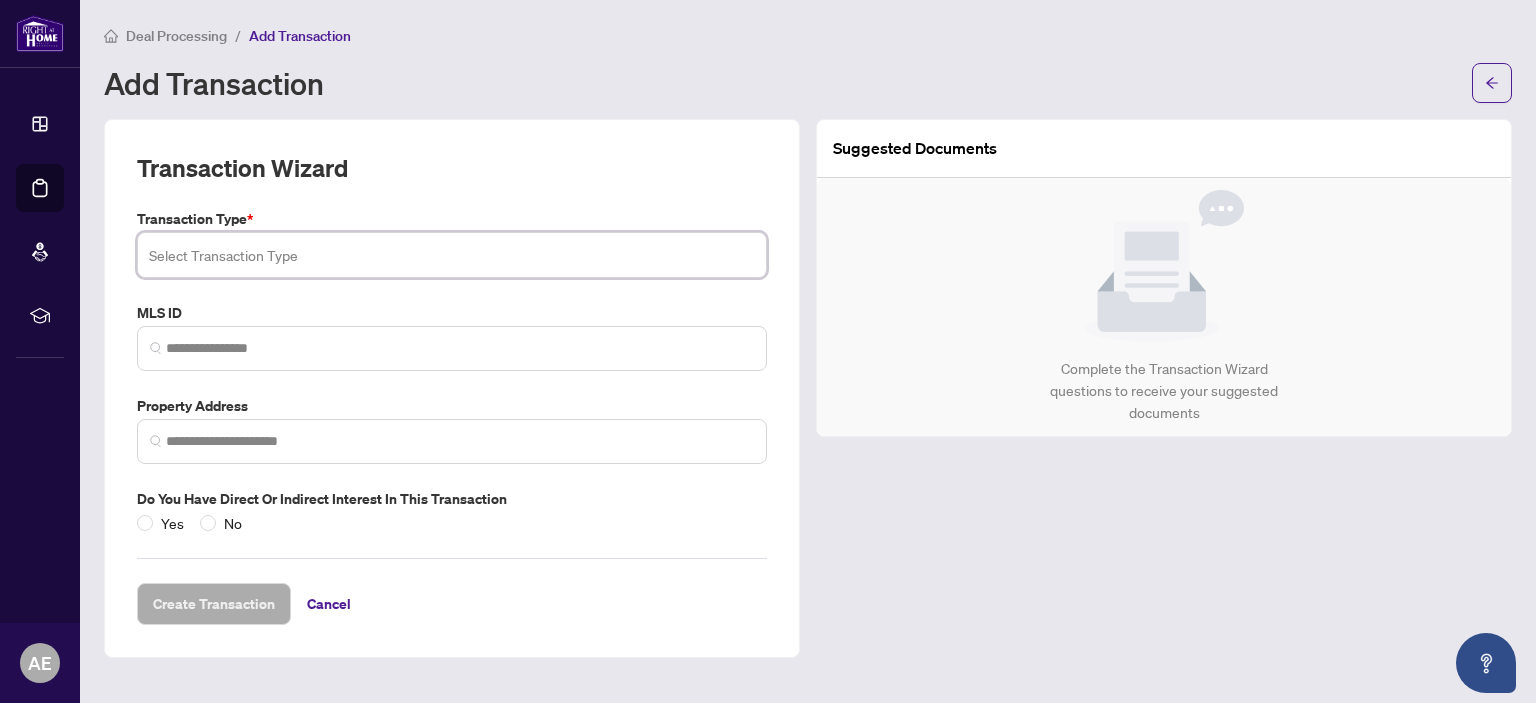 click at bounding box center (452, 255) 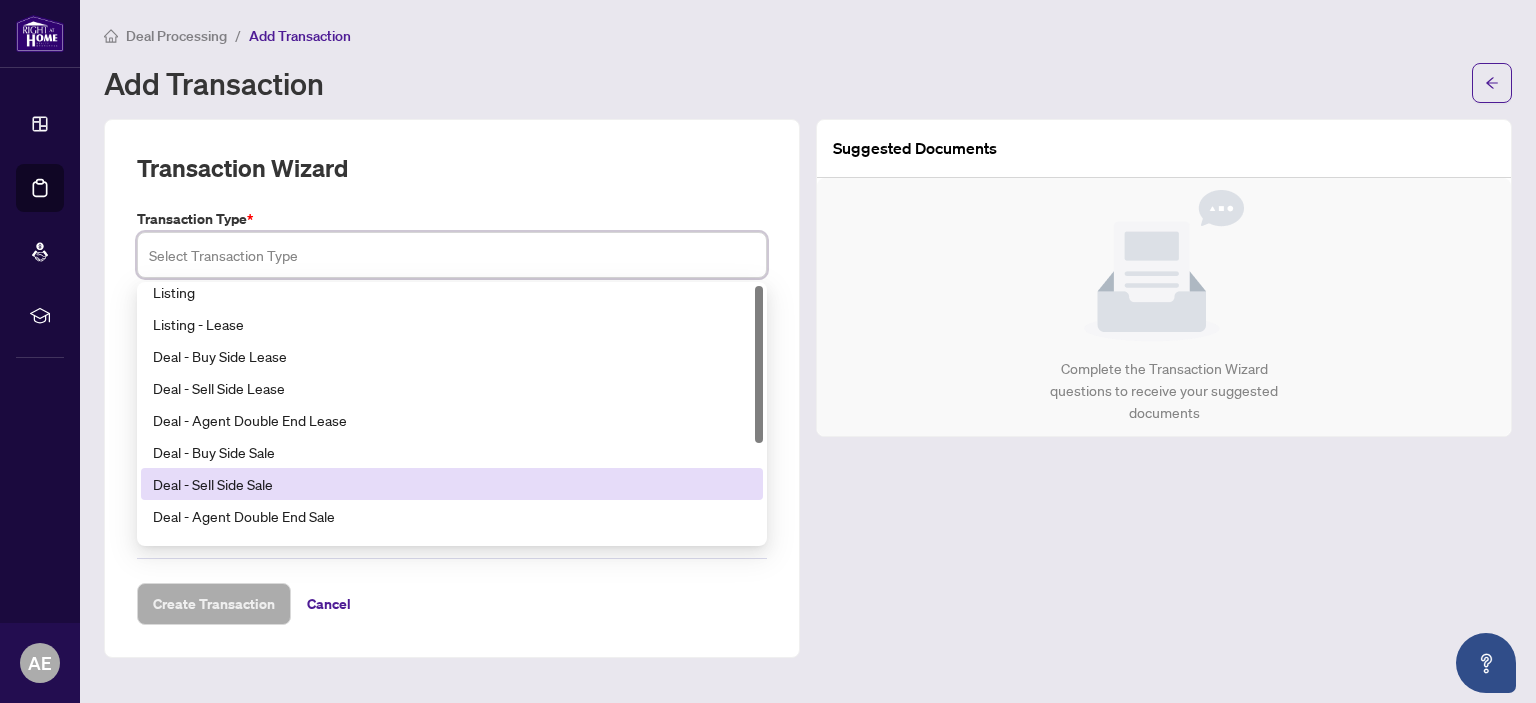 scroll, scrollTop: 0, scrollLeft: 0, axis: both 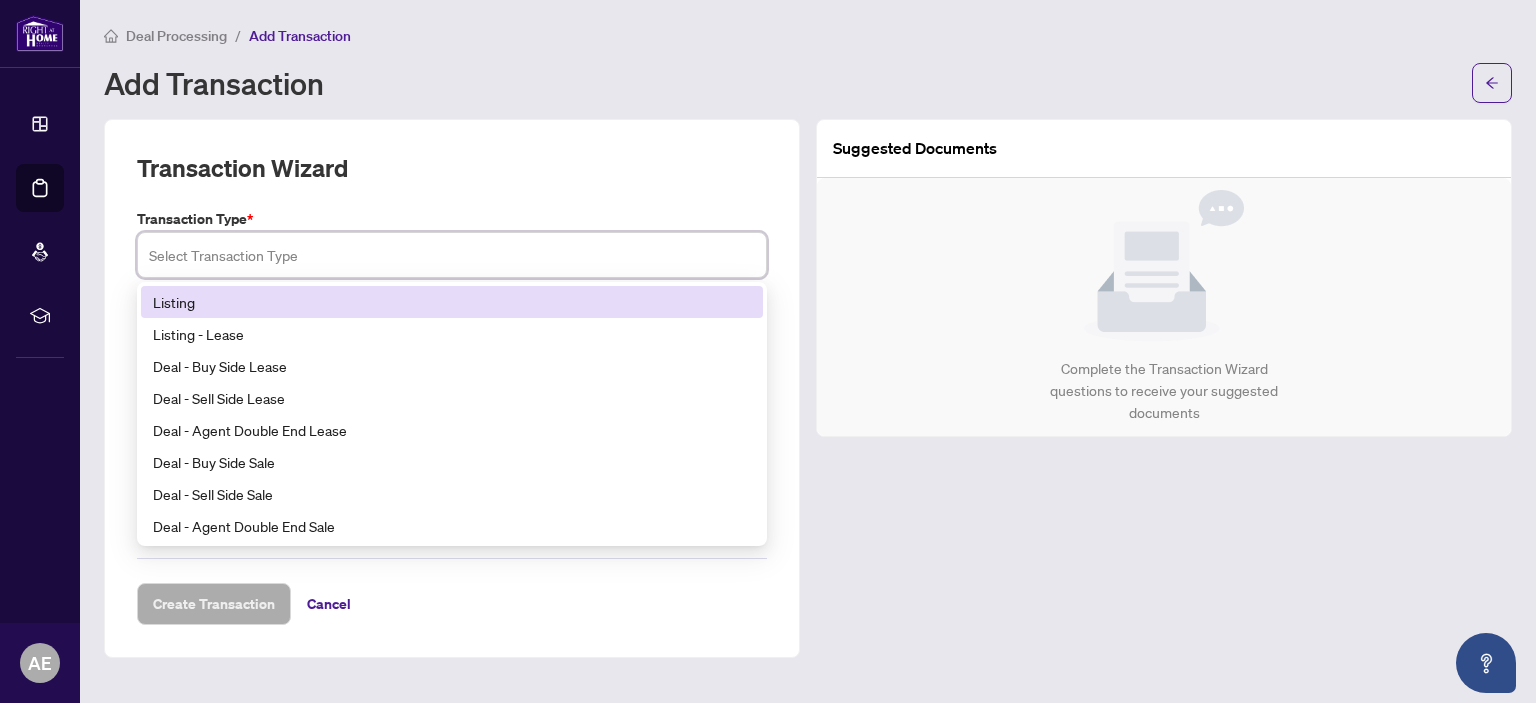 click on "Listing" at bounding box center [452, 302] 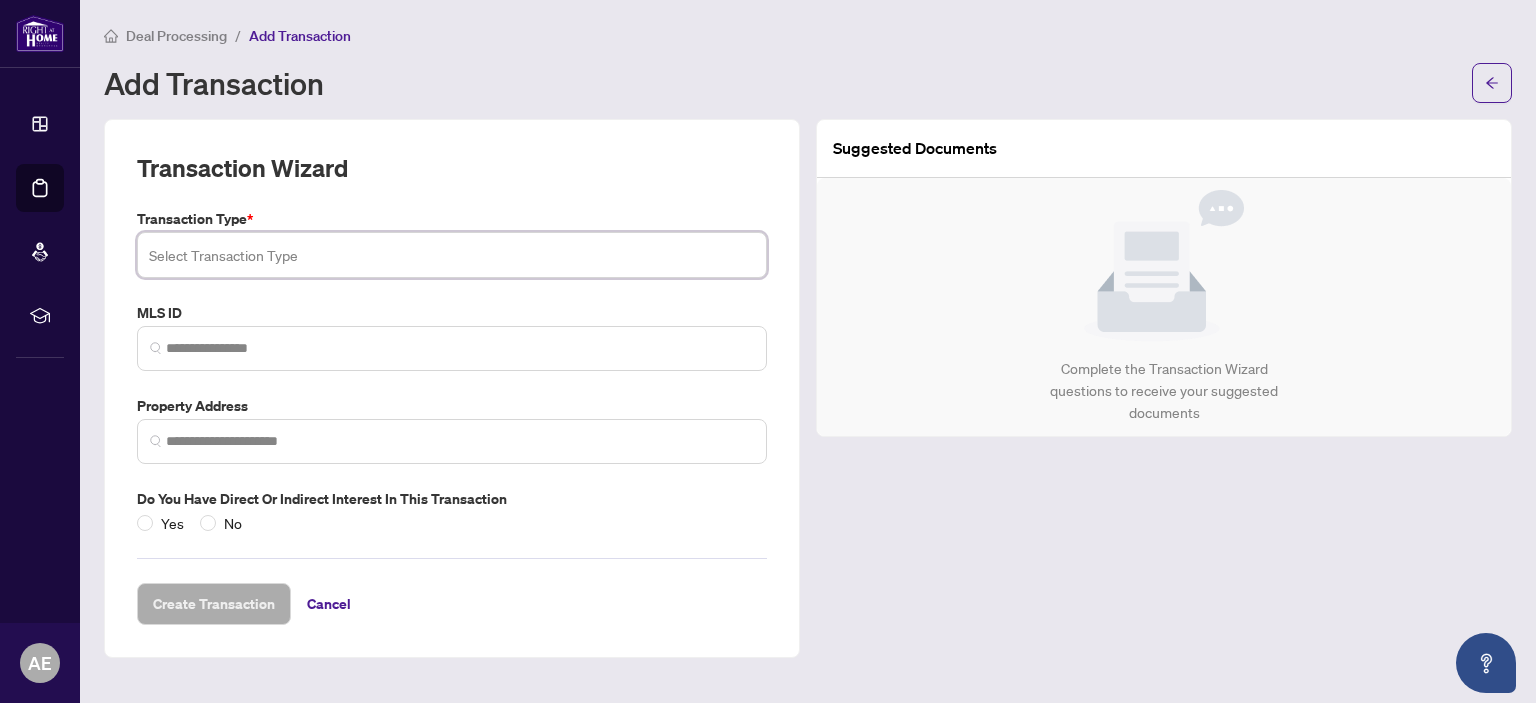 click at bounding box center (452, 255) 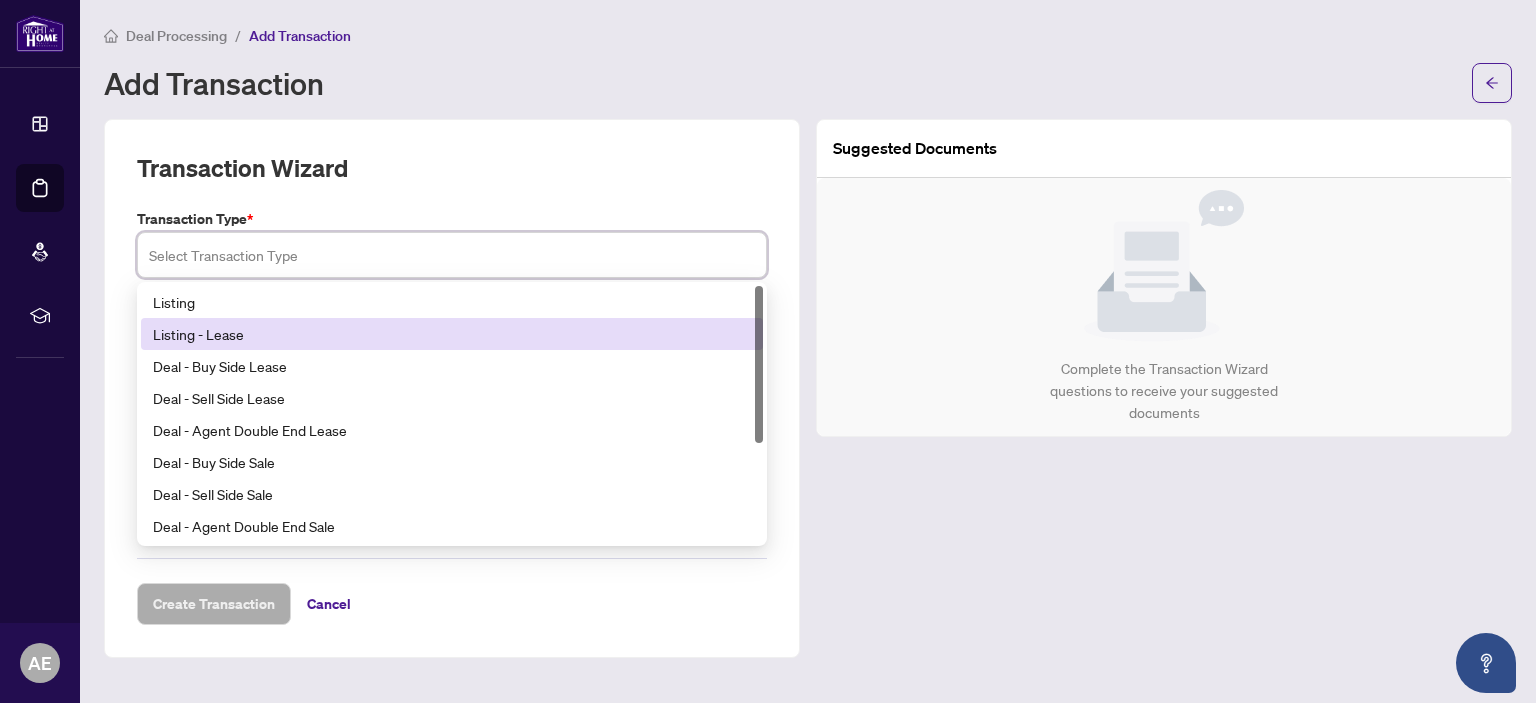 click on "Listing - Lease" at bounding box center (452, 334) 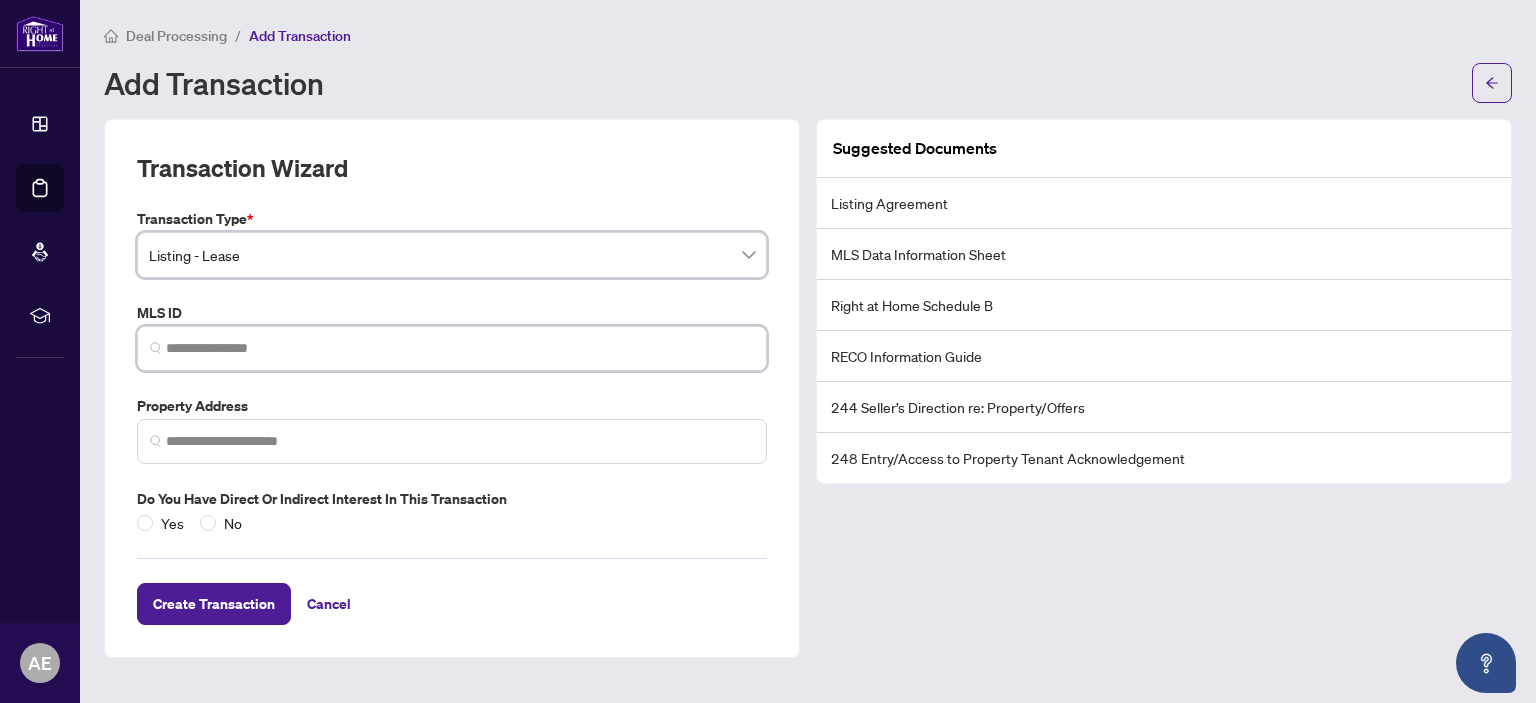 click at bounding box center (460, 348) 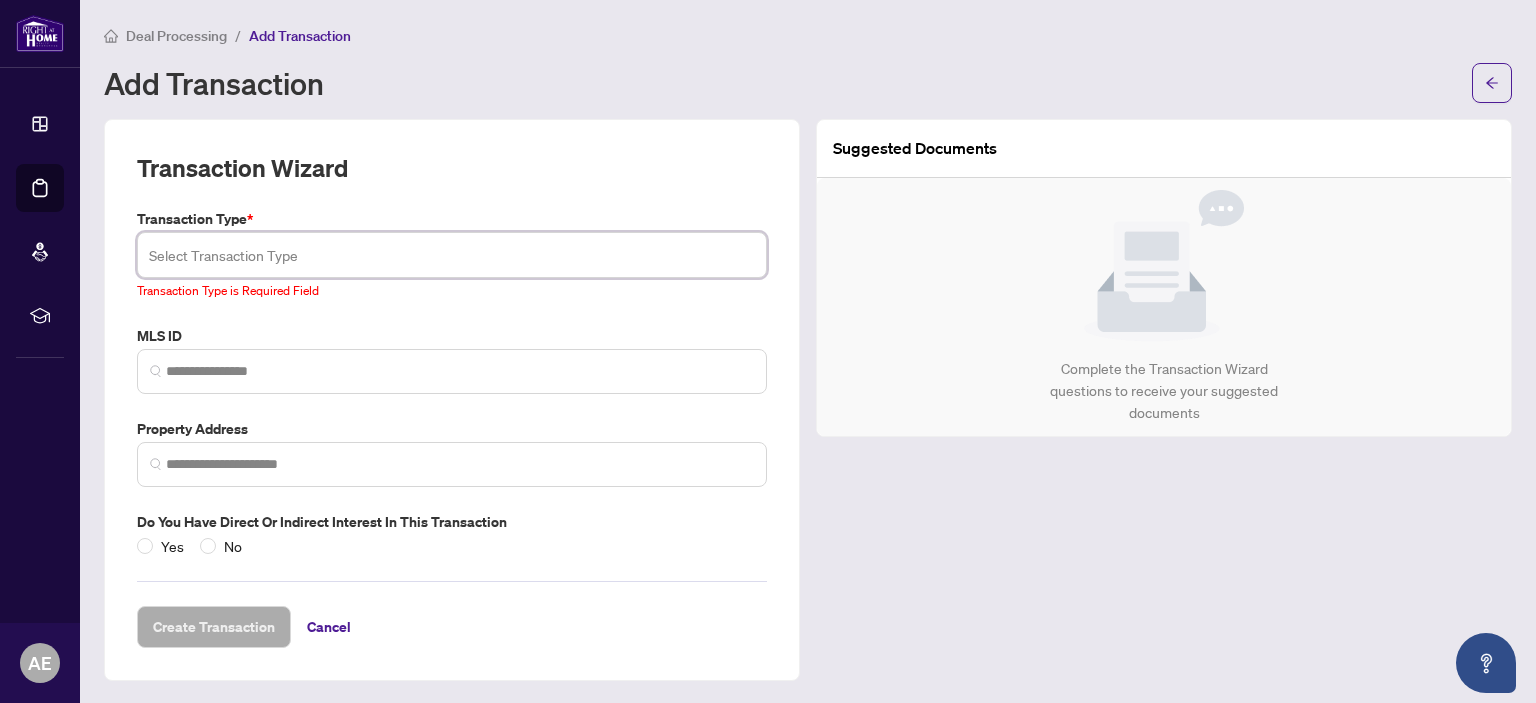 click on "Transaction Type *" at bounding box center (452, 219) 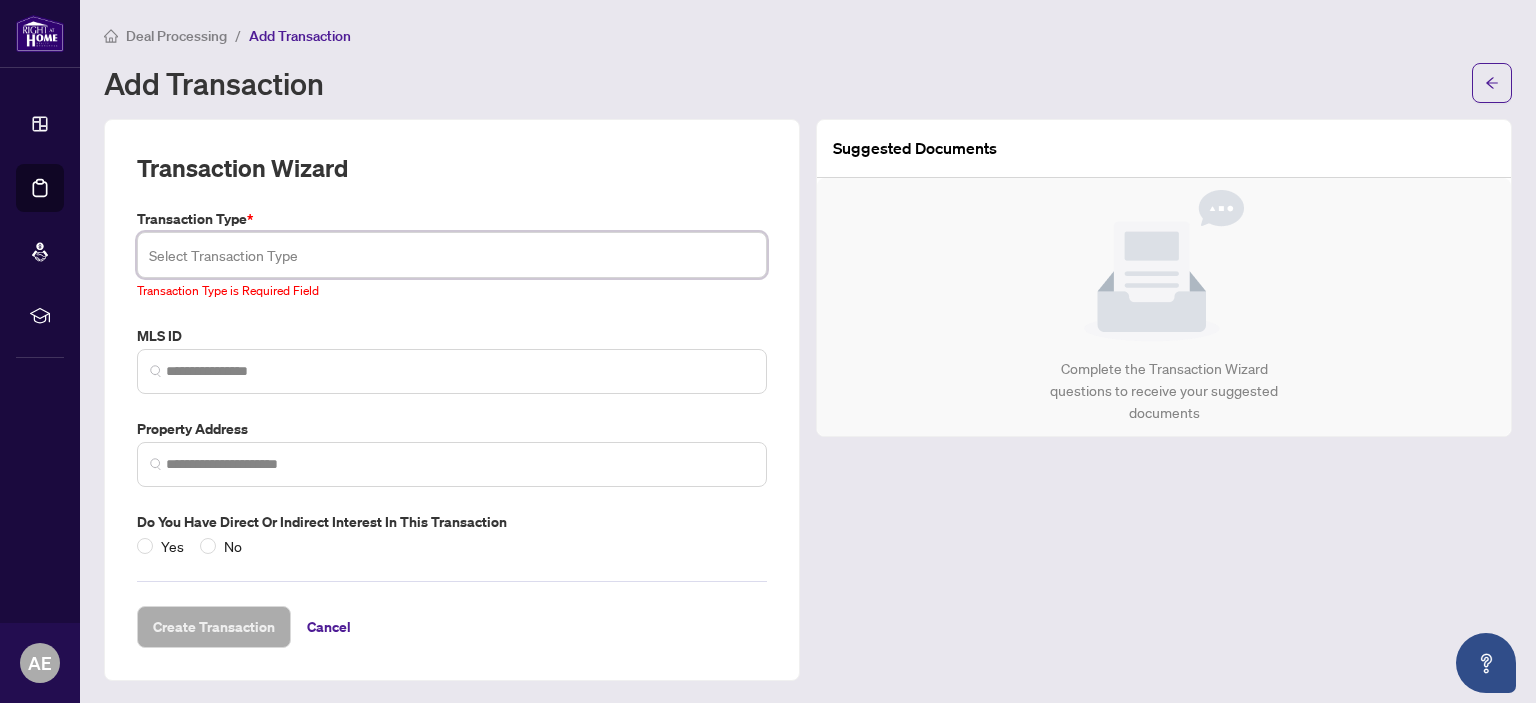 click at bounding box center [452, 255] 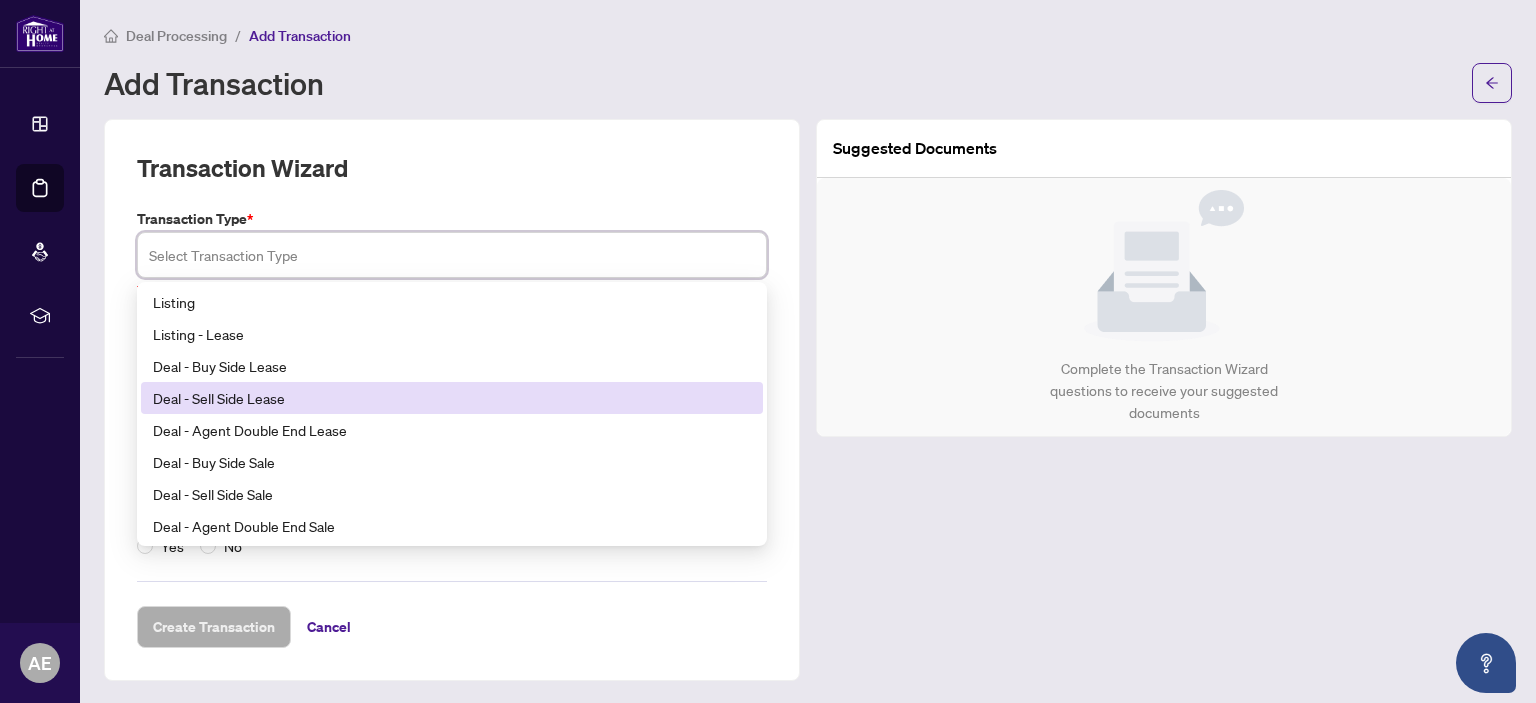 click on "Deal - Sell Side Lease" at bounding box center (452, 398) 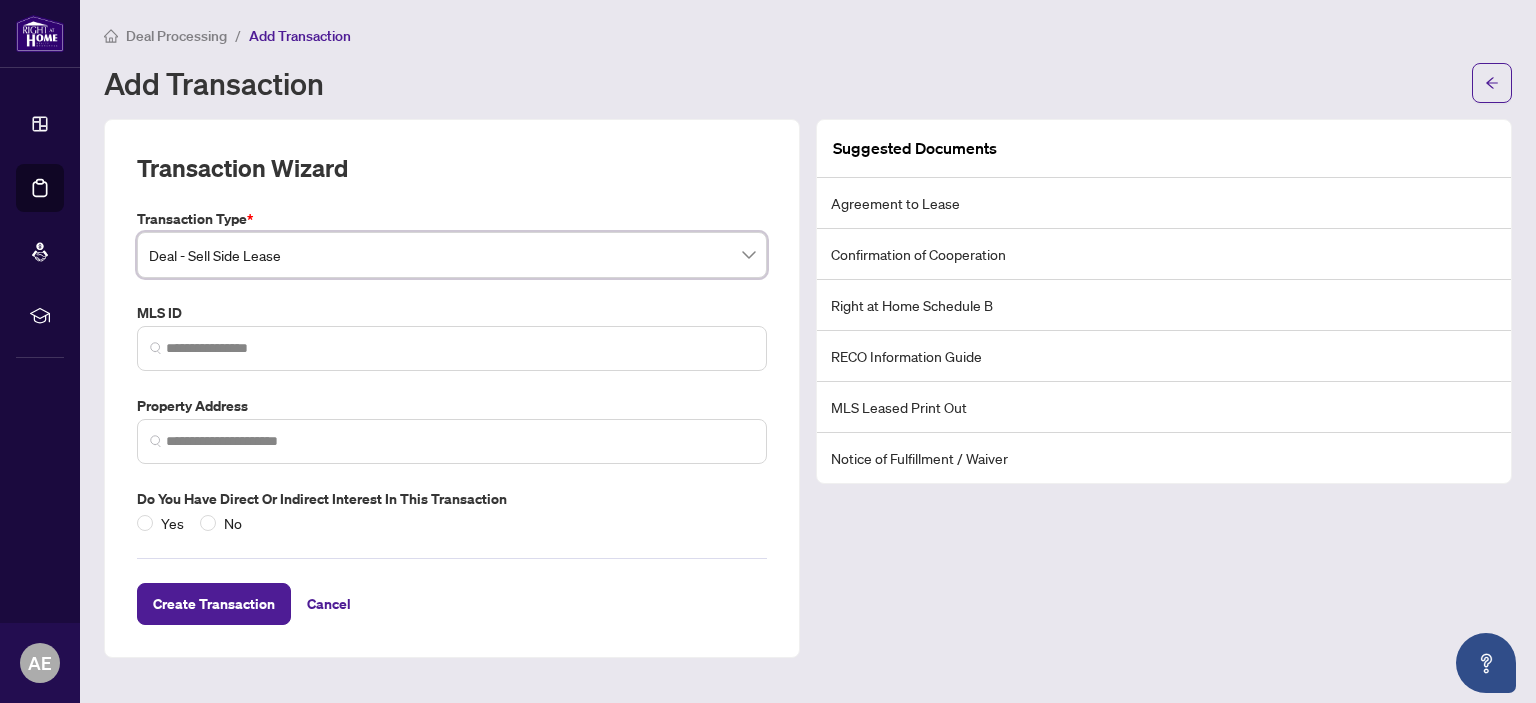 click at bounding box center [452, 348] 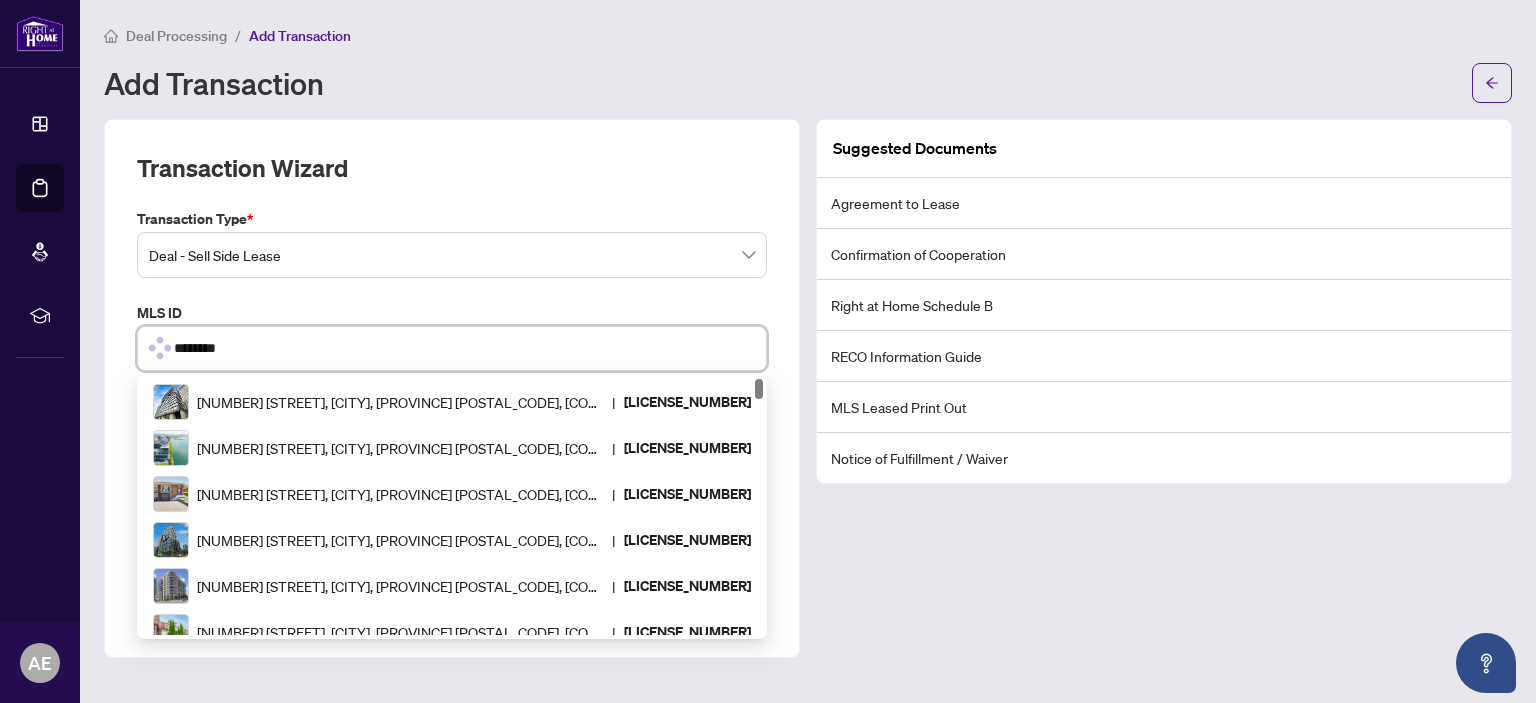 type on "*********" 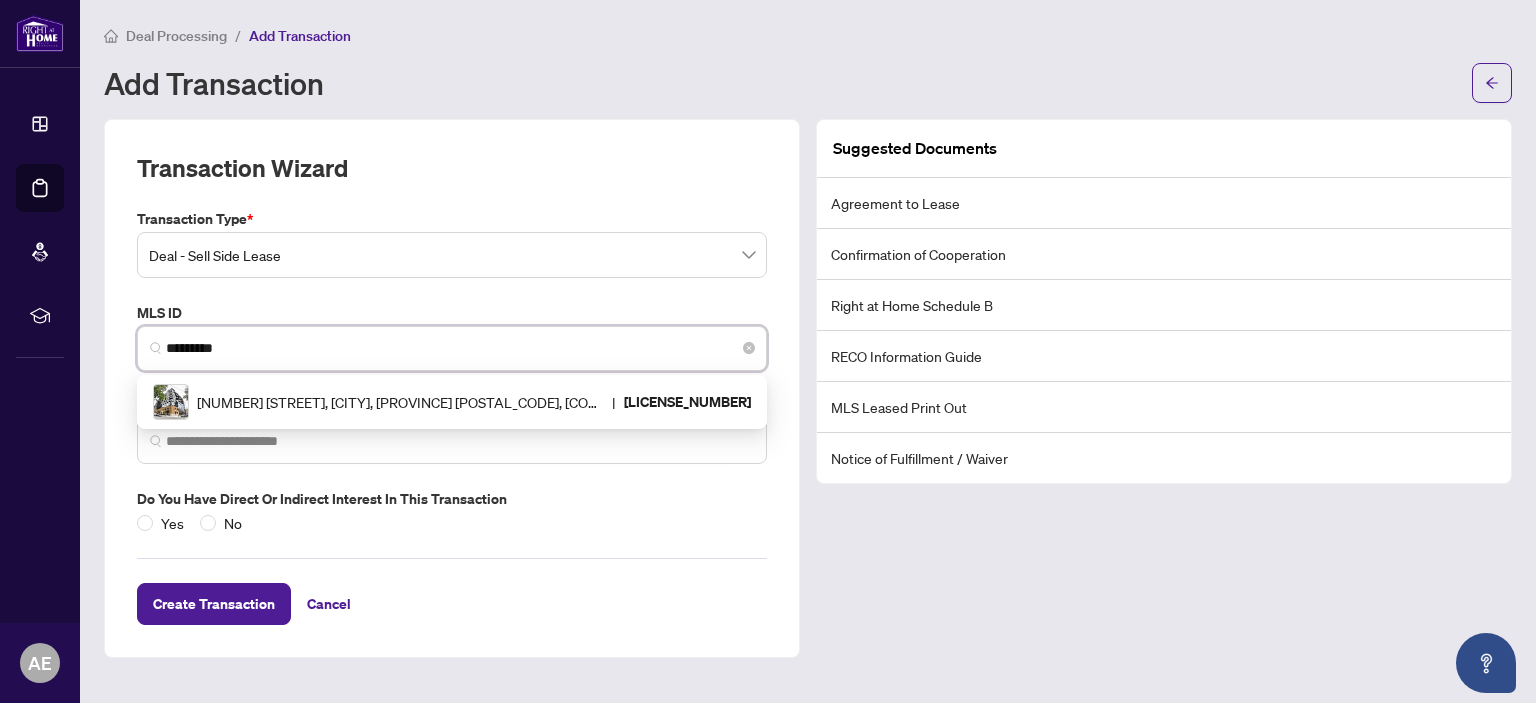 scroll, scrollTop: 0, scrollLeft: 0, axis: both 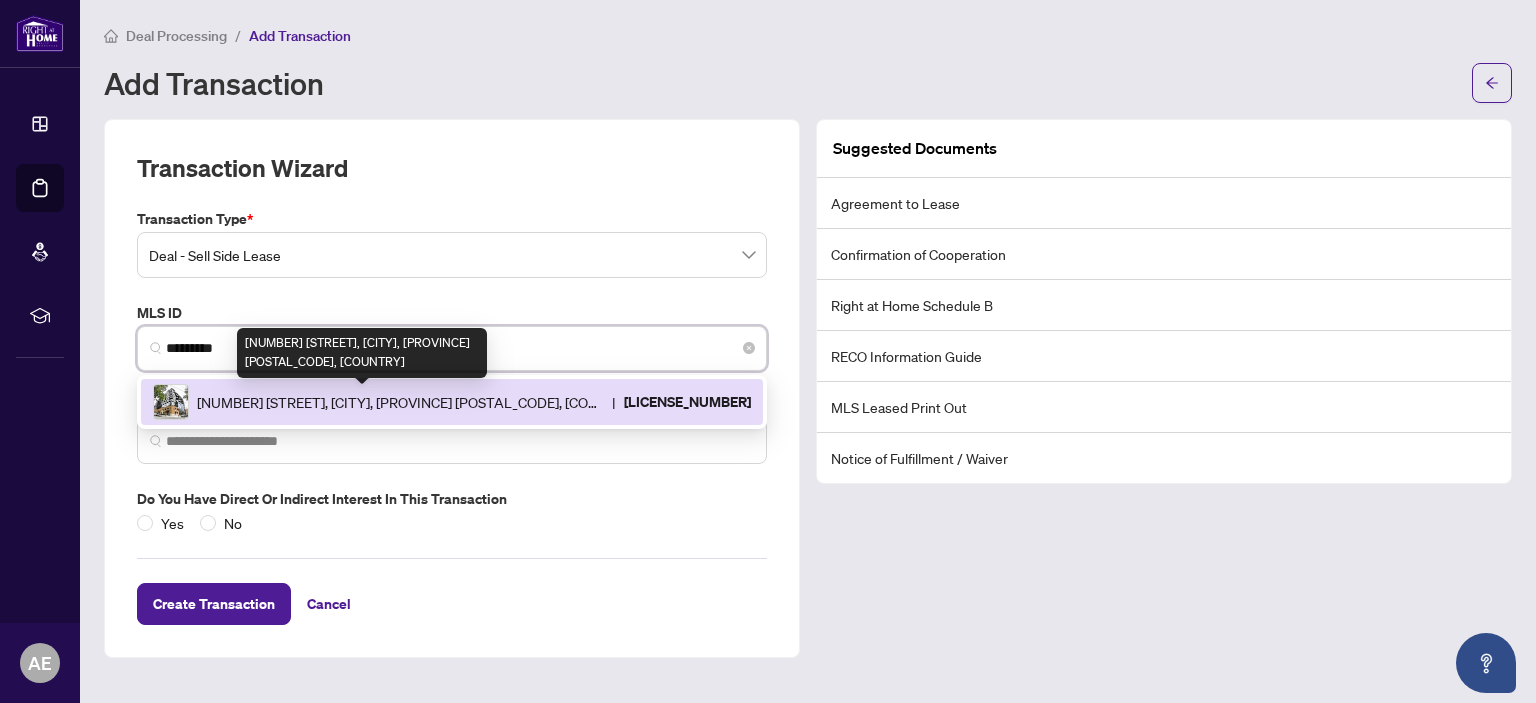 click on "[NUMBER] [STREET], [CITY], [PROVINCE] [POSTAL_CODE], [COUNTRY]" at bounding box center [400, 402] 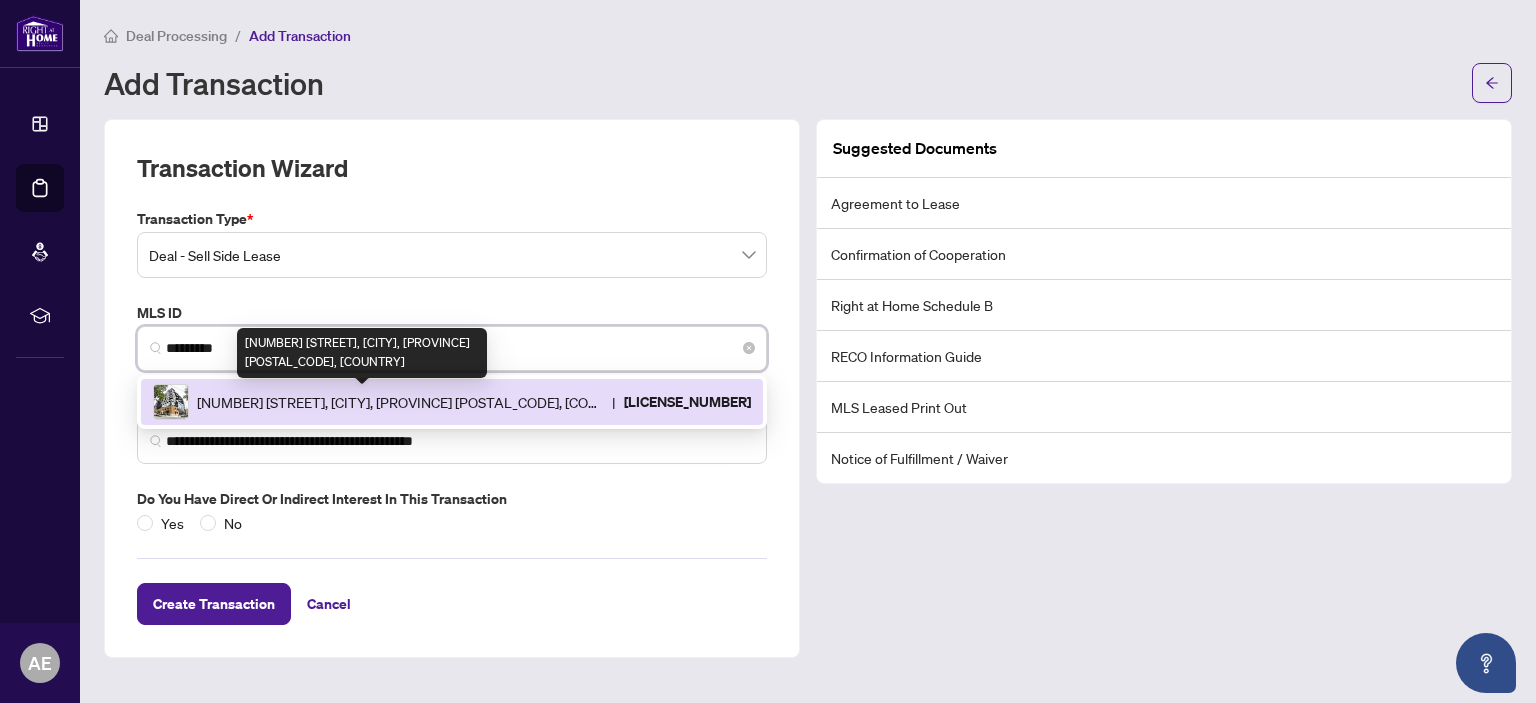 type on "**********" 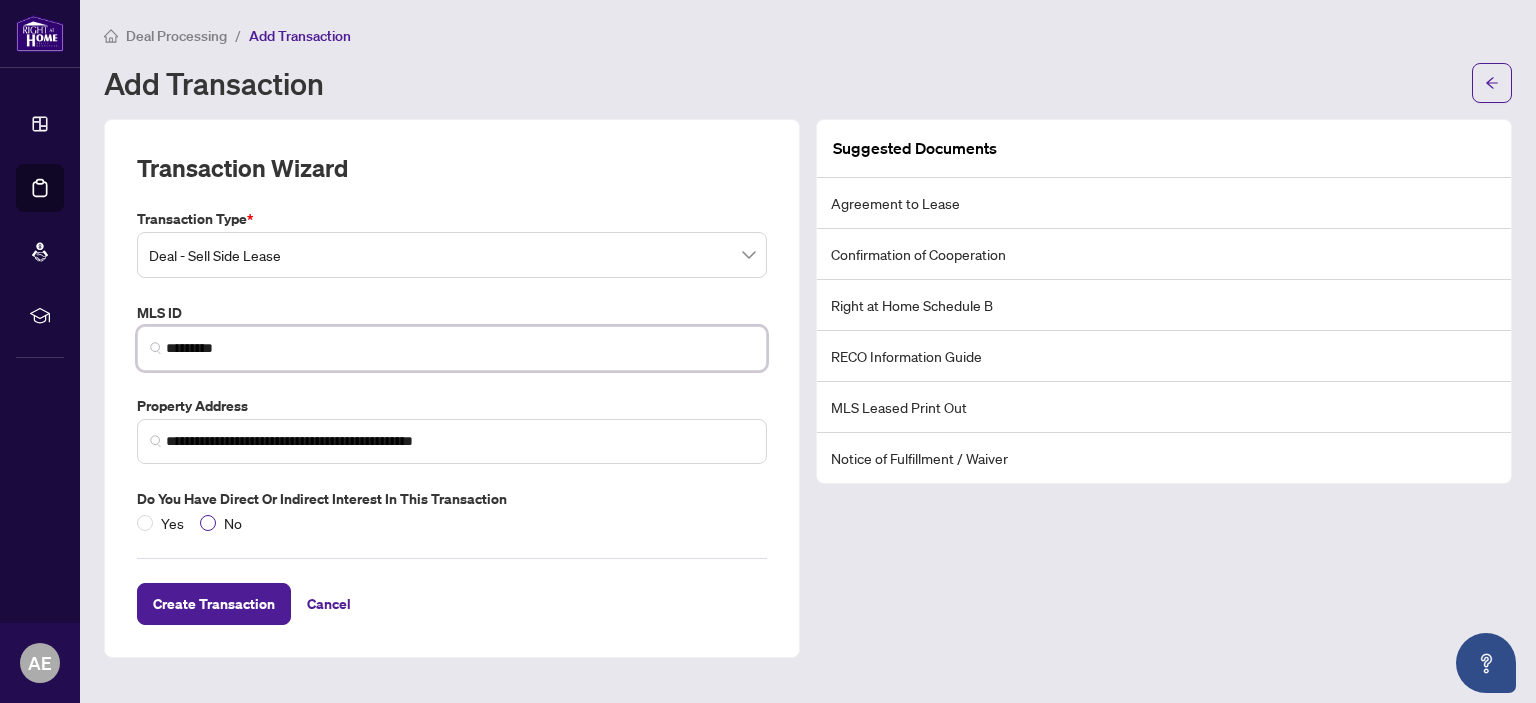 type on "*********" 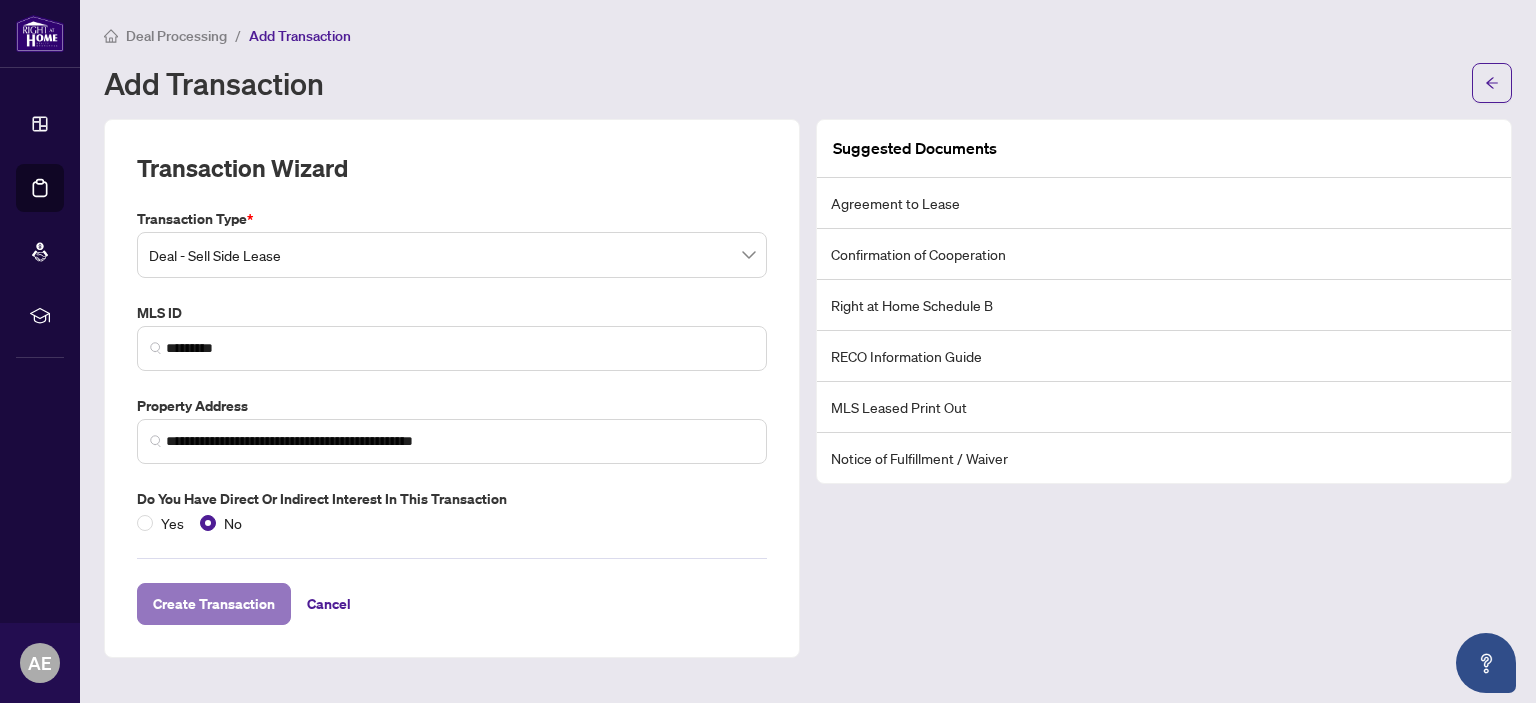 click on "Create Transaction" at bounding box center (214, 604) 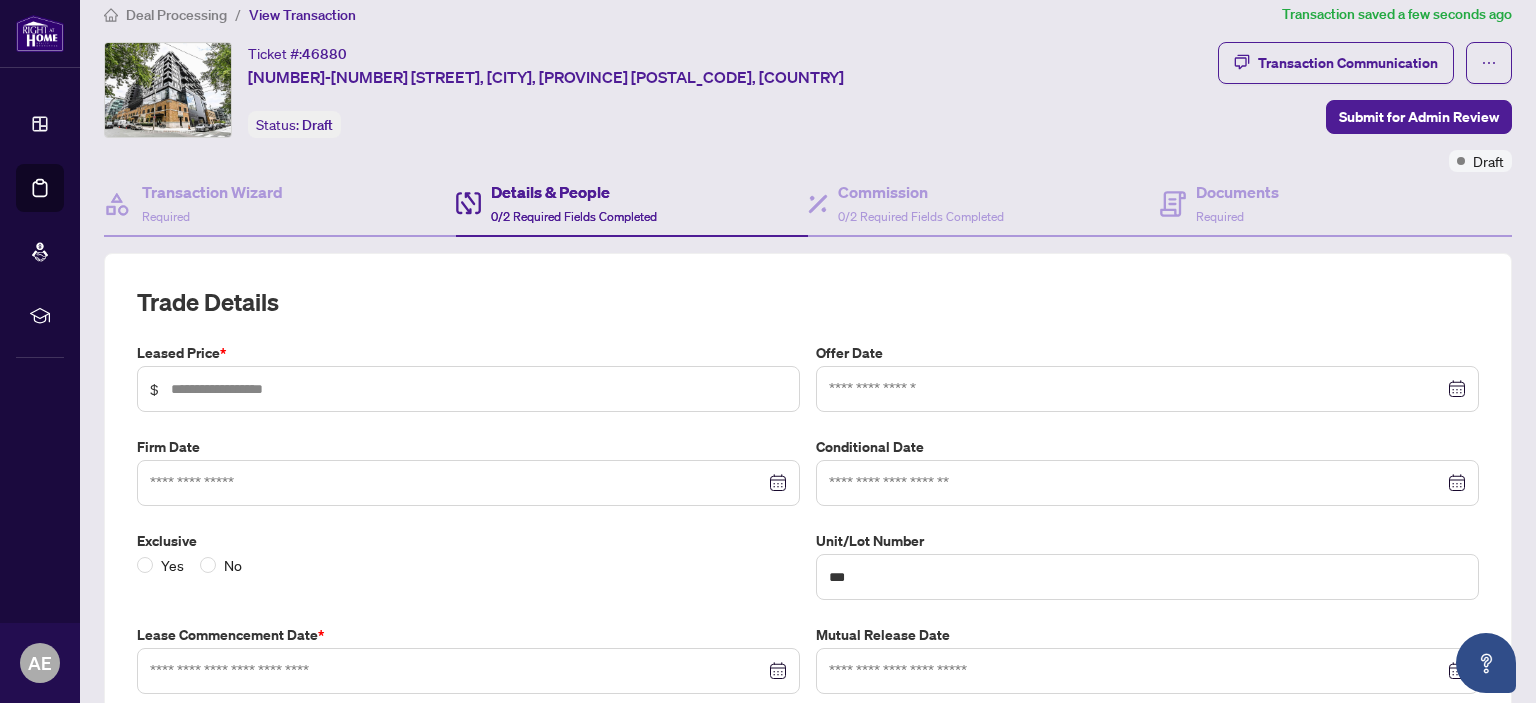 scroll, scrollTop: 28, scrollLeft: 0, axis: vertical 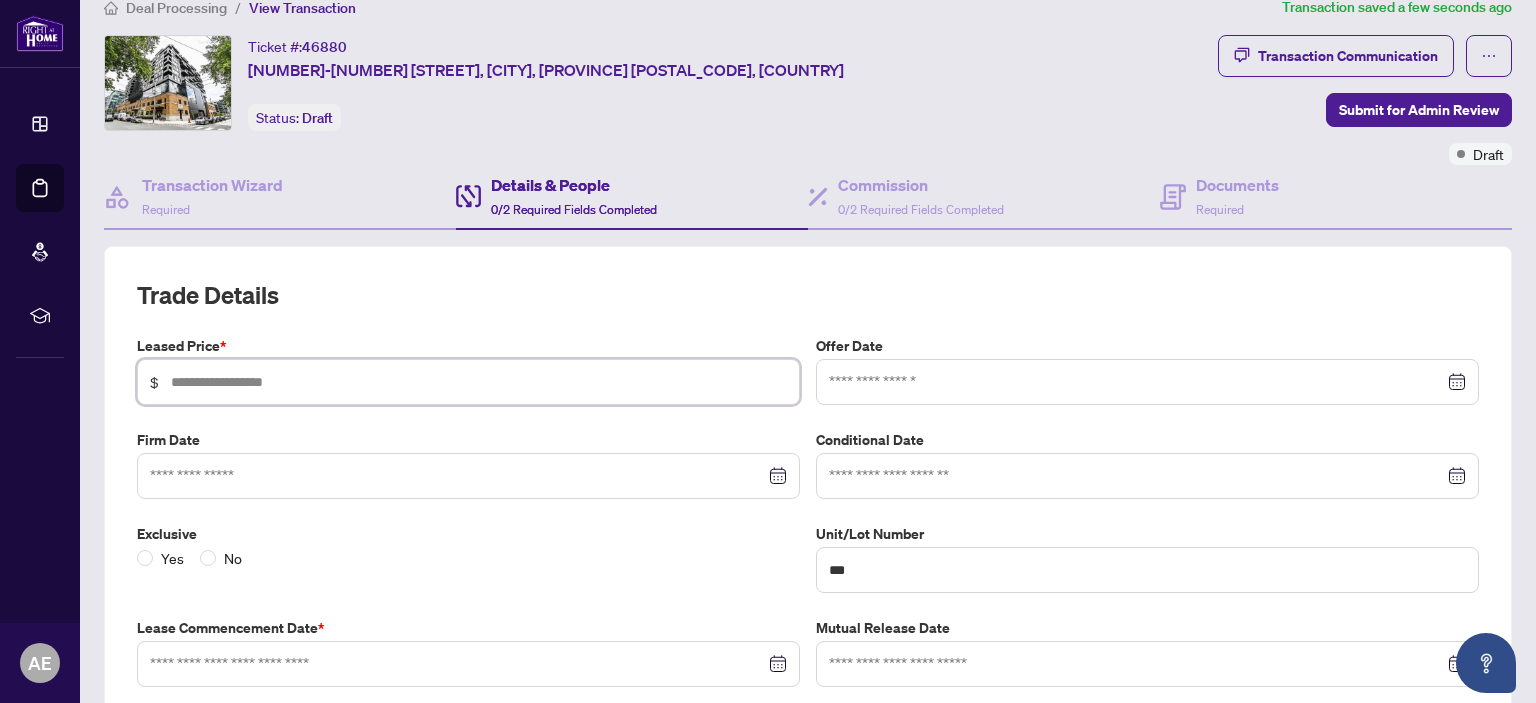 click at bounding box center (479, 382) 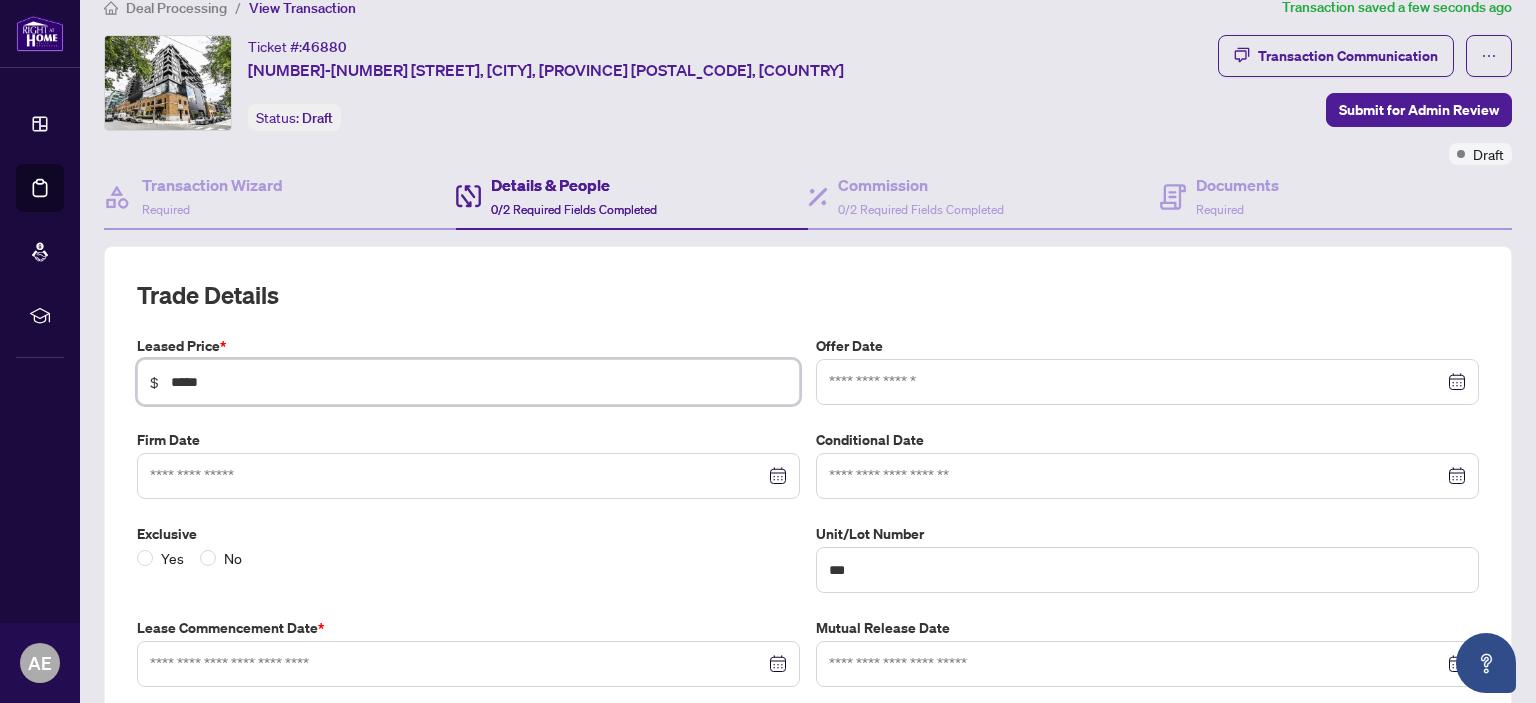 type on "*****" 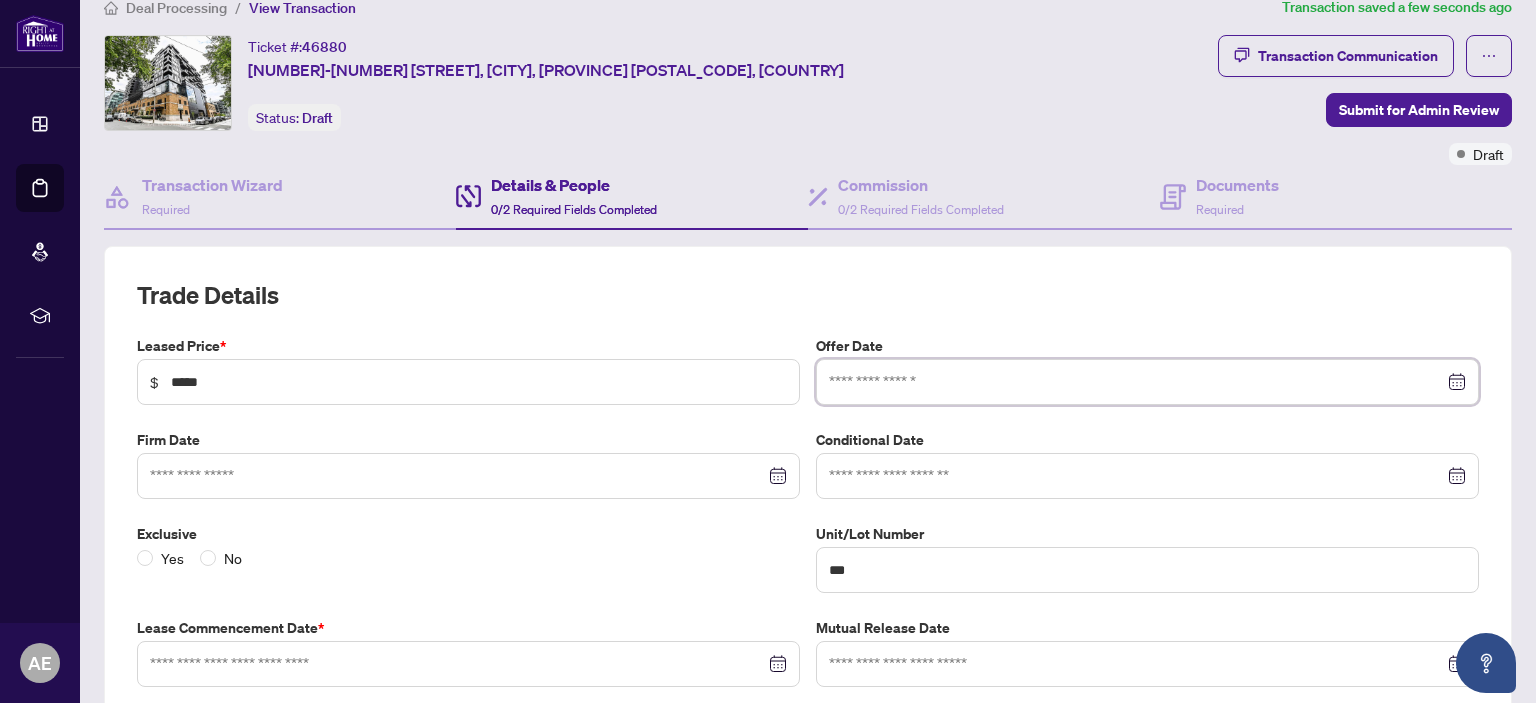 click at bounding box center [1136, 382] 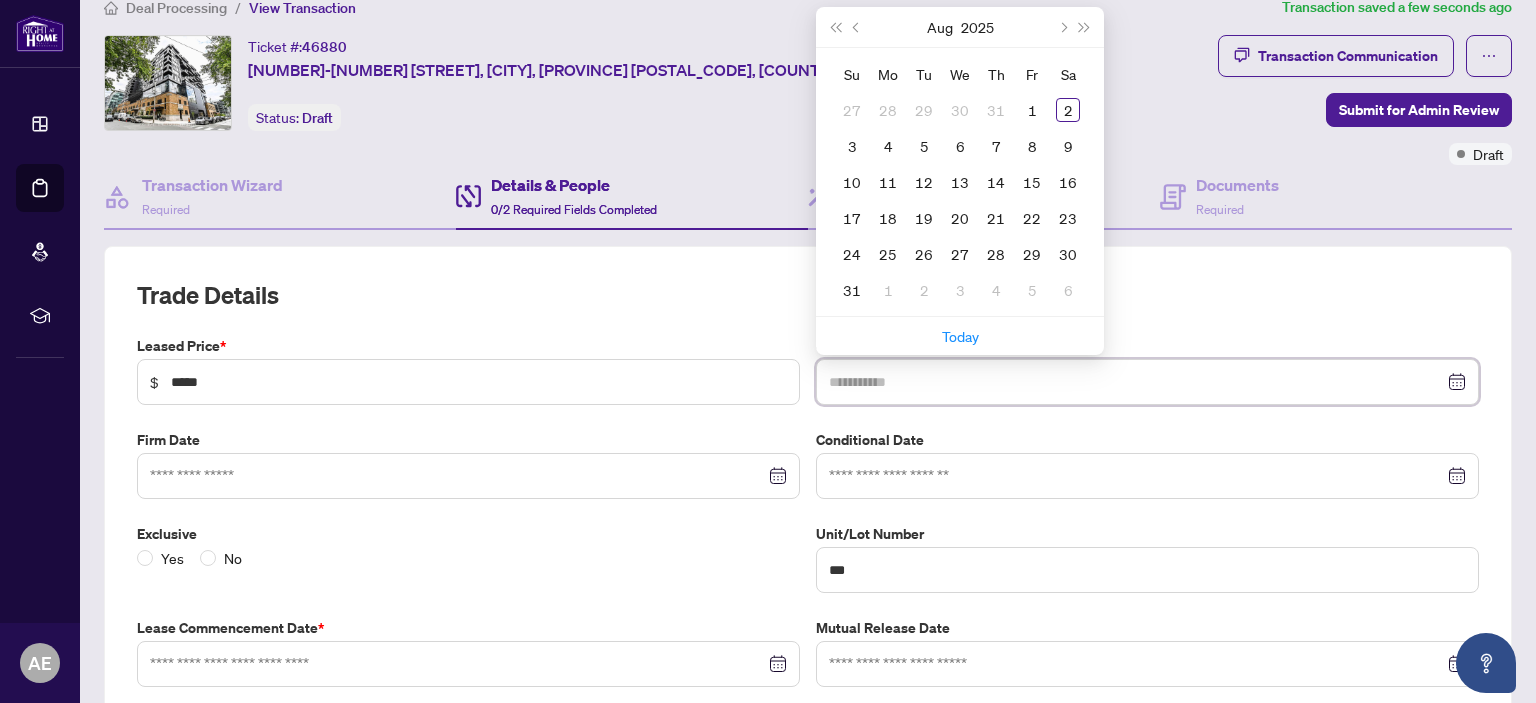type on "**********" 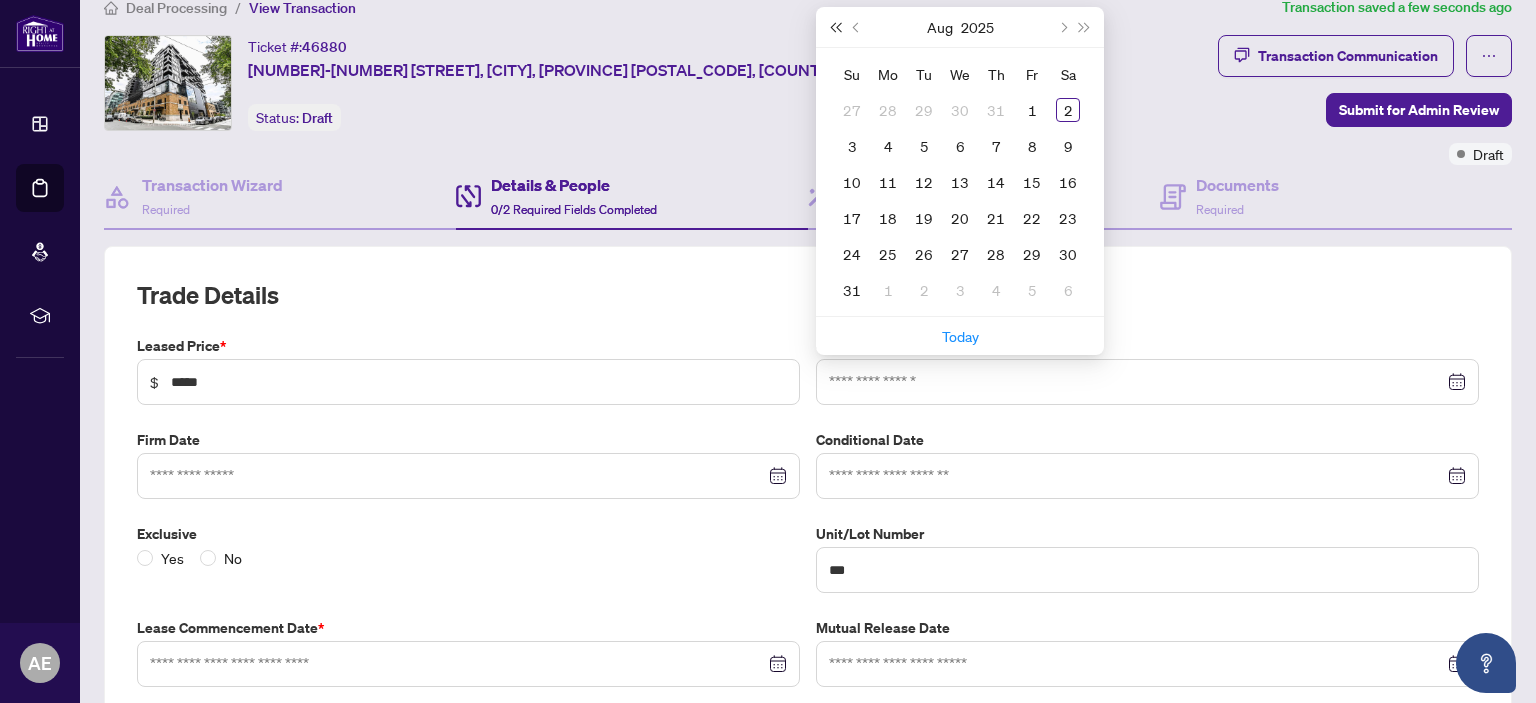 click at bounding box center [835, 27] 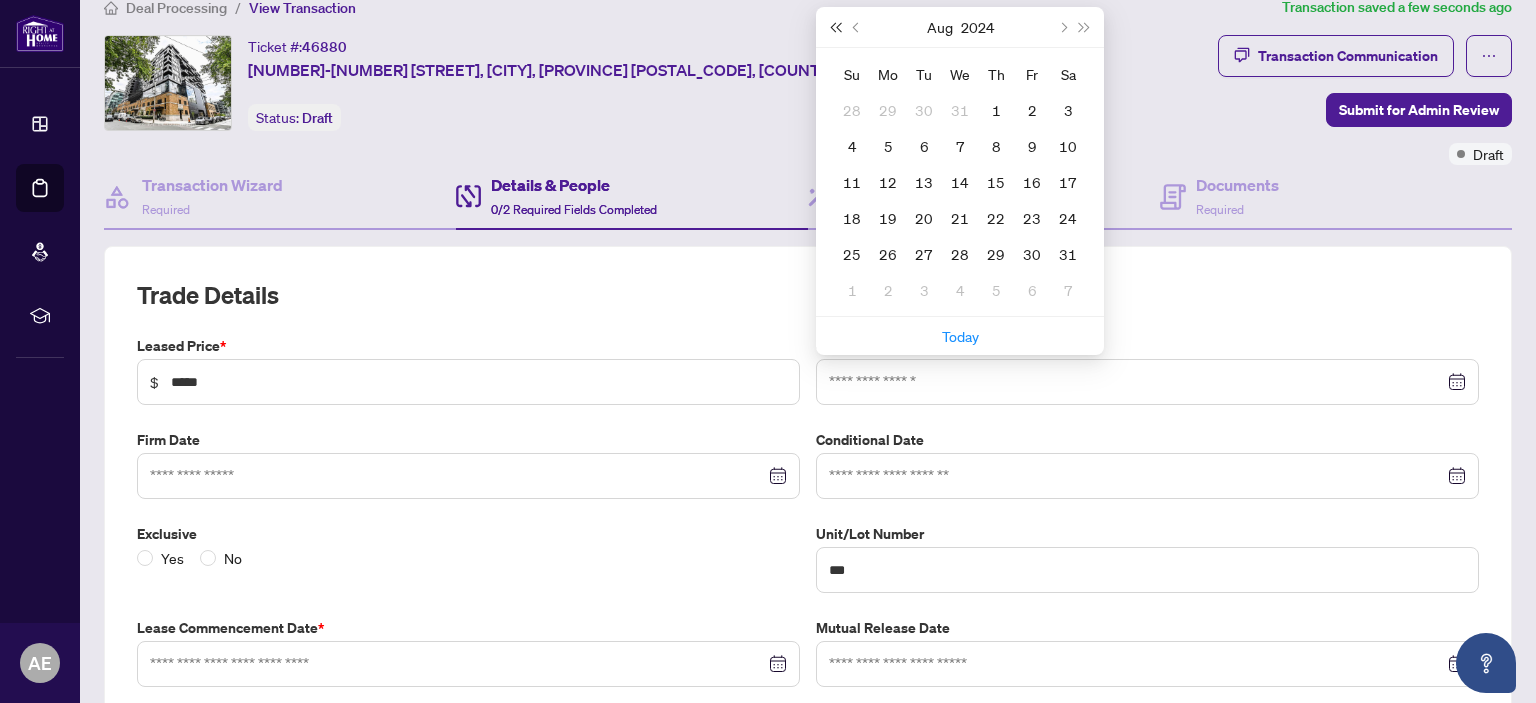 click at bounding box center [835, 27] 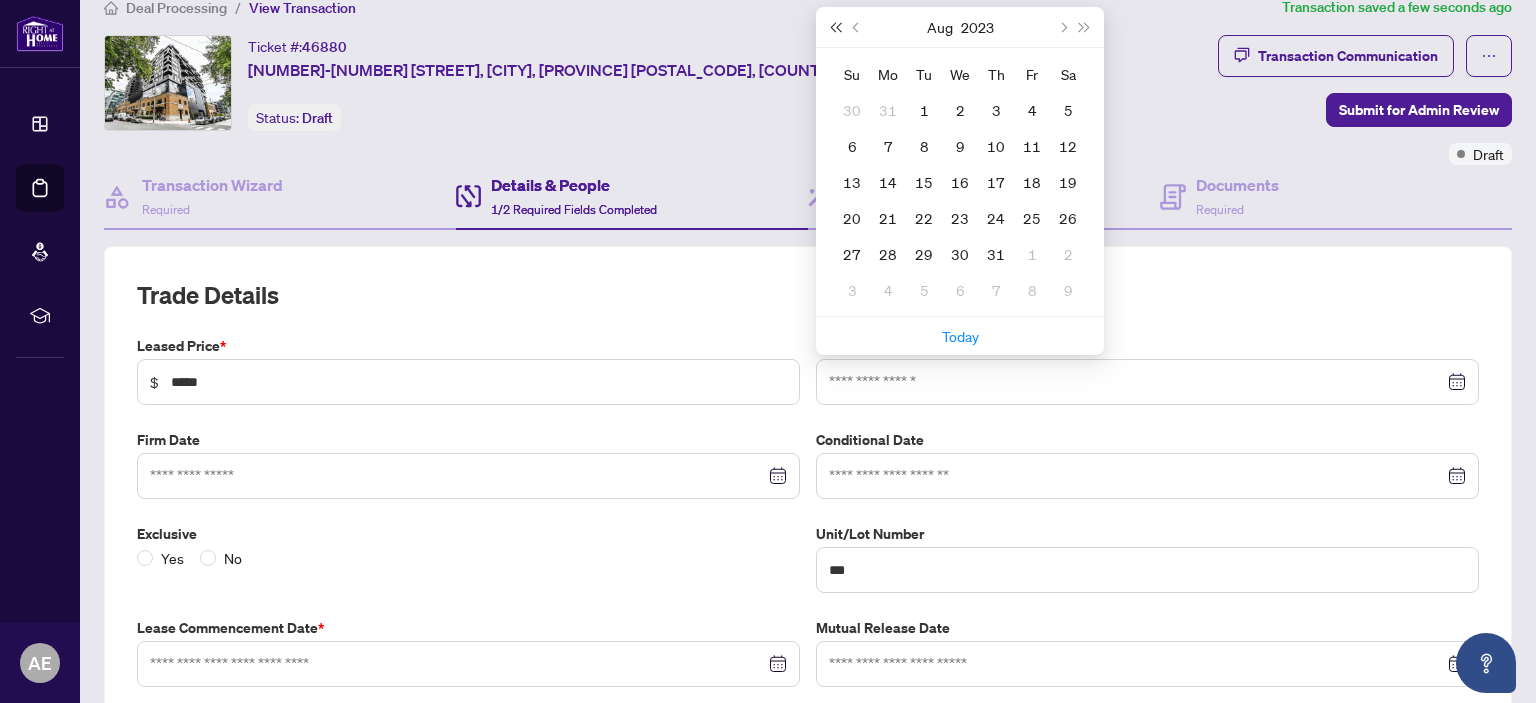 click at bounding box center (835, 27) 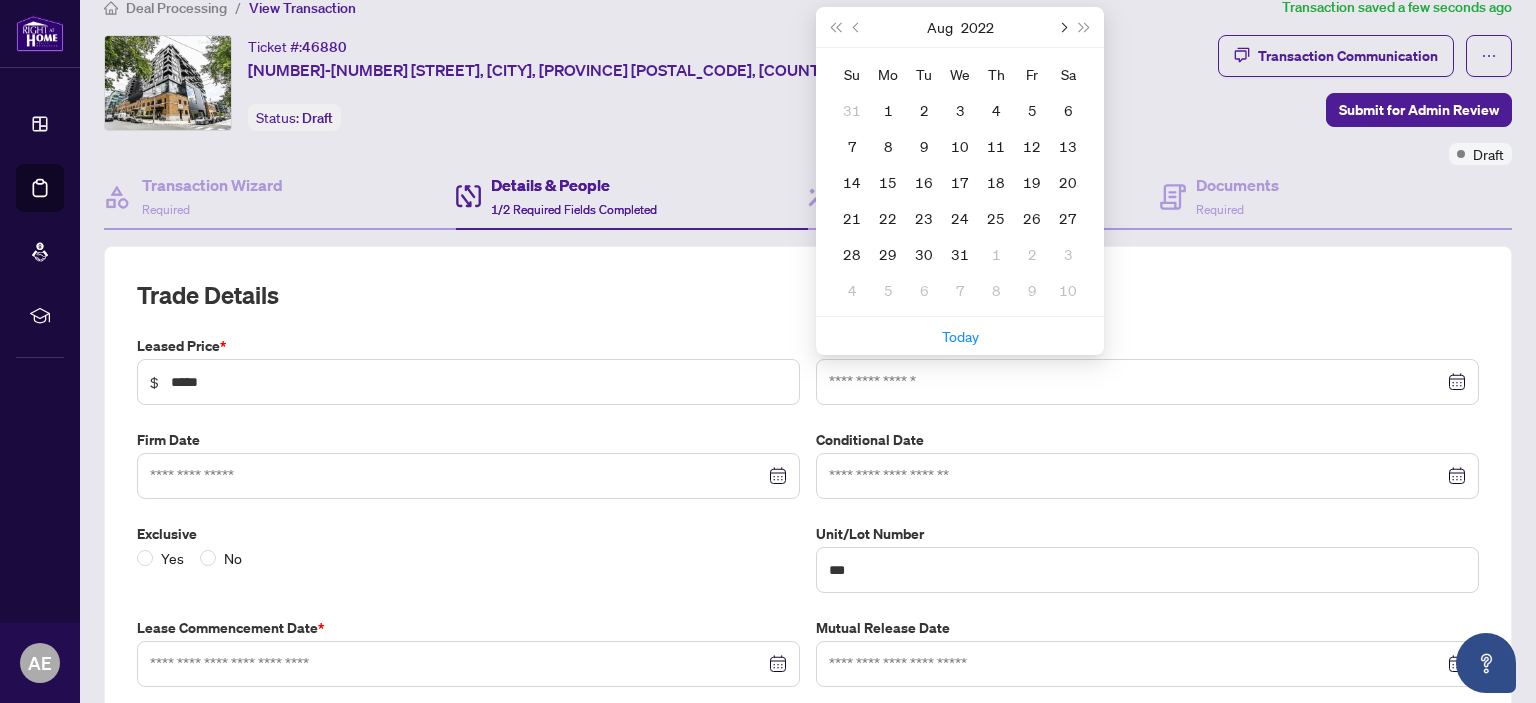 click at bounding box center (1062, 27) 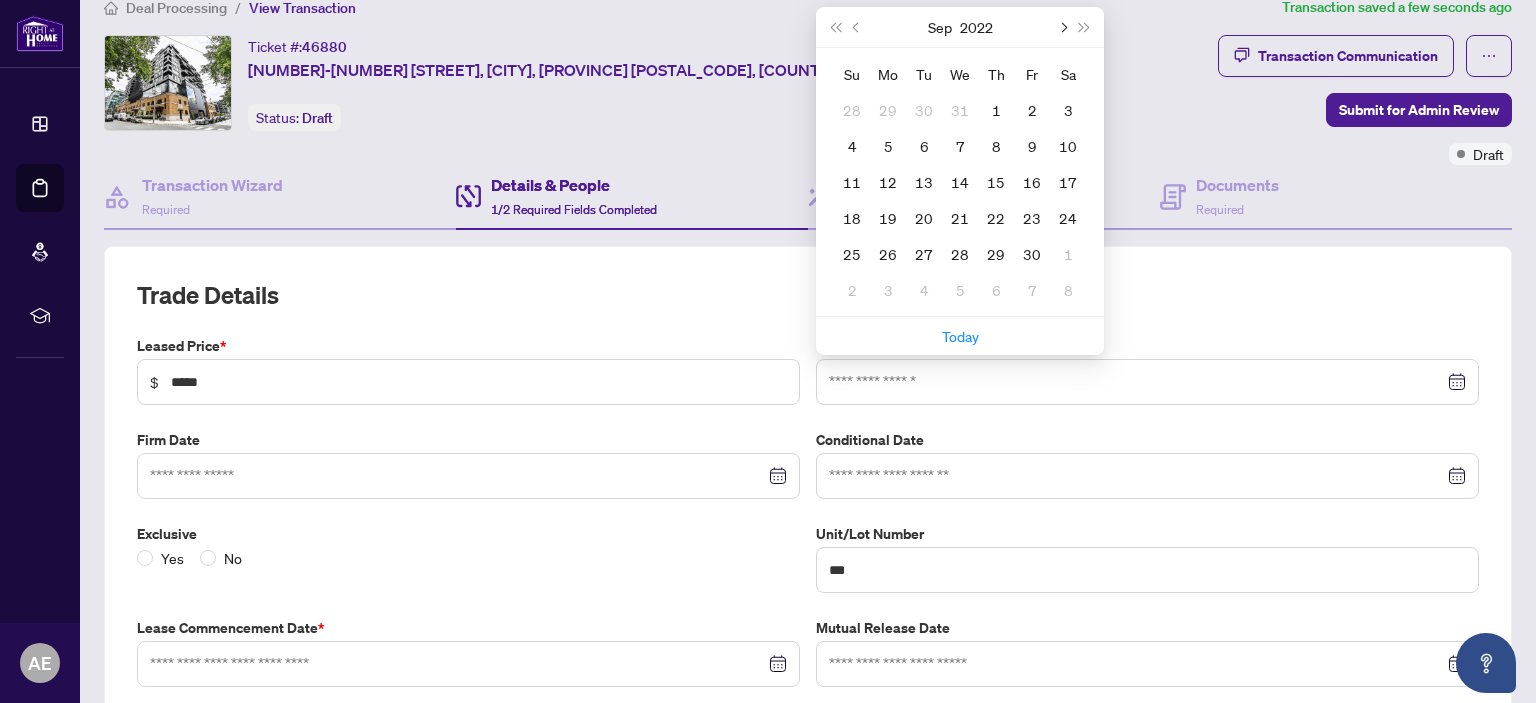 click at bounding box center [1062, 27] 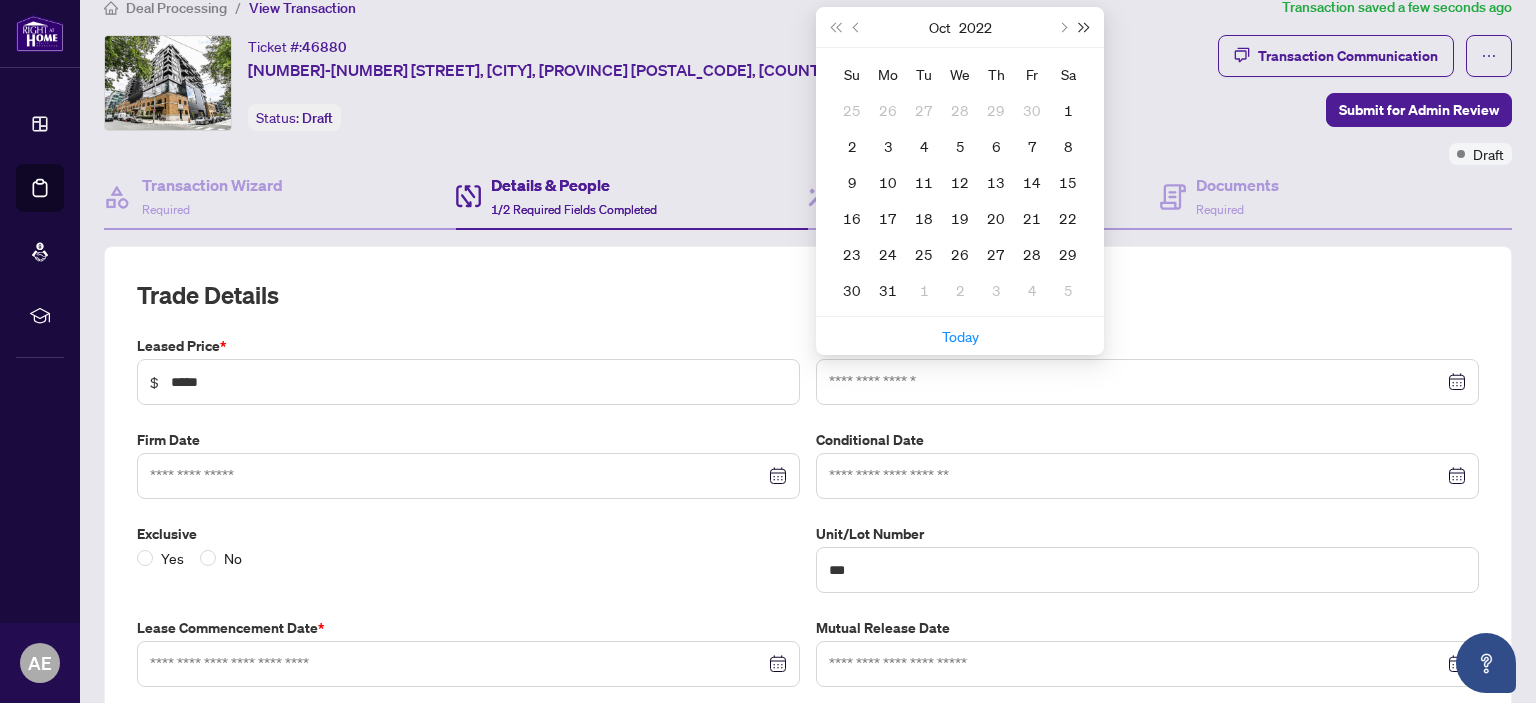 click at bounding box center [1085, 27] 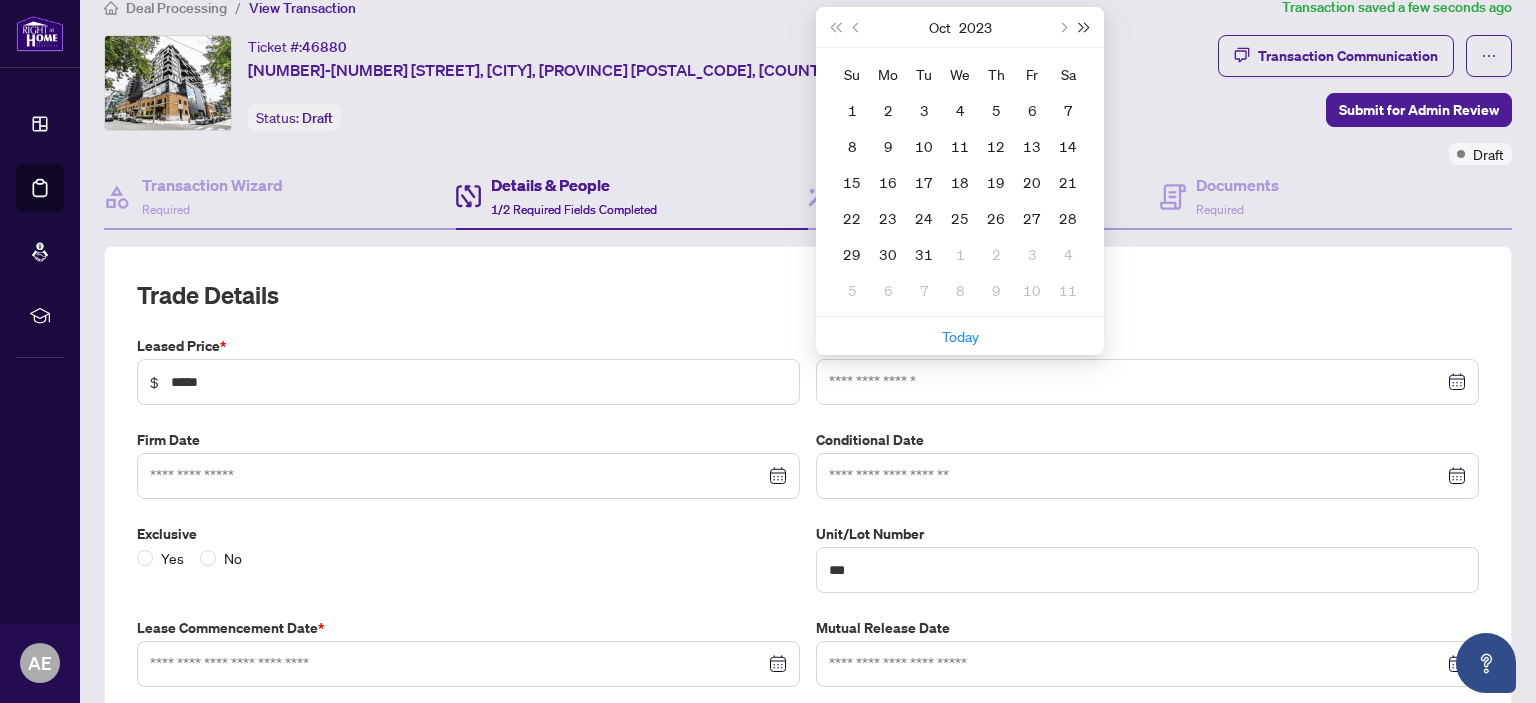 click at bounding box center (1085, 27) 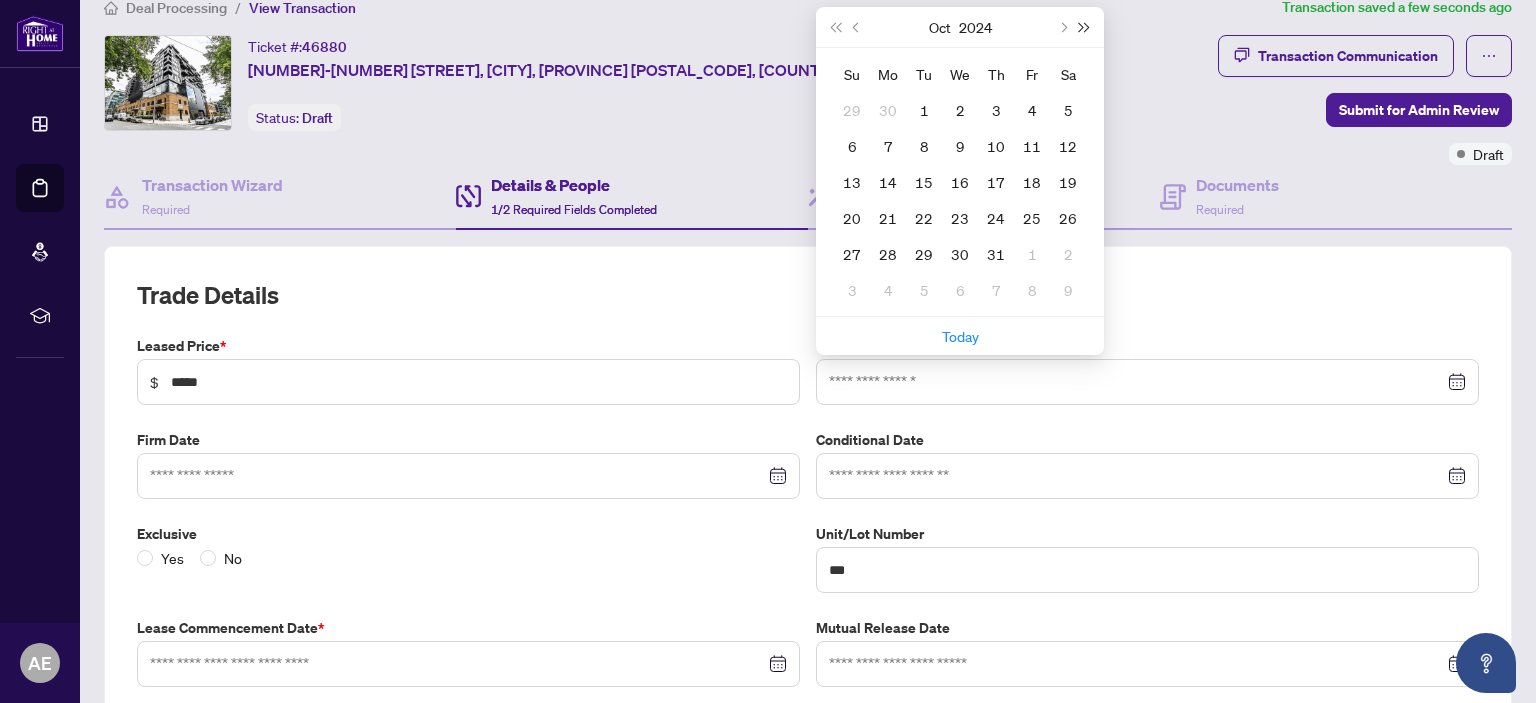 click at bounding box center [1085, 27] 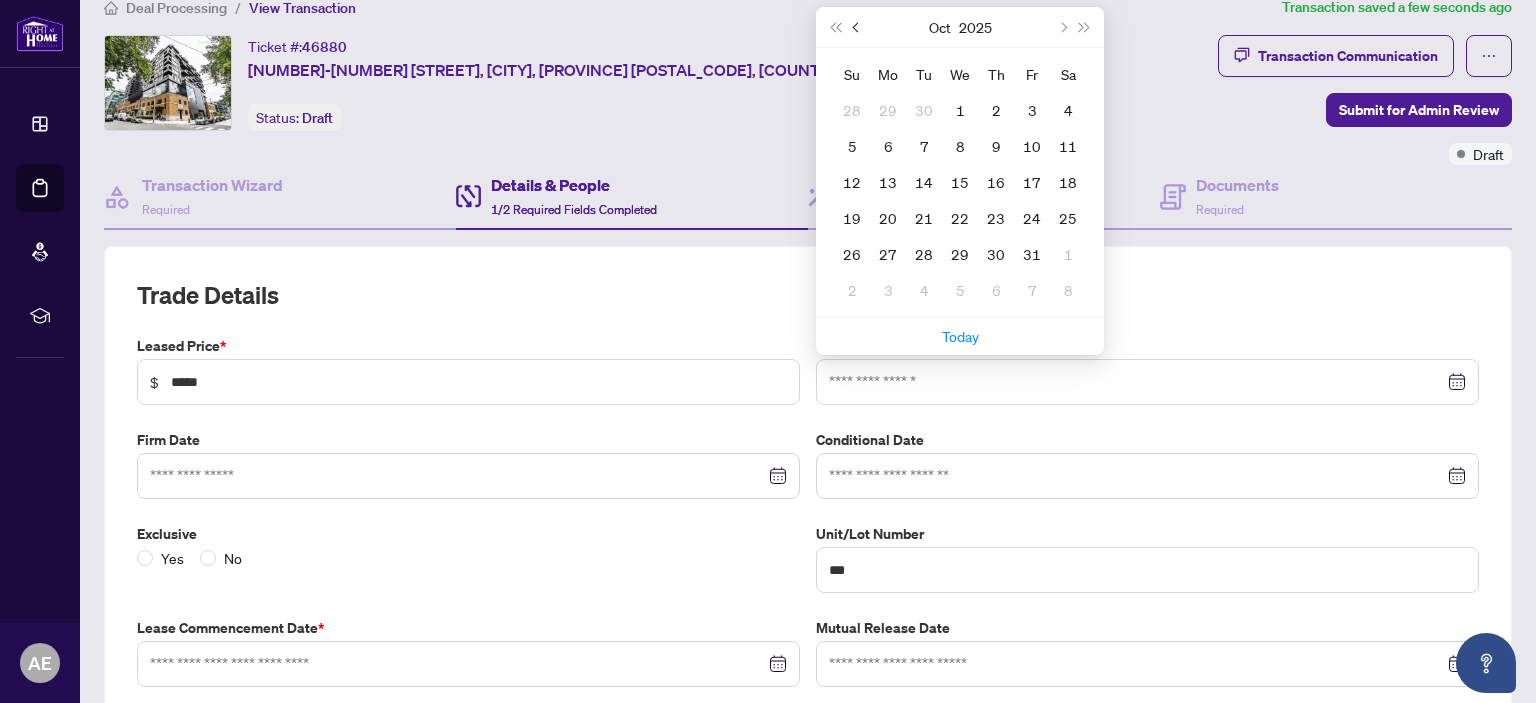 click at bounding box center [858, 27] 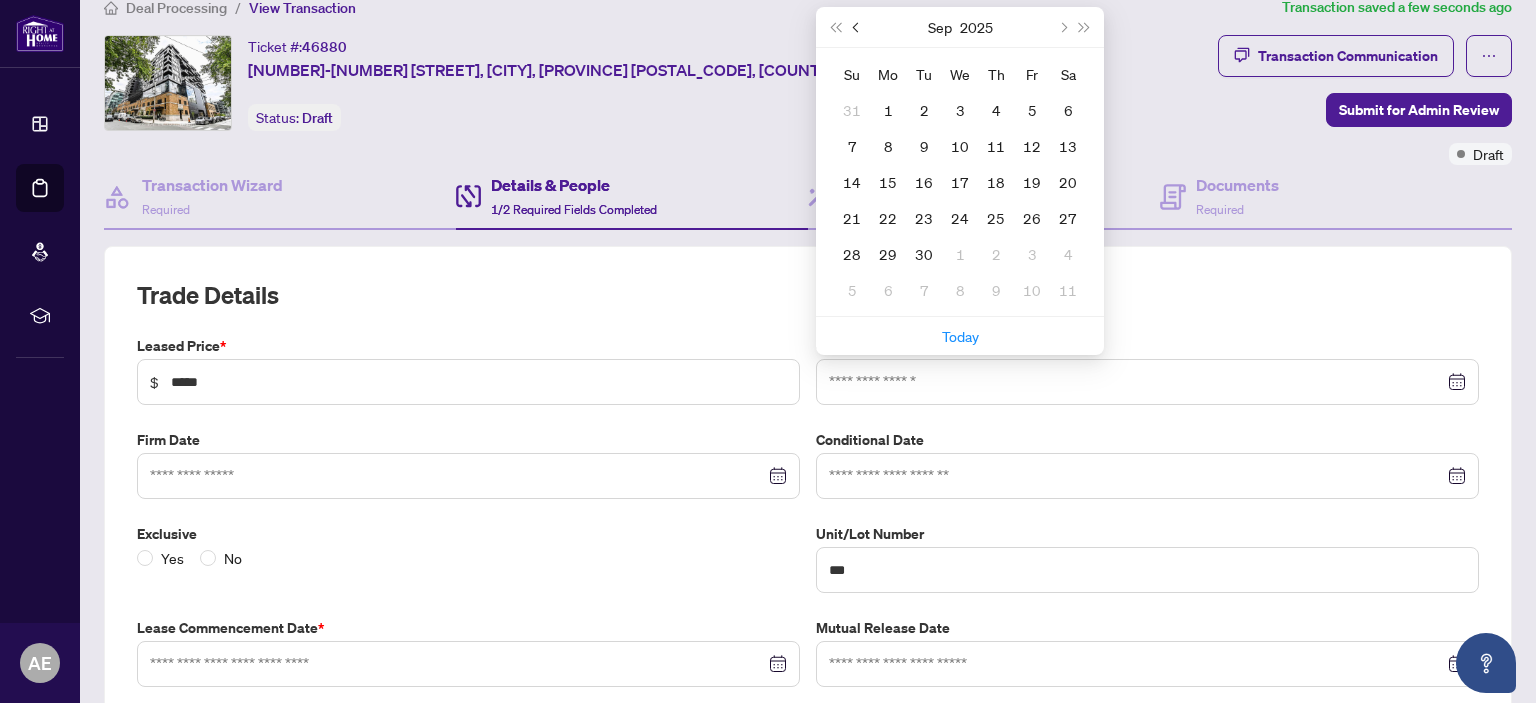 click at bounding box center [857, 27] 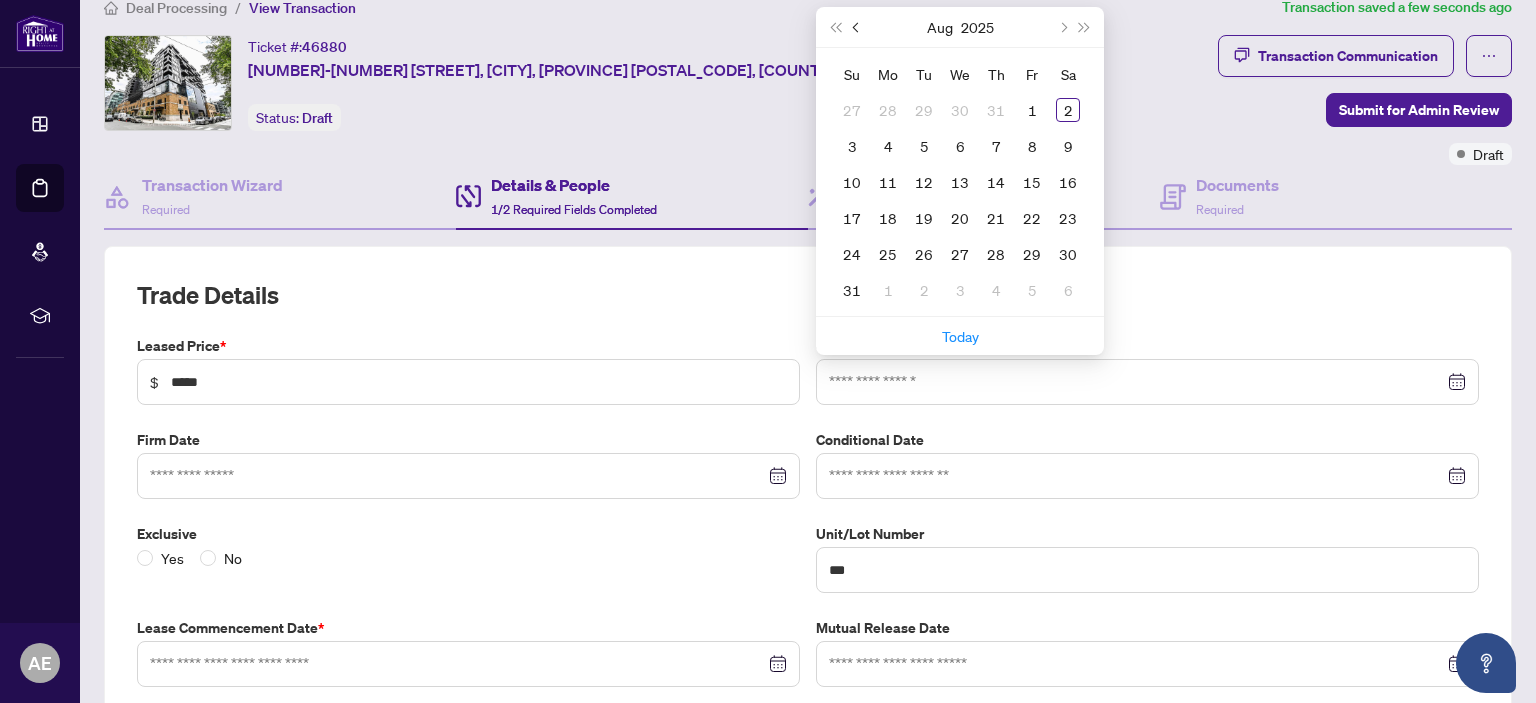 click at bounding box center [857, 27] 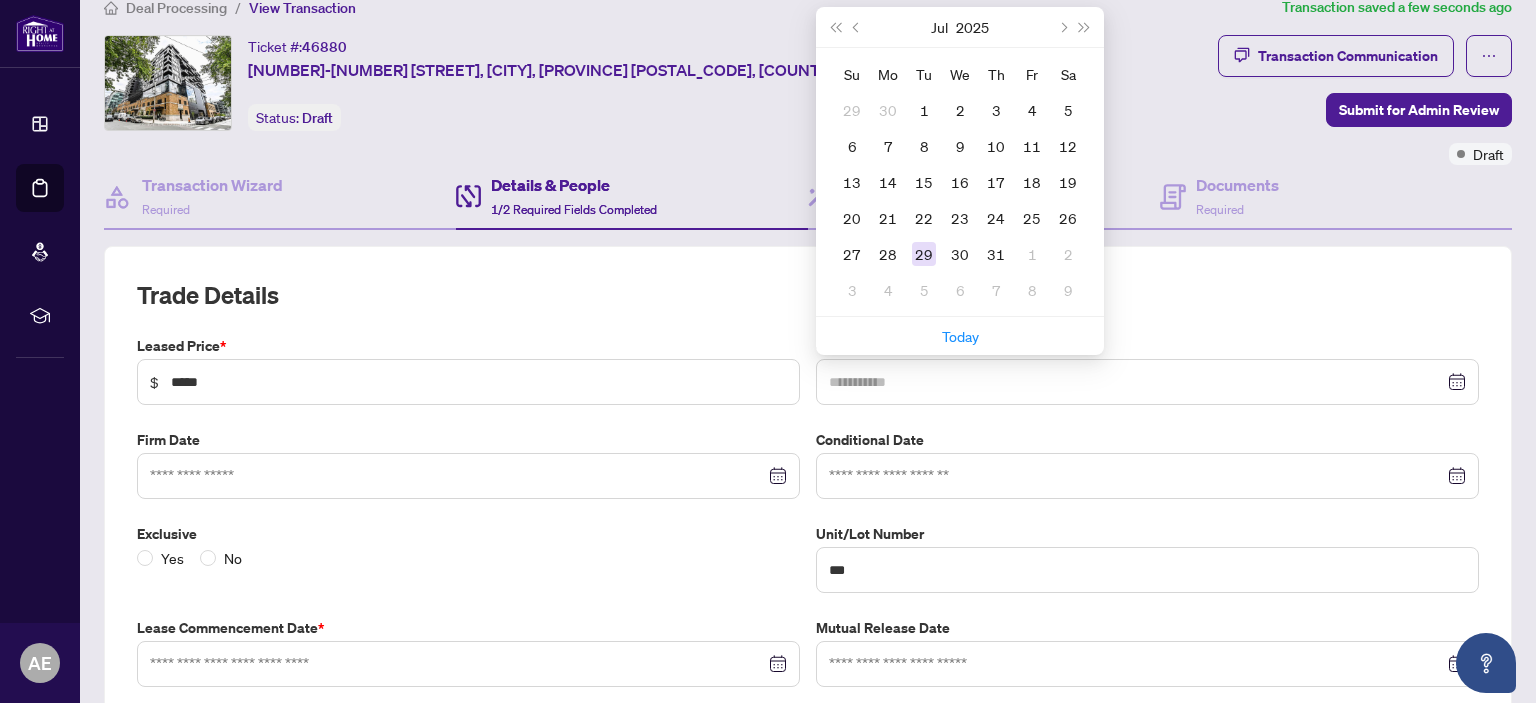 type on "**********" 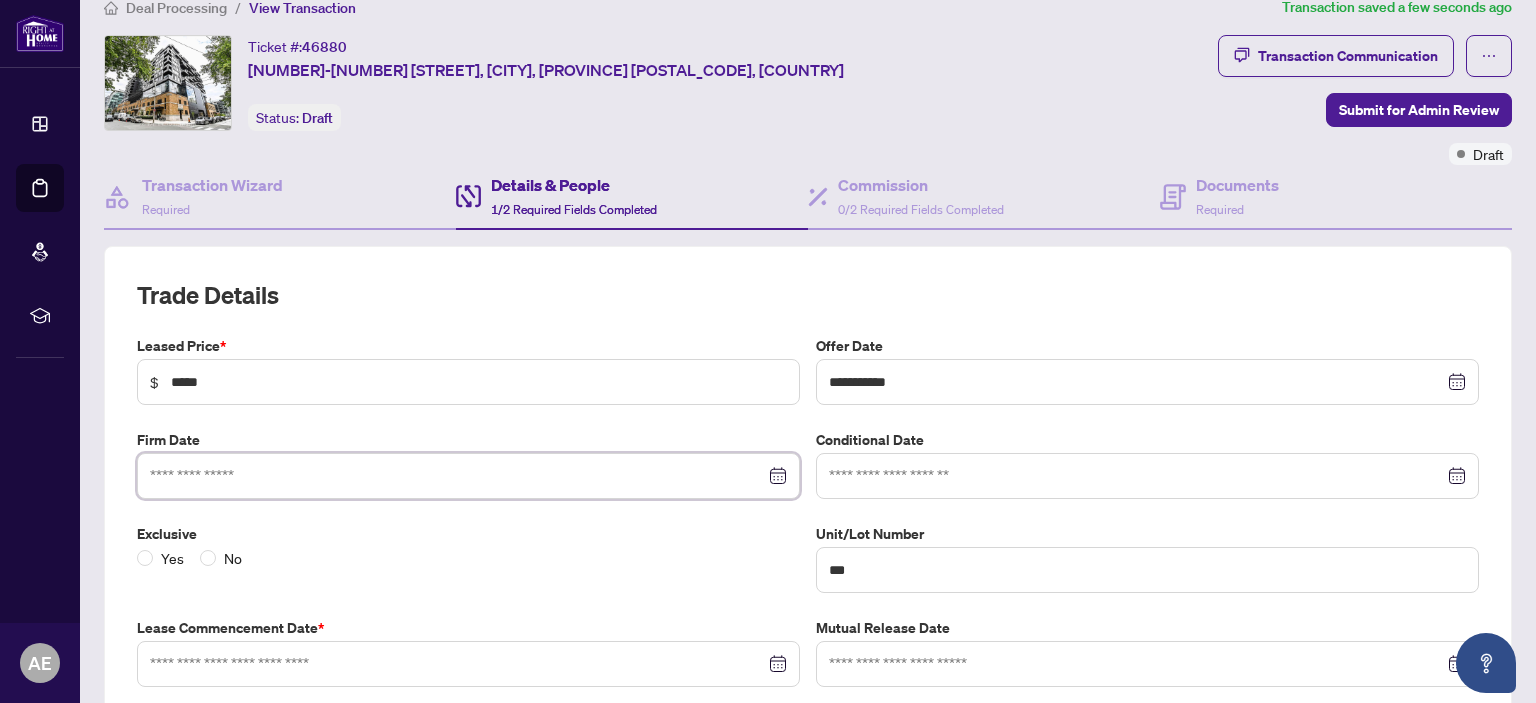 click at bounding box center [457, 476] 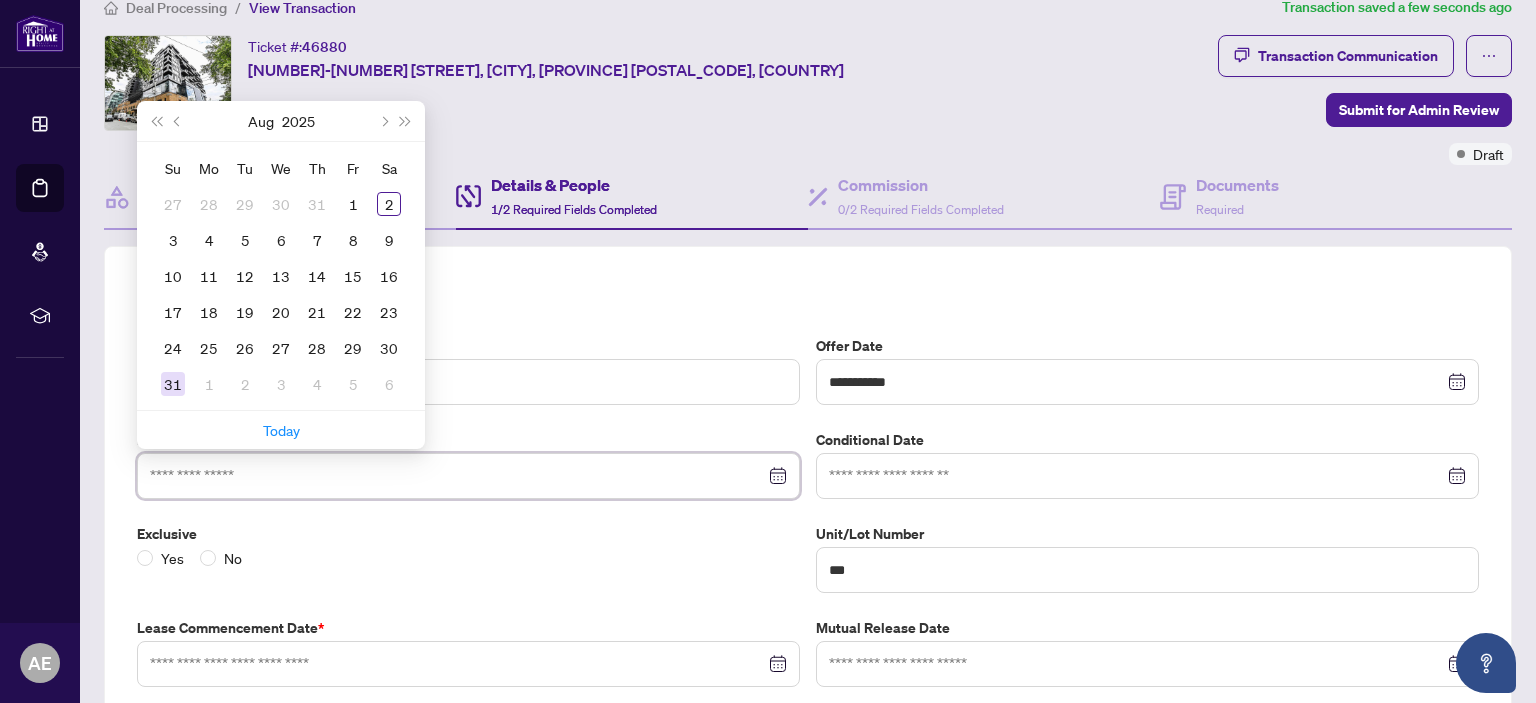 type on "**********" 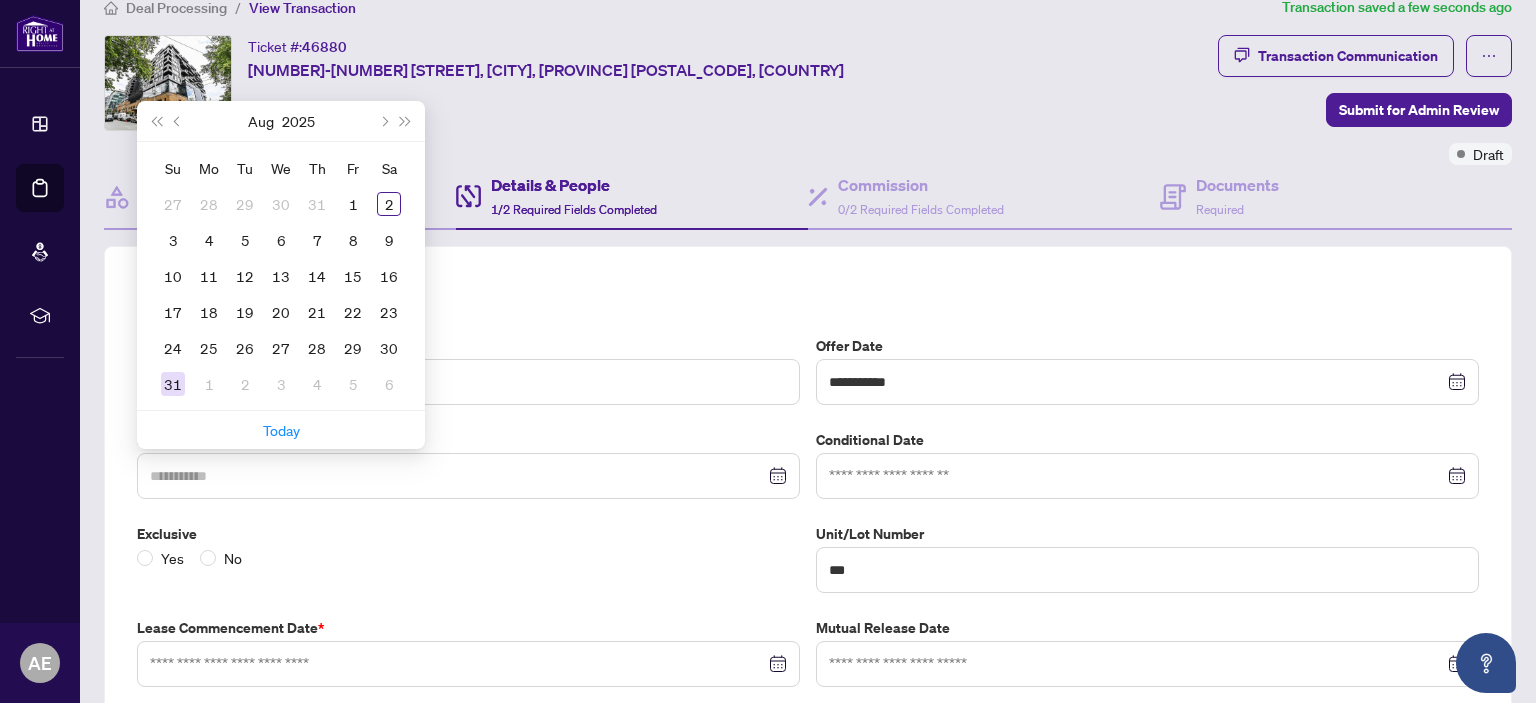 click on "31" at bounding box center [173, 384] 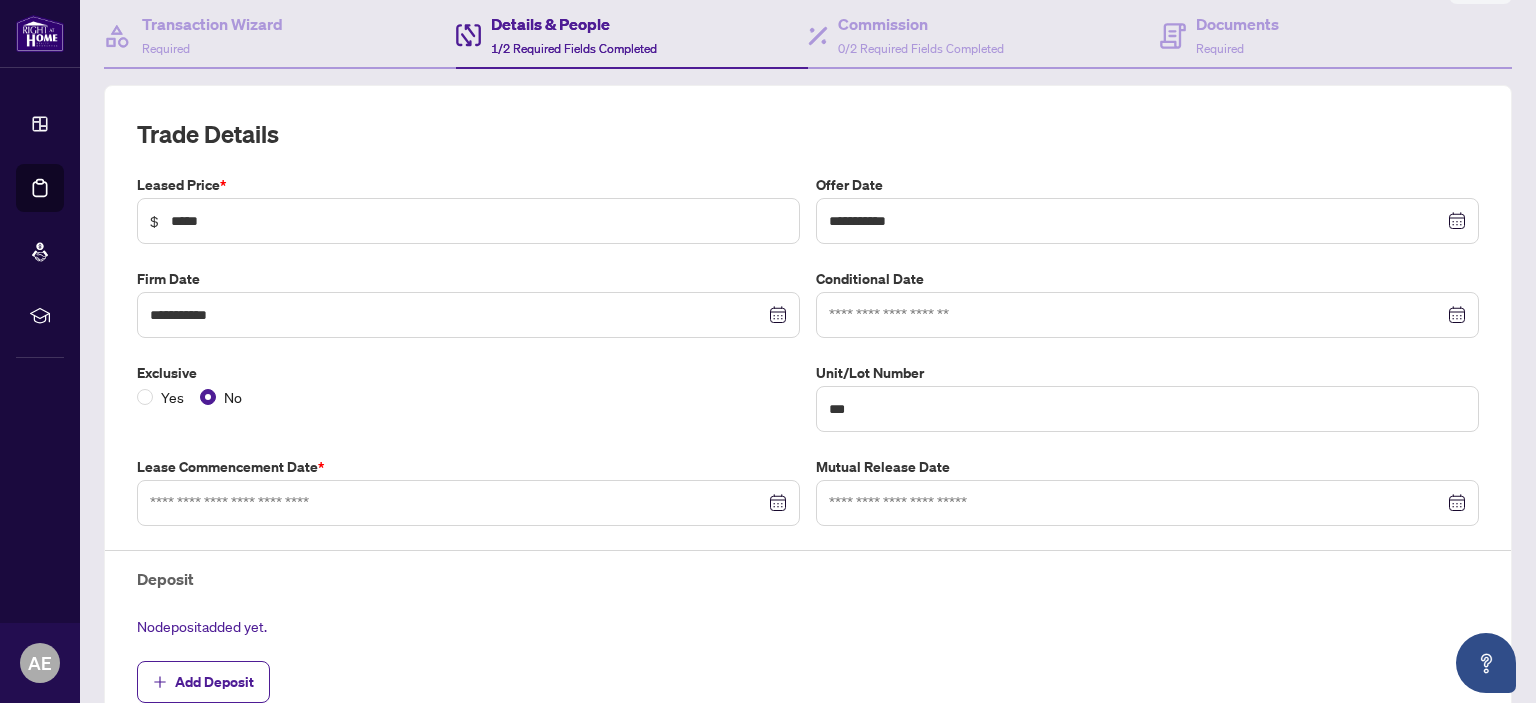 scroll, scrollTop: 228, scrollLeft: 0, axis: vertical 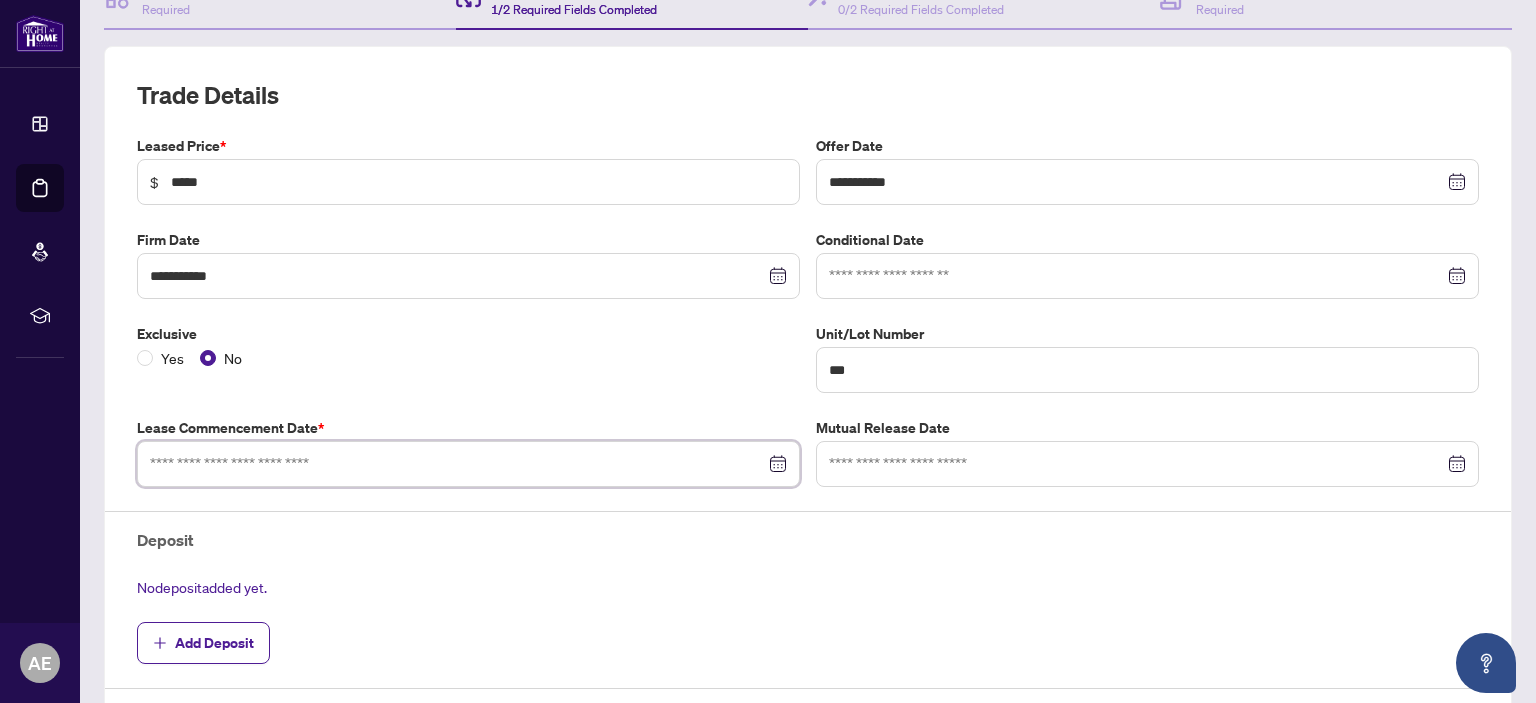 click at bounding box center (457, 464) 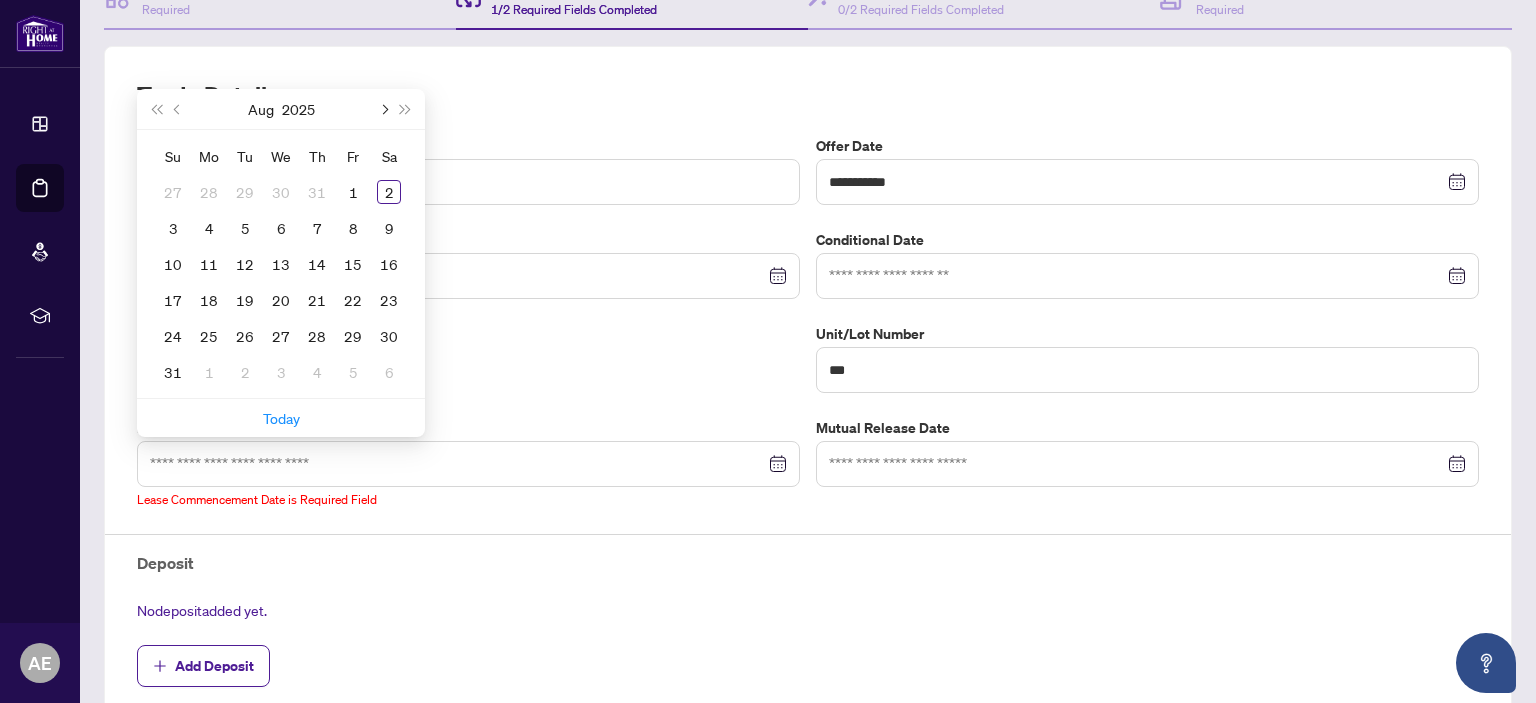 click at bounding box center [383, 109] 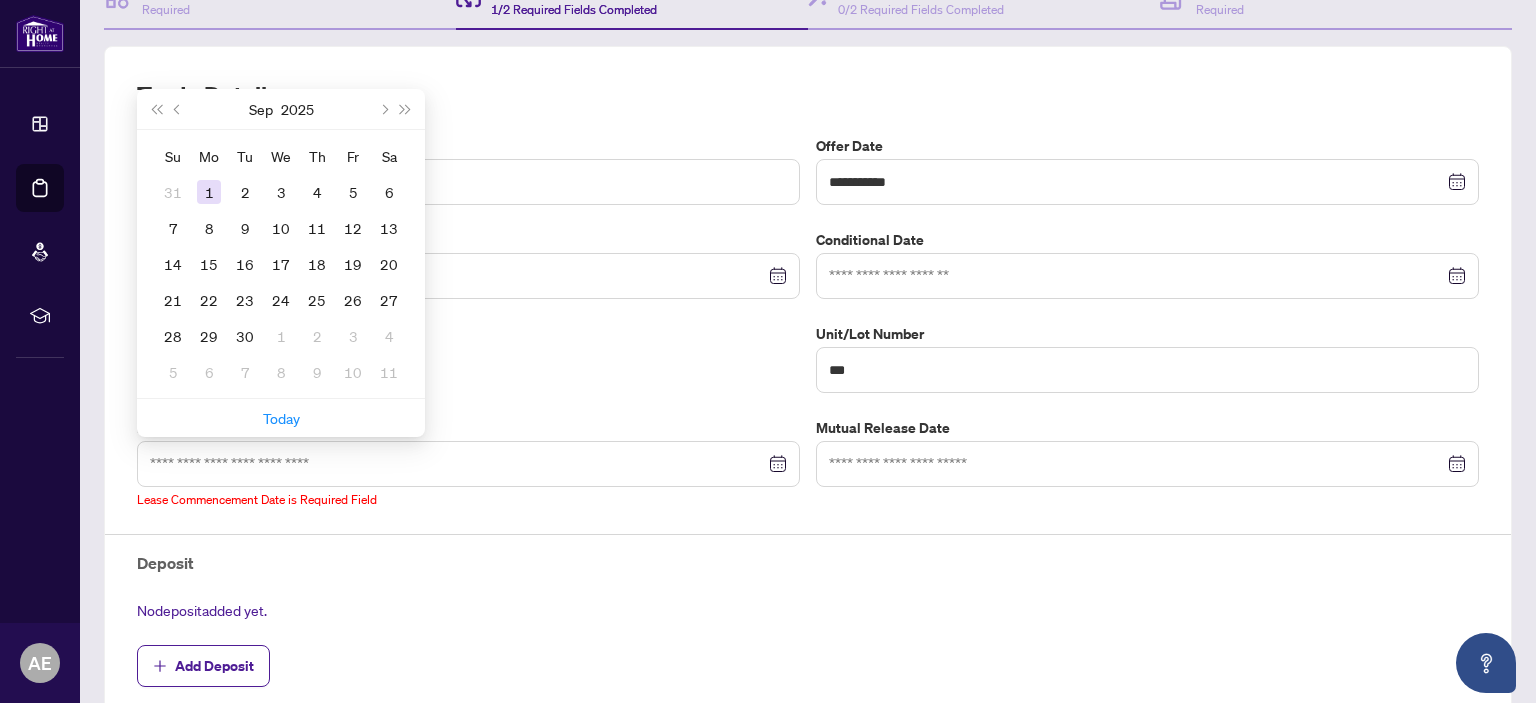 type on "**********" 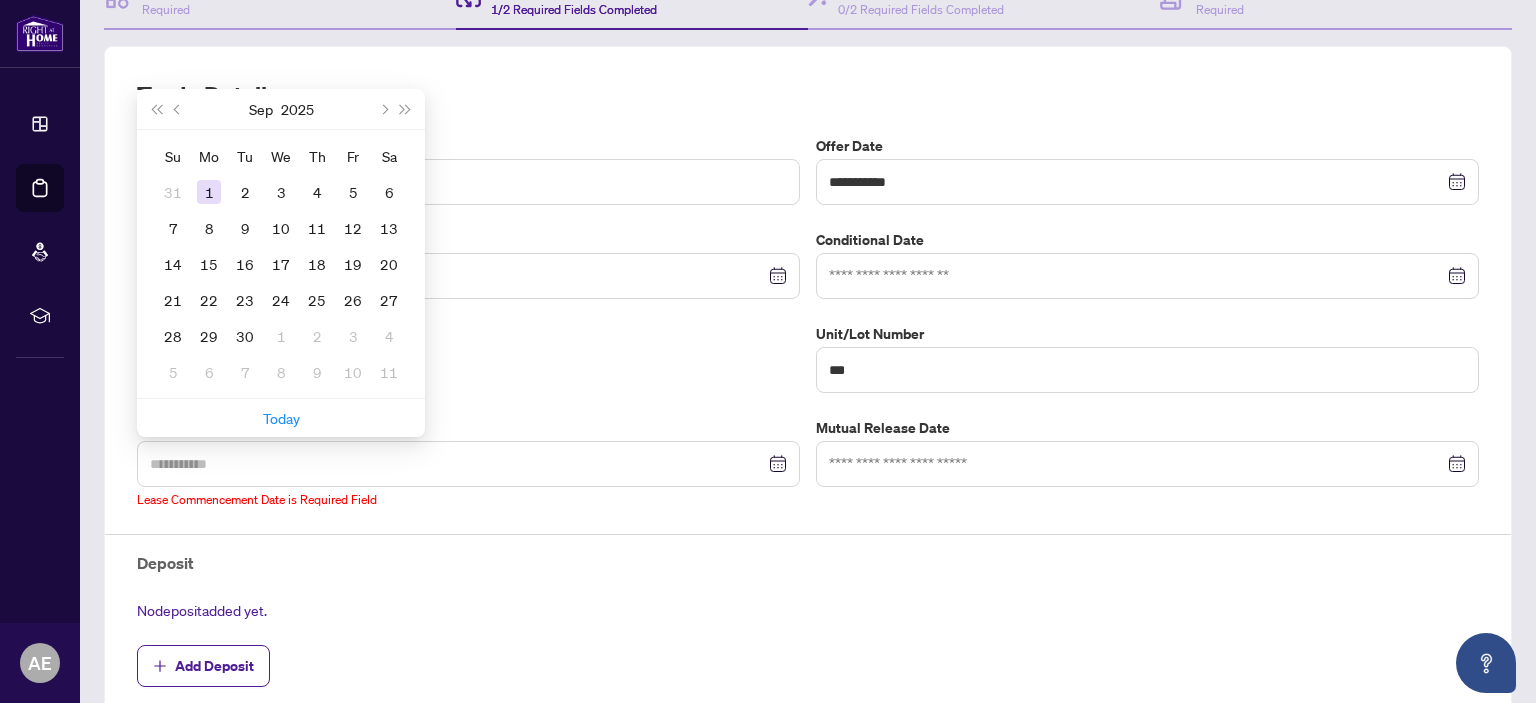 click on "1" at bounding box center (209, 192) 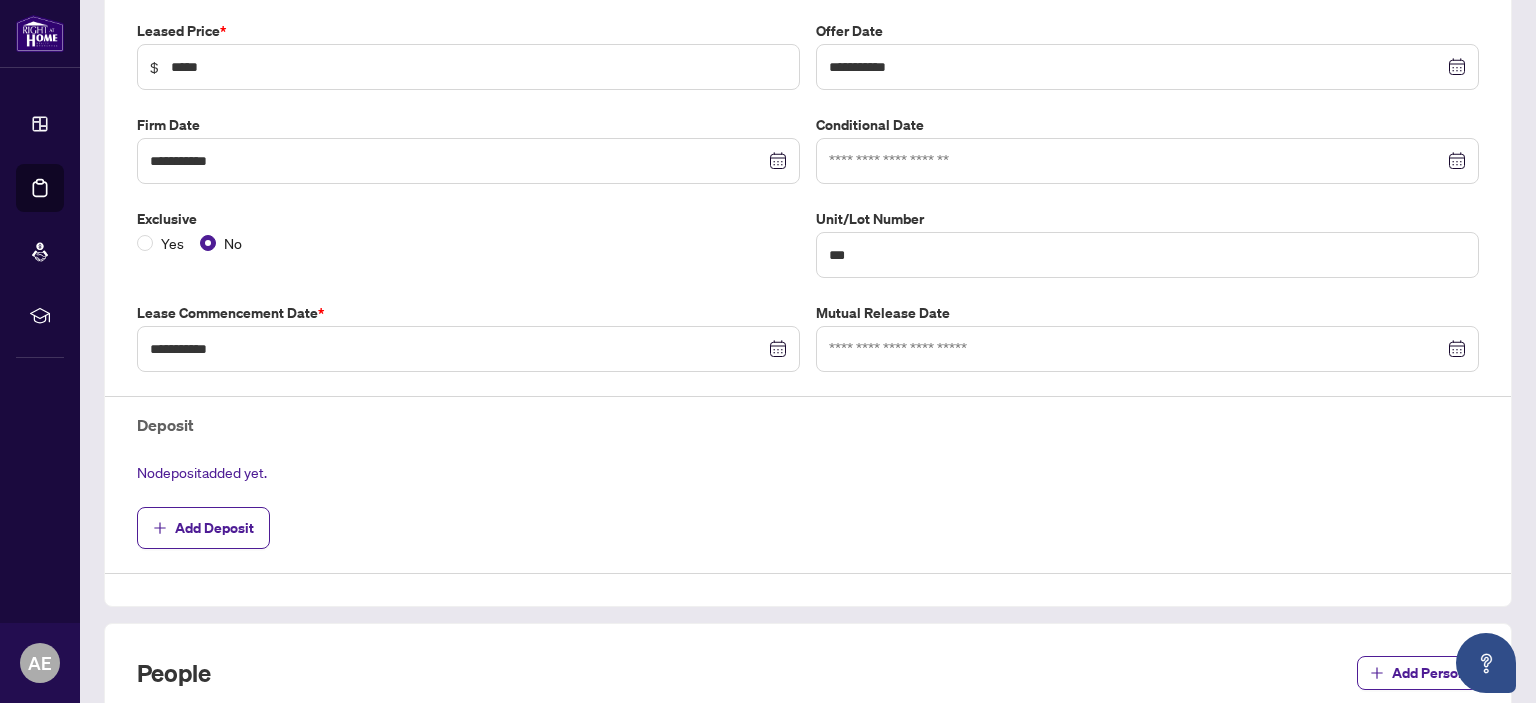 scroll, scrollTop: 394, scrollLeft: 0, axis: vertical 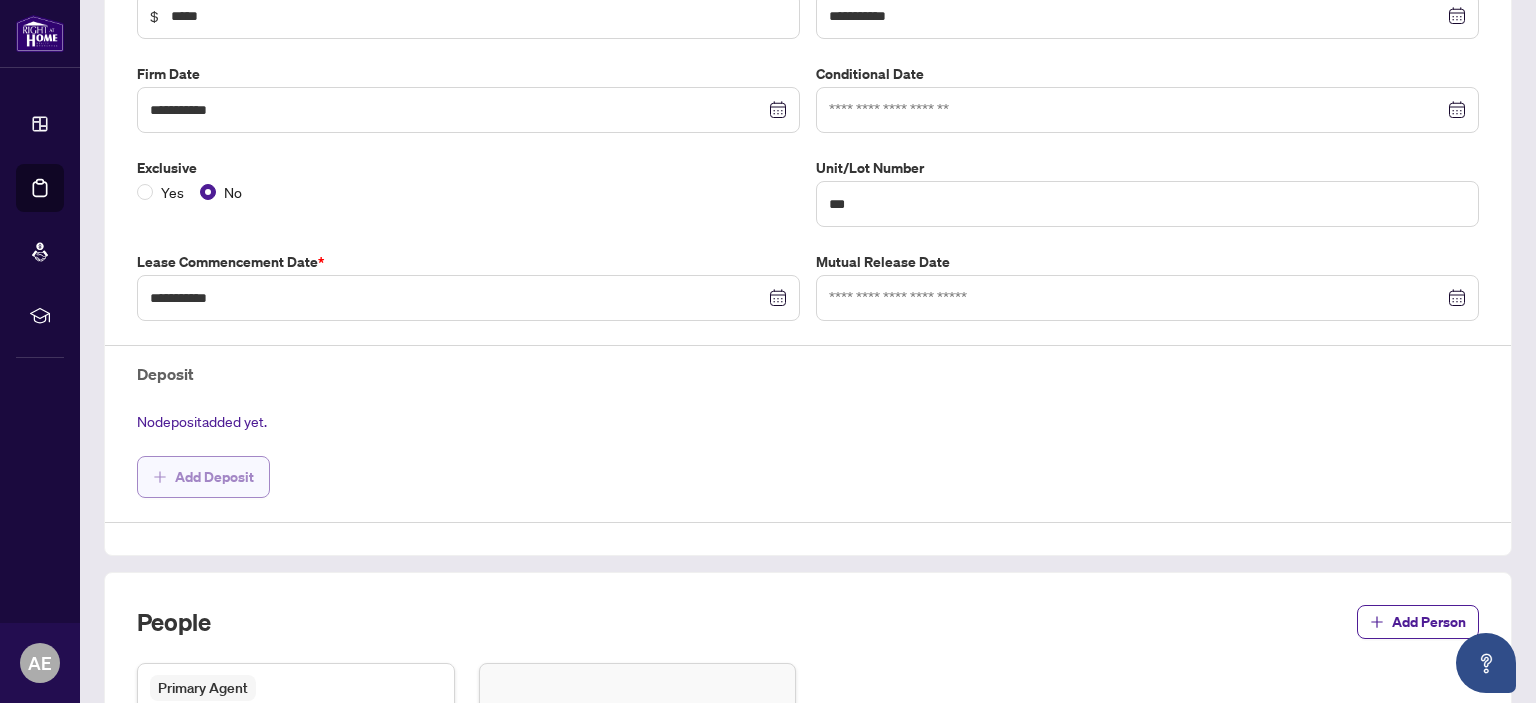 click on "Add Deposit" at bounding box center [214, 477] 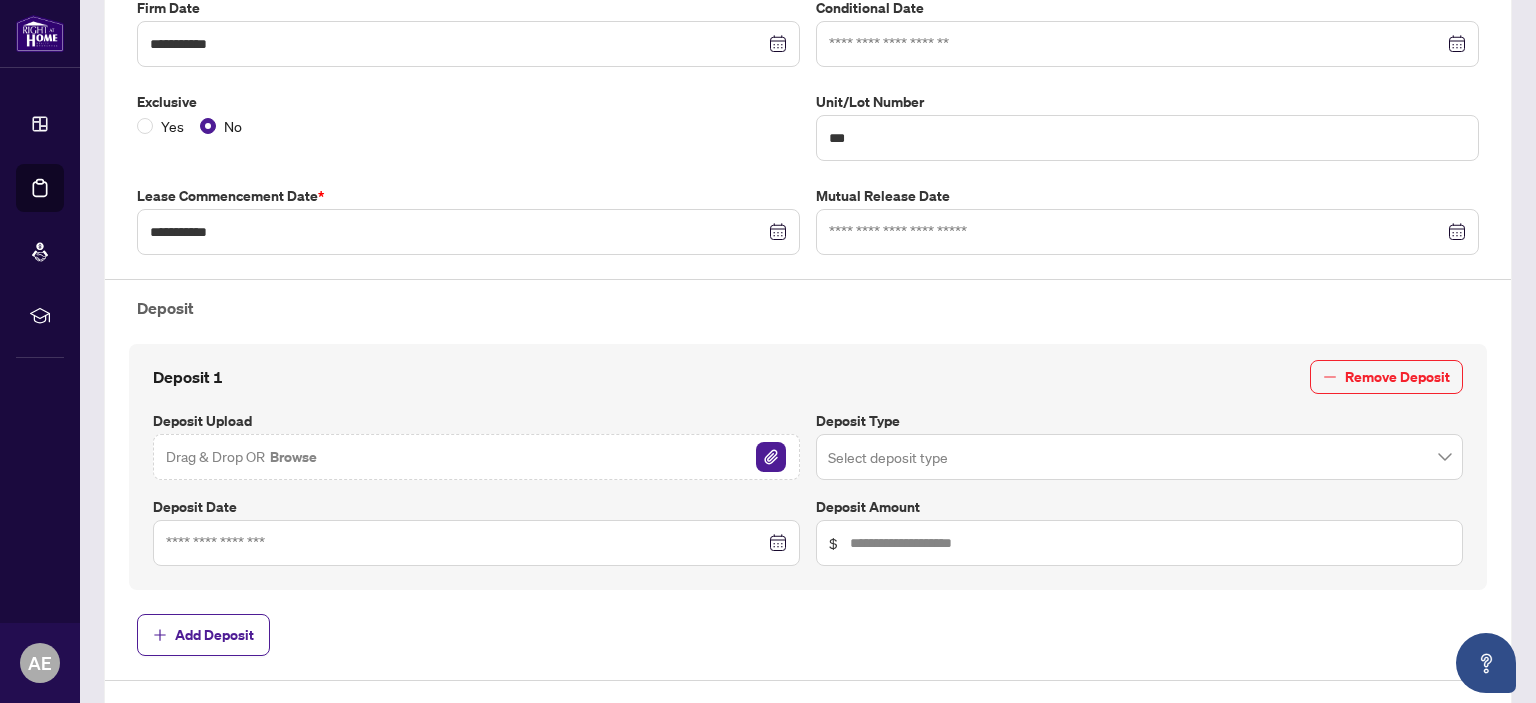 scroll, scrollTop: 483, scrollLeft: 0, axis: vertical 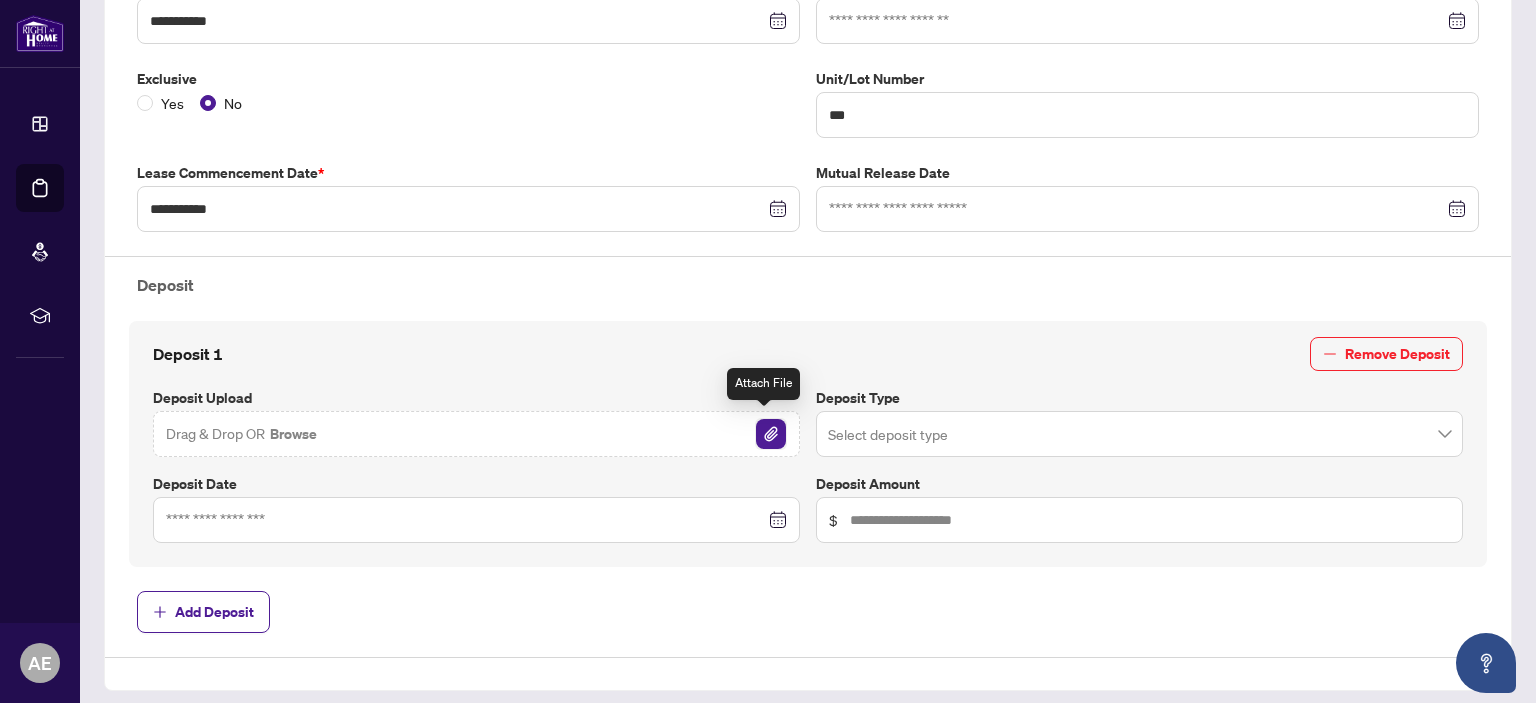 click at bounding box center (771, 434) 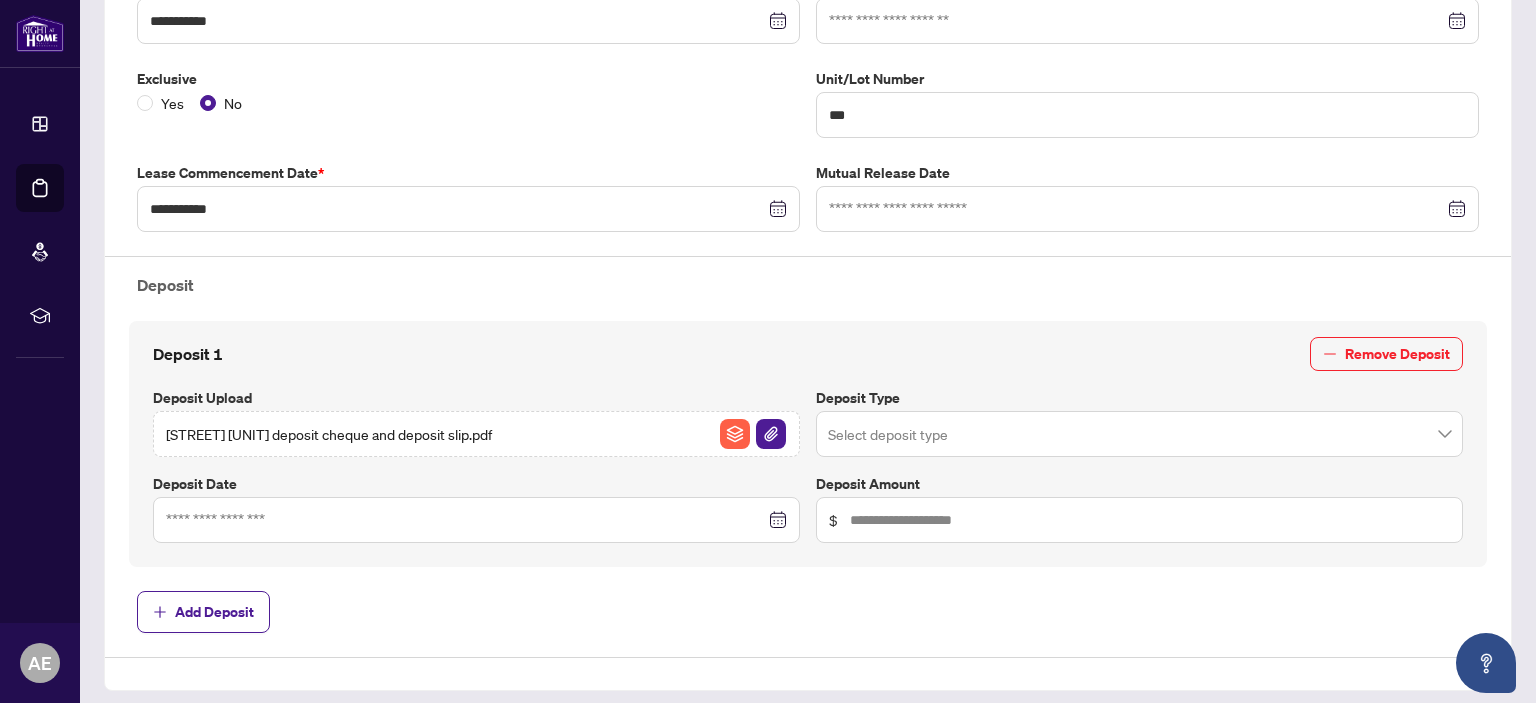 click at bounding box center (1139, 434) 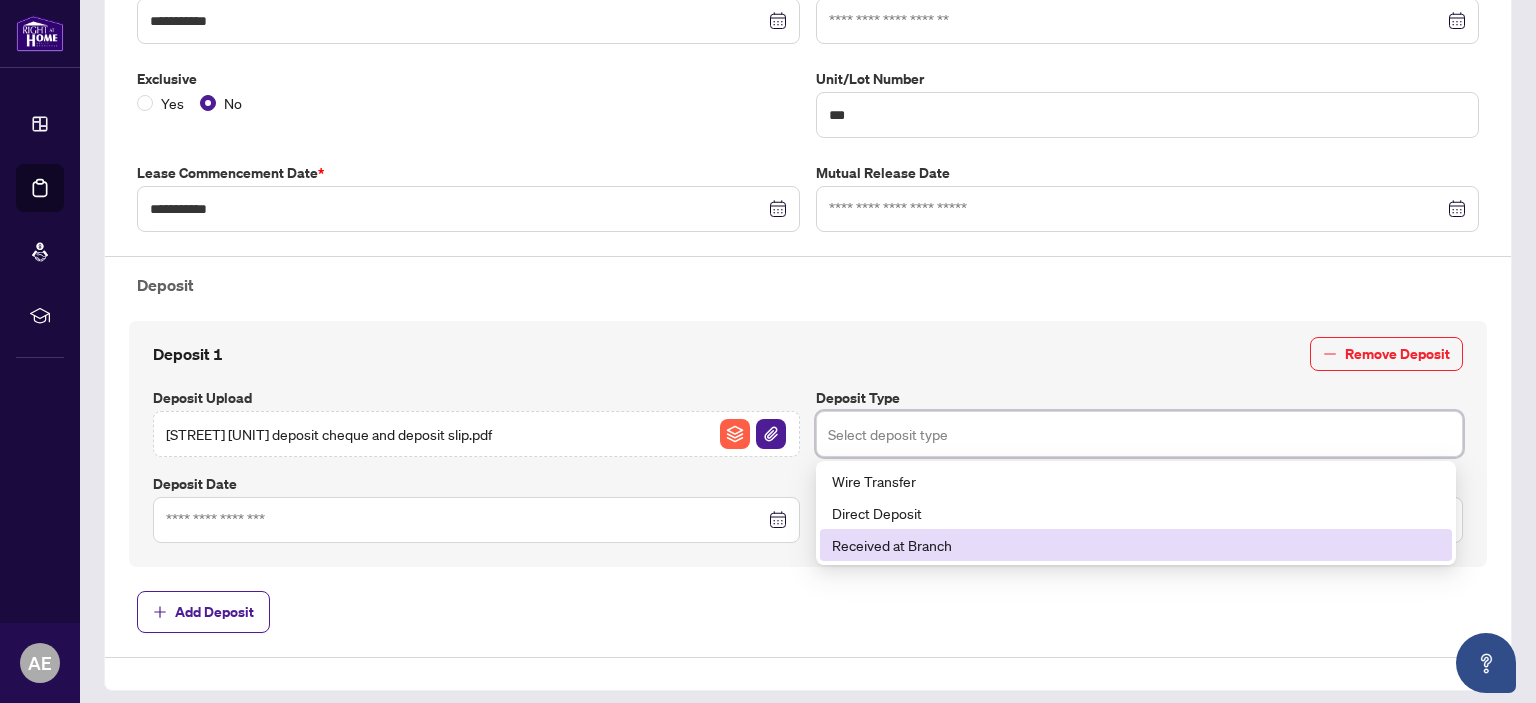 click on "Received at Branch" at bounding box center (1136, 545) 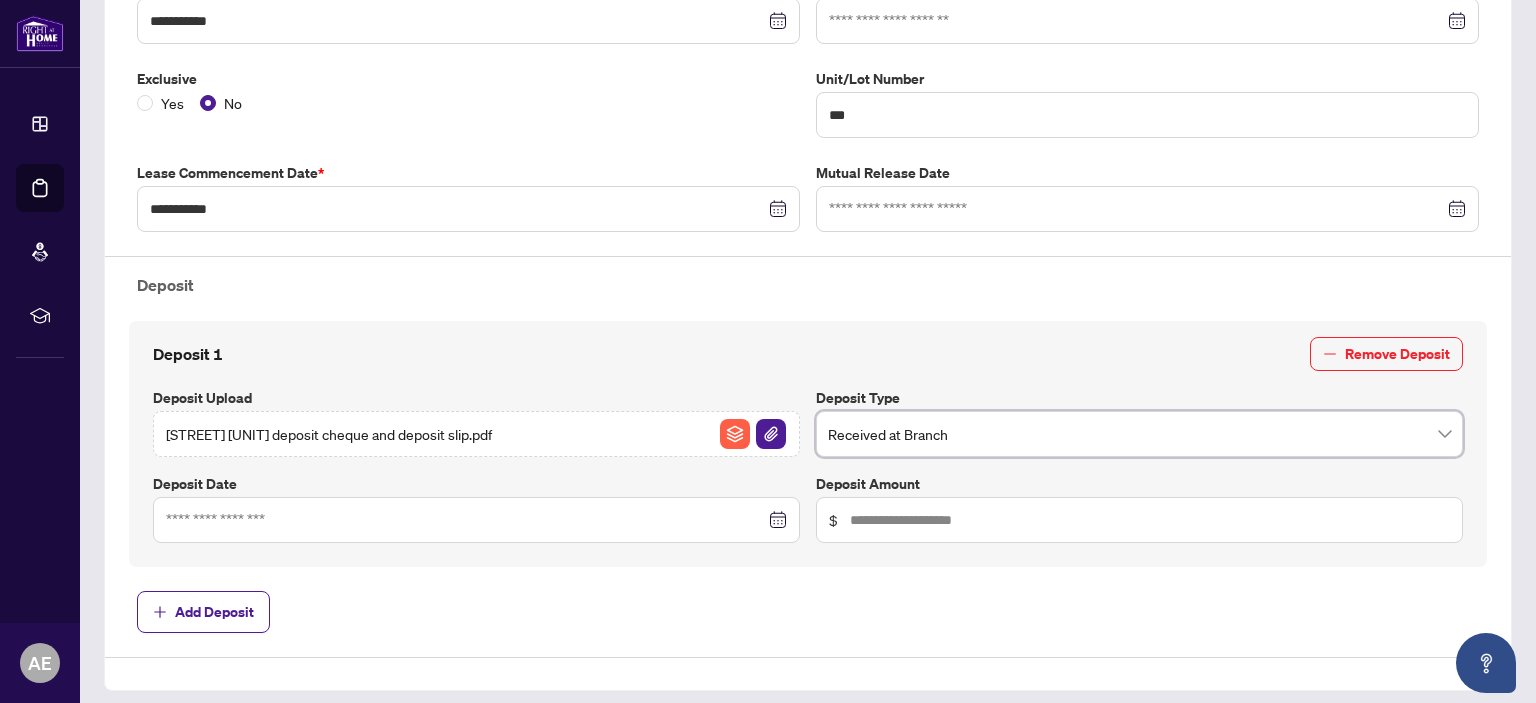 click on "$" at bounding box center [1139, 520] 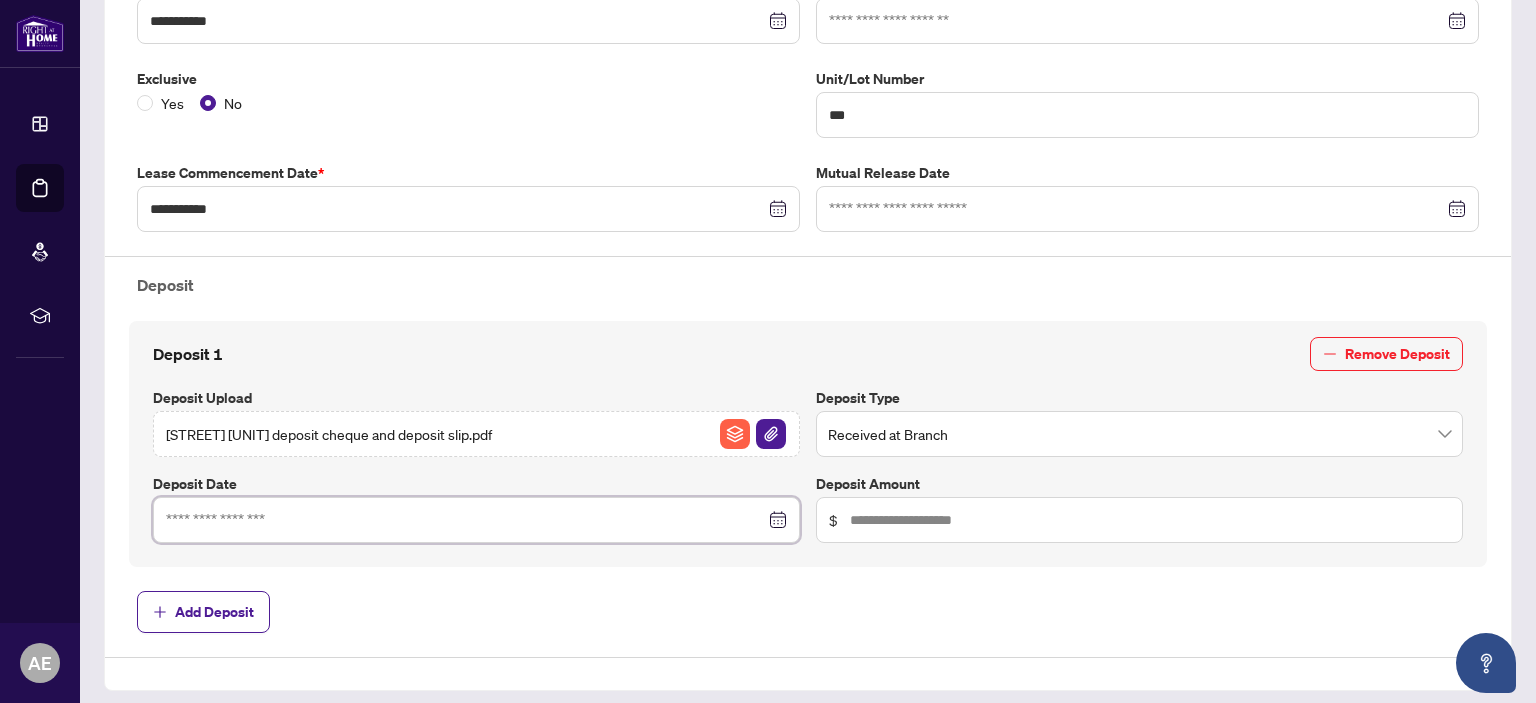 click at bounding box center (465, 520) 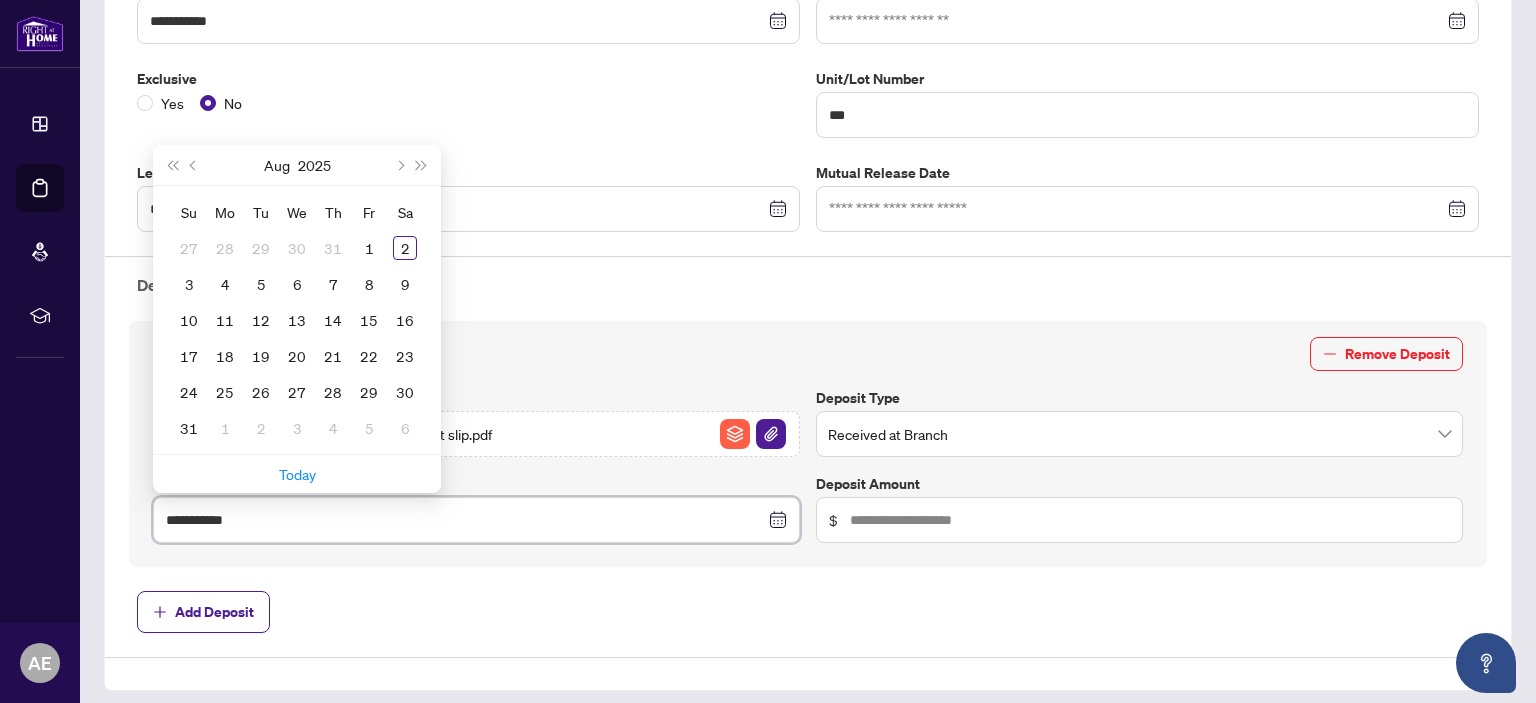 type on "**********" 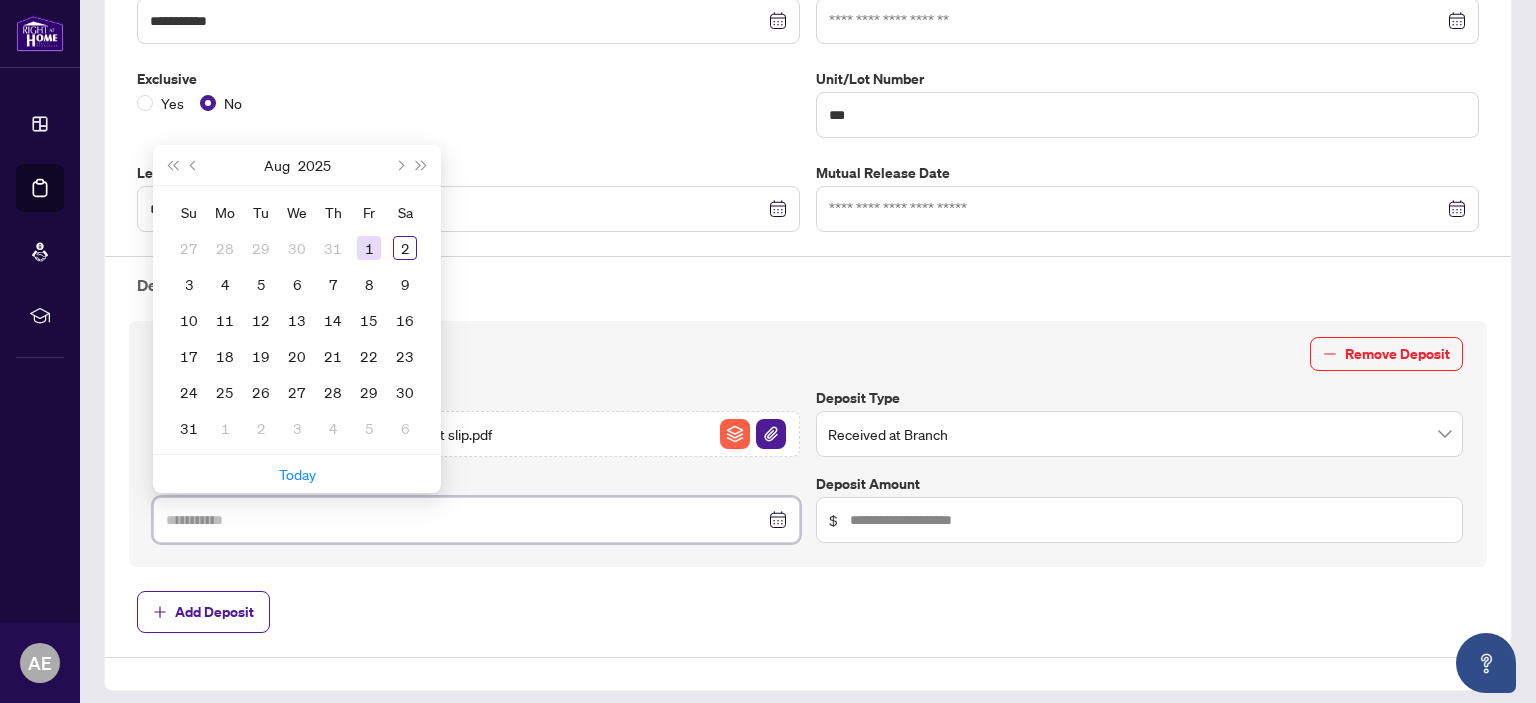 type on "**********" 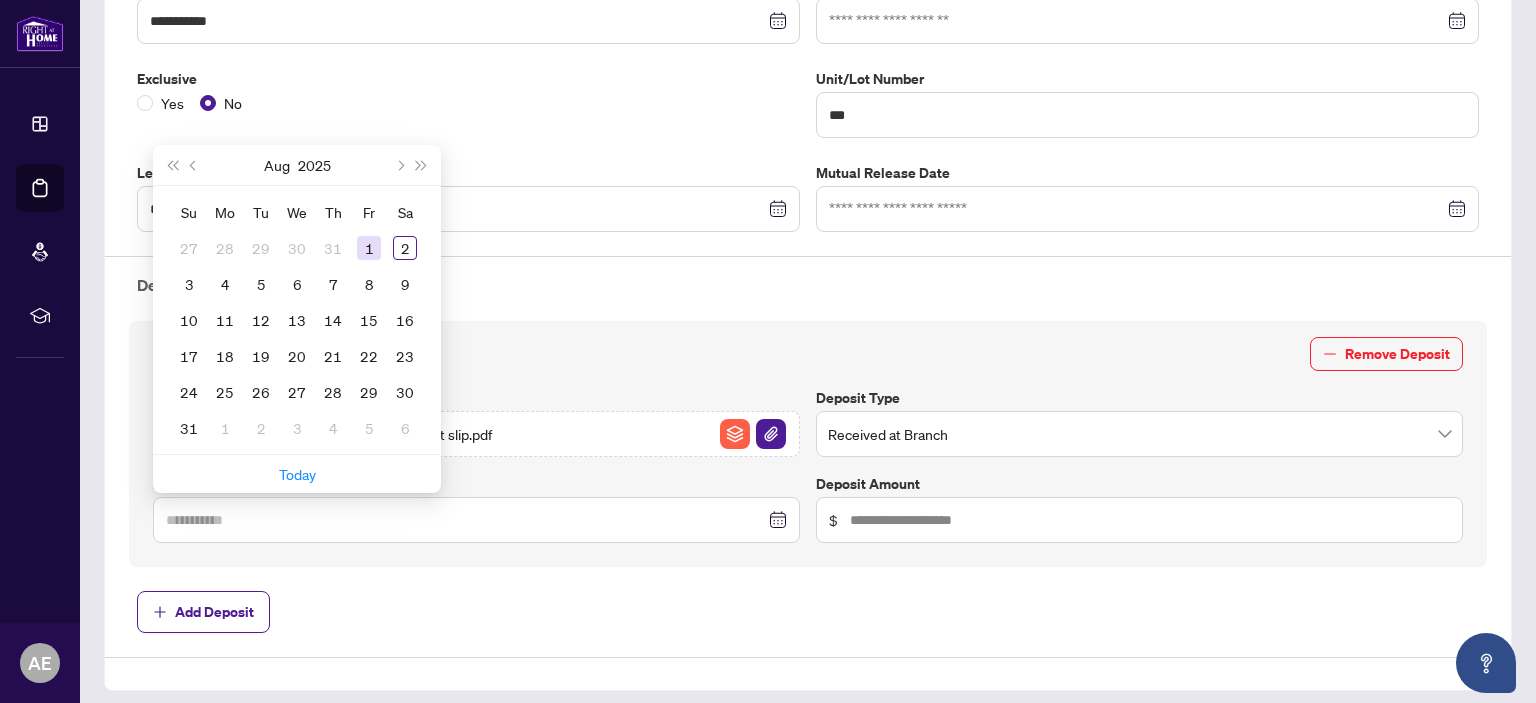 click on "1" at bounding box center [369, 248] 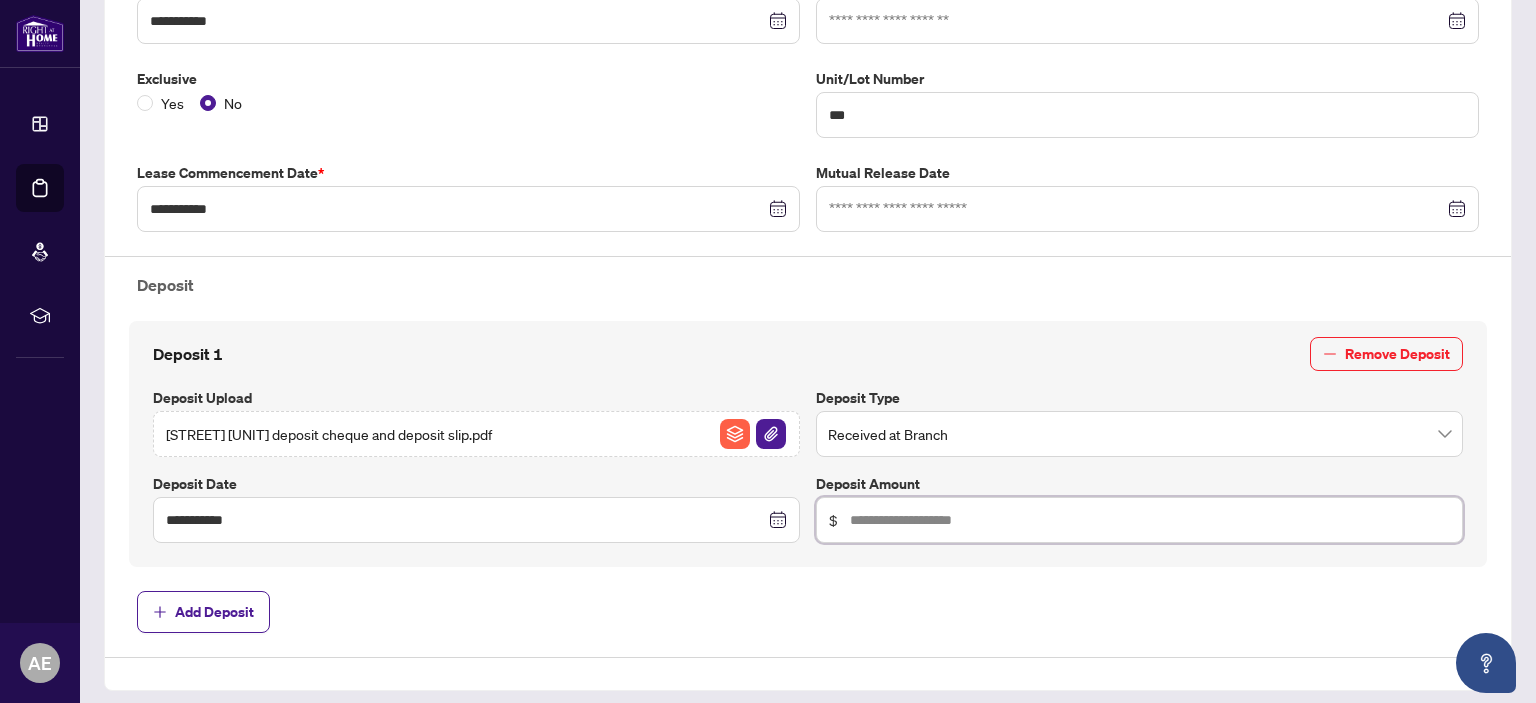 click at bounding box center (1150, 520) 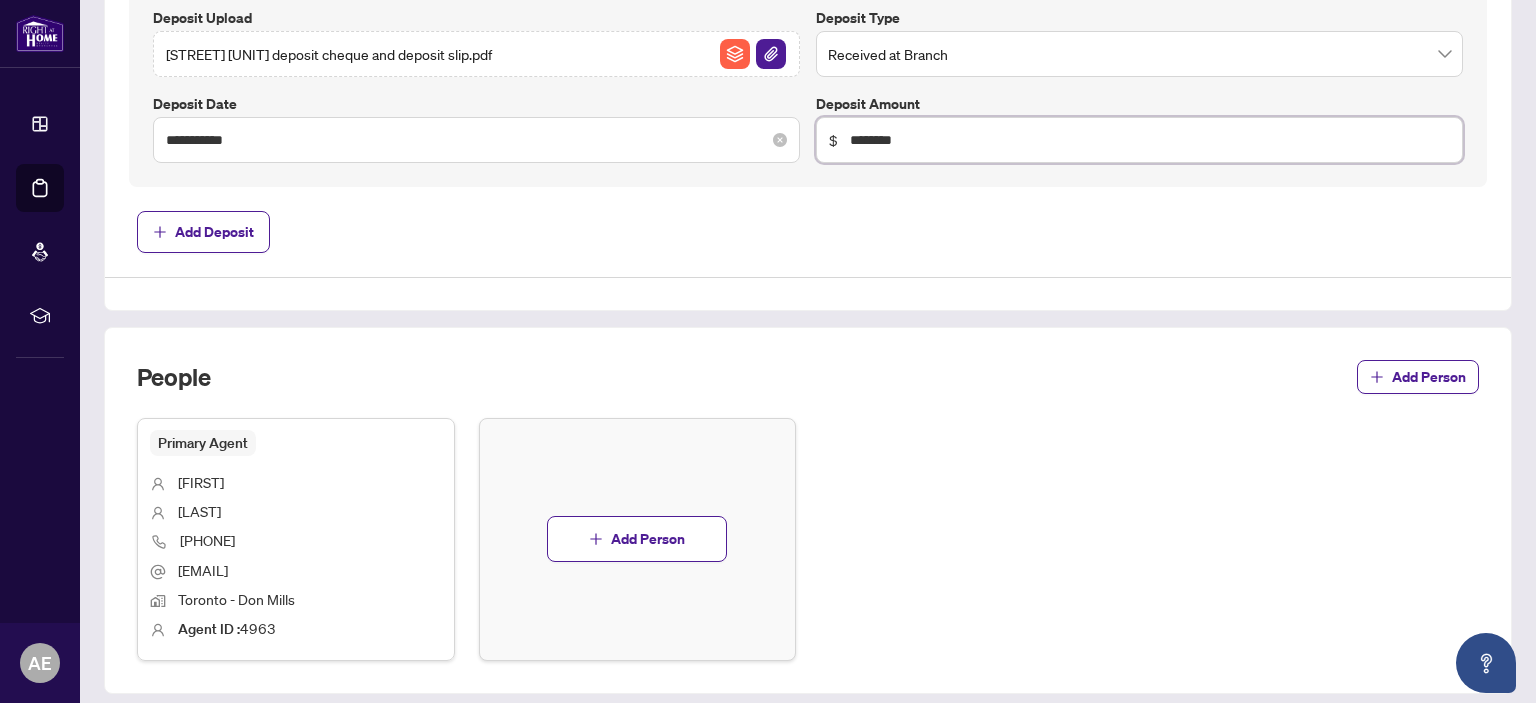 scroll, scrollTop: 866, scrollLeft: 0, axis: vertical 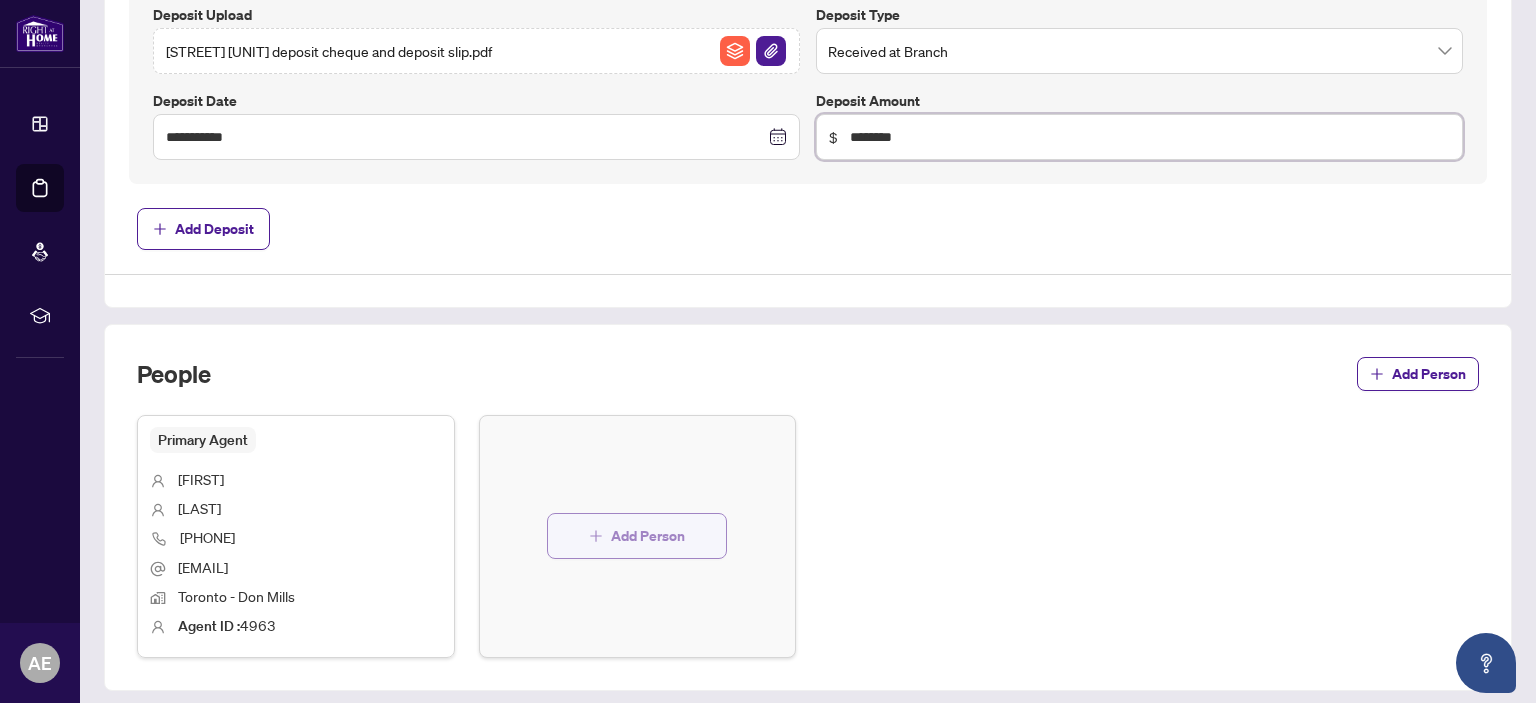 type on "********" 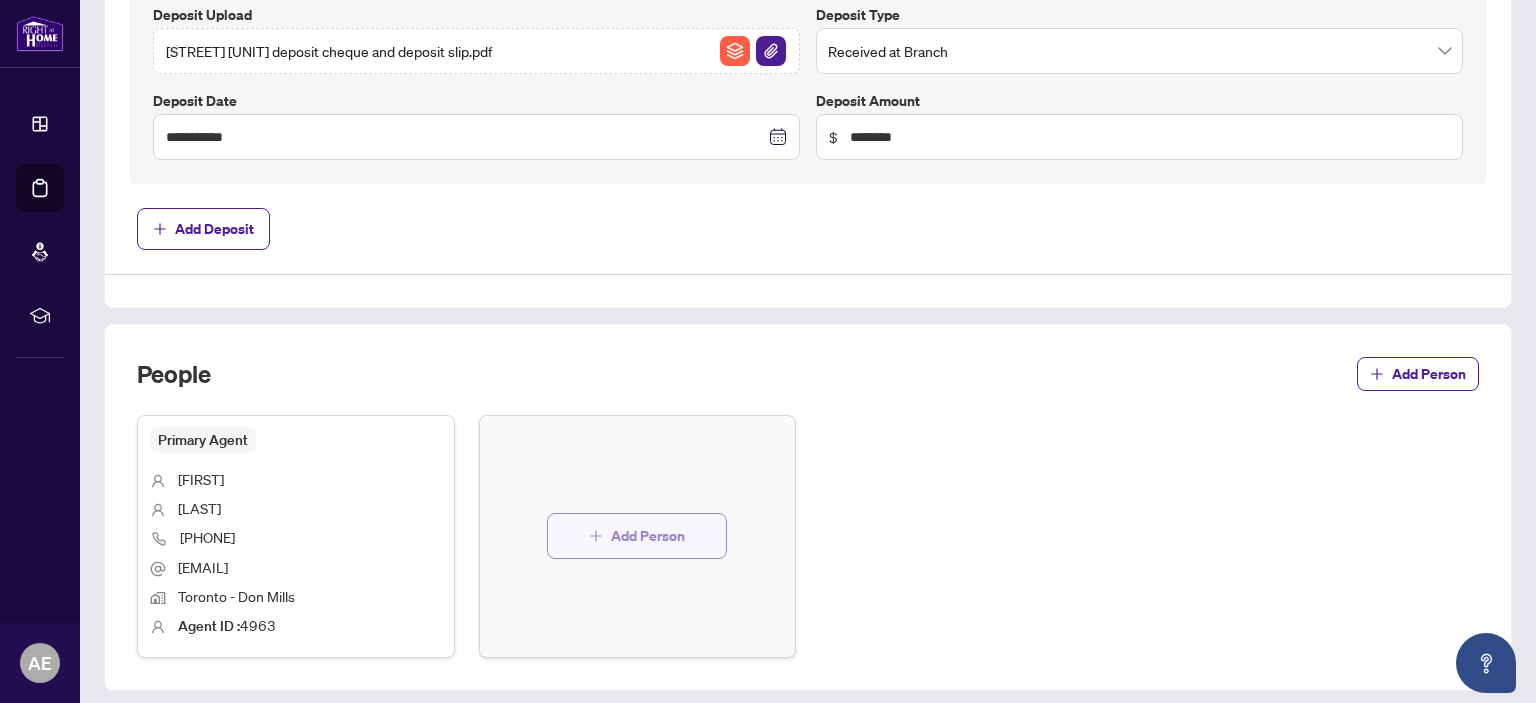 click on "Add Person" at bounding box center [648, 536] 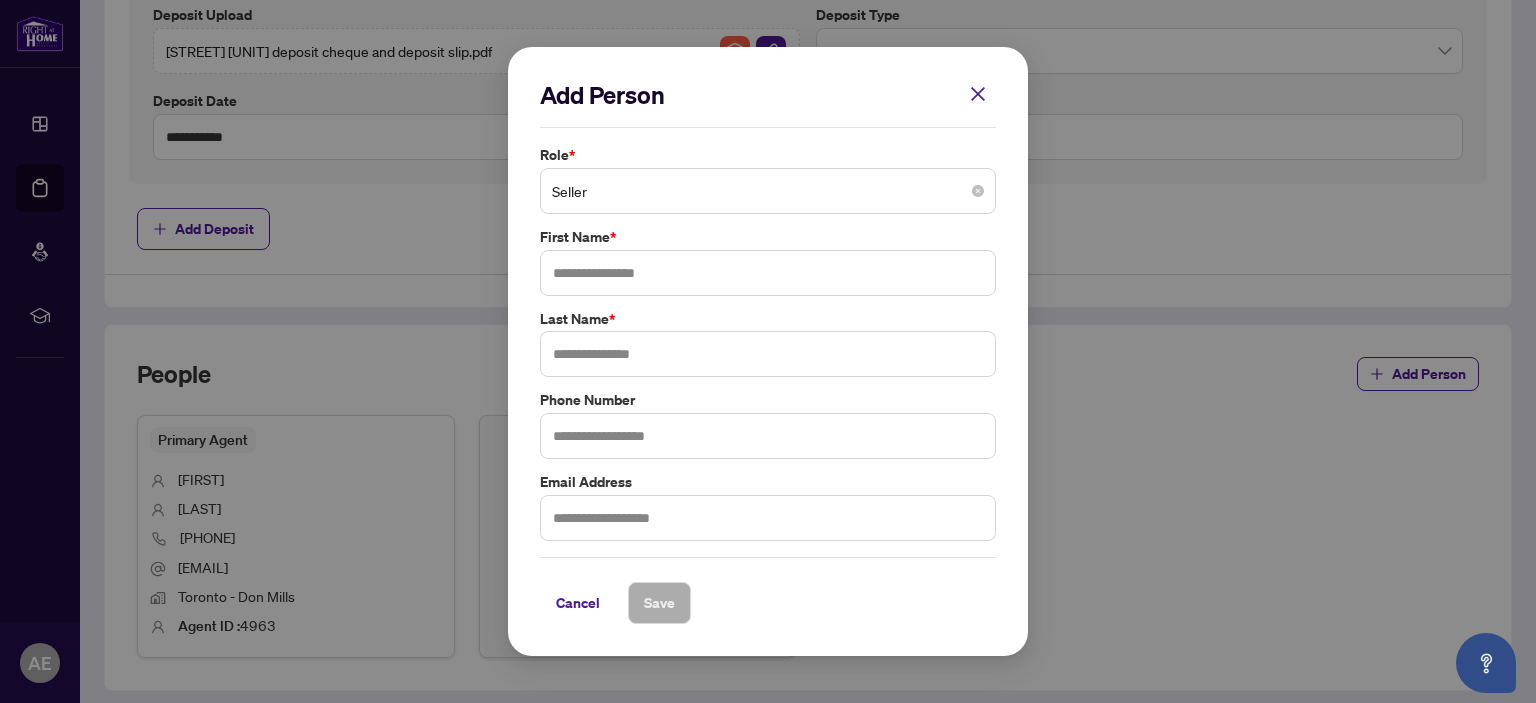 click on "Seller" at bounding box center [768, 191] 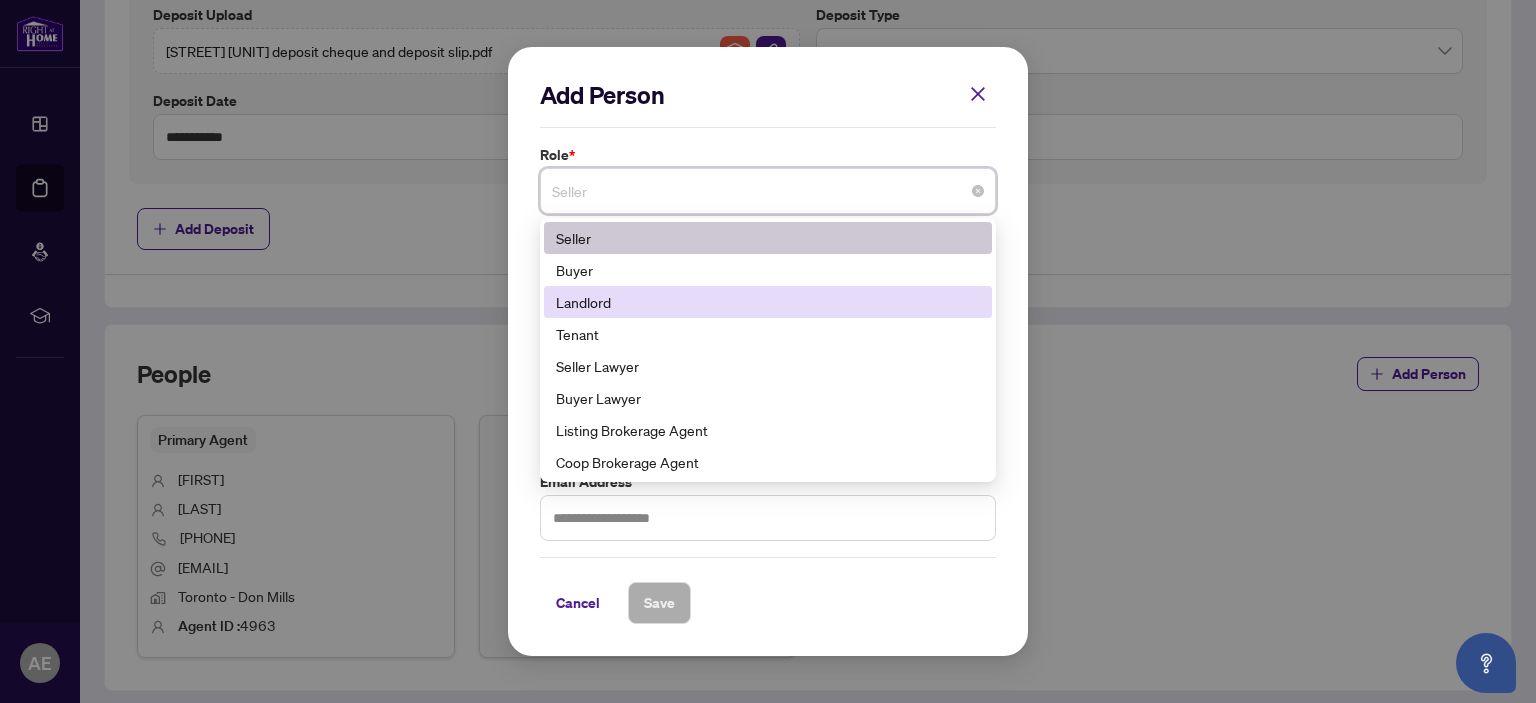 click on "Landlord" at bounding box center (768, 302) 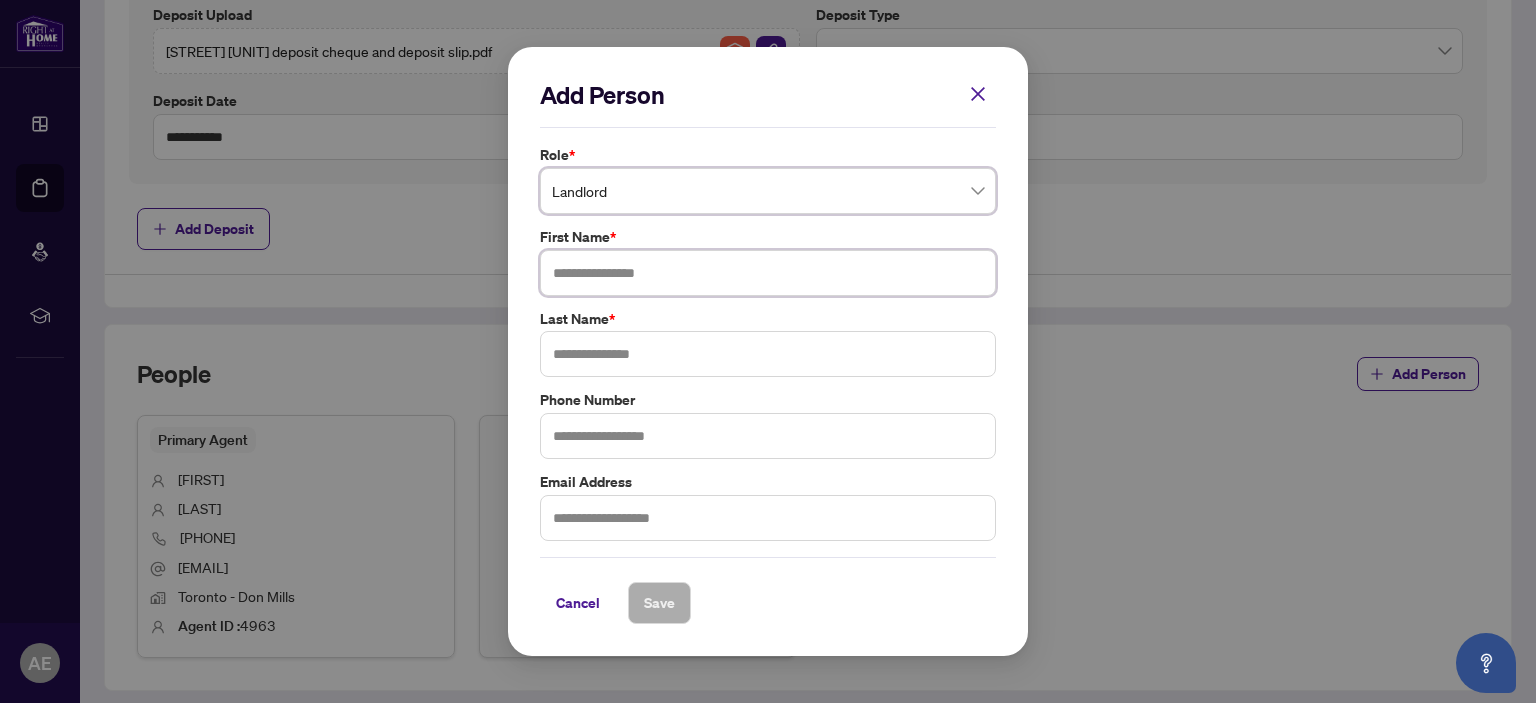 click at bounding box center (768, 273) 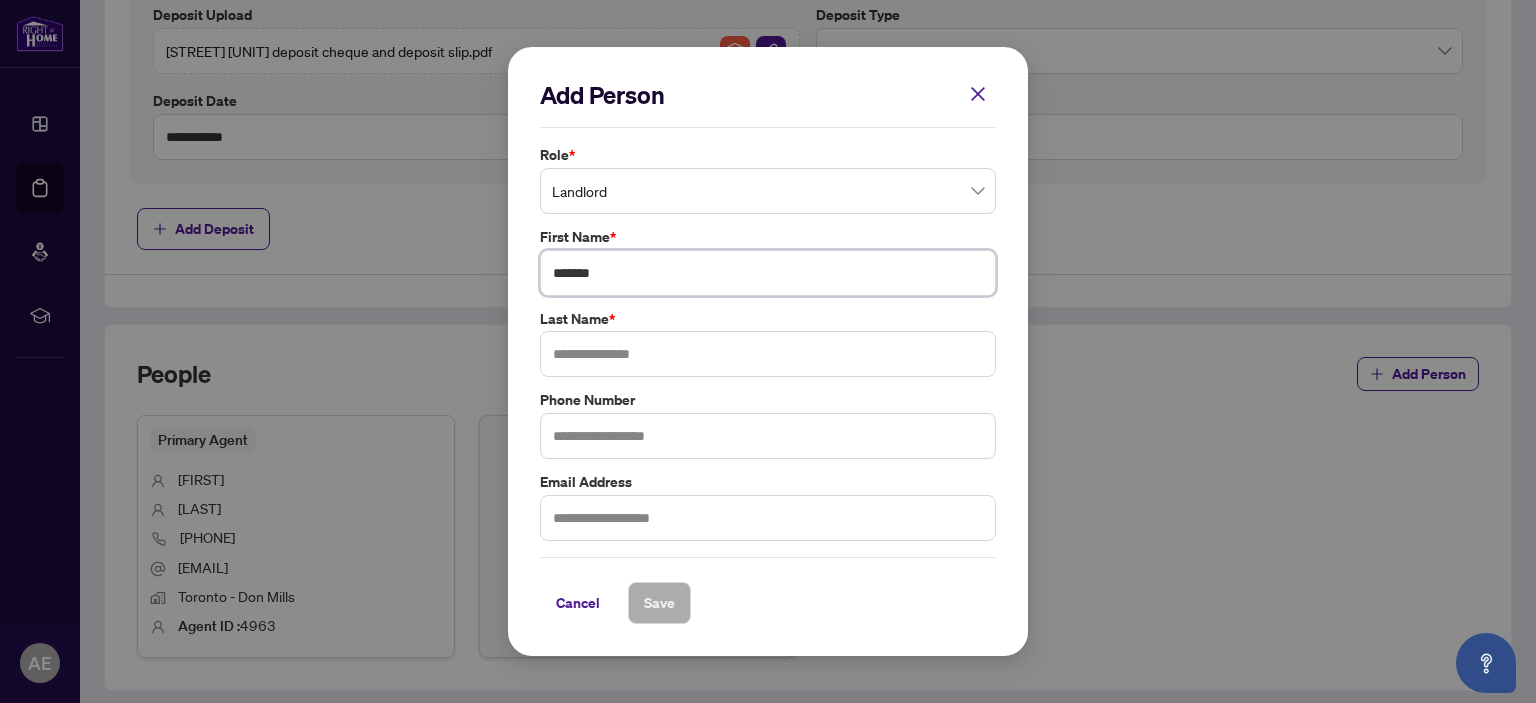 type on "******" 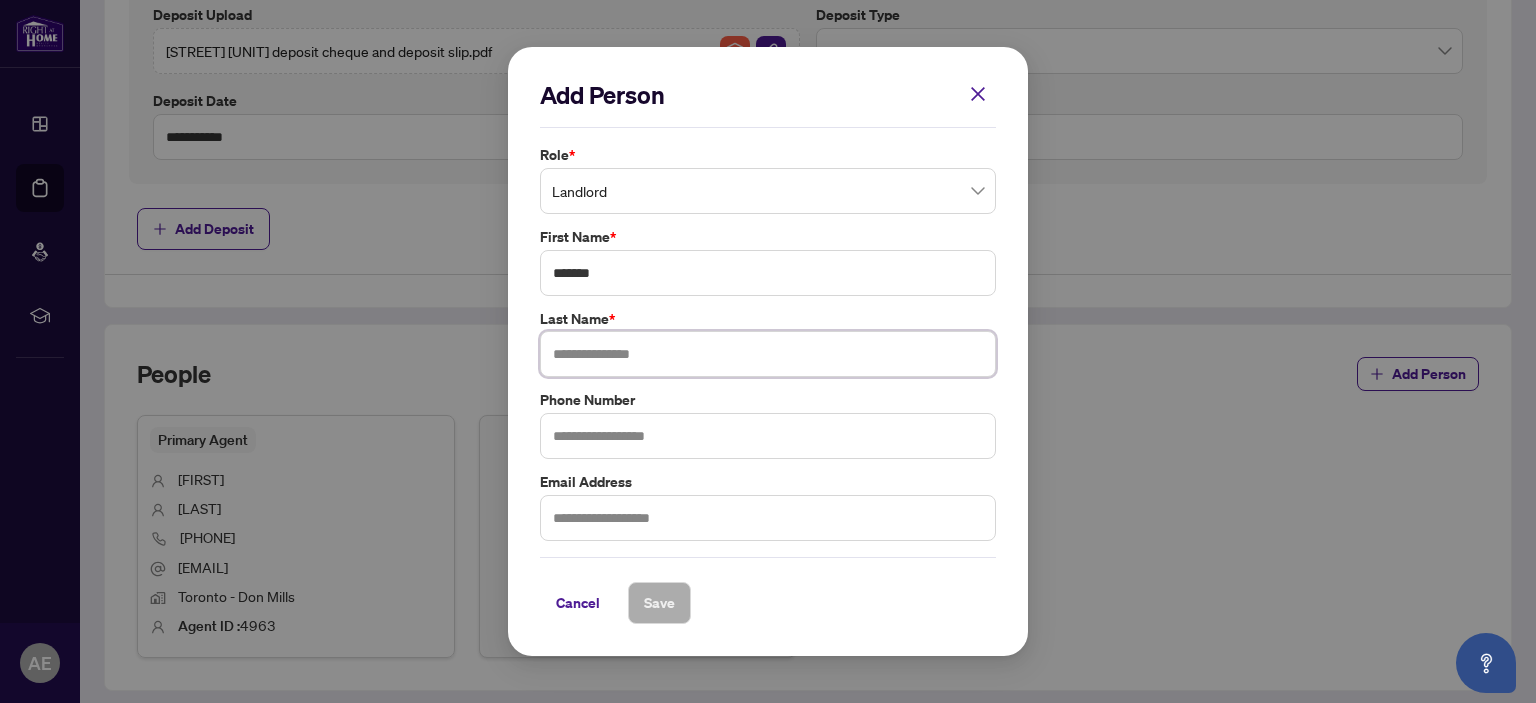 click at bounding box center (768, 354) 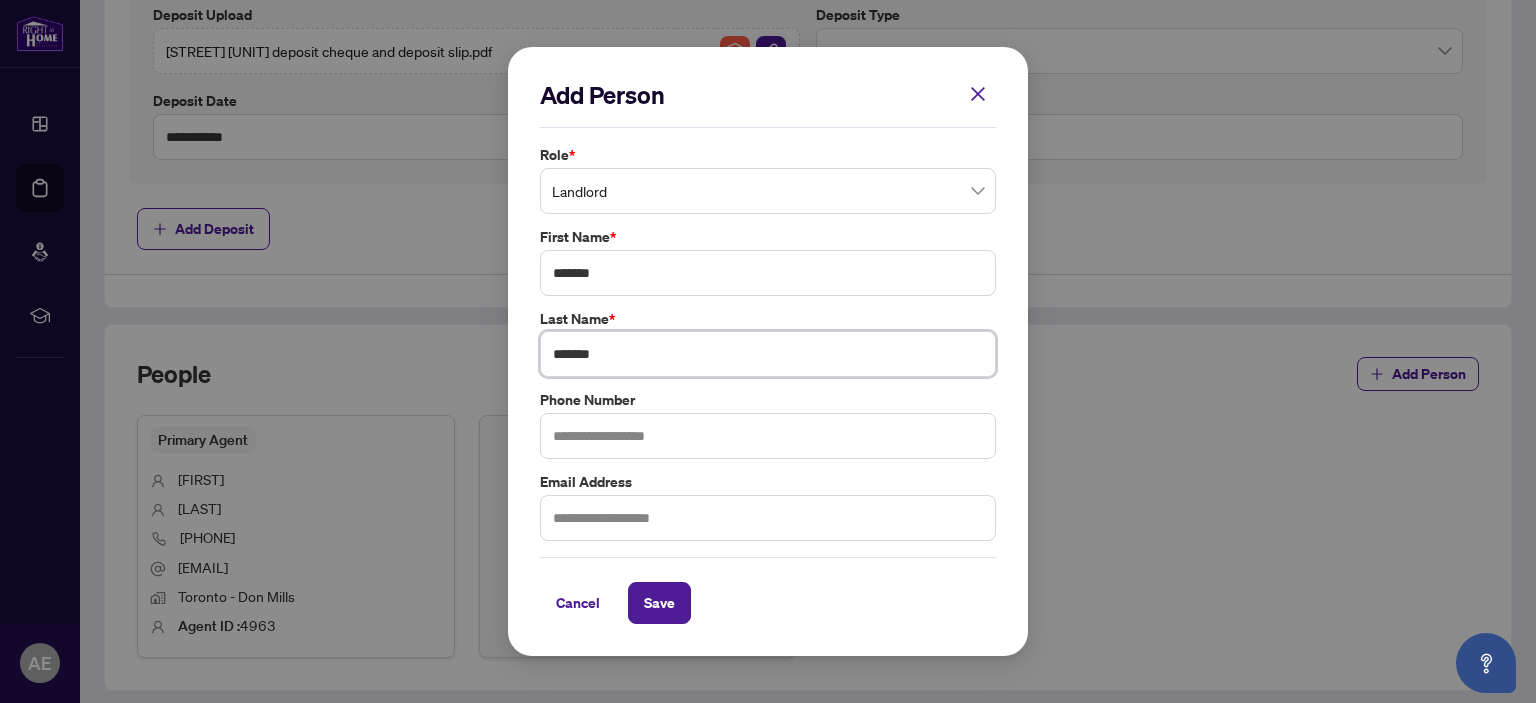 type on "******" 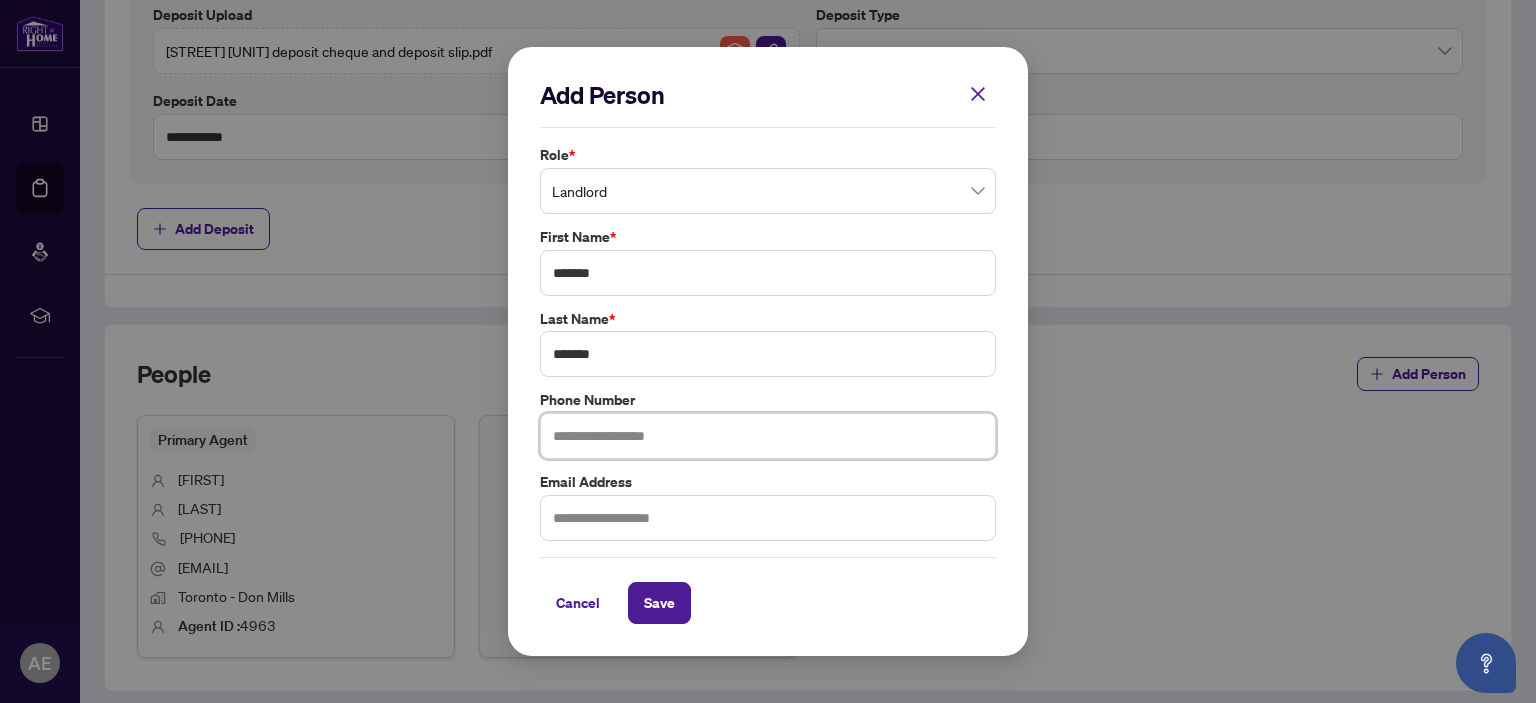 click at bounding box center (768, 436) 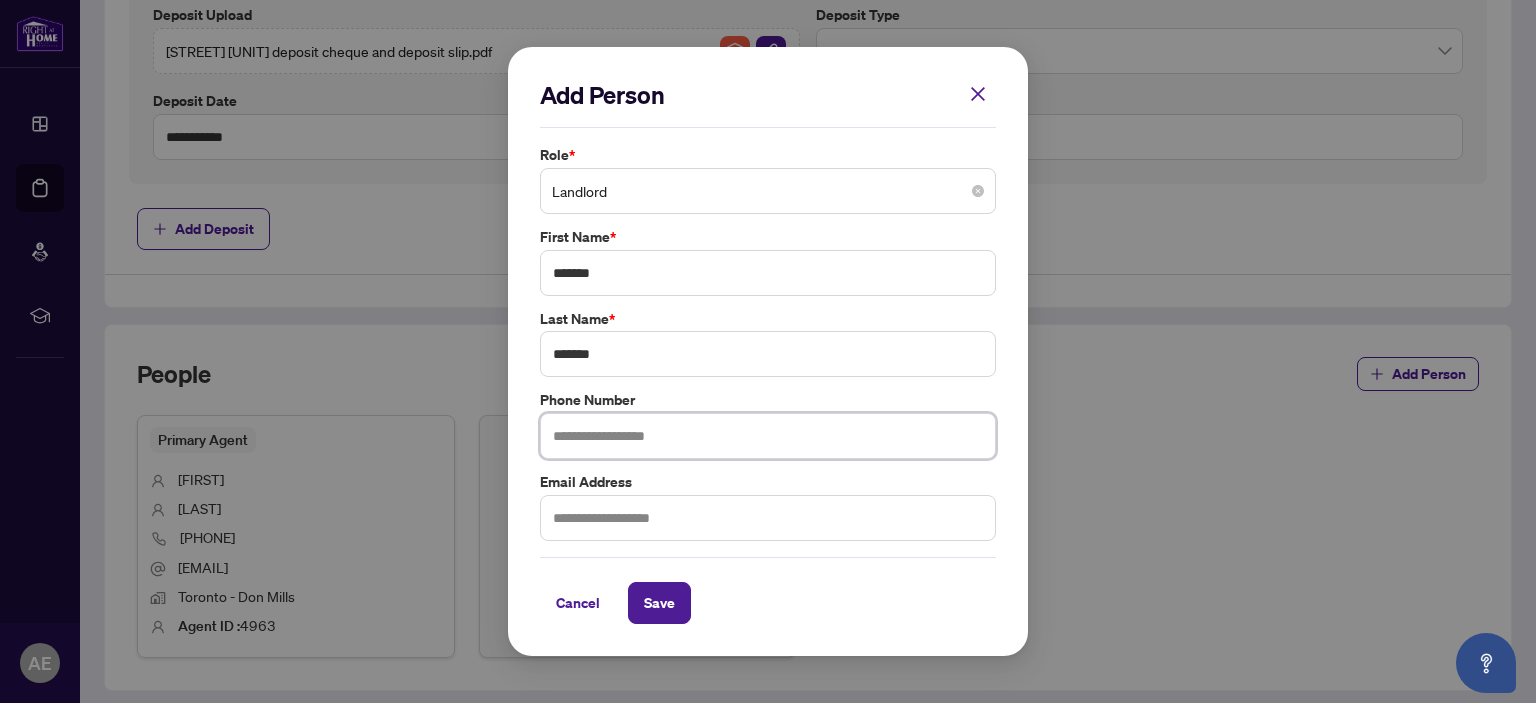 click on "Landlord" at bounding box center (768, 191) 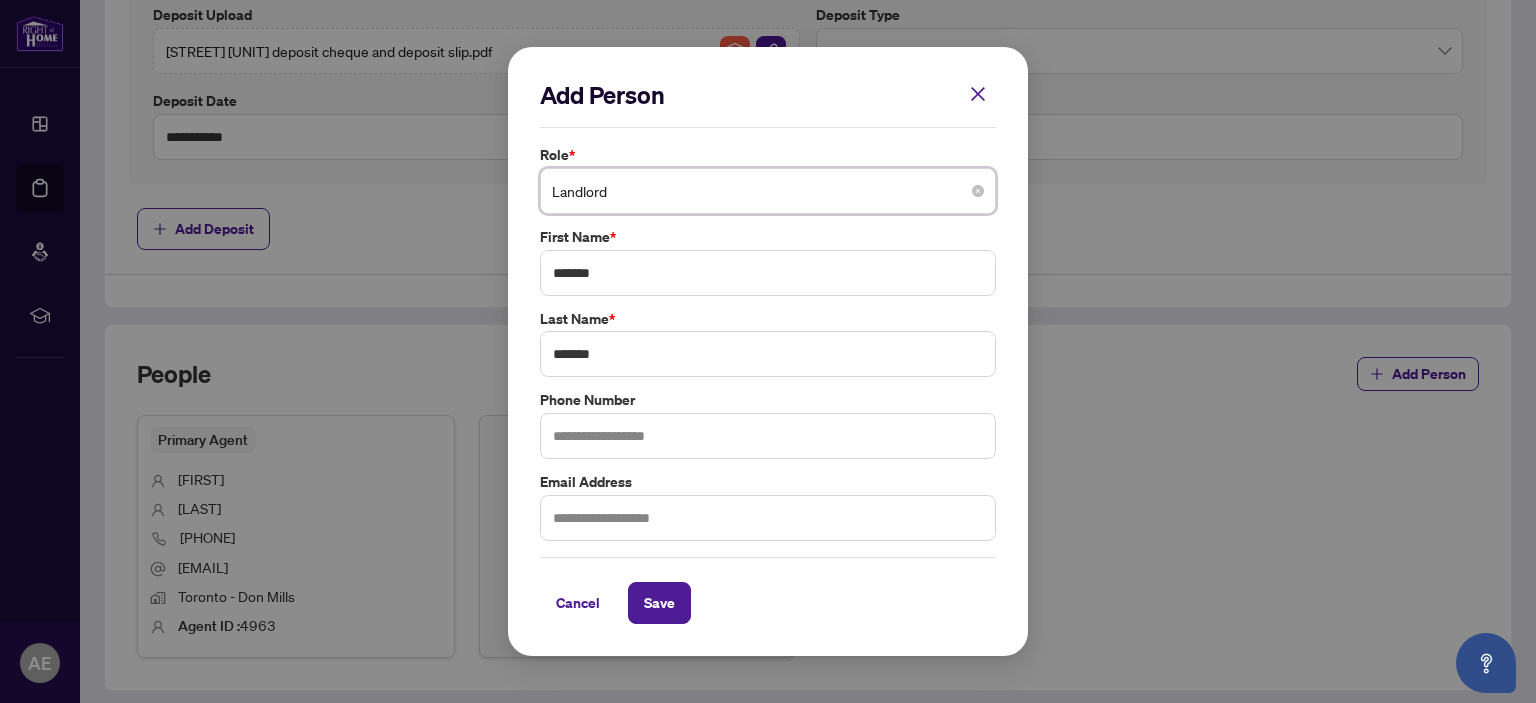click on "Landlord" at bounding box center [768, 191] 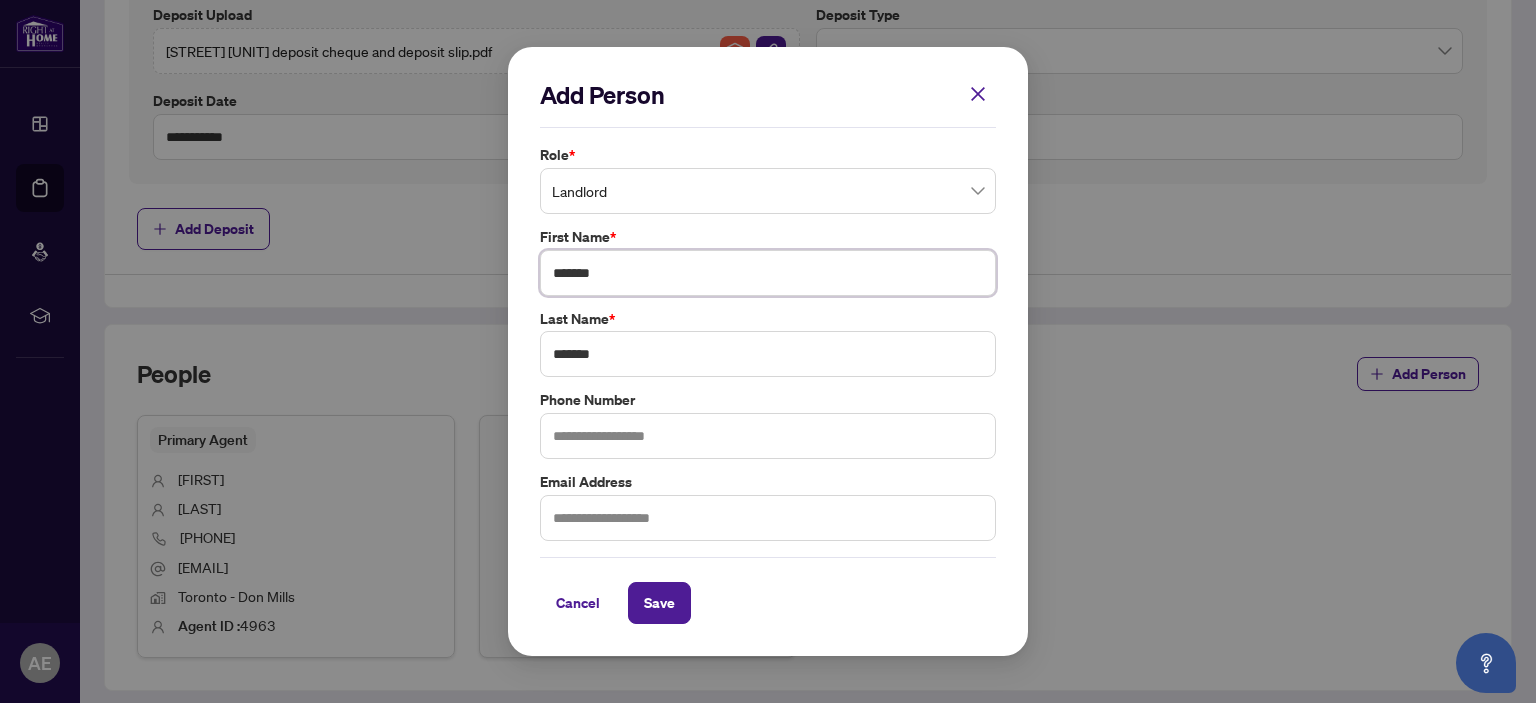 click on "******" at bounding box center [768, 273] 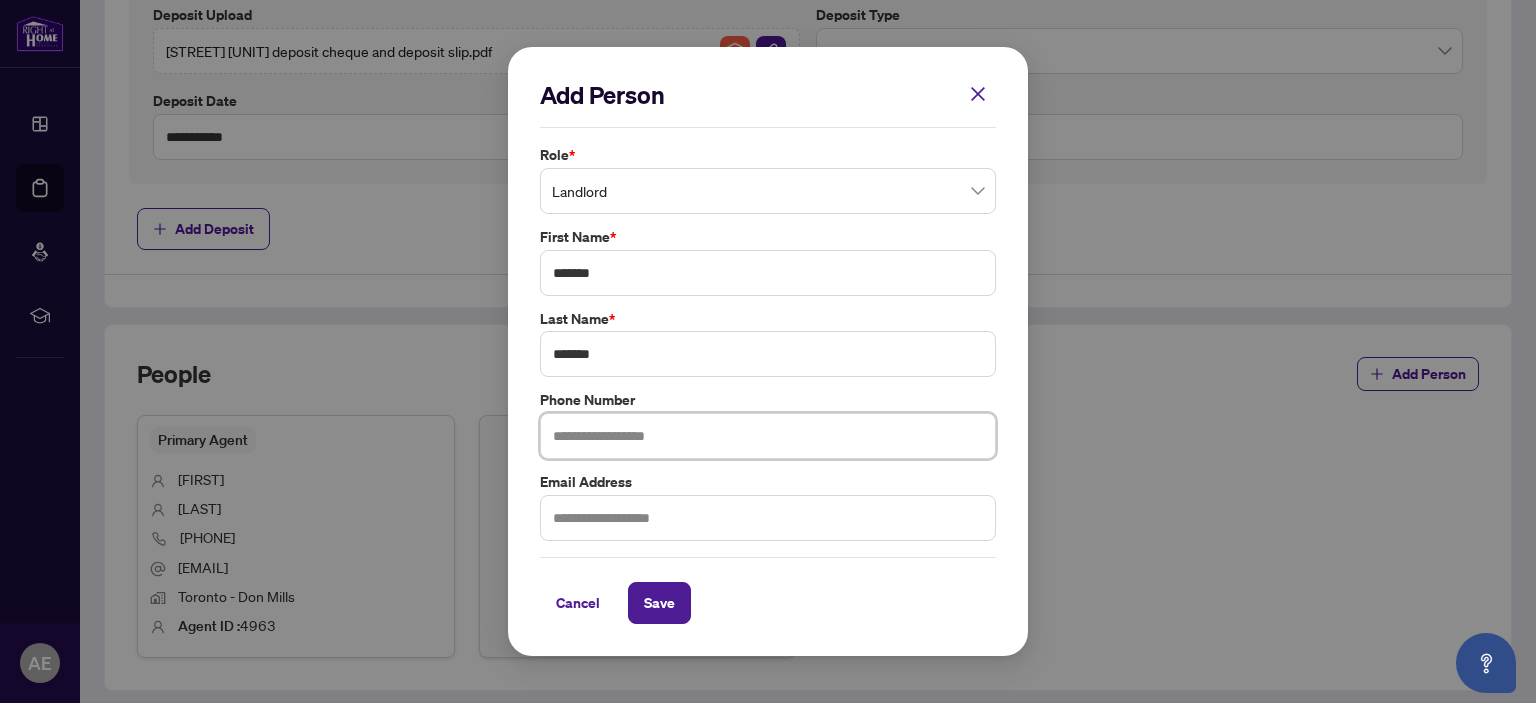 click at bounding box center (768, 436) 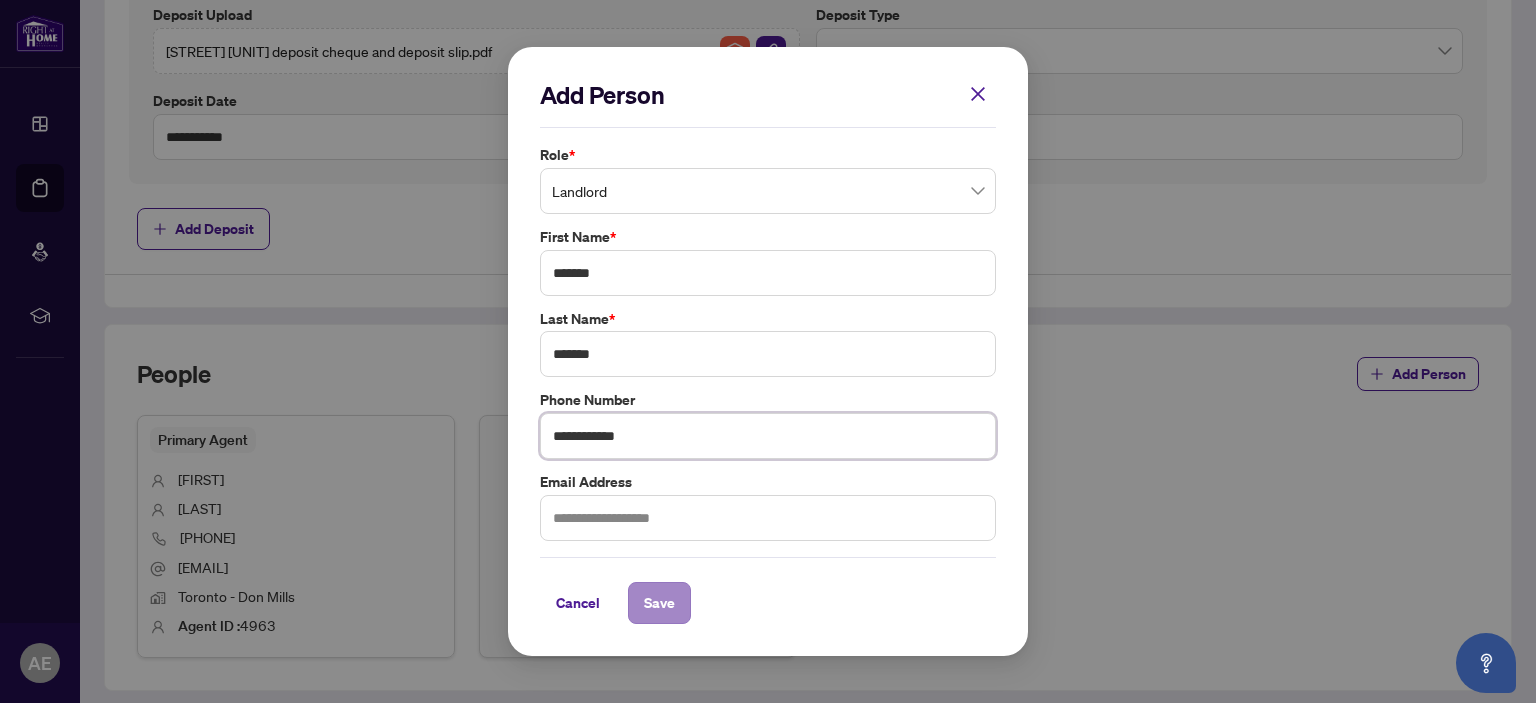 type on "**********" 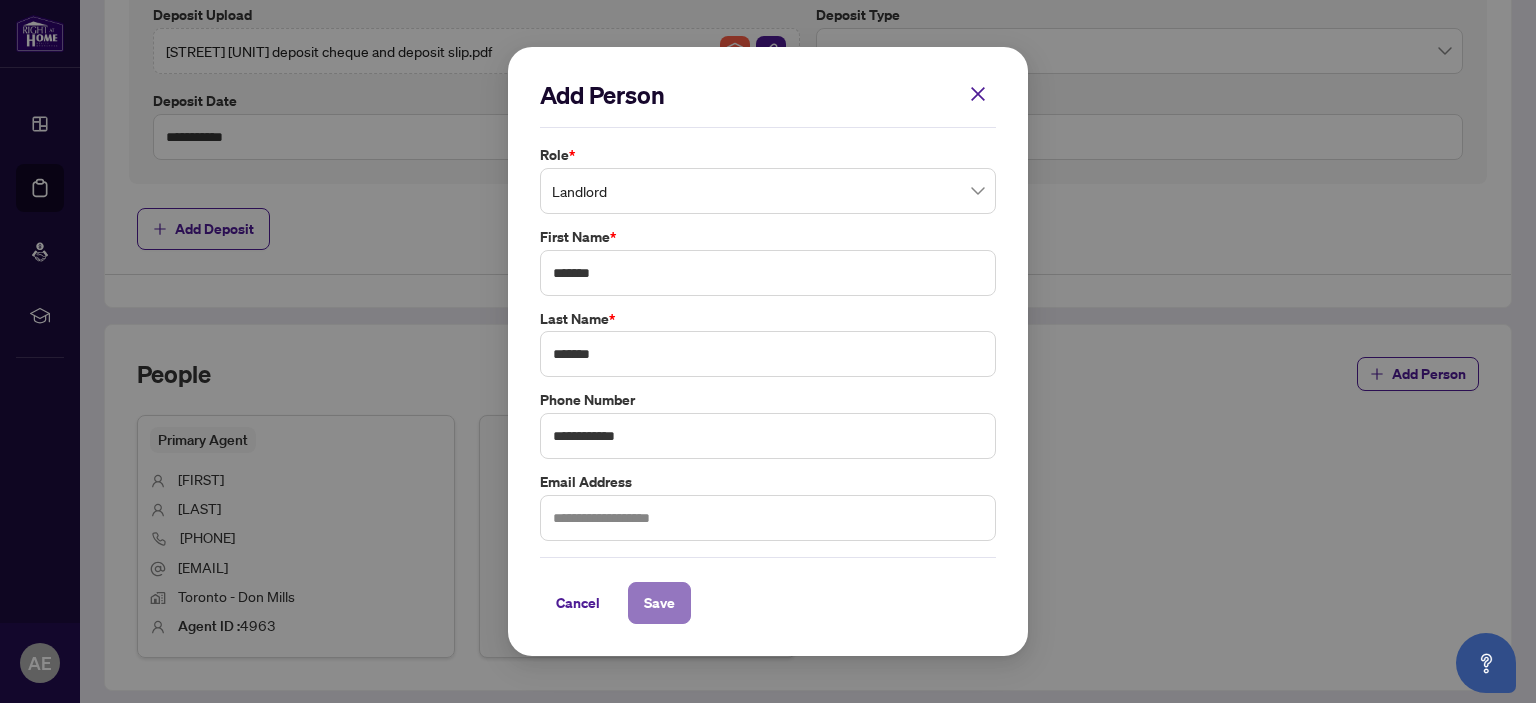 click on "Save" at bounding box center [659, 603] 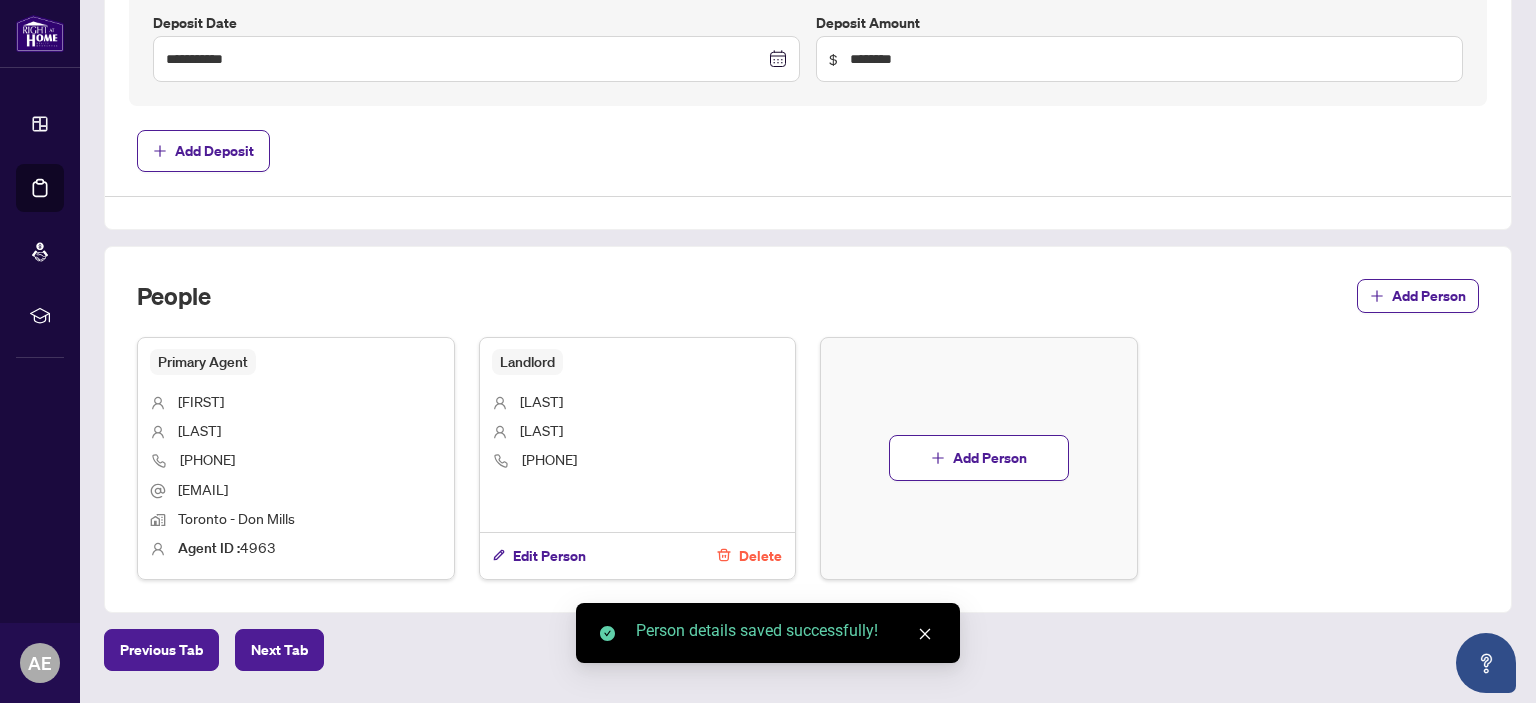 scroll, scrollTop: 986, scrollLeft: 0, axis: vertical 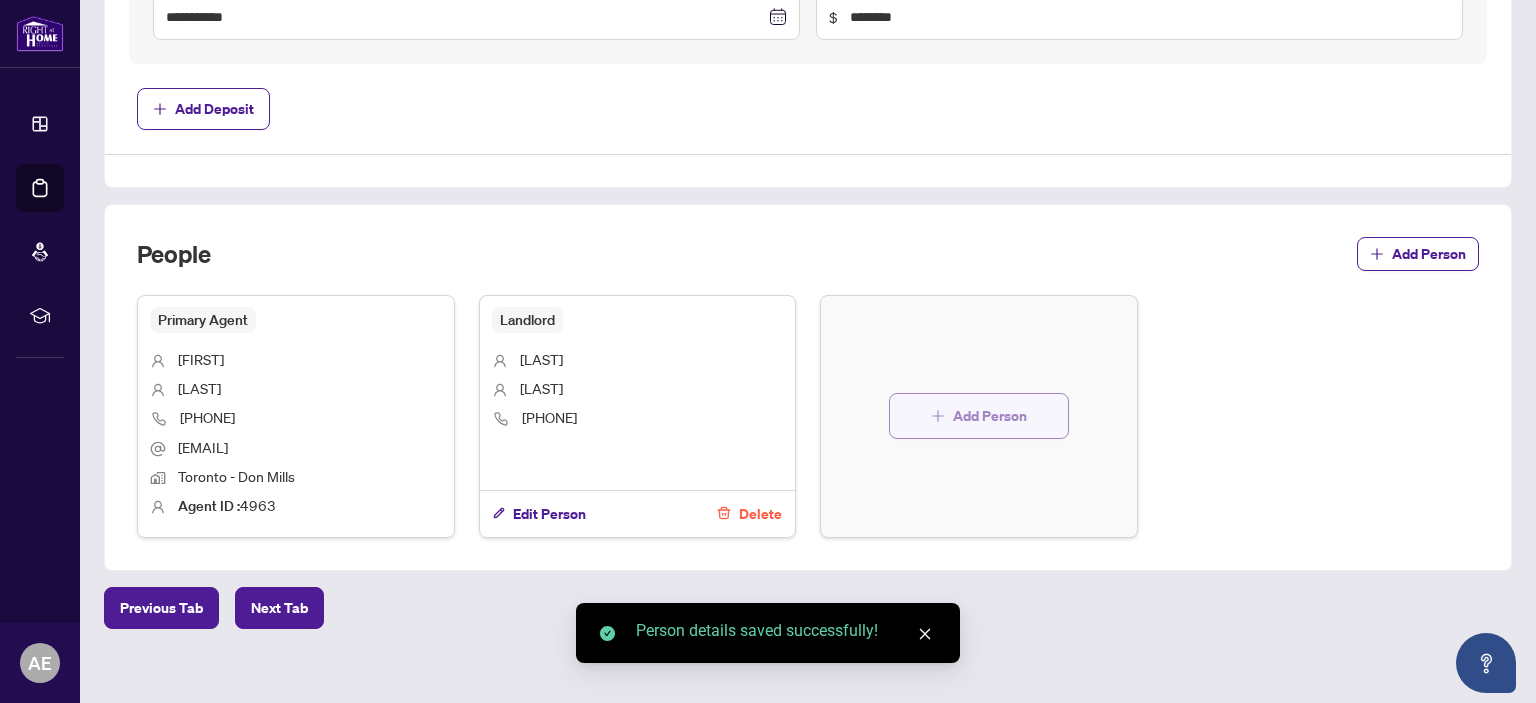 click on "Add Person" at bounding box center (990, 416) 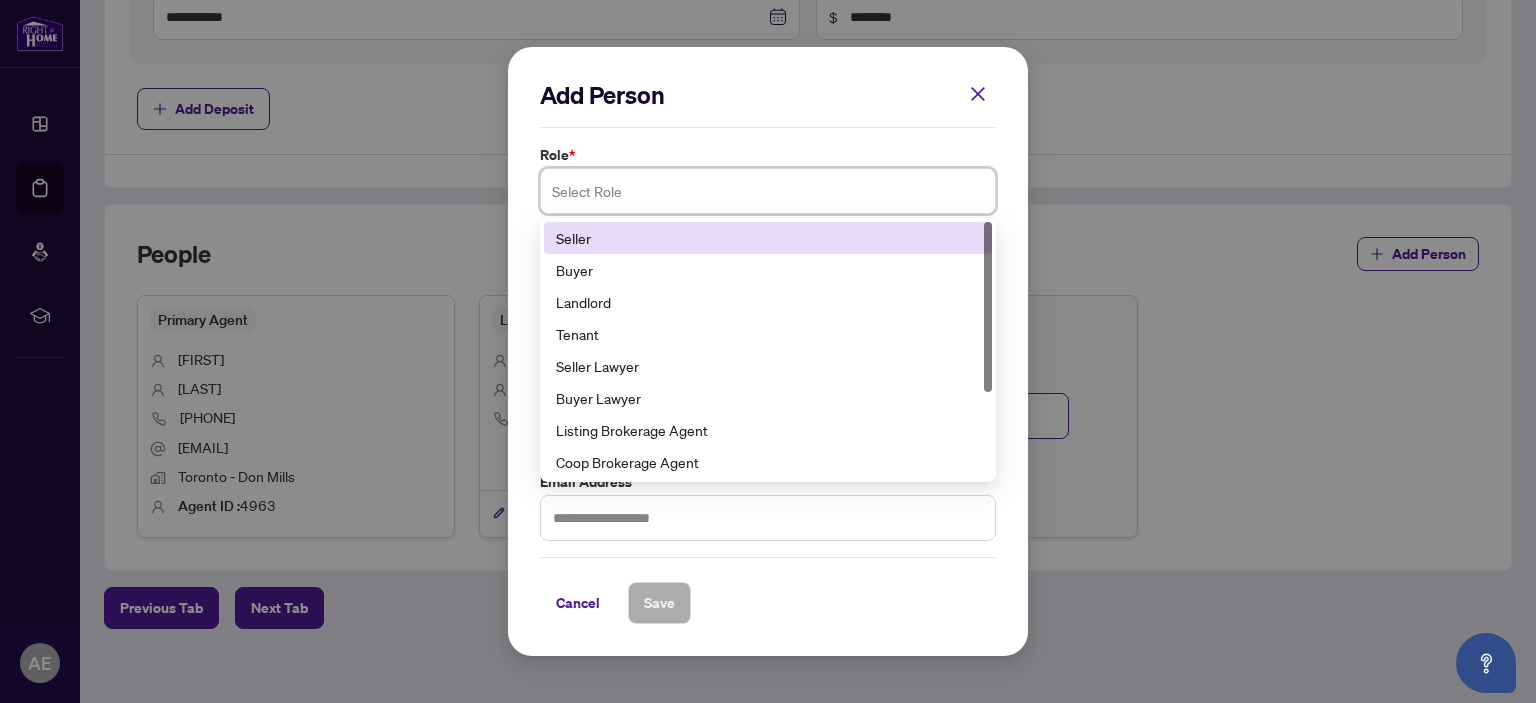 click at bounding box center (768, 191) 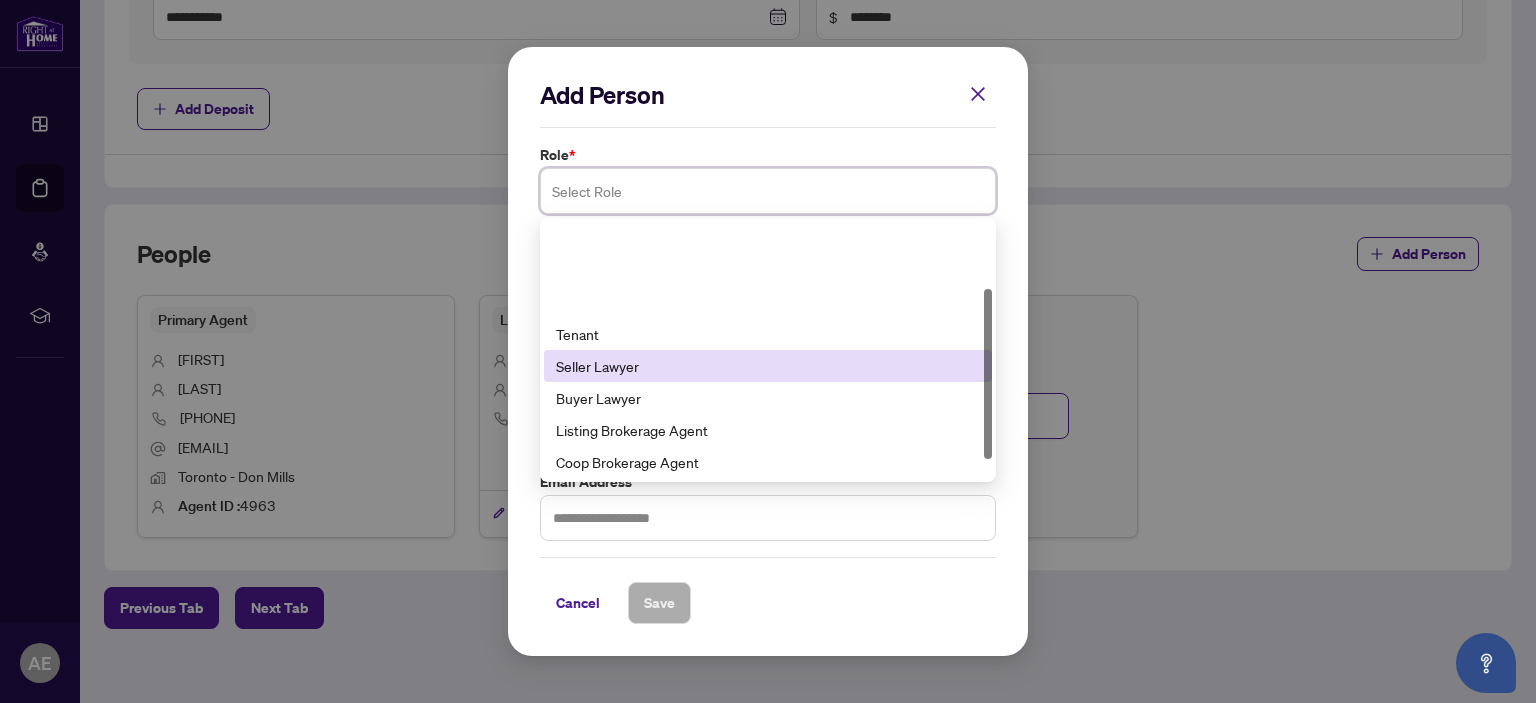 scroll, scrollTop: 128, scrollLeft: 0, axis: vertical 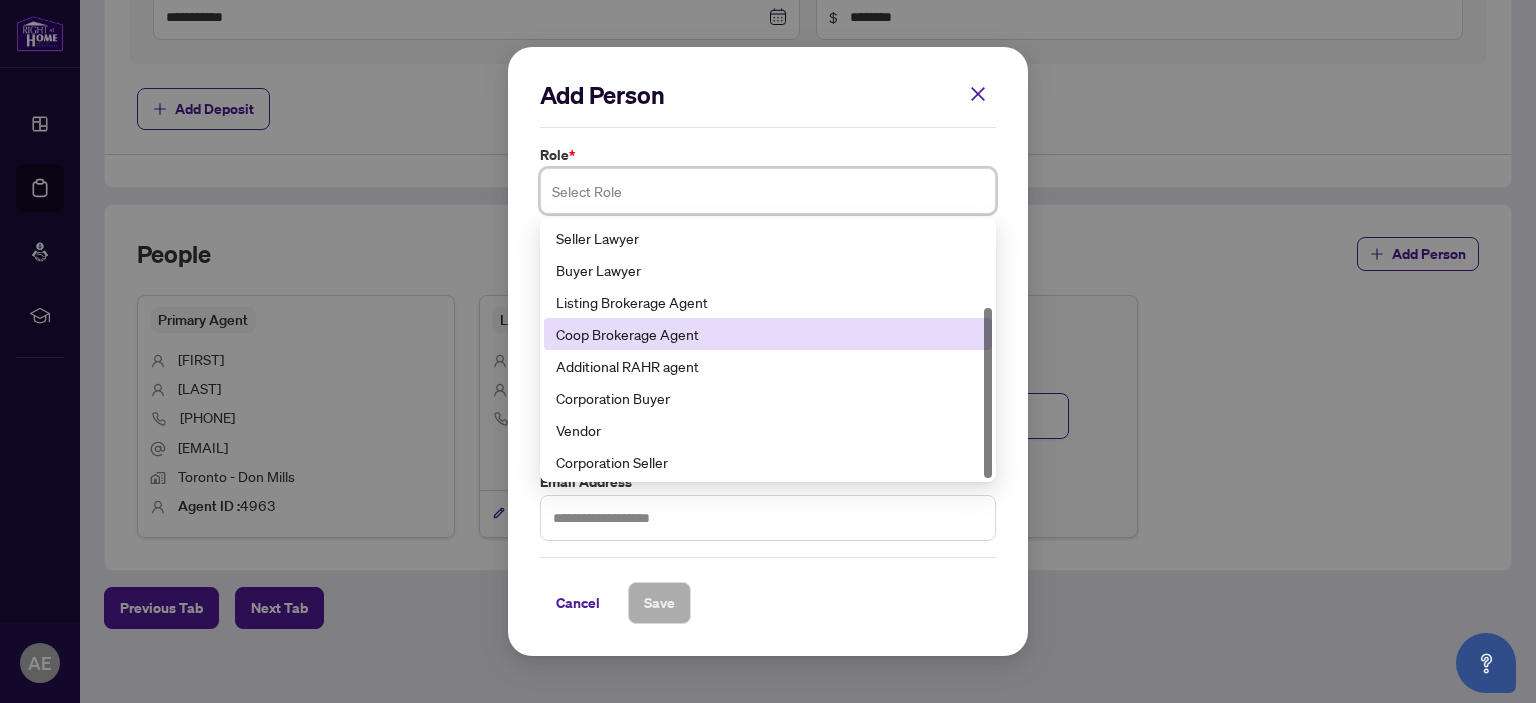 click on "Coop Brokerage Agent" at bounding box center [768, 334] 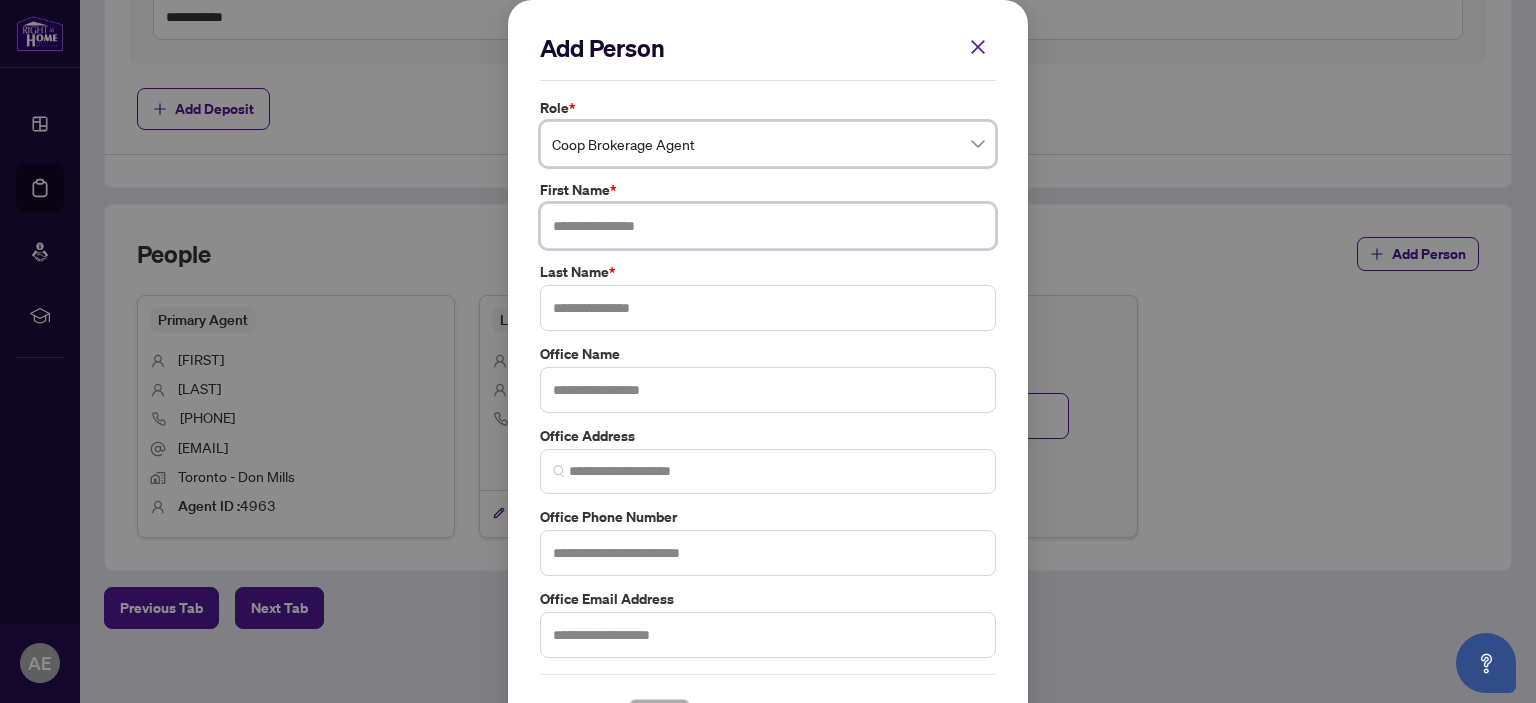 click at bounding box center [768, 226] 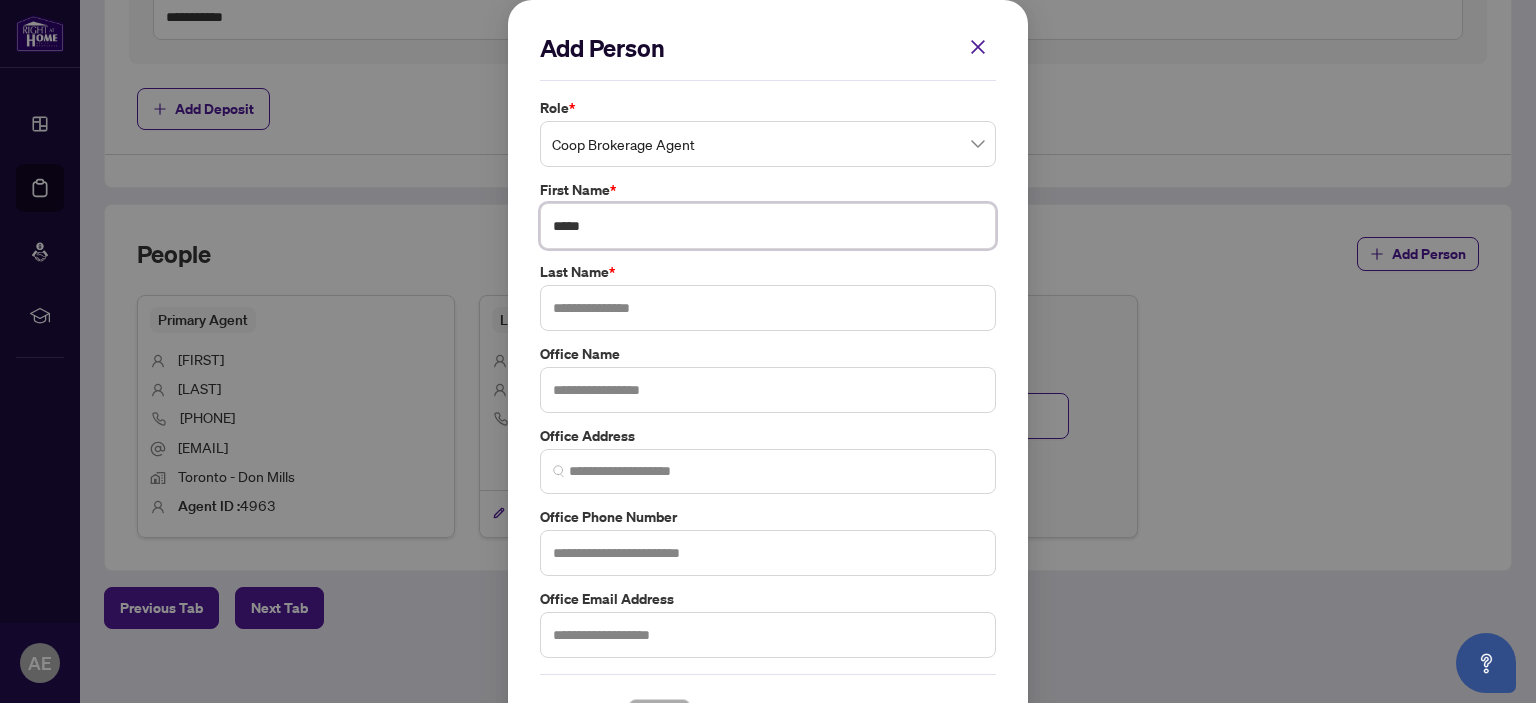 type on "*****" 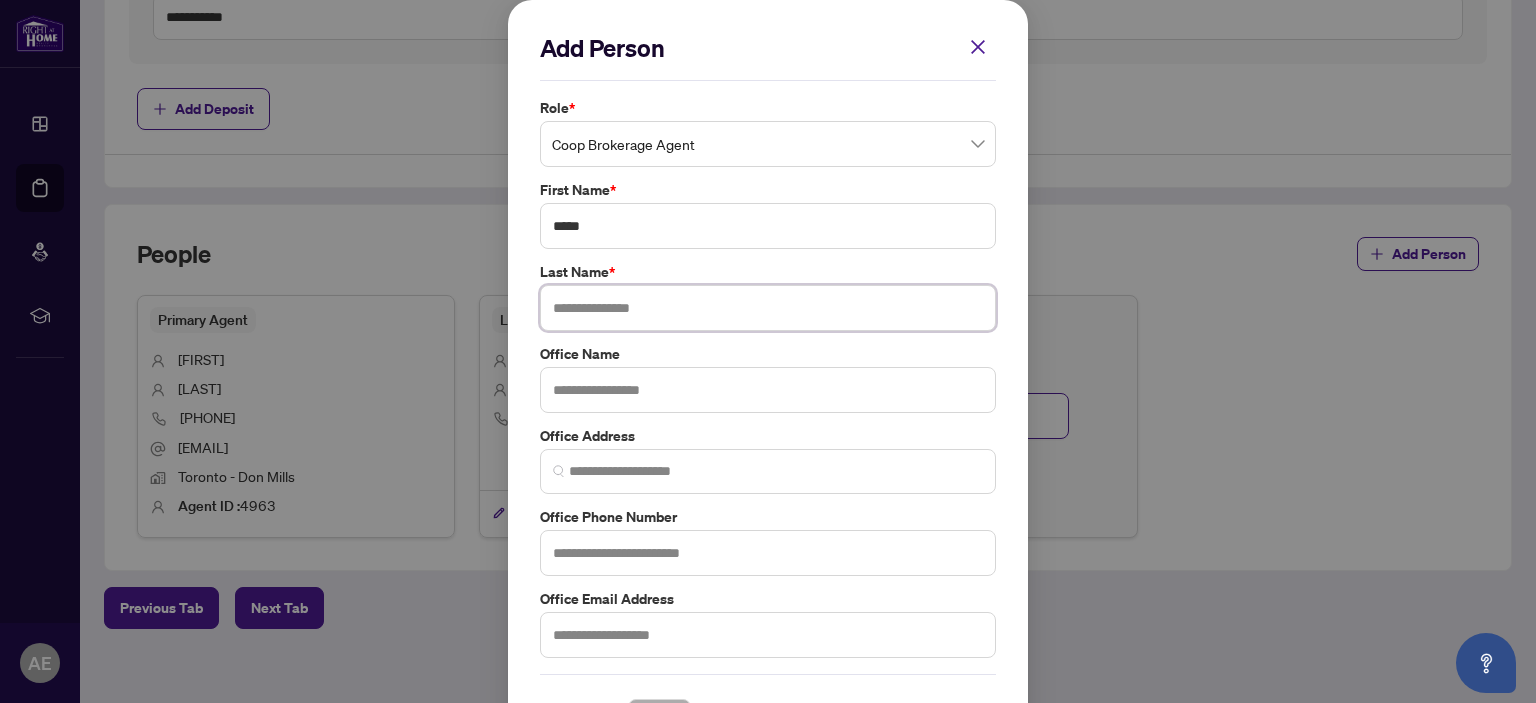 click at bounding box center (768, 308) 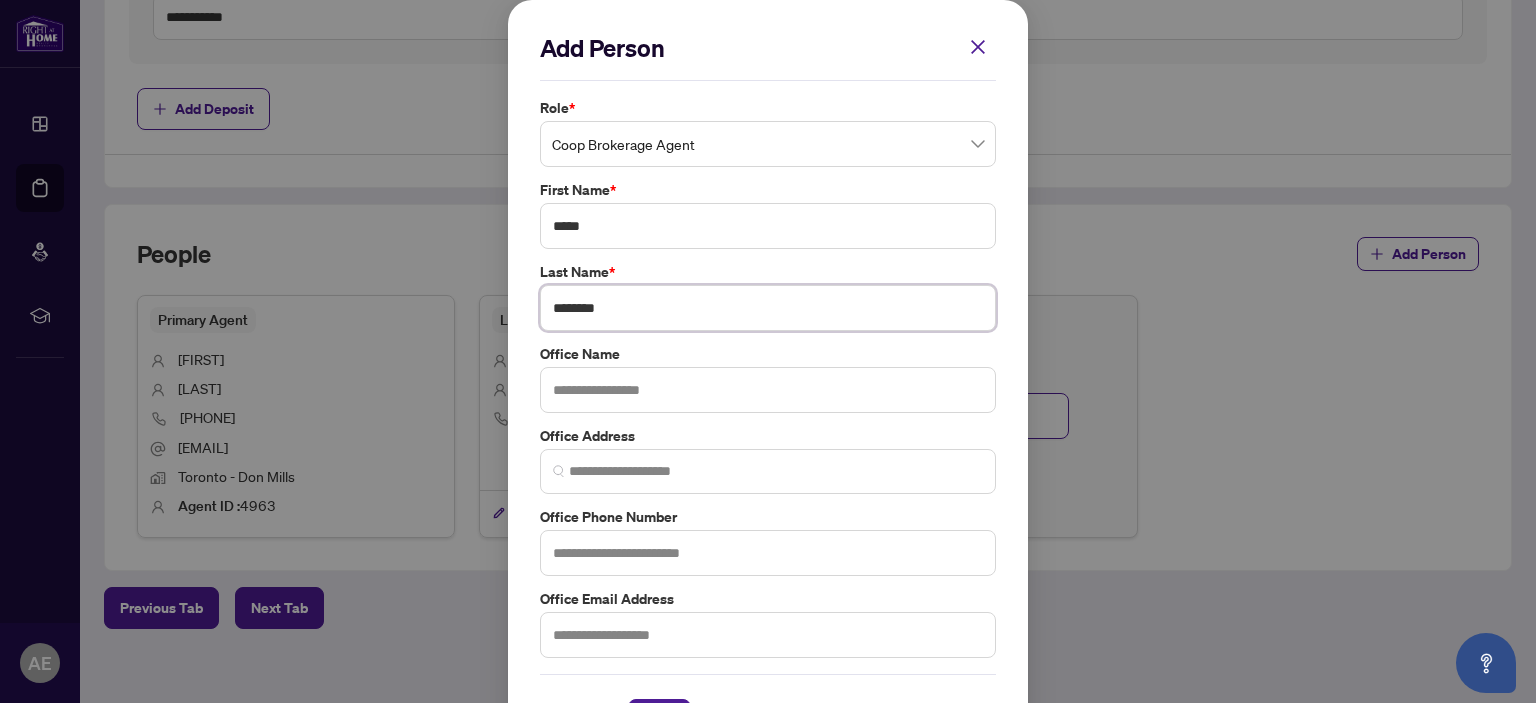 type on "********" 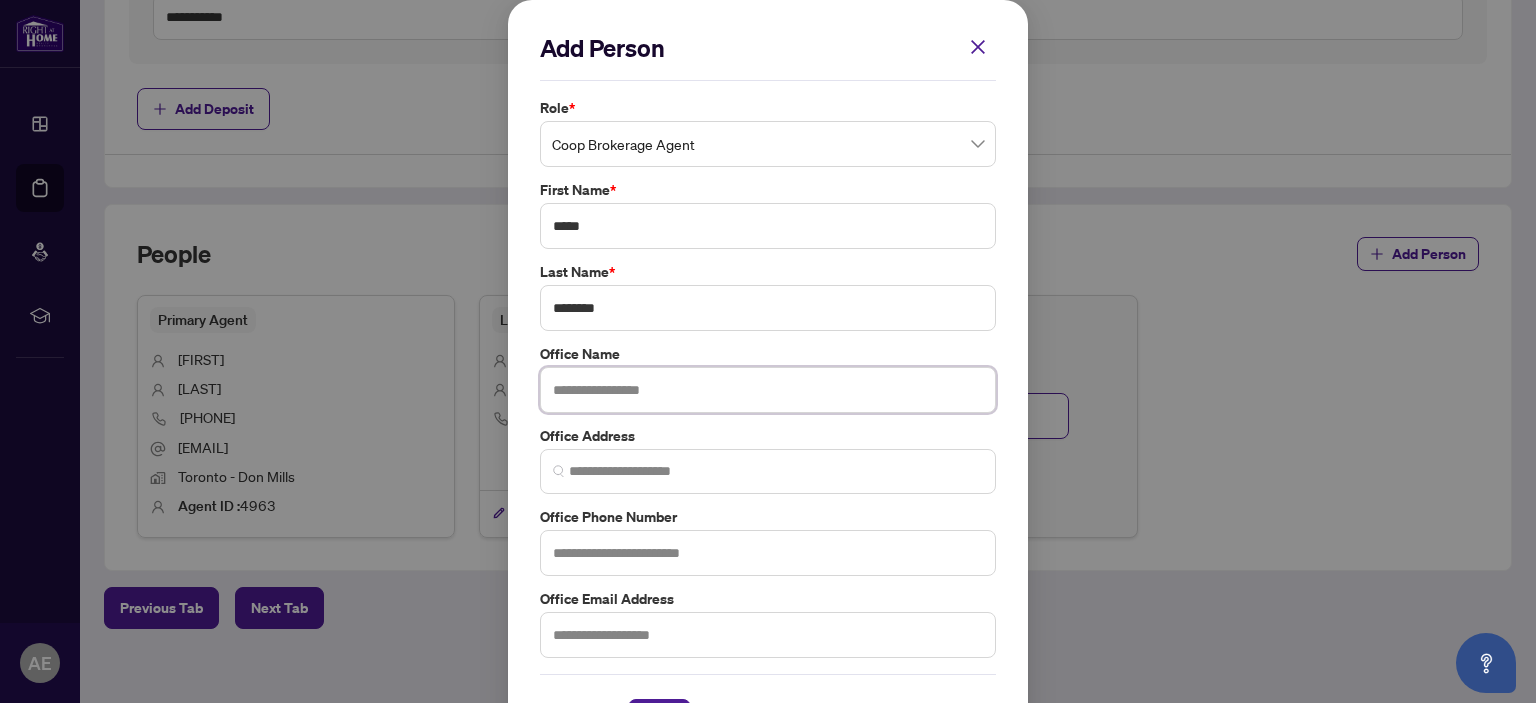 click at bounding box center (768, 390) 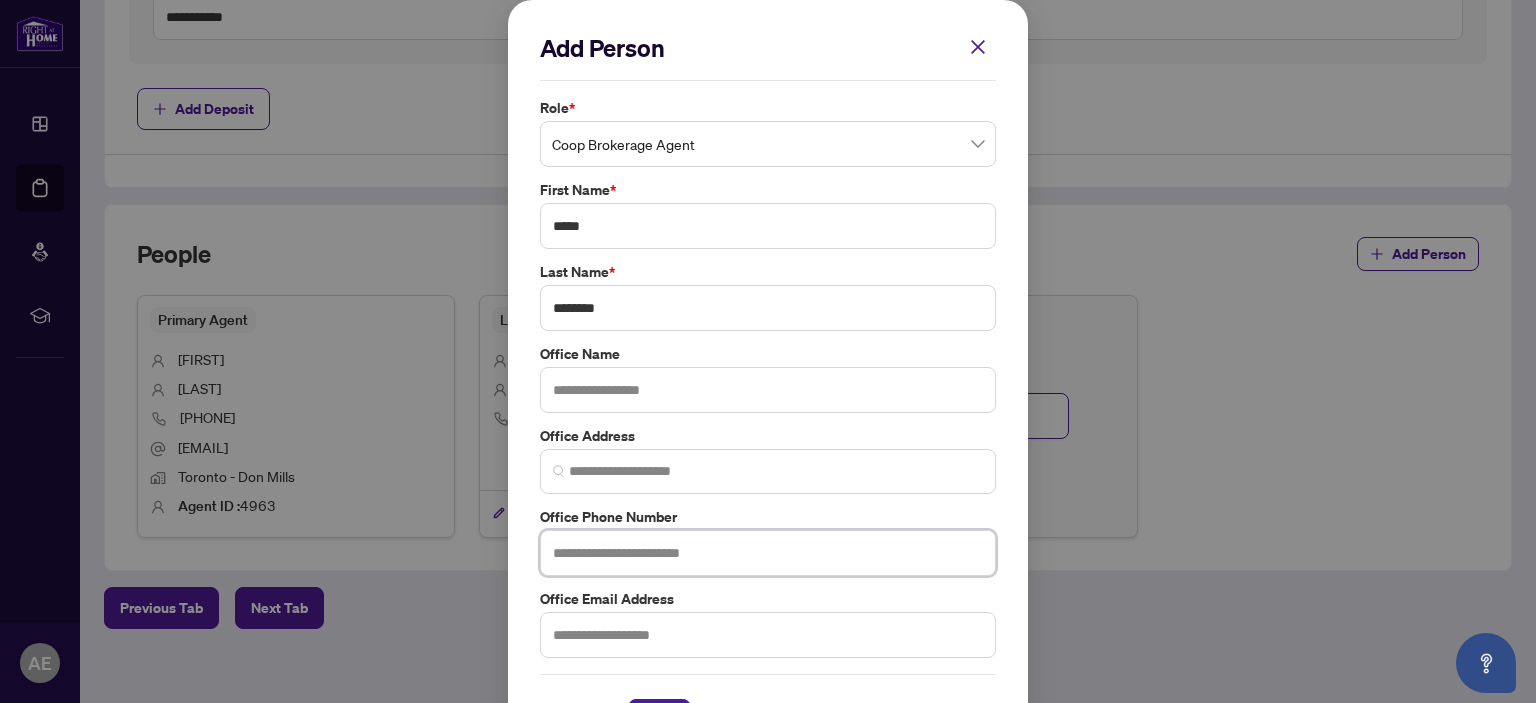 click at bounding box center [768, 553] 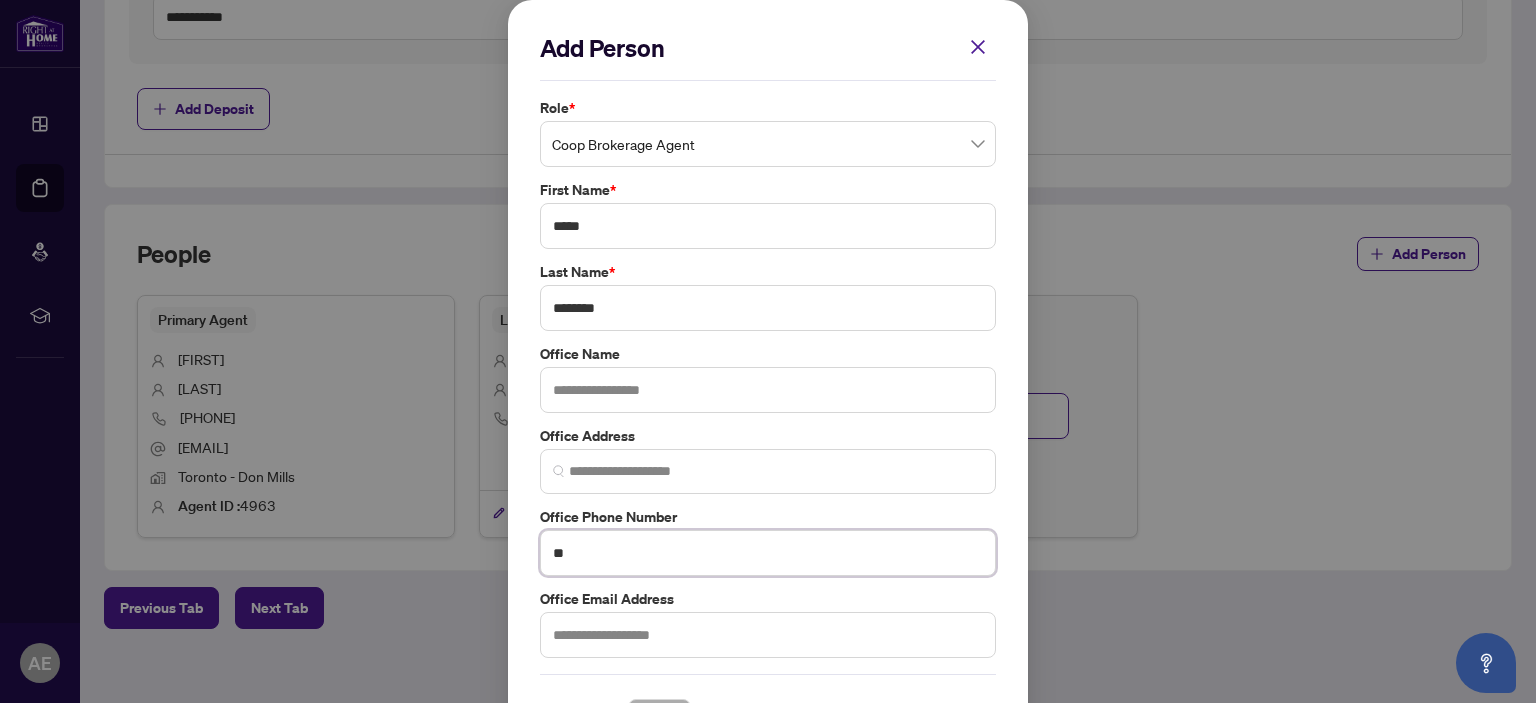 type on "*" 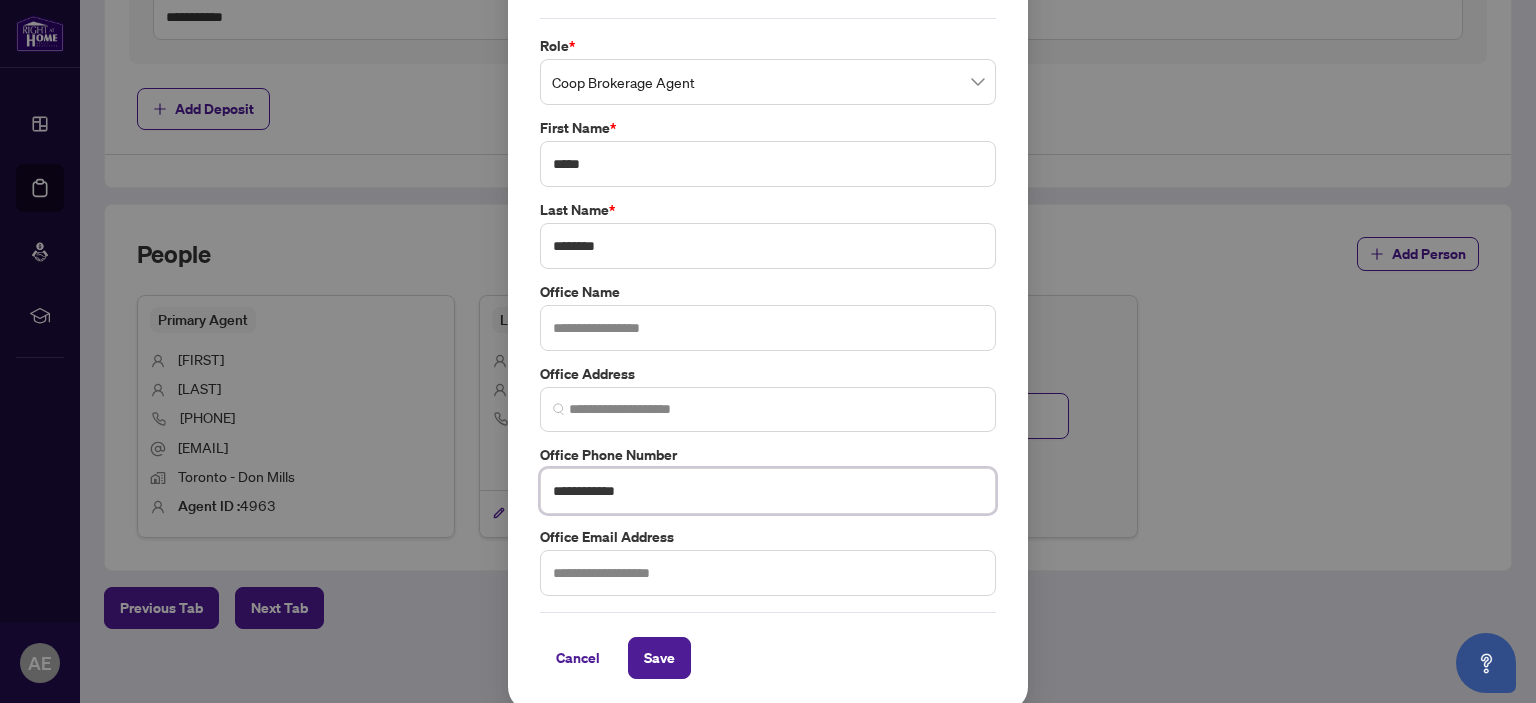 scroll, scrollTop: 66, scrollLeft: 0, axis: vertical 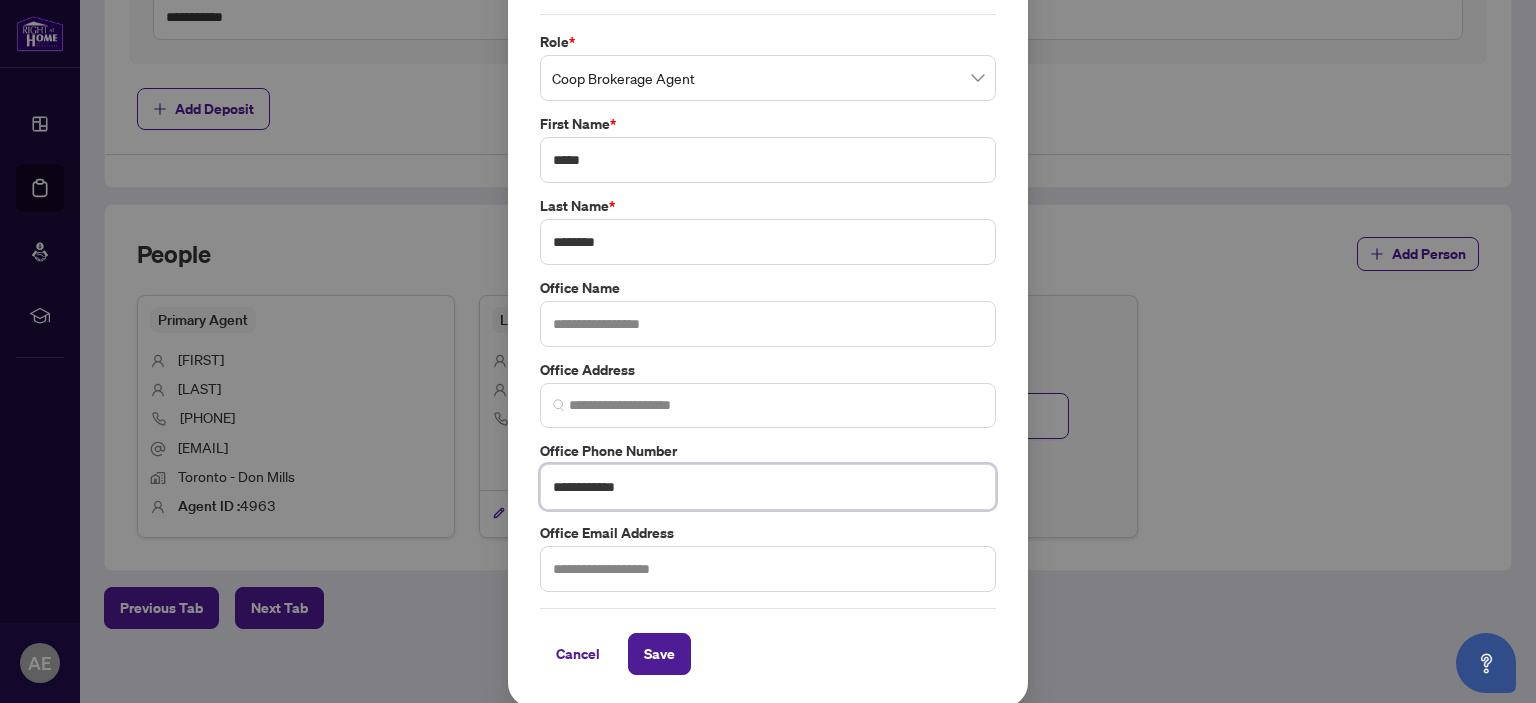 type on "**********" 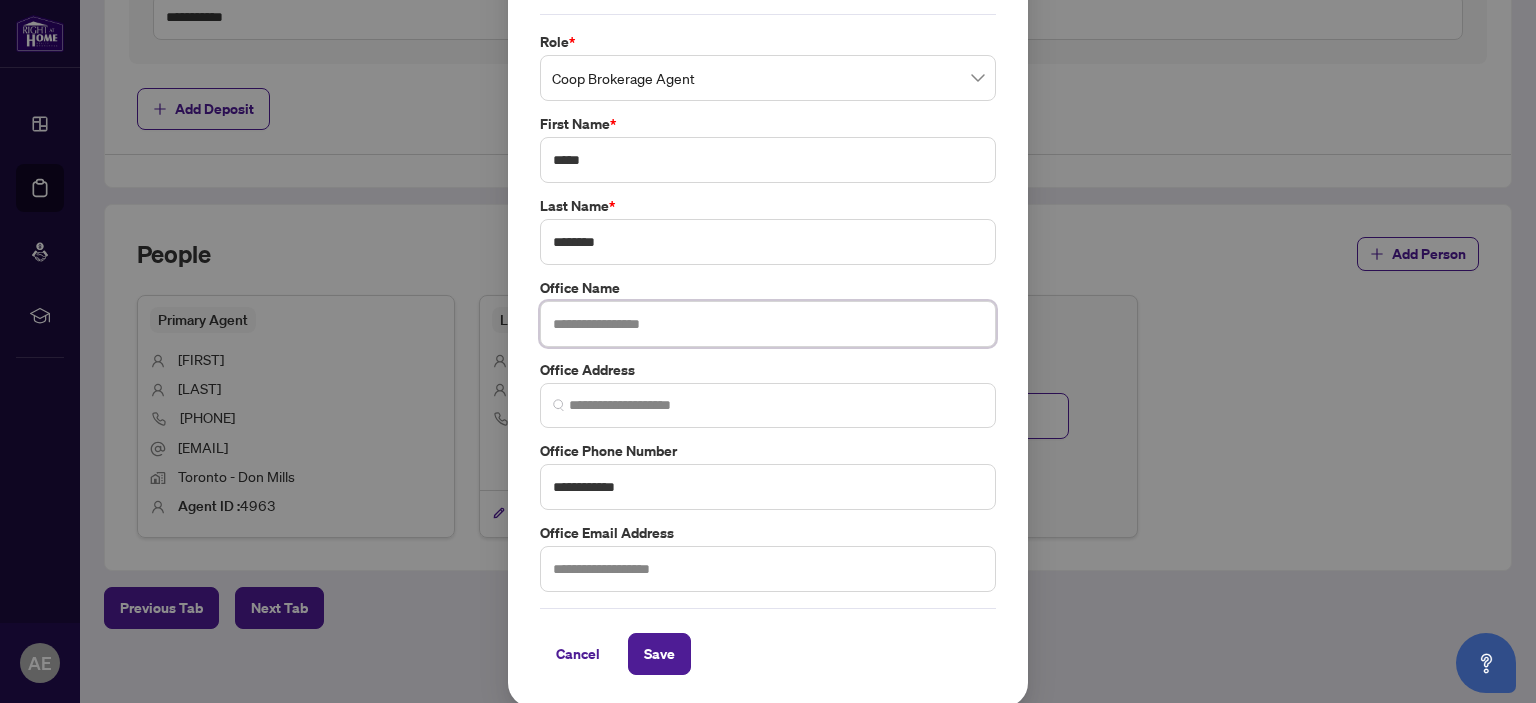 click at bounding box center [768, 324] 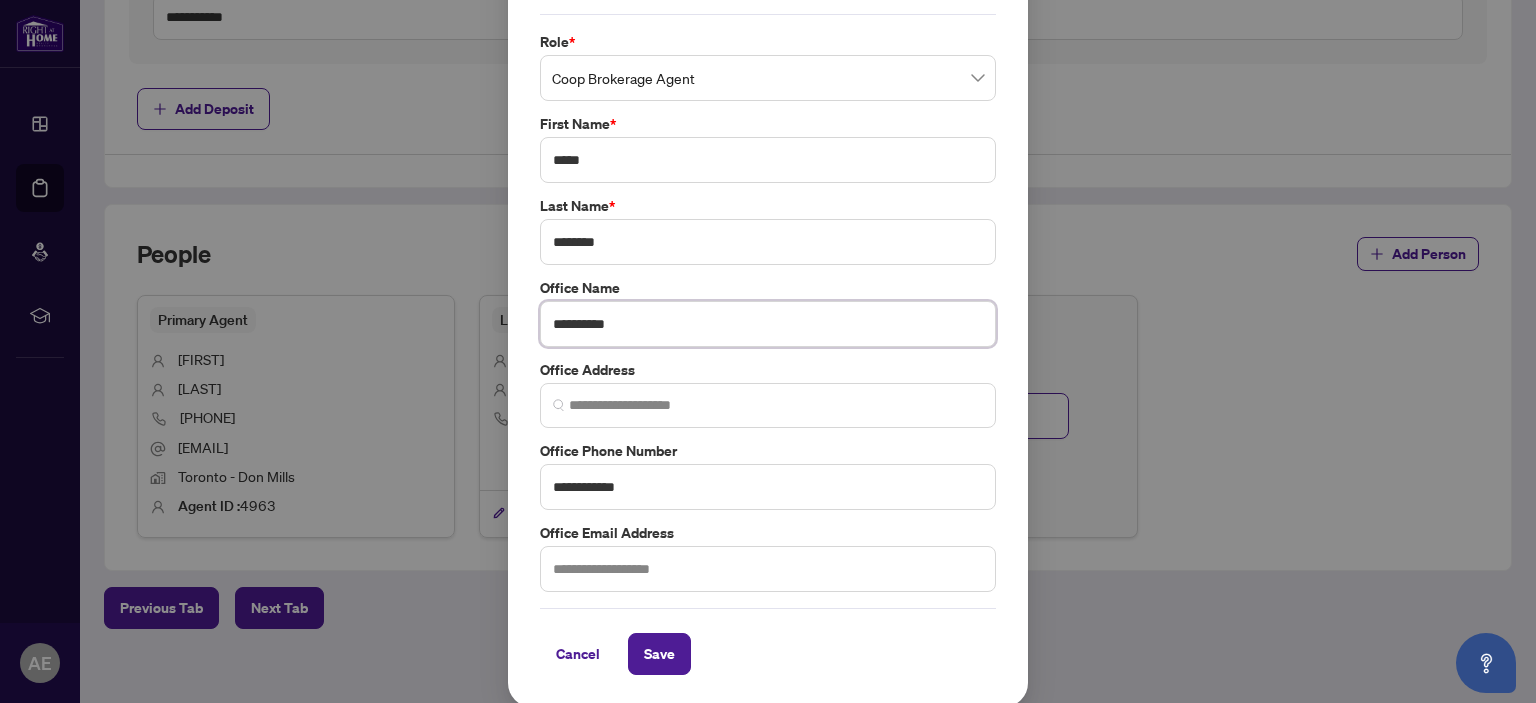 type on "**********" 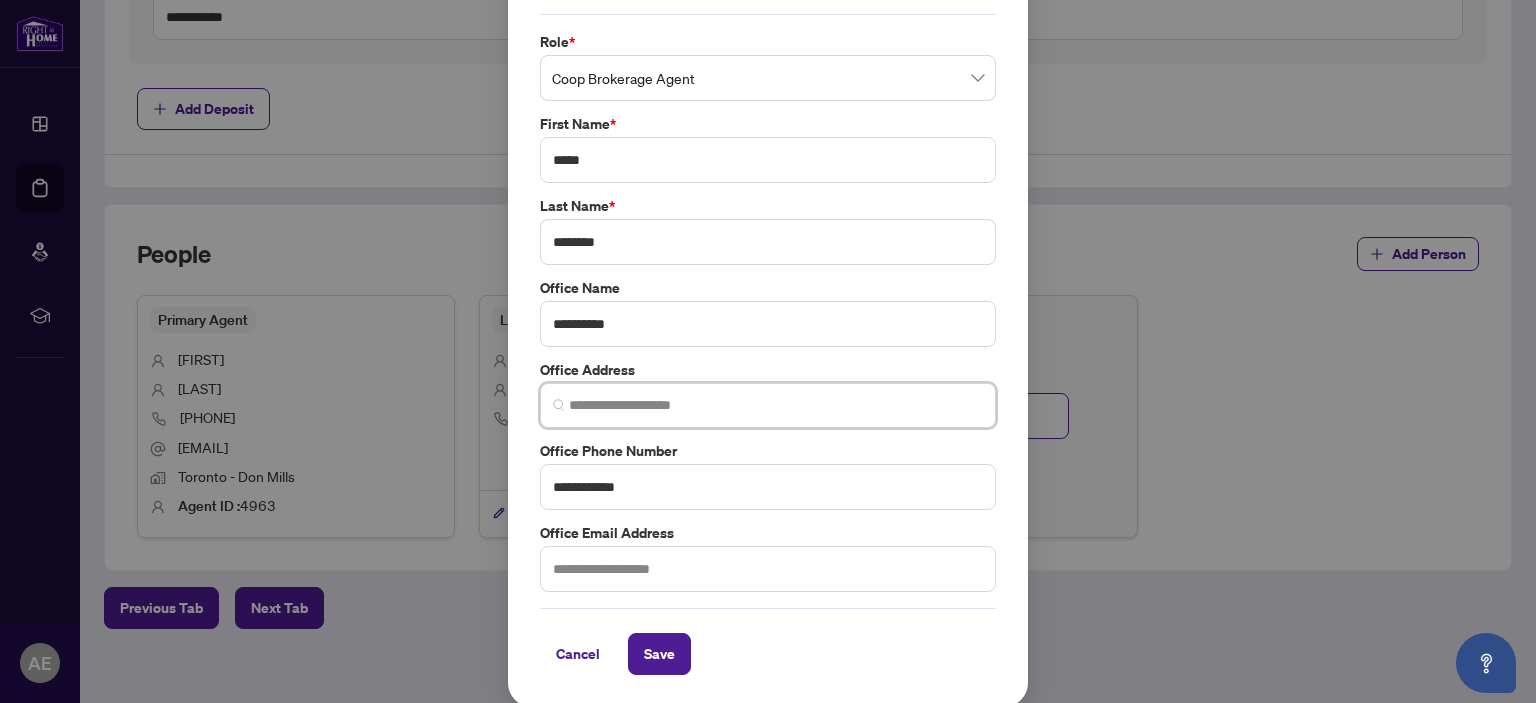 click at bounding box center [776, 405] 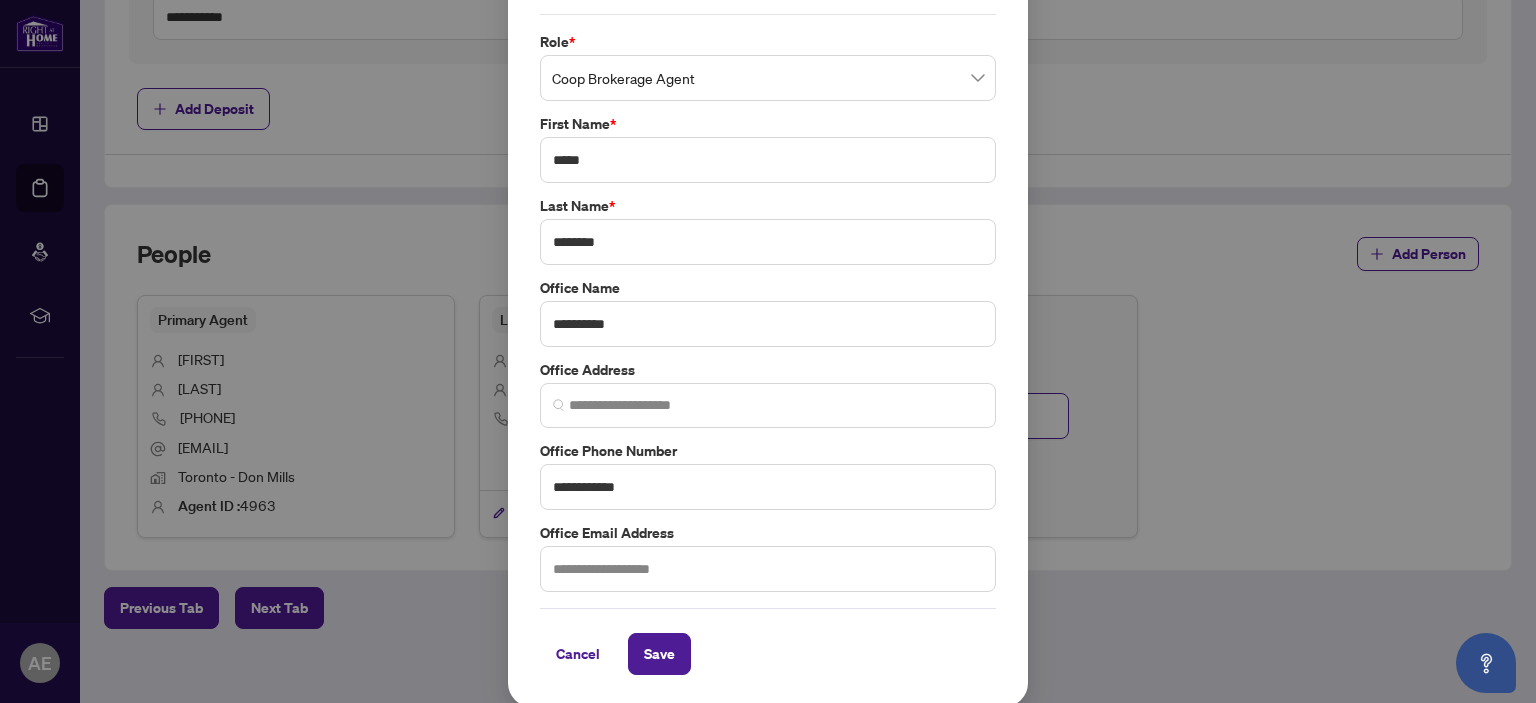 click on "Cancel Save" at bounding box center (768, 654) 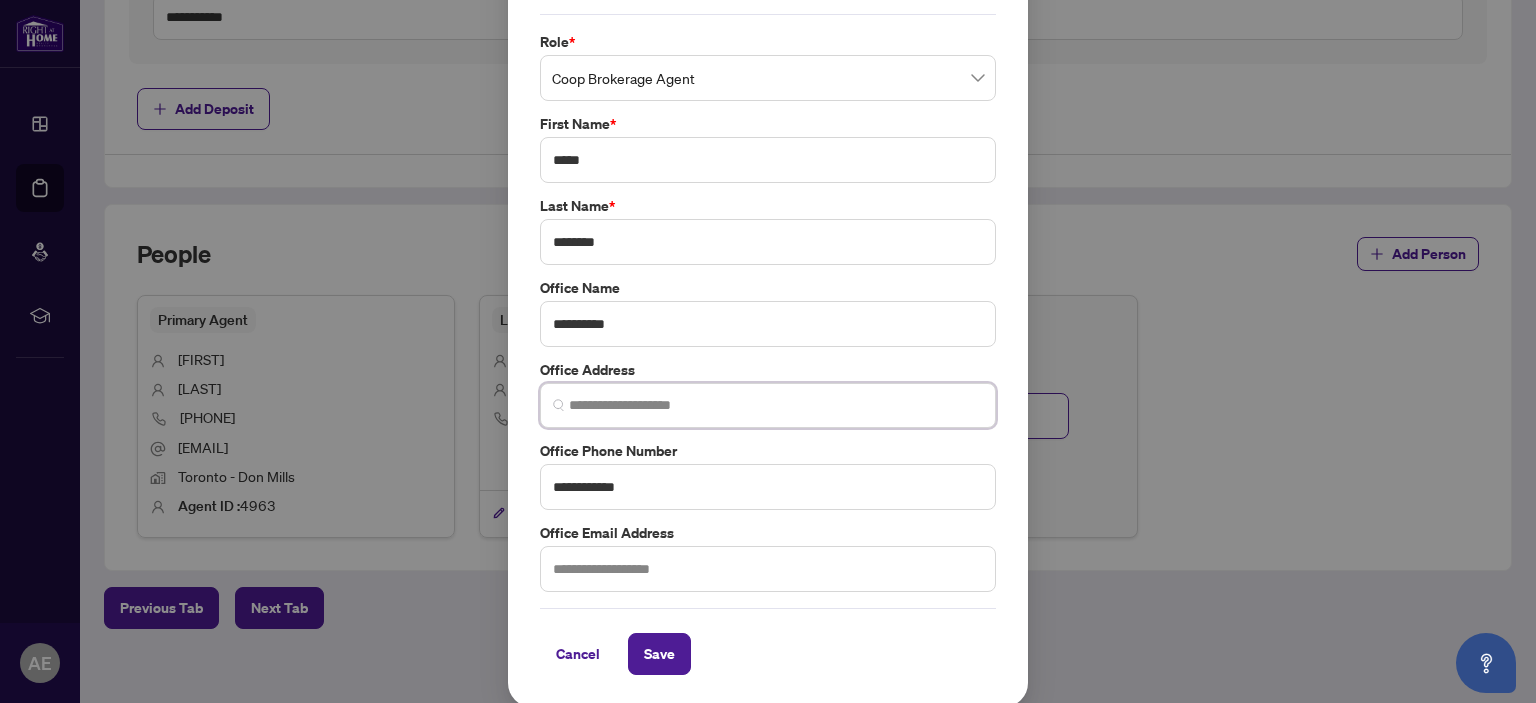 click at bounding box center [776, 405] 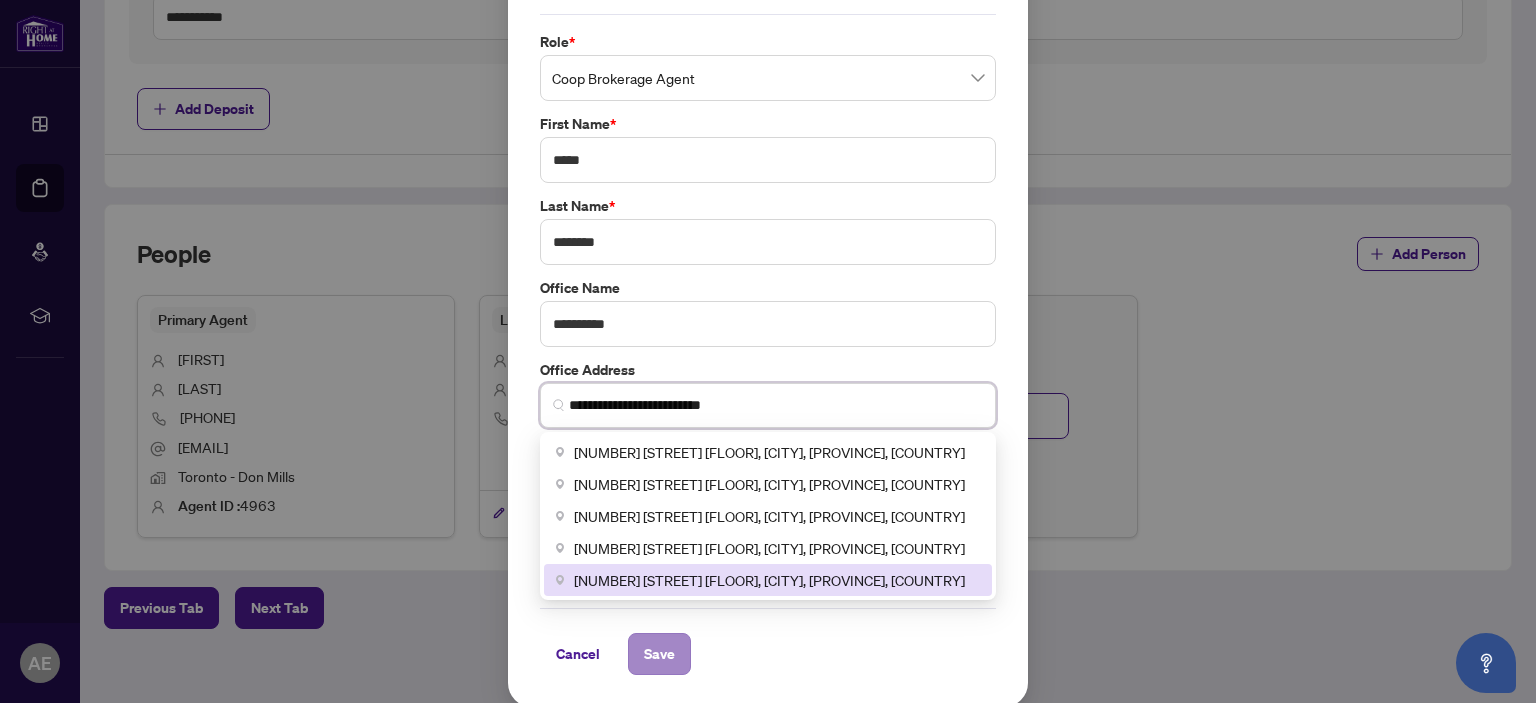 type on "**********" 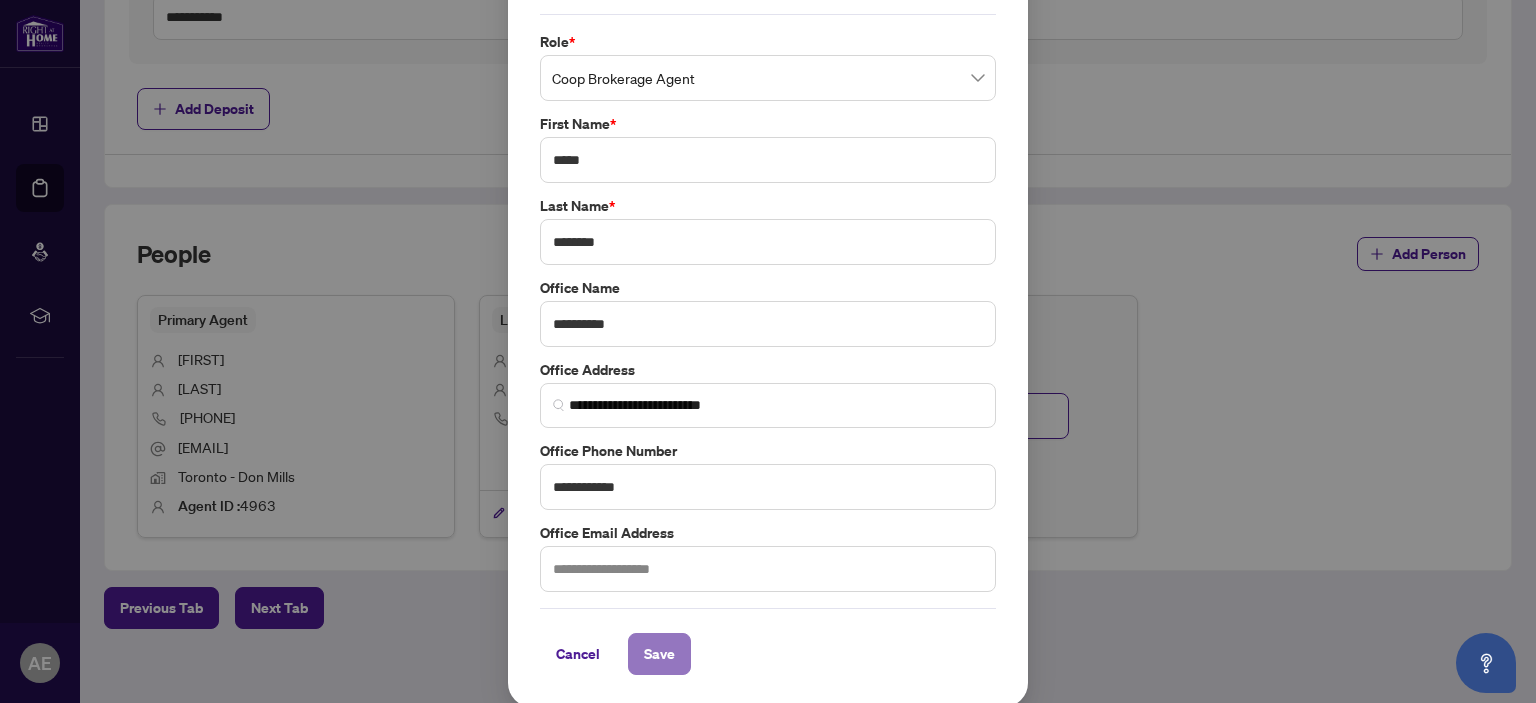 click on "Save" at bounding box center [659, 654] 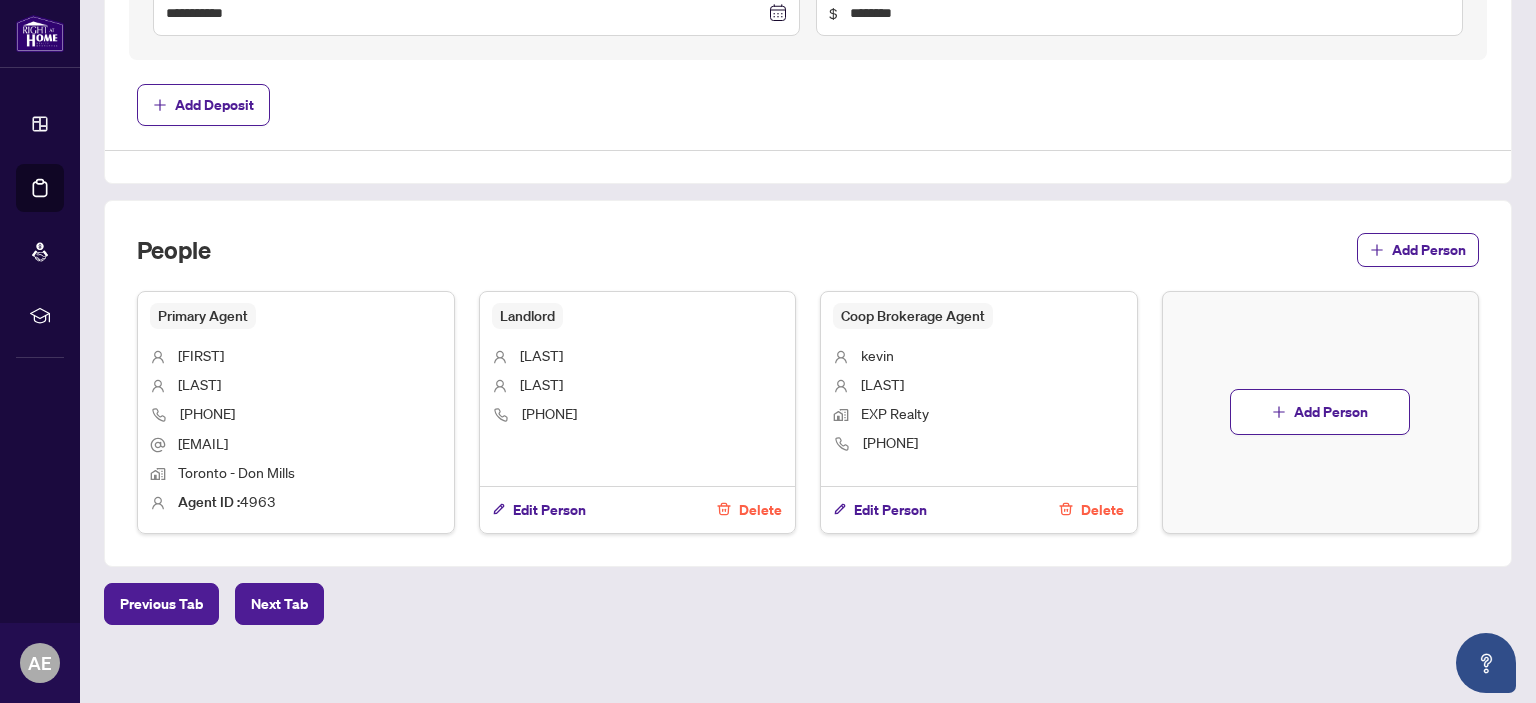 scroll, scrollTop: 997, scrollLeft: 0, axis: vertical 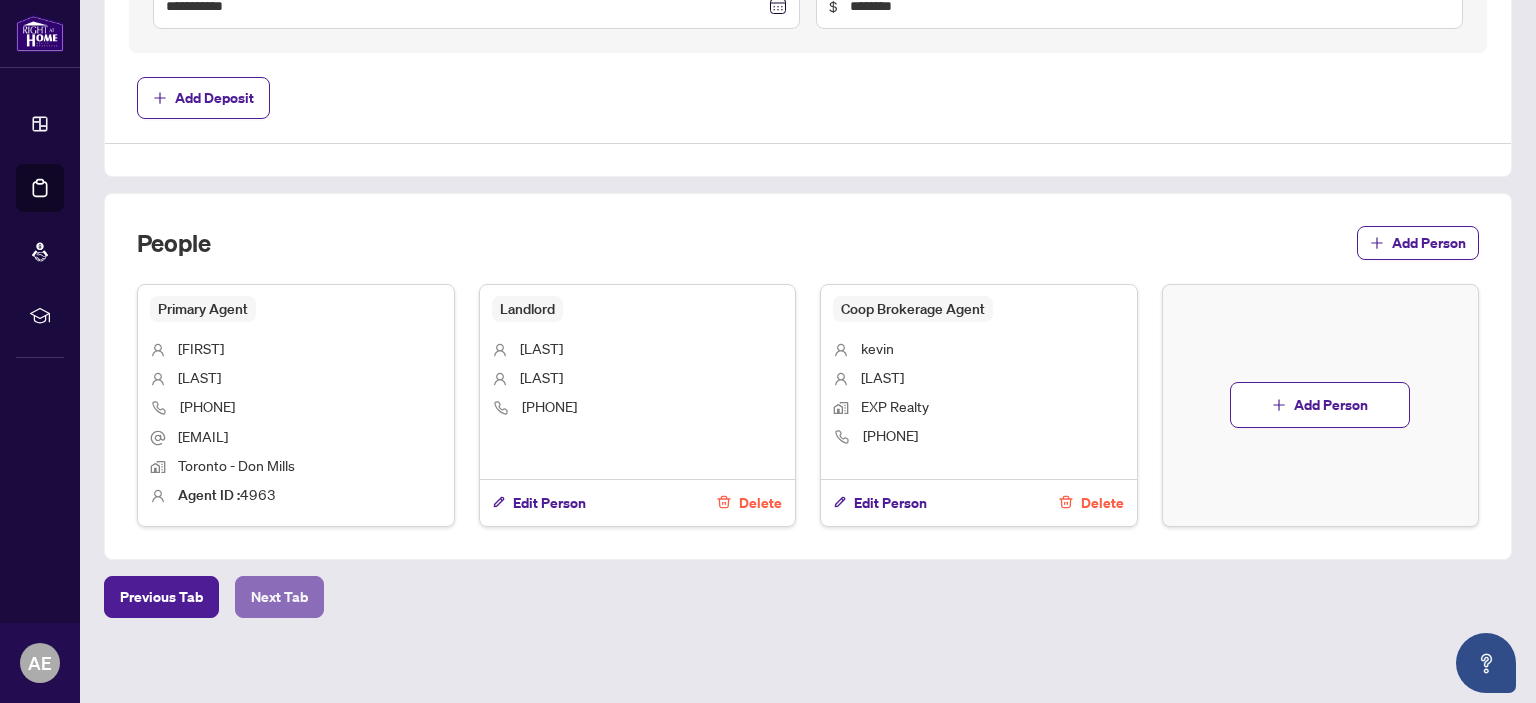 click on "Next Tab" at bounding box center [279, 597] 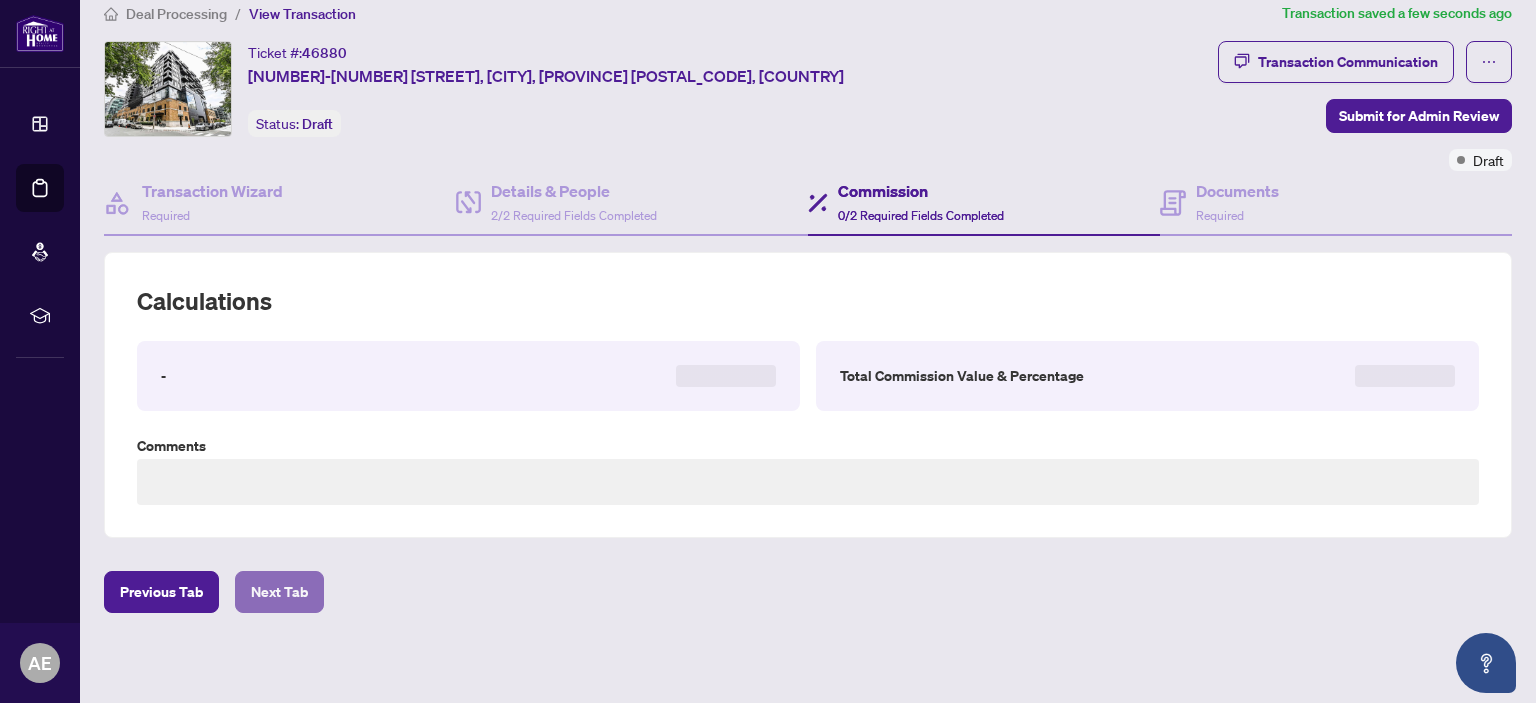 scroll, scrollTop: 482, scrollLeft: 0, axis: vertical 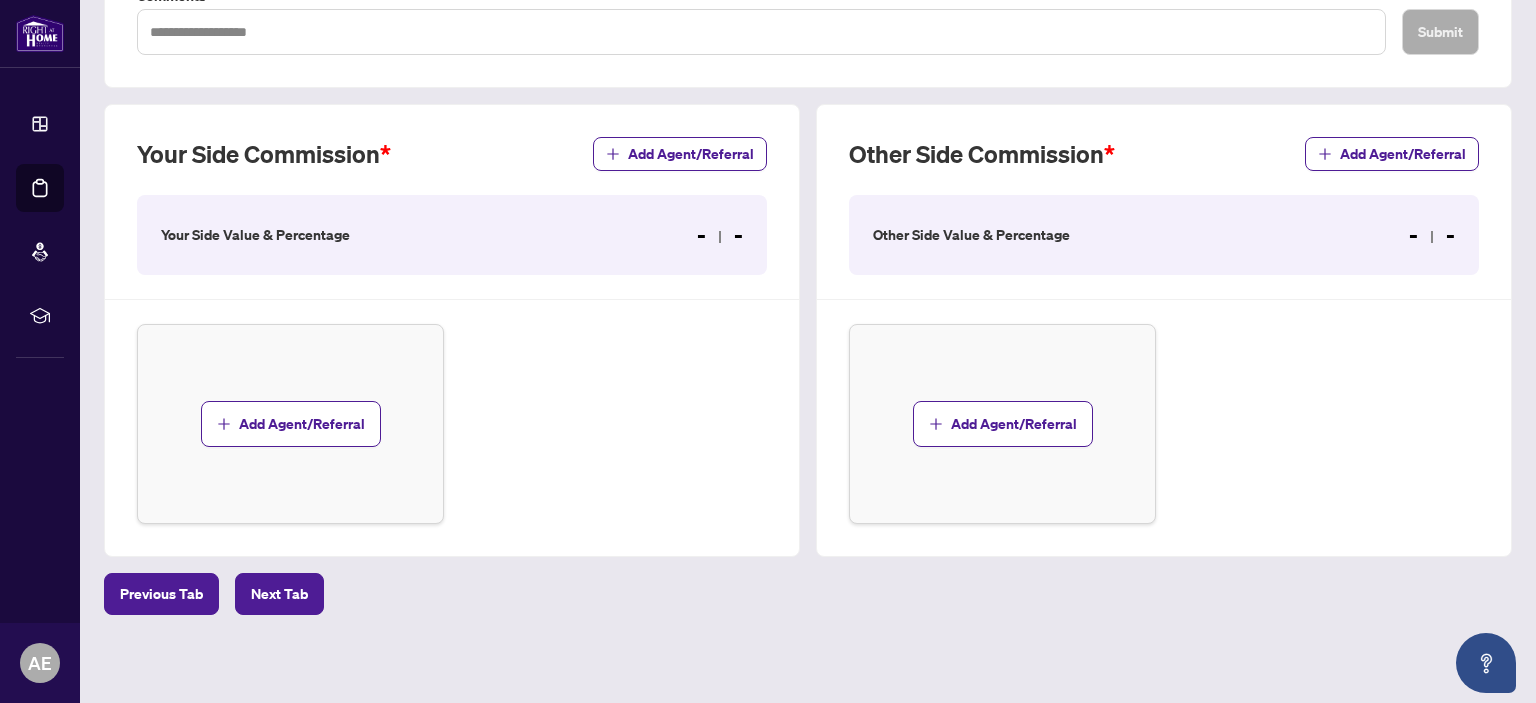 click on "Your Side Value & Percentage -     -" at bounding box center [452, 235] 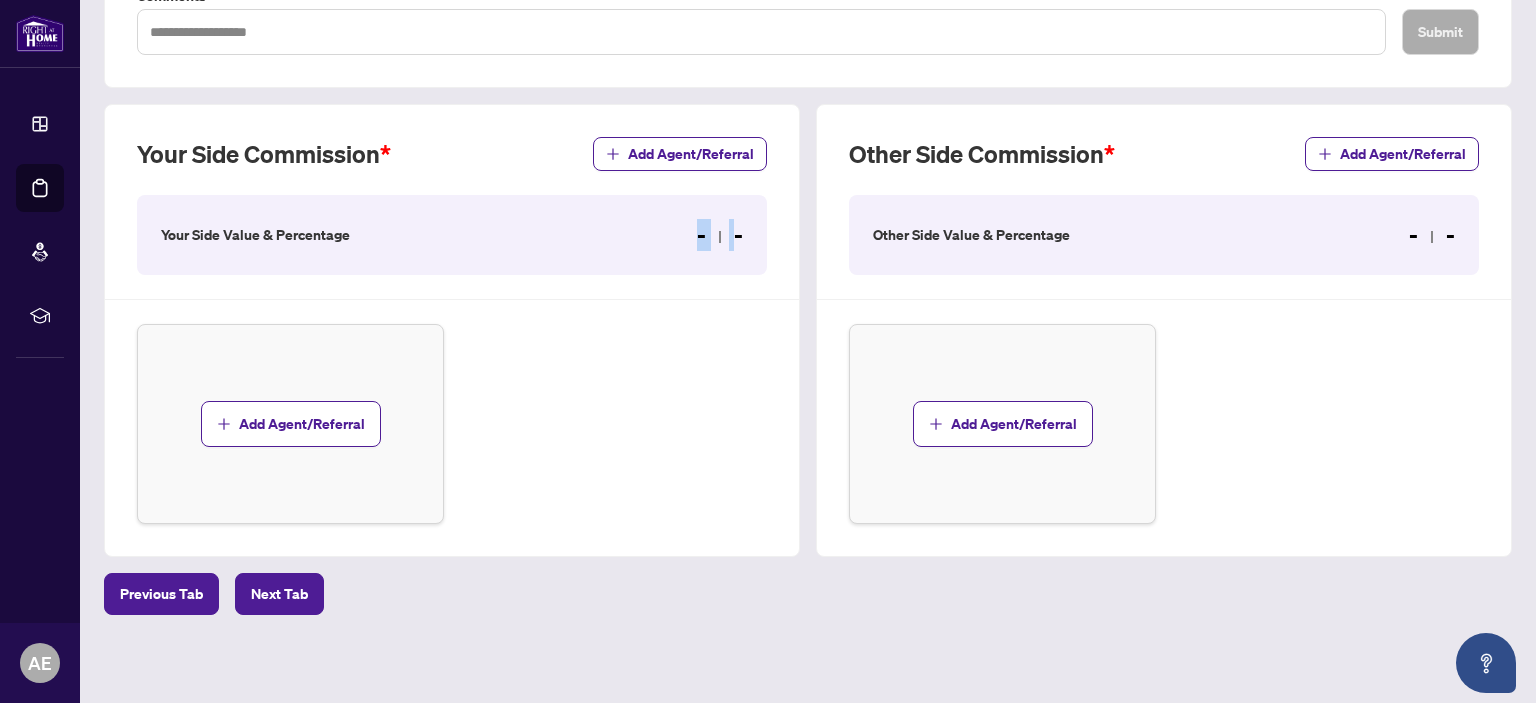 click on "Your Side Value & Percentage -     -" at bounding box center [452, 235] 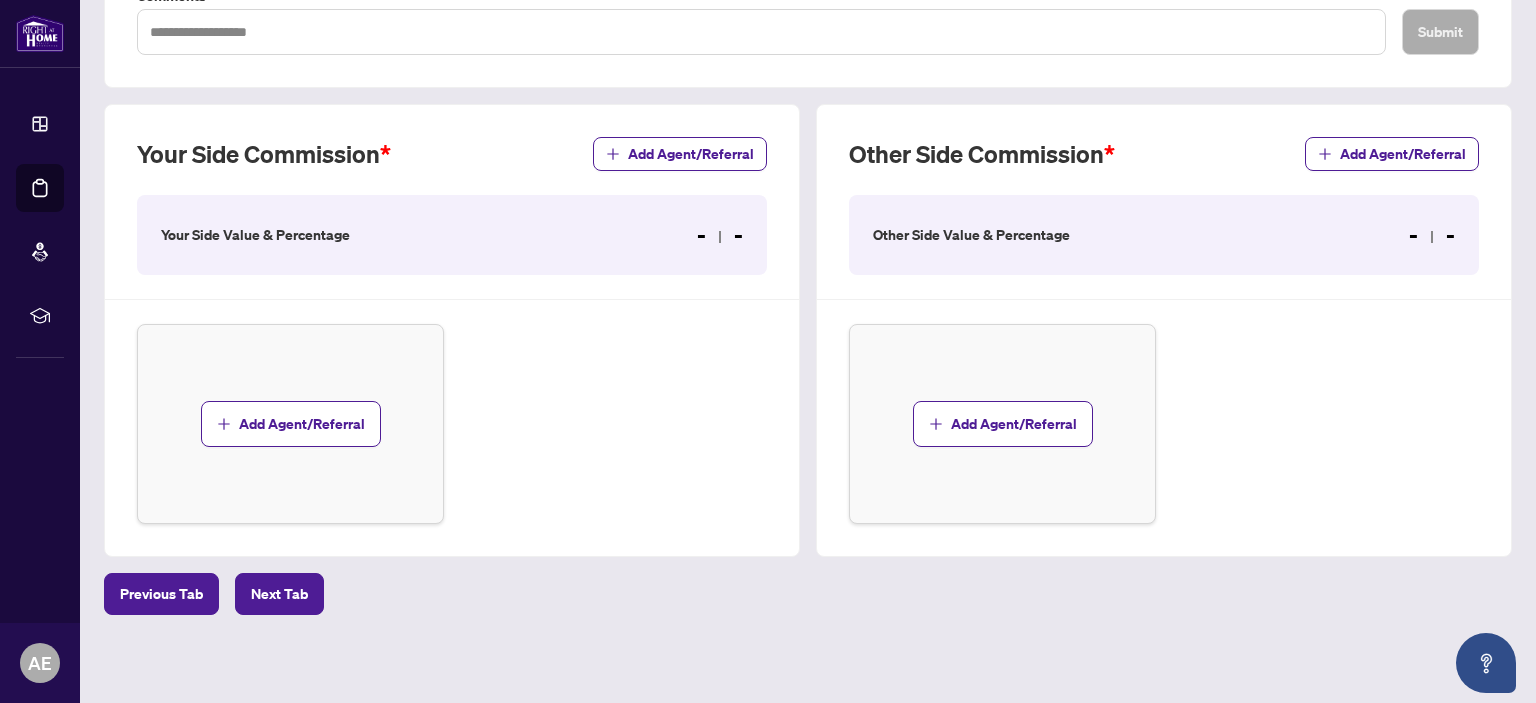 click on "Your Side Value & Percentage -     -" at bounding box center [452, 235] 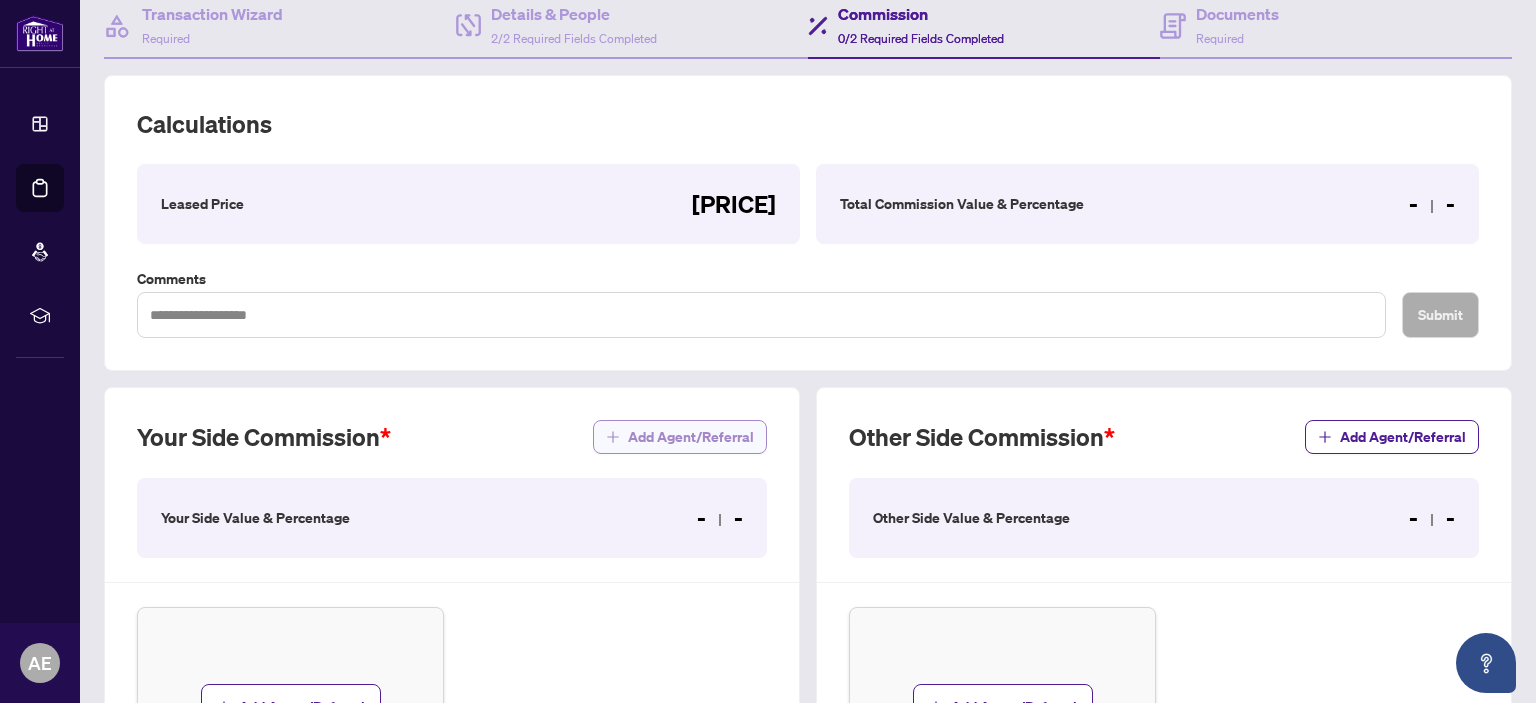scroll, scrollTop: 212, scrollLeft: 0, axis: vertical 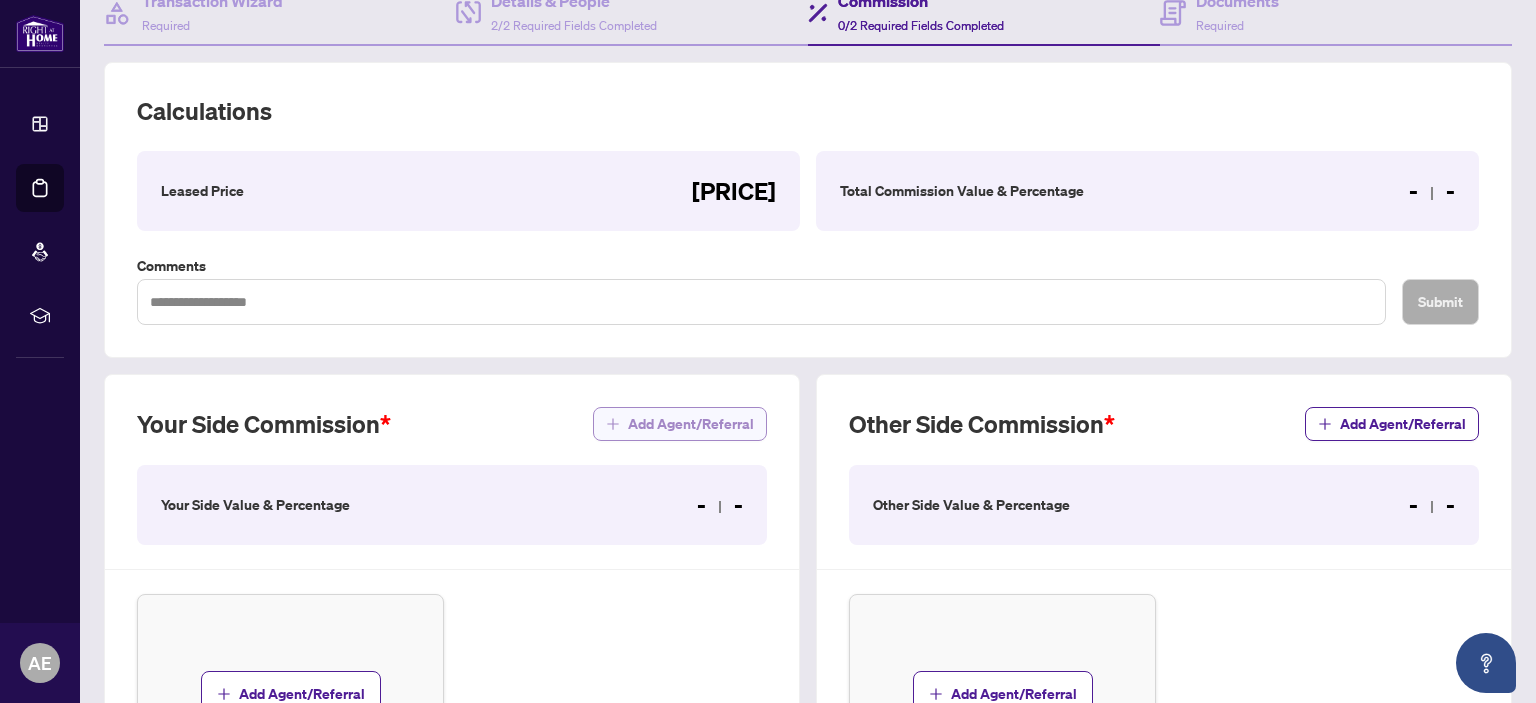 click on "Add Agent/Referral" at bounding box center [691, 424] 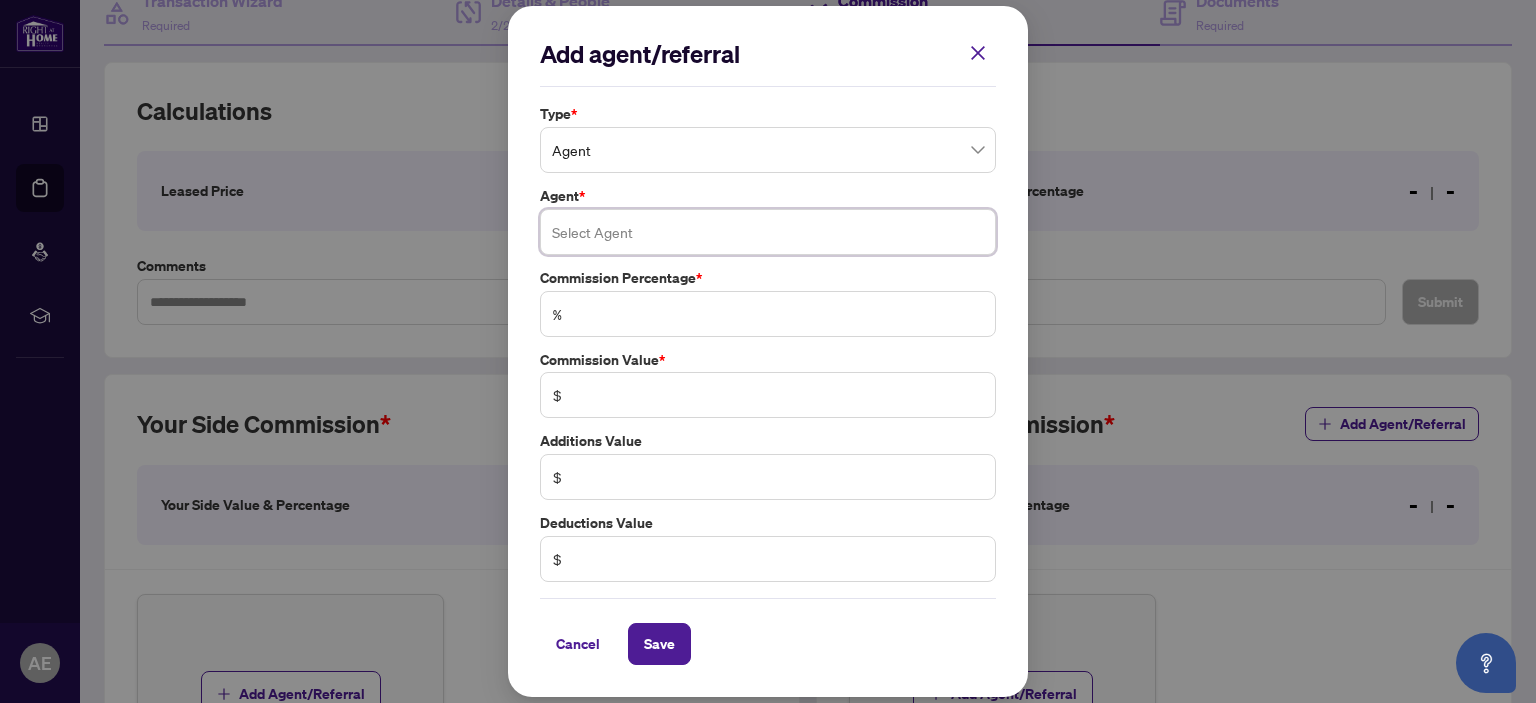 click at bounding box center (768, 232) 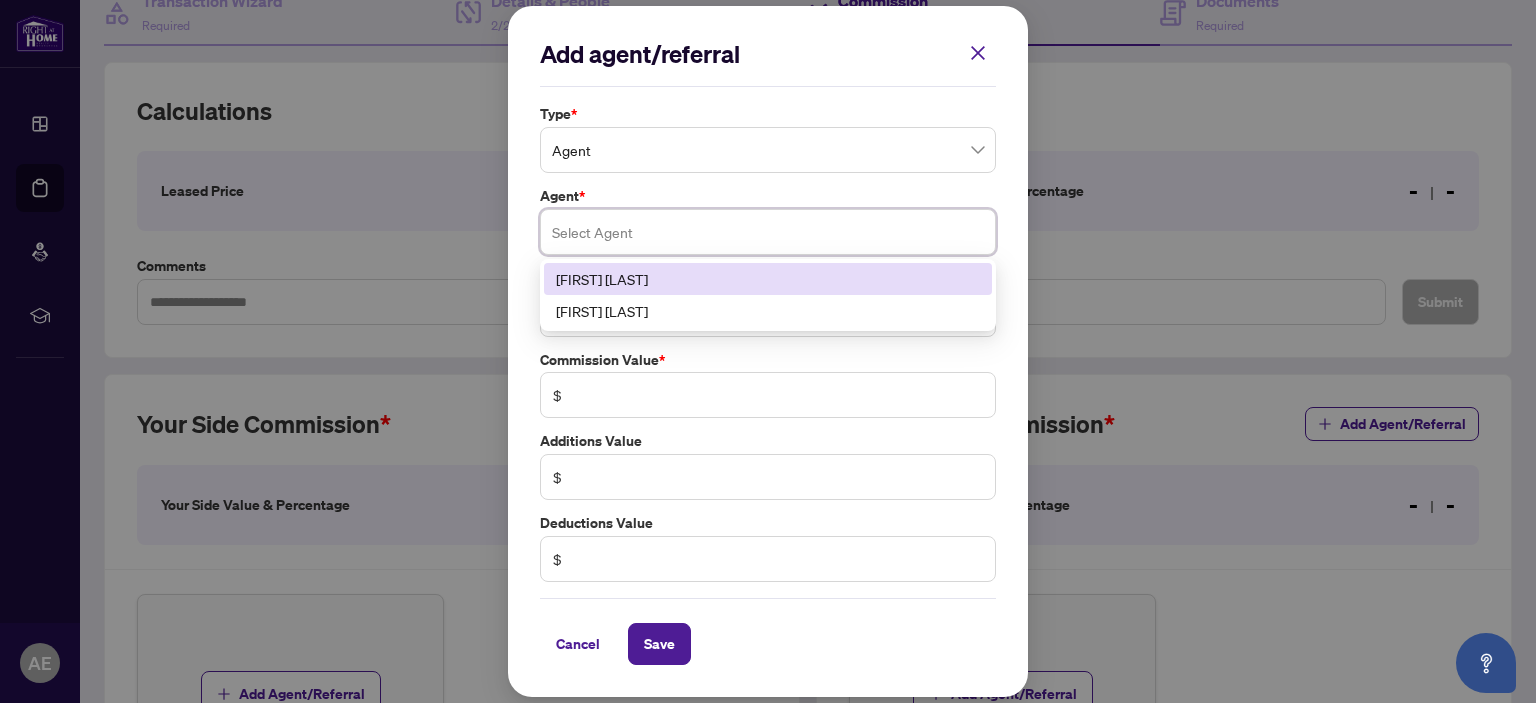 click on "[FIRST] [LAST]" at bounding box center (768, 279) 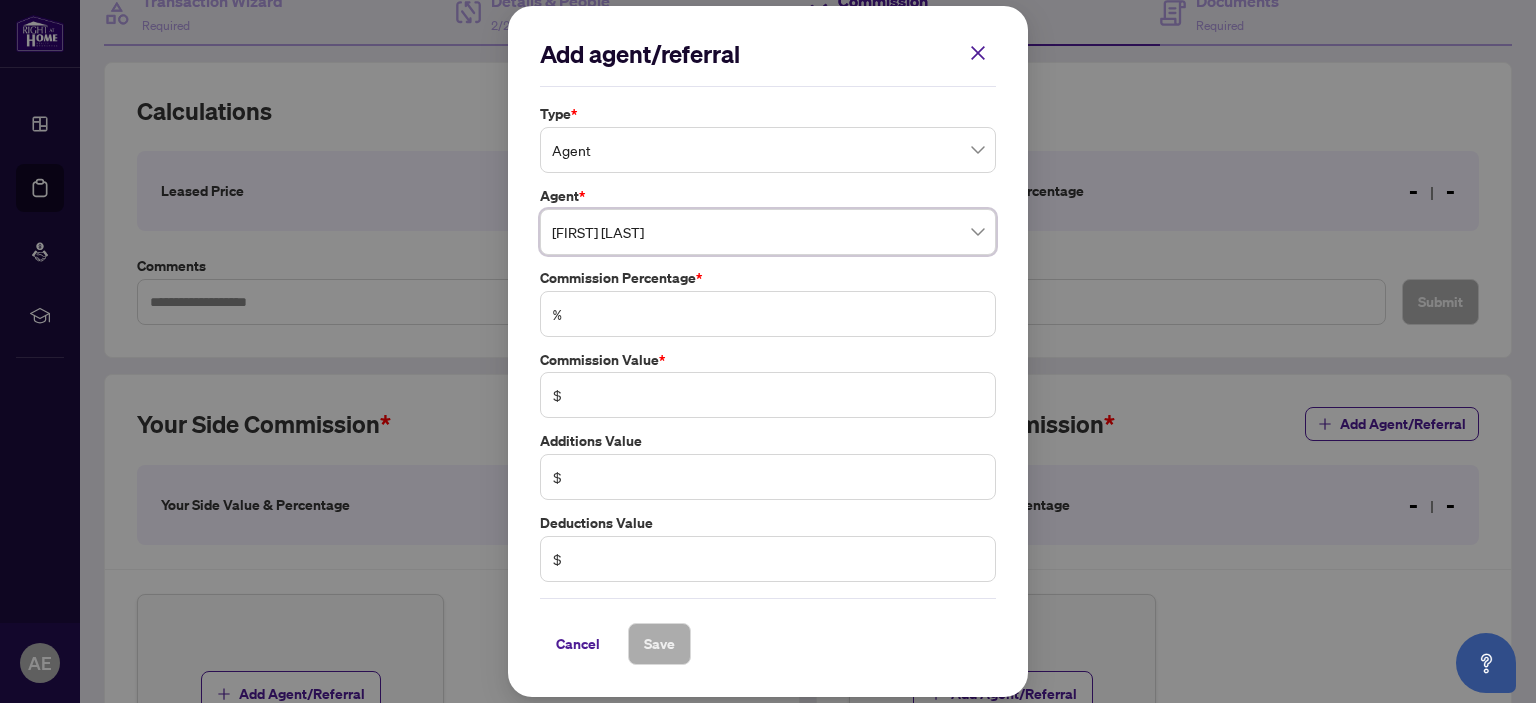 click on "%" at bounding box center (768, 314) 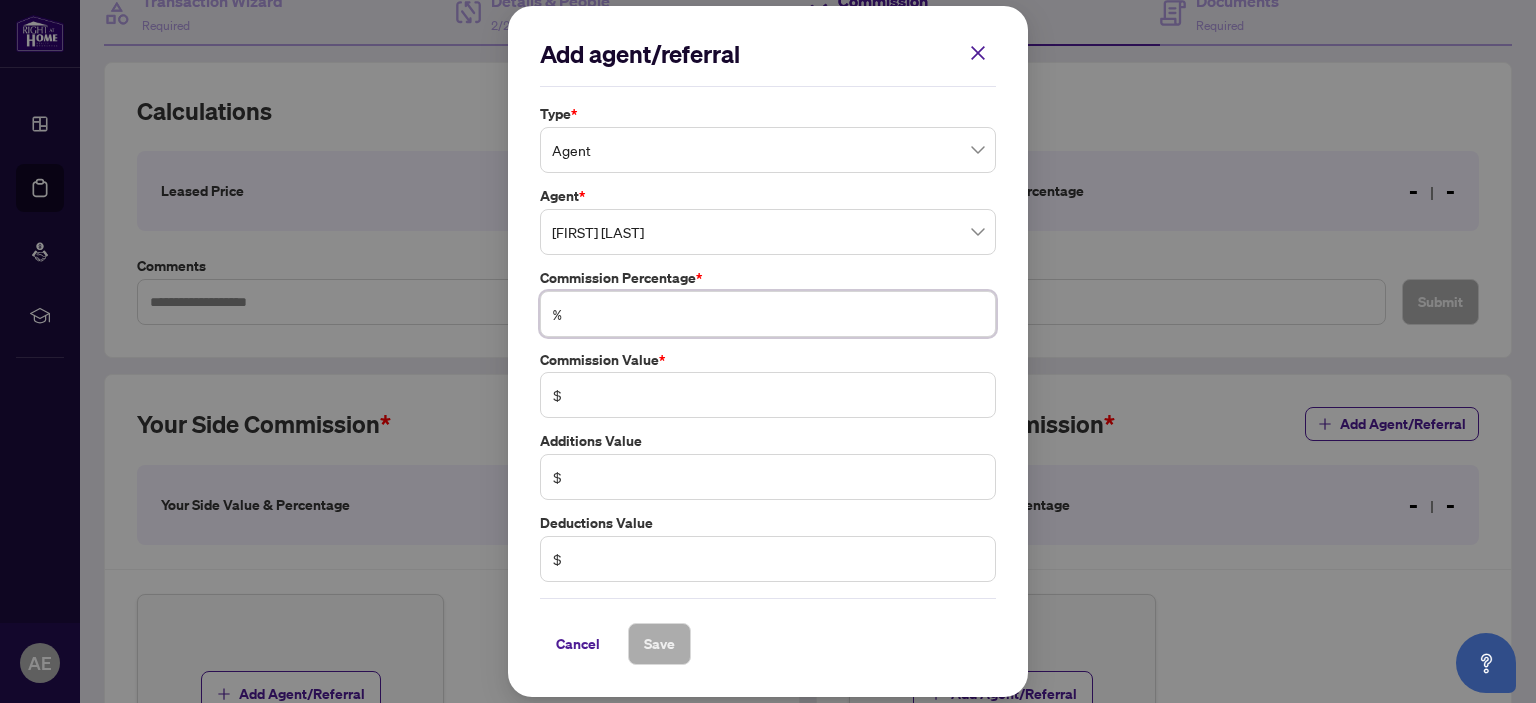 type on "*" 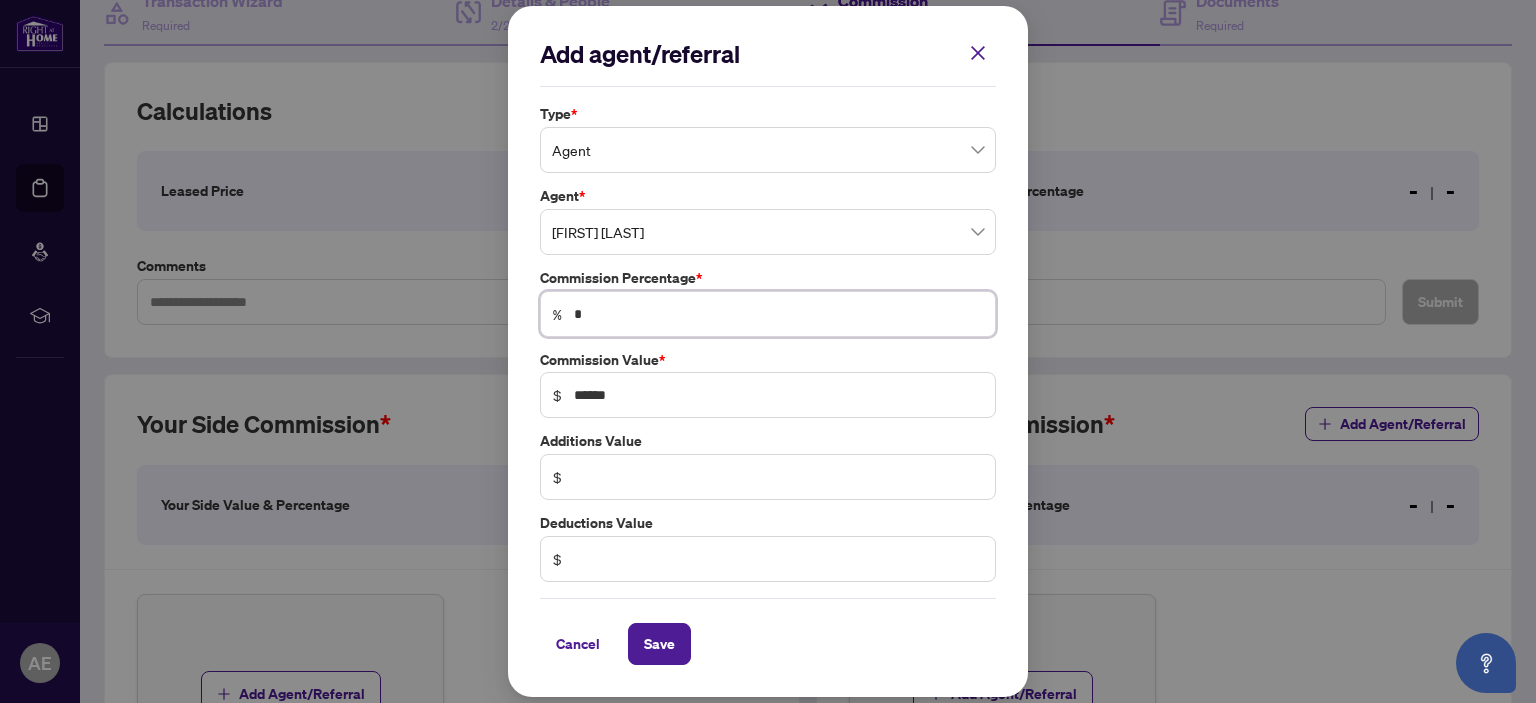 type on "**" 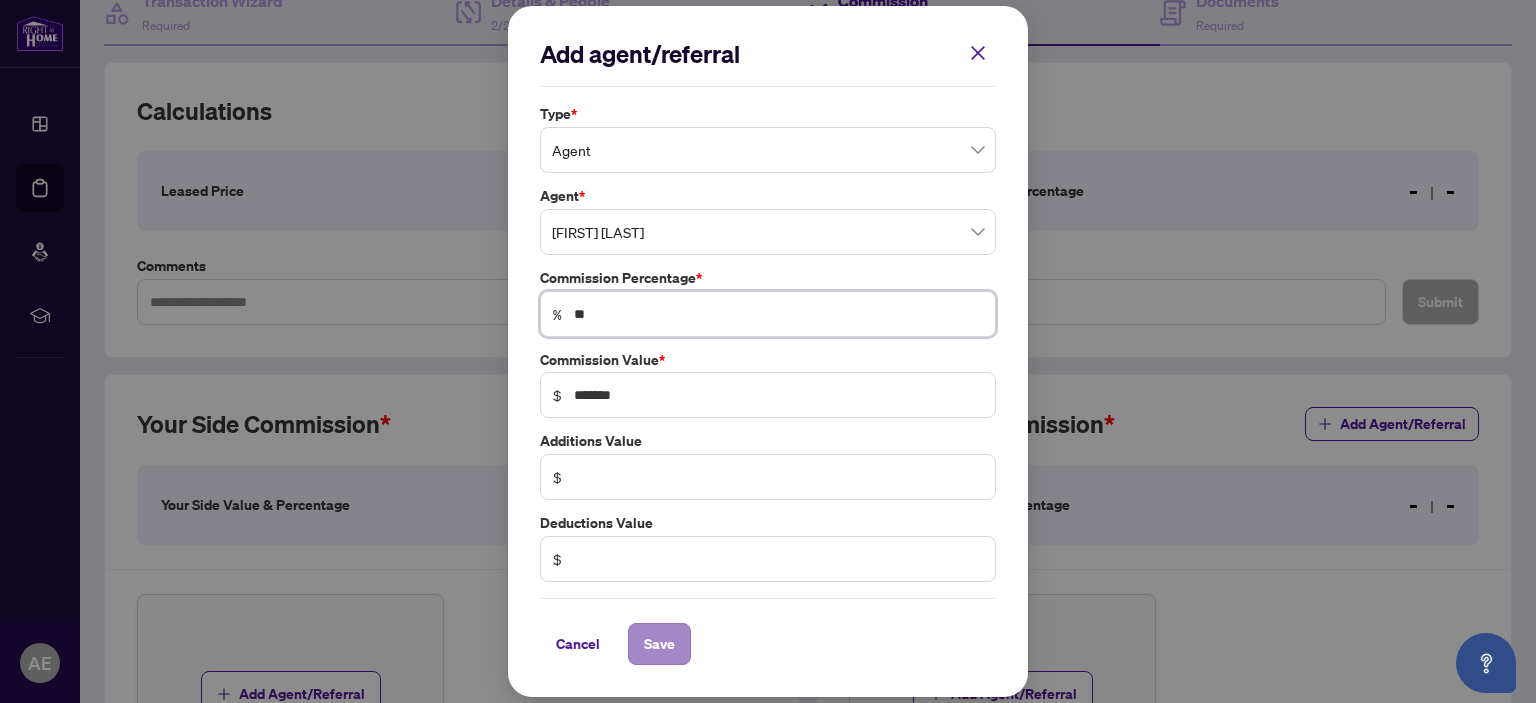 type on "**" 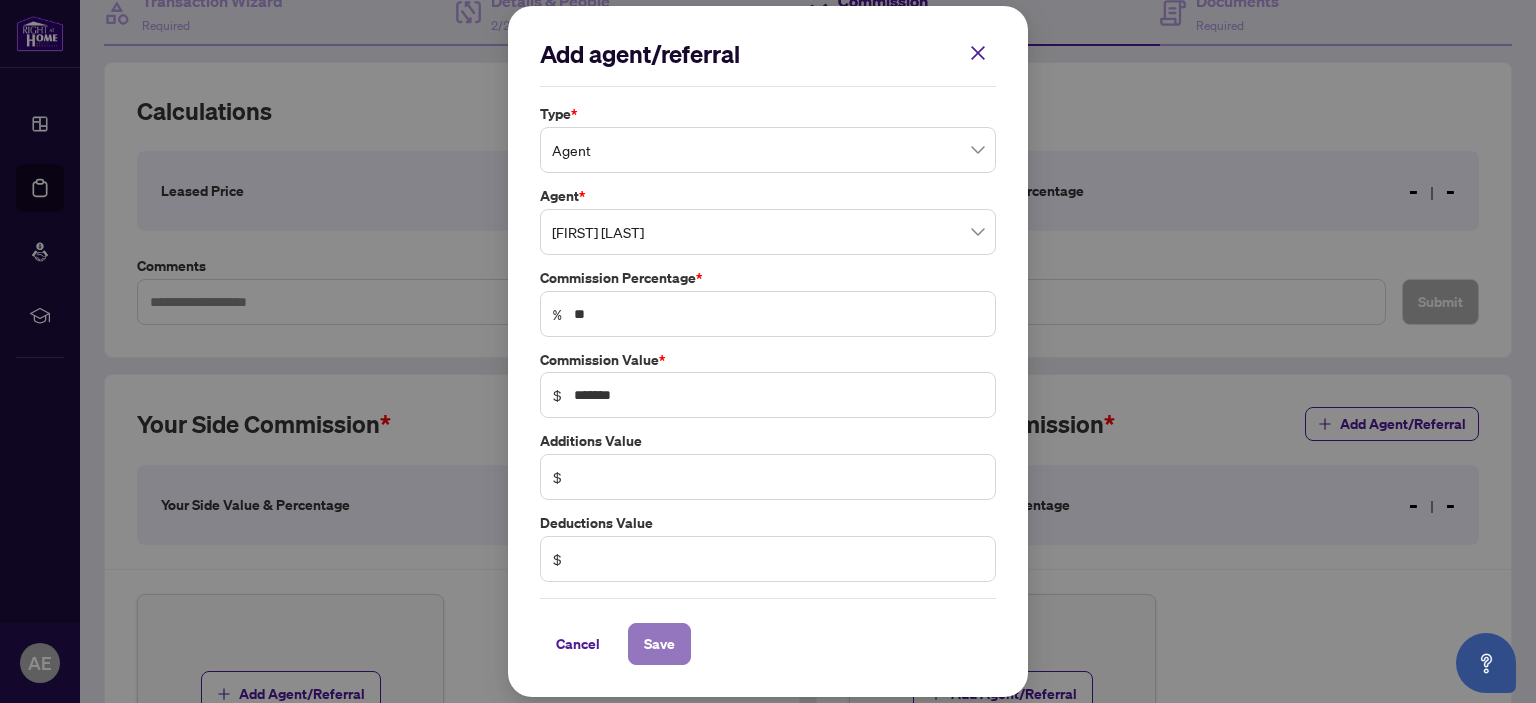 click on "Save" at bounding box center (659, 644) 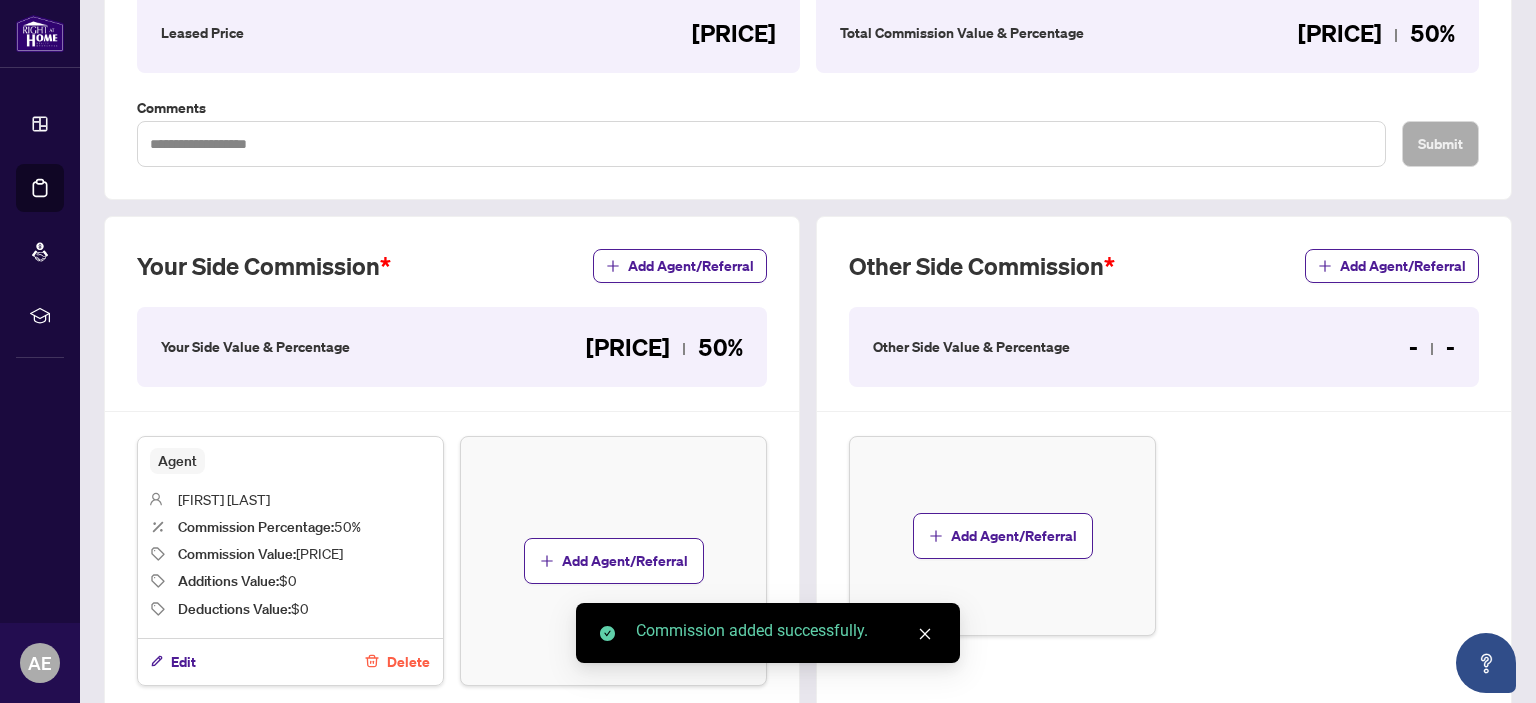 scroll, scrollTop: 388, scrollLeft: 0, axis: vertical 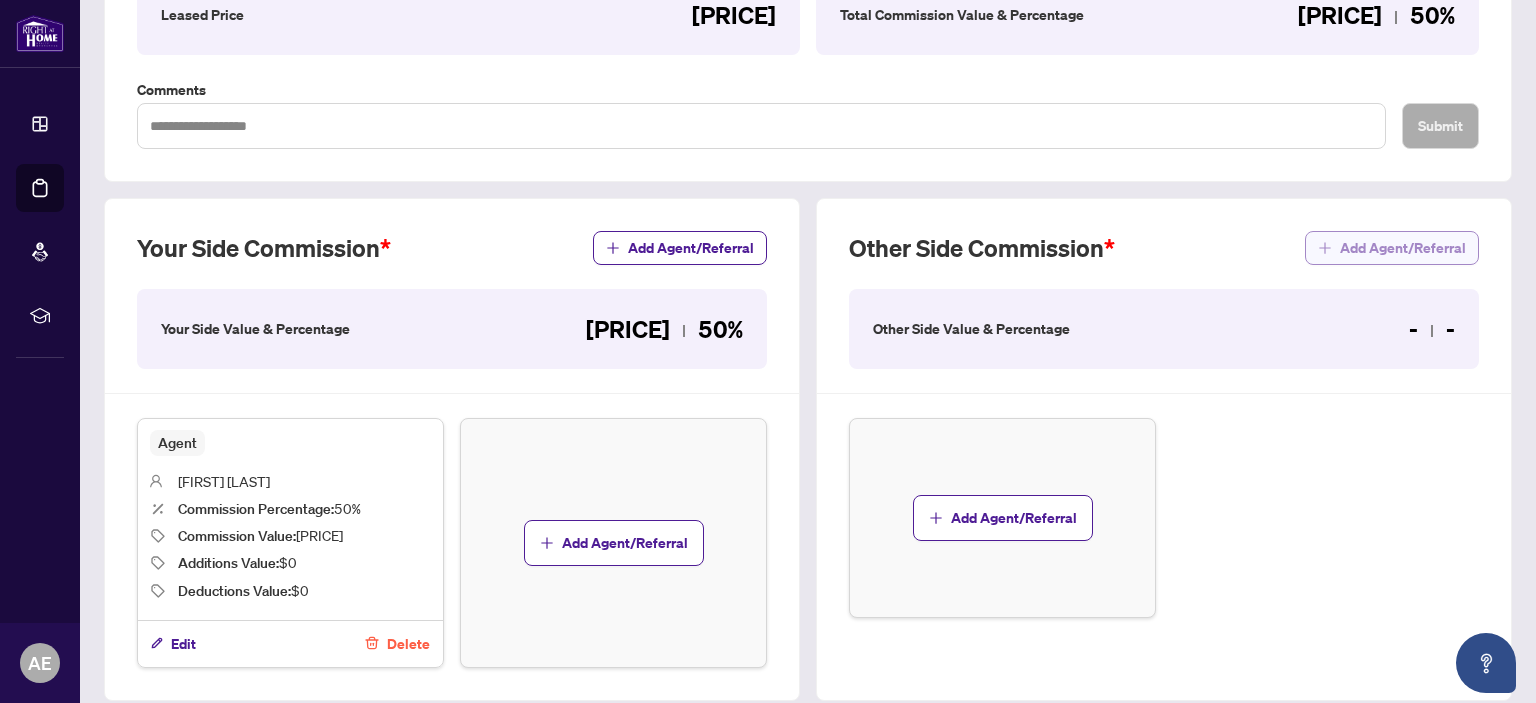 click on "Add Agent/Referral" at bounding box center [1403, 248] 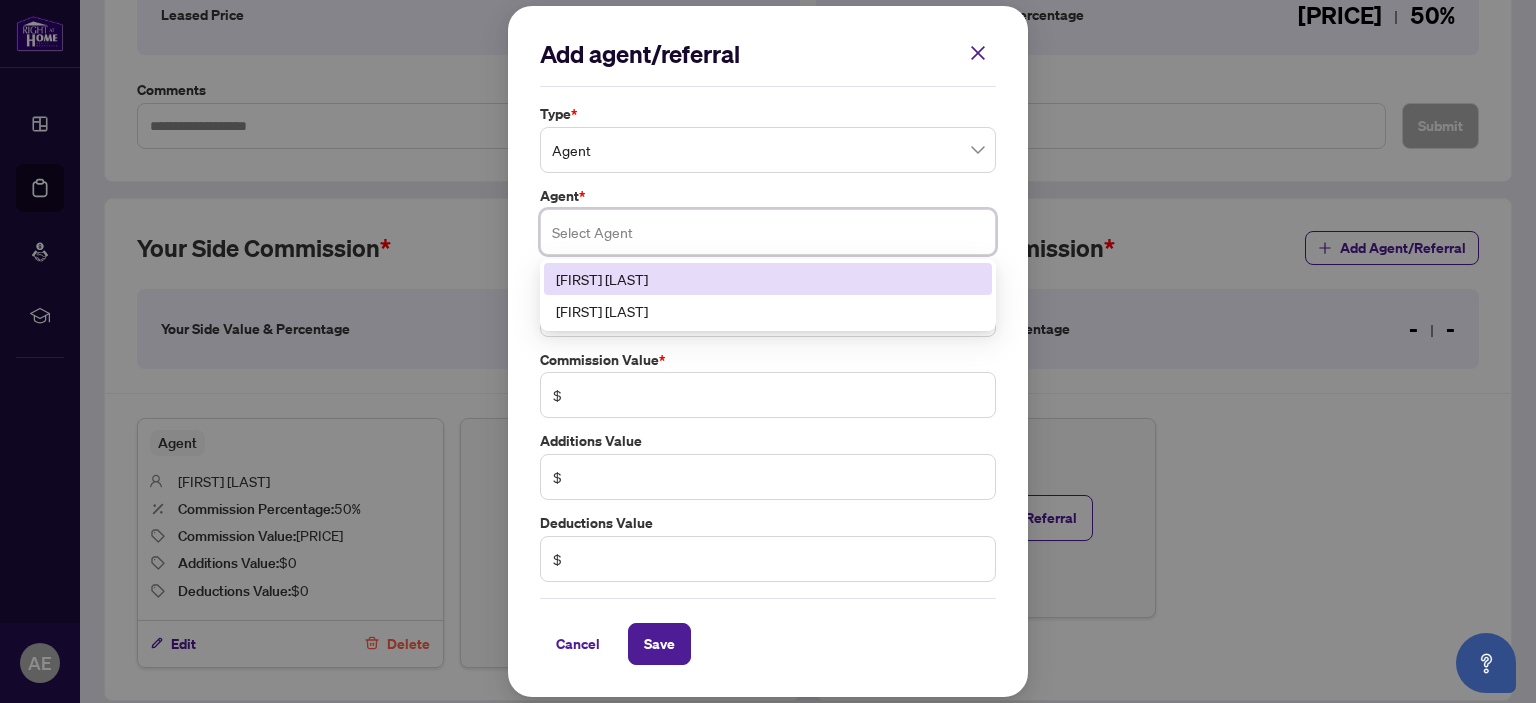click at bounding box center [768, 232] 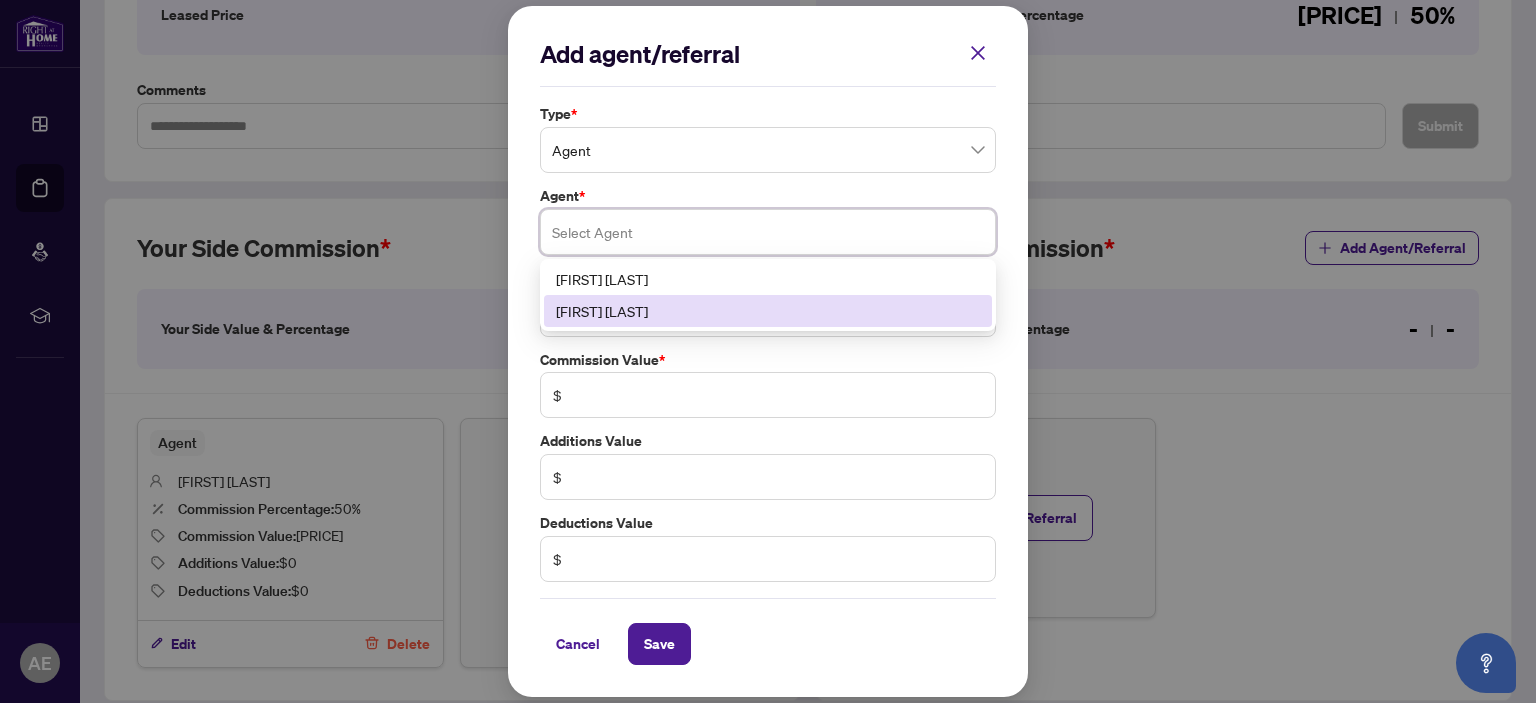 click on "[FIRST] [LAST]" at bounding box center [768, 311] 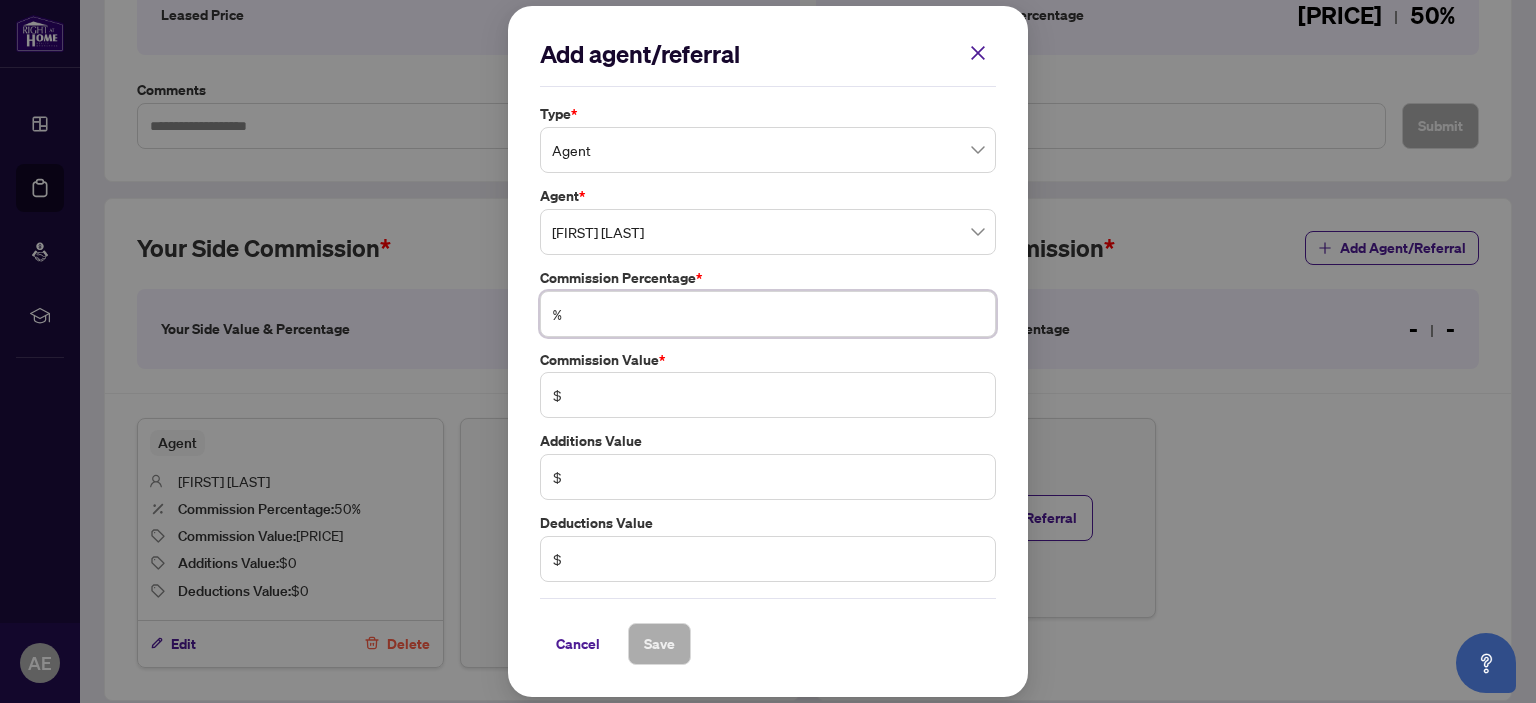click at bounding box center (778, 314) 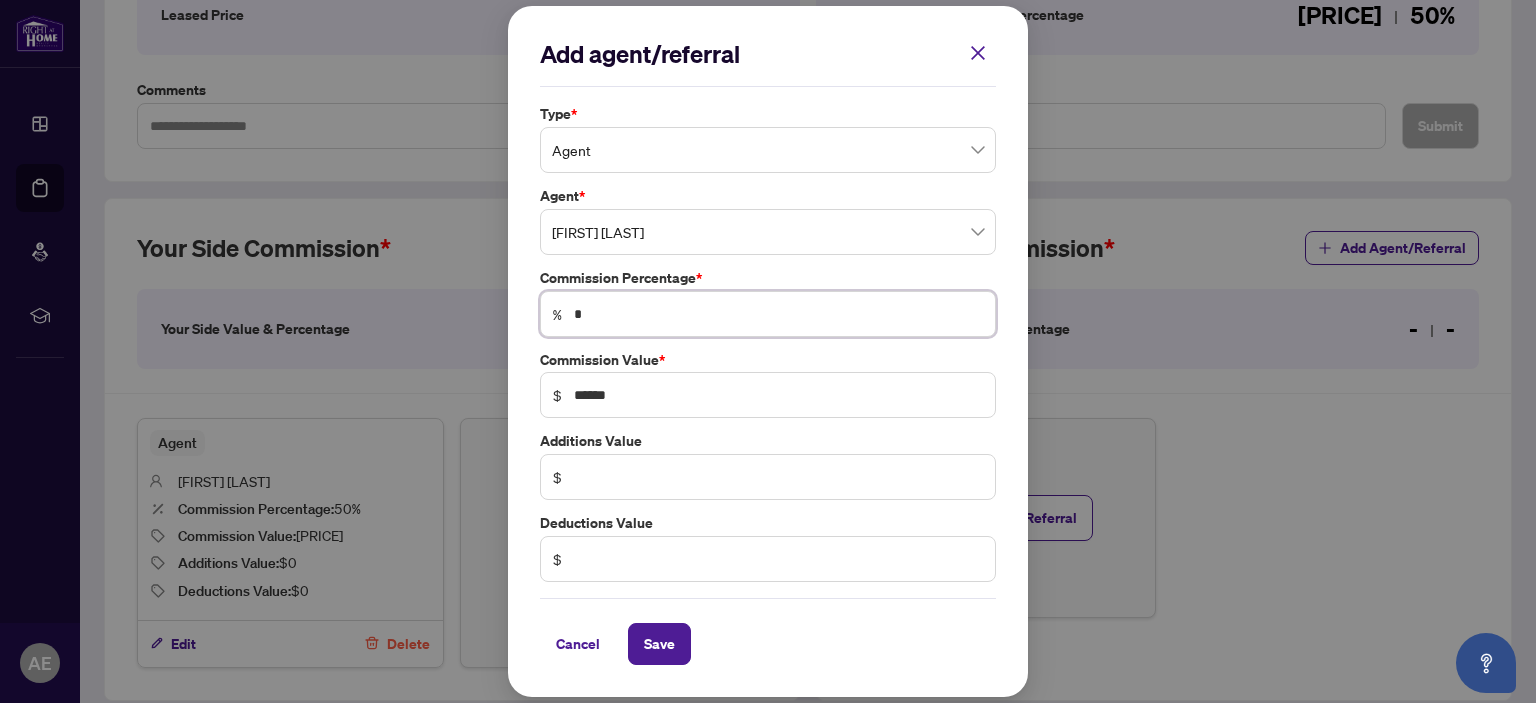 type on "**" 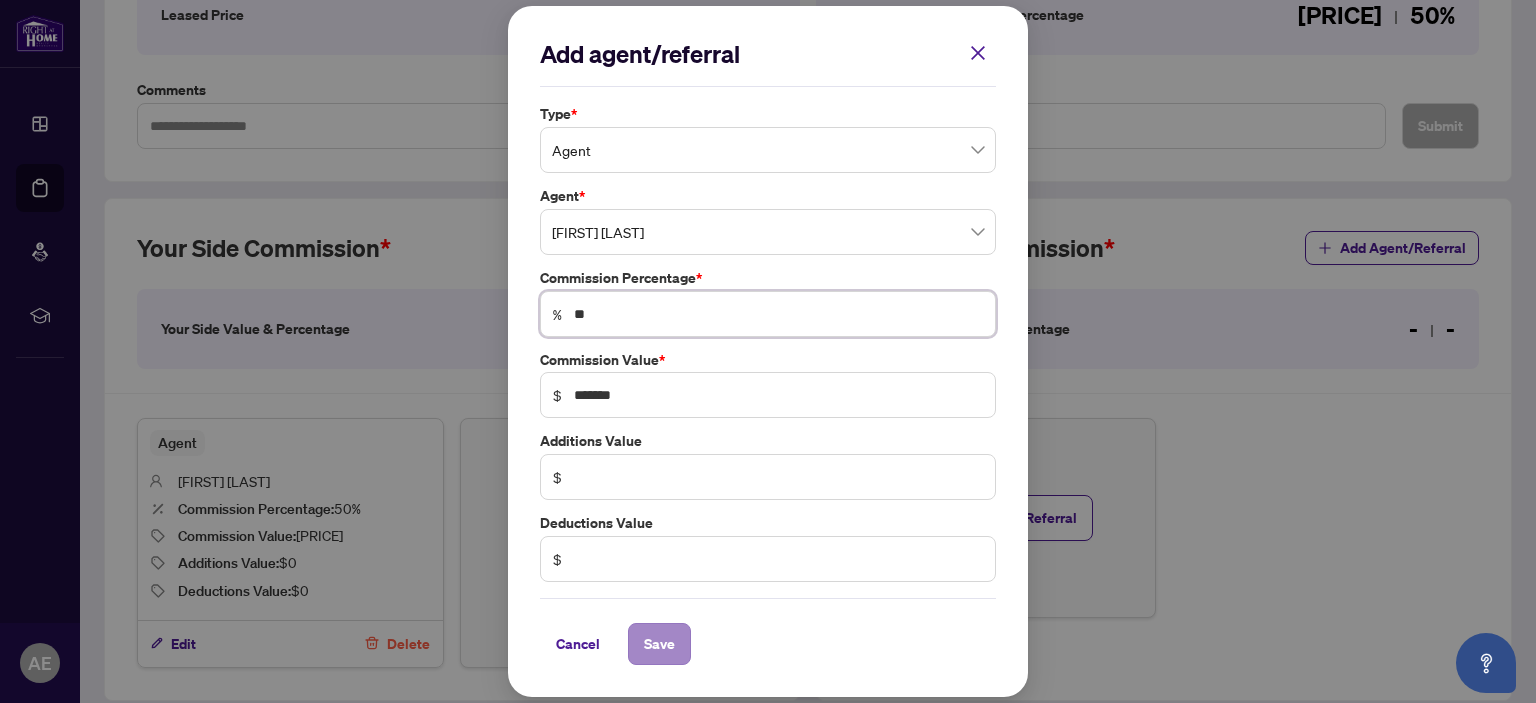 type on "**" 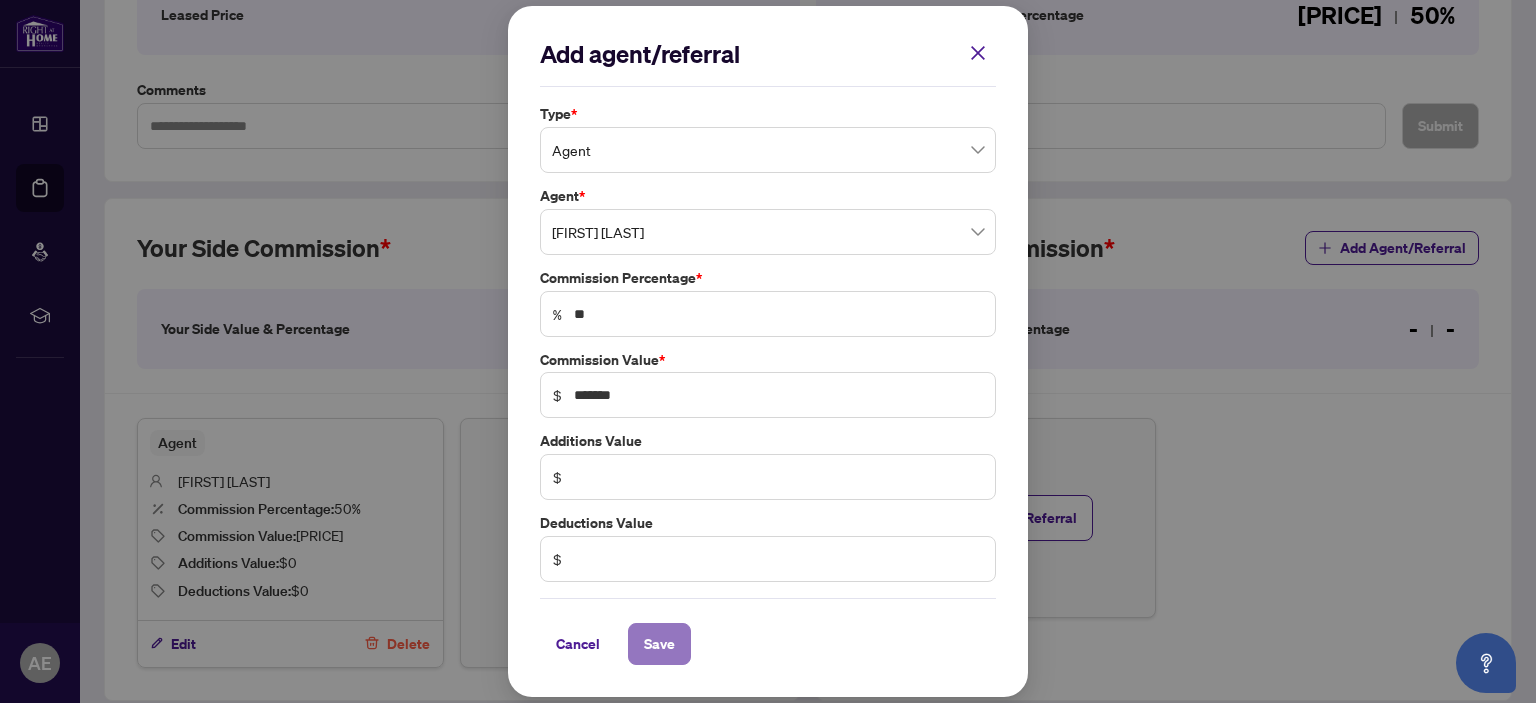 click on "Save" at bounding box center [659, 644] 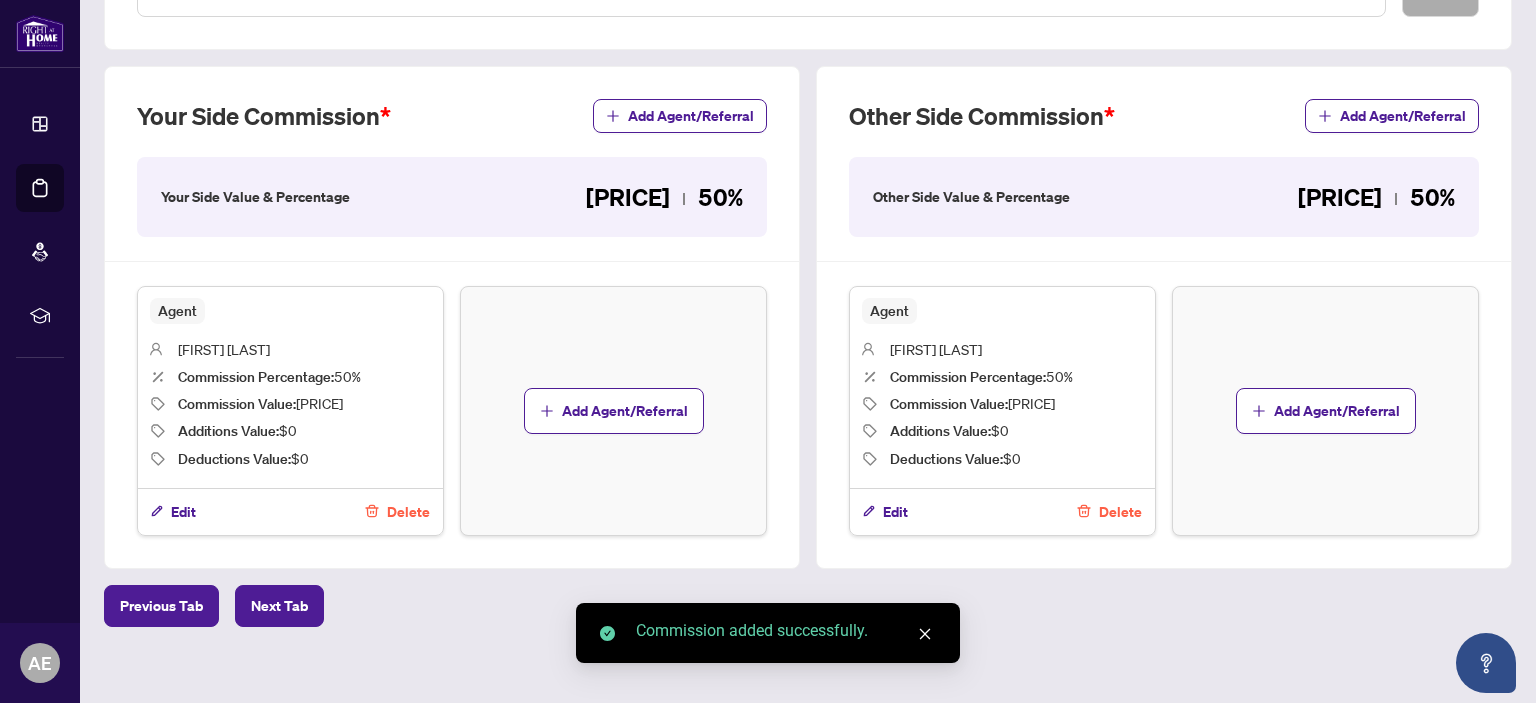 scroll, scrollTop: 527, scrollLeft: 0, axis: vertical 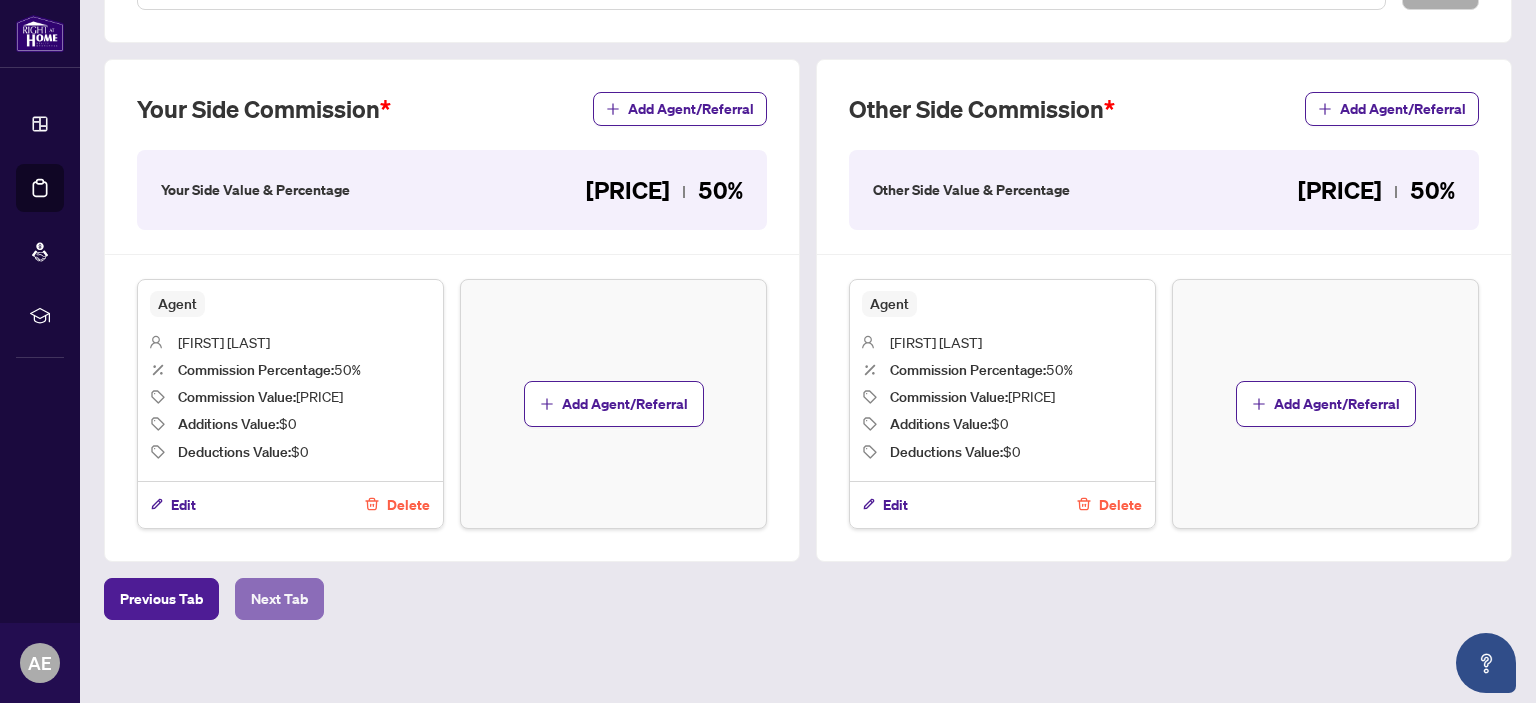 click on "Next Tab" at bounding box center [279, 599] 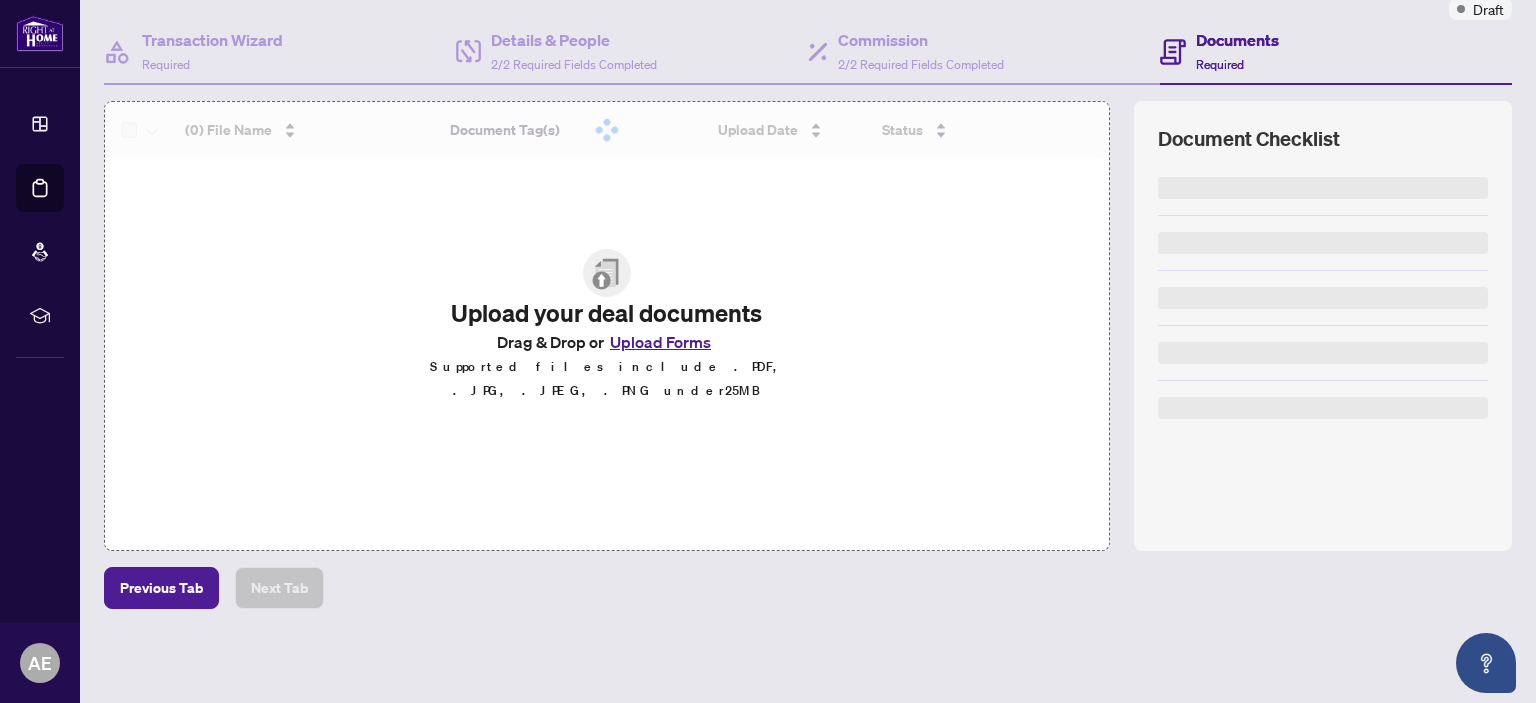 scroll, scrollTop: 0, scrollLeft: 0, axis: both 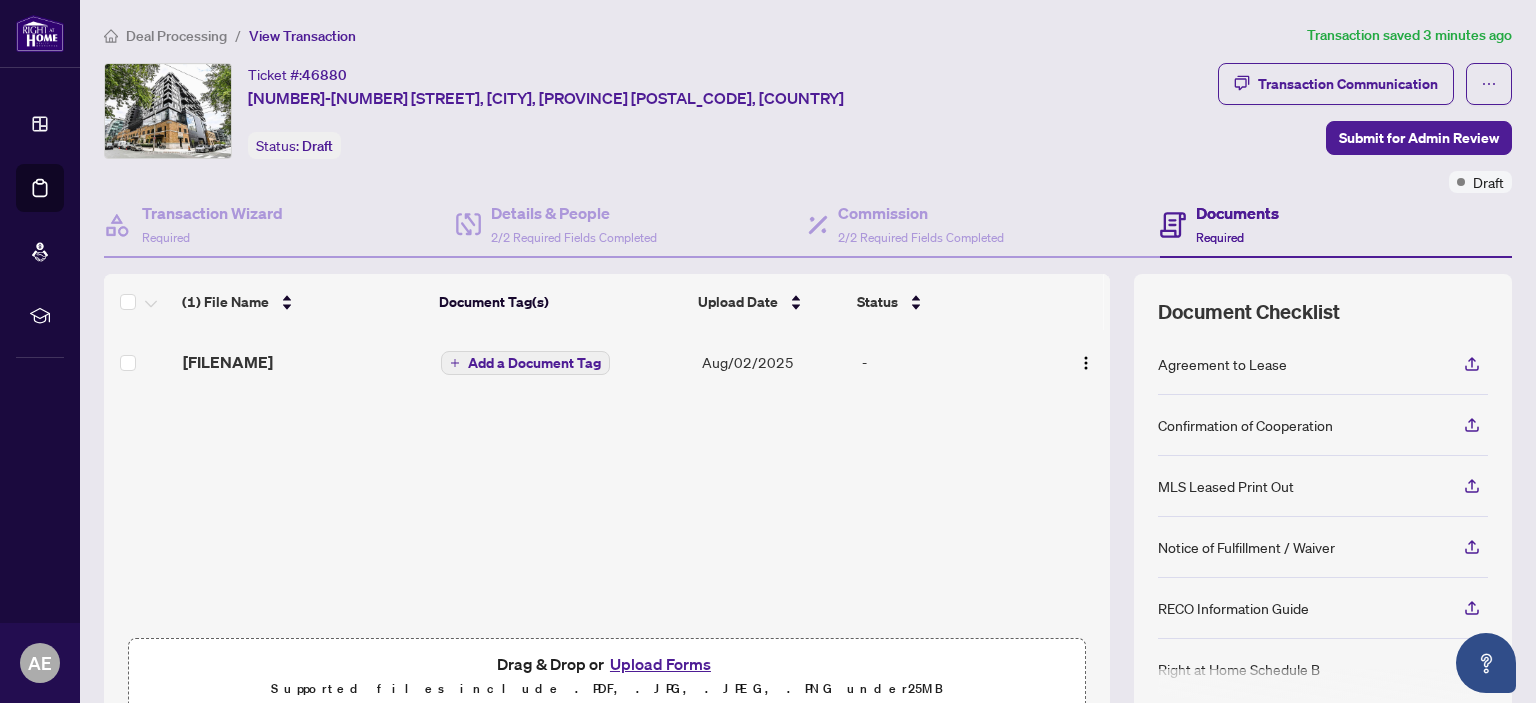 click on "Upload Forms" at bounding box center (660, 664) 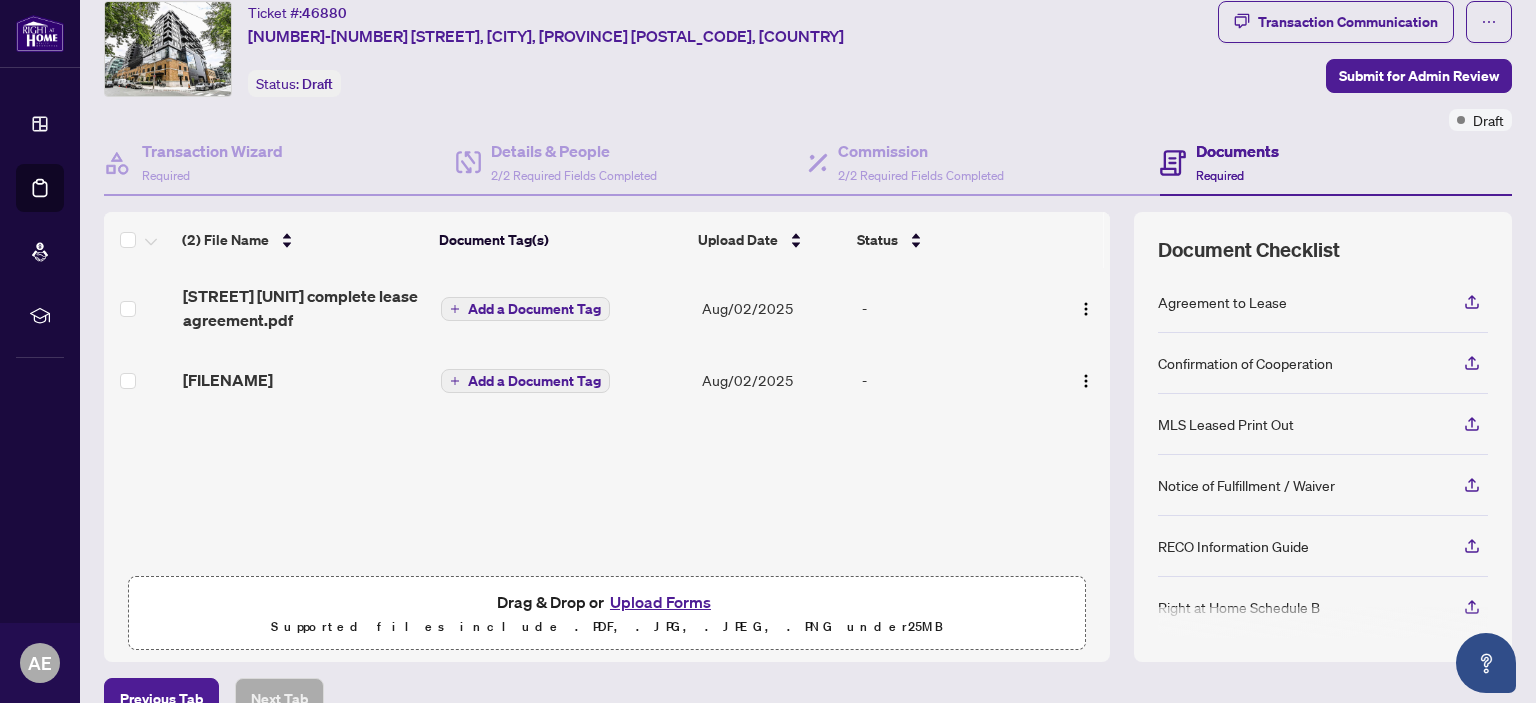 scroll, scrollTop: 28, scrollLeft: 0, axis: vertical 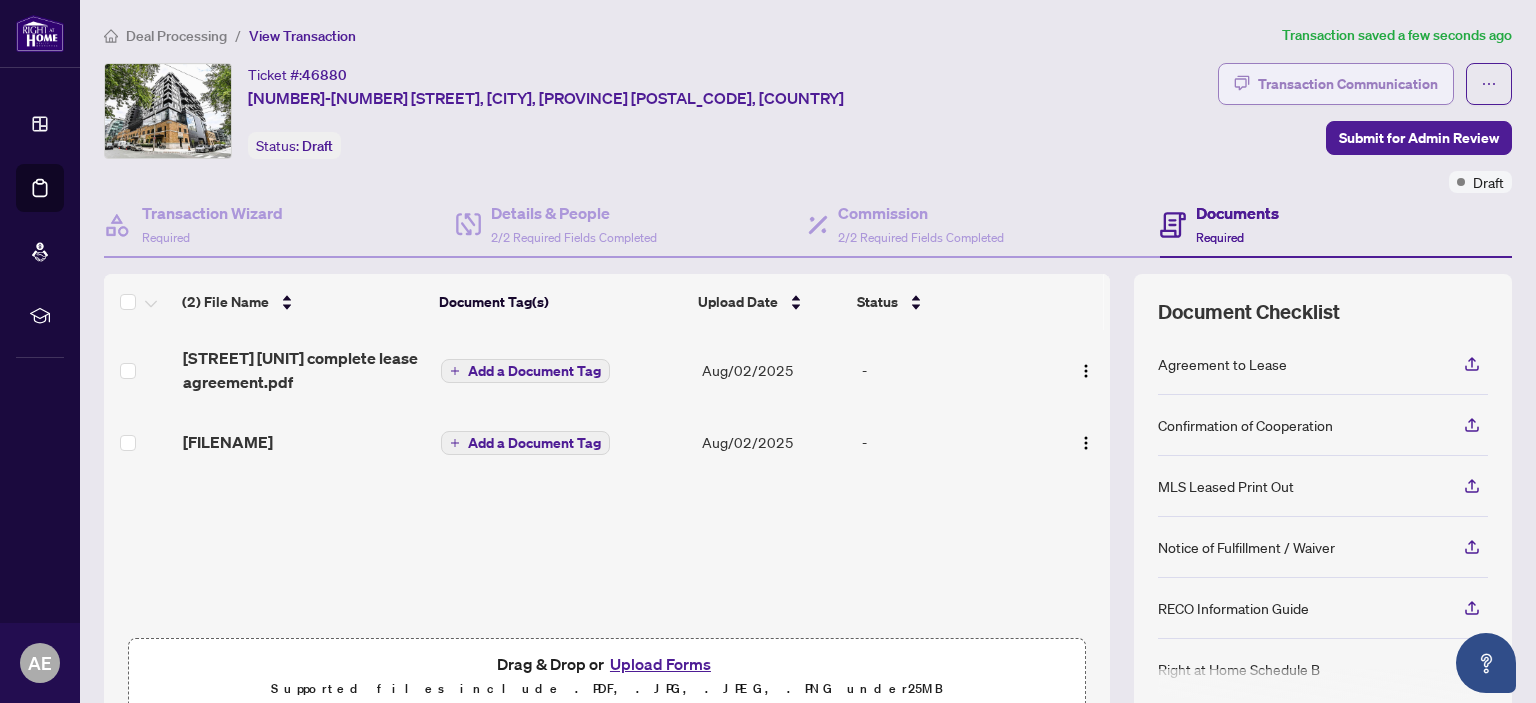 click on "Transaction Communication" at bounding box center [1348, 84] 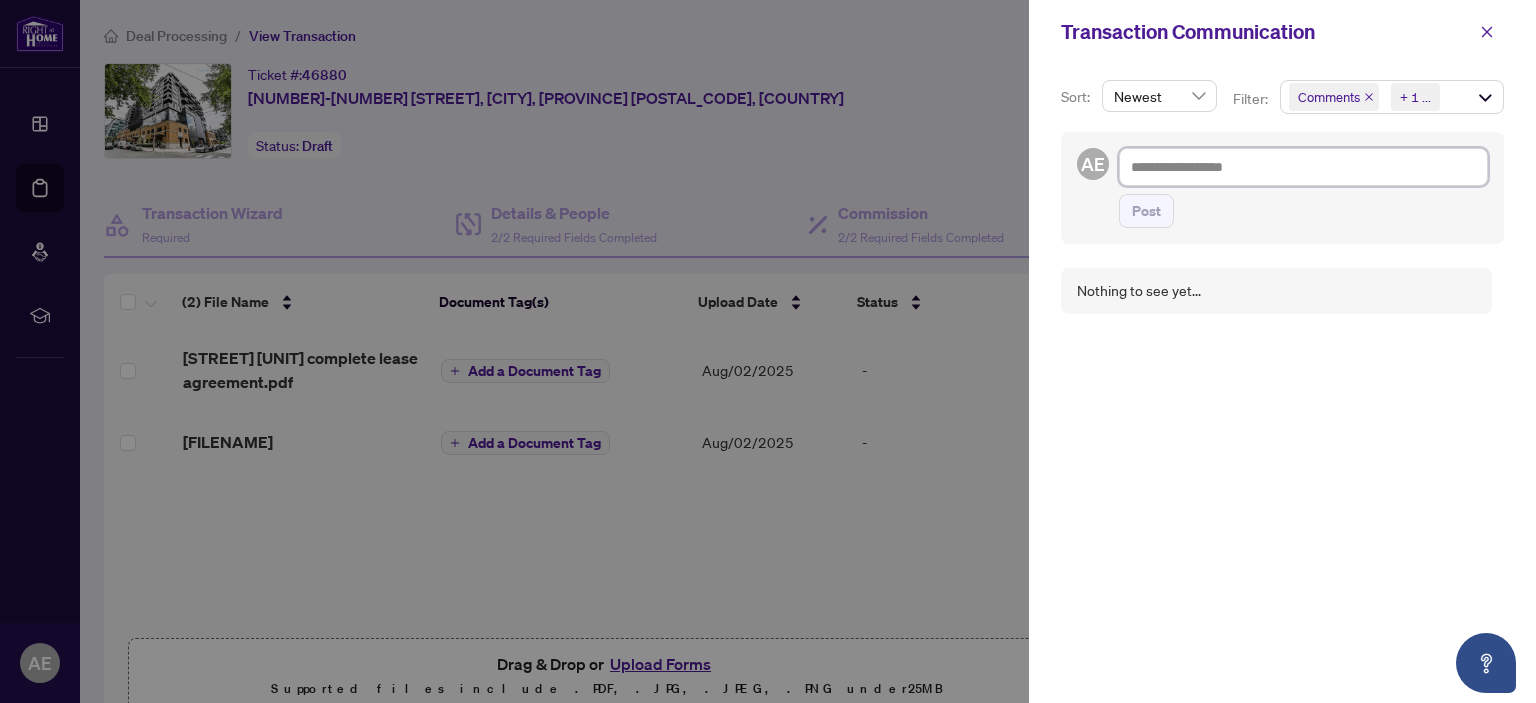 click at bounding box center (1303, 167) 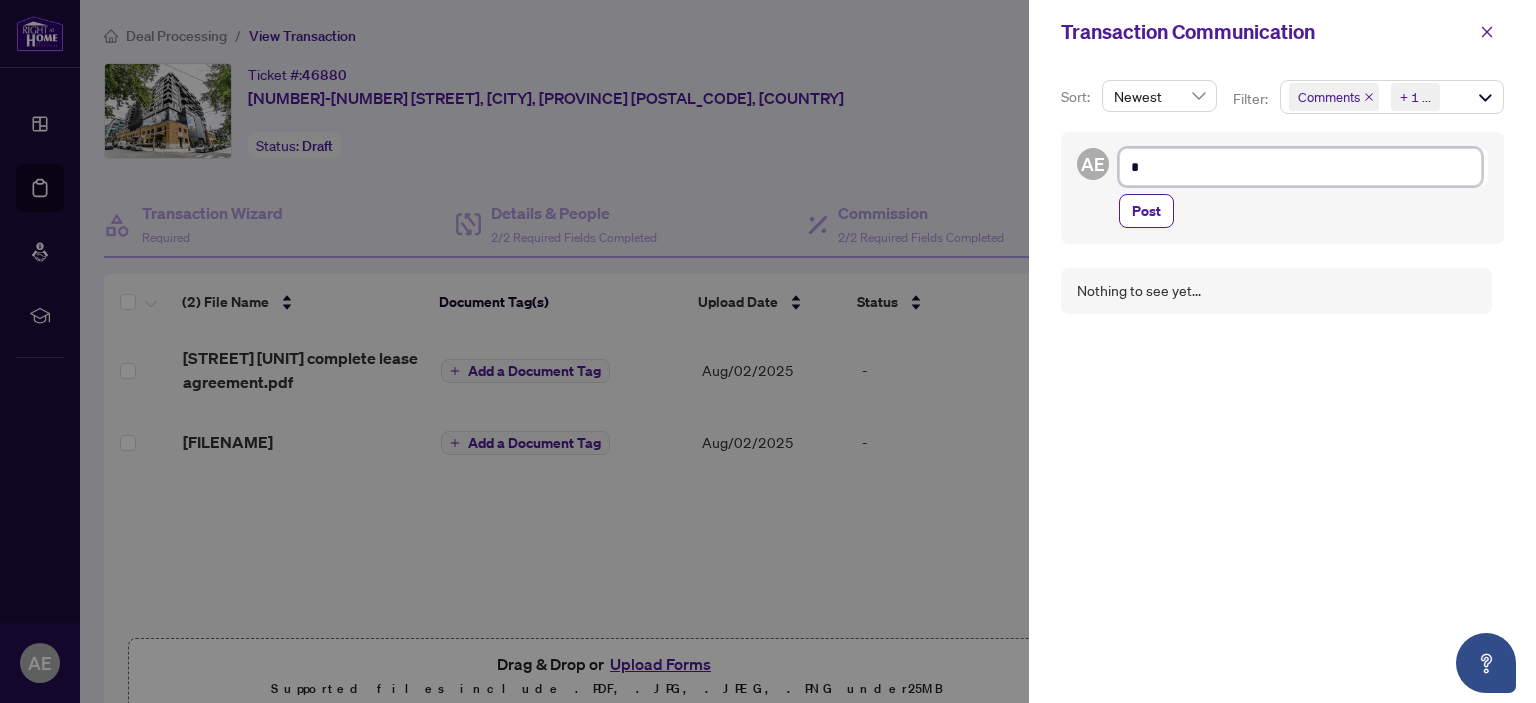 type on "**" 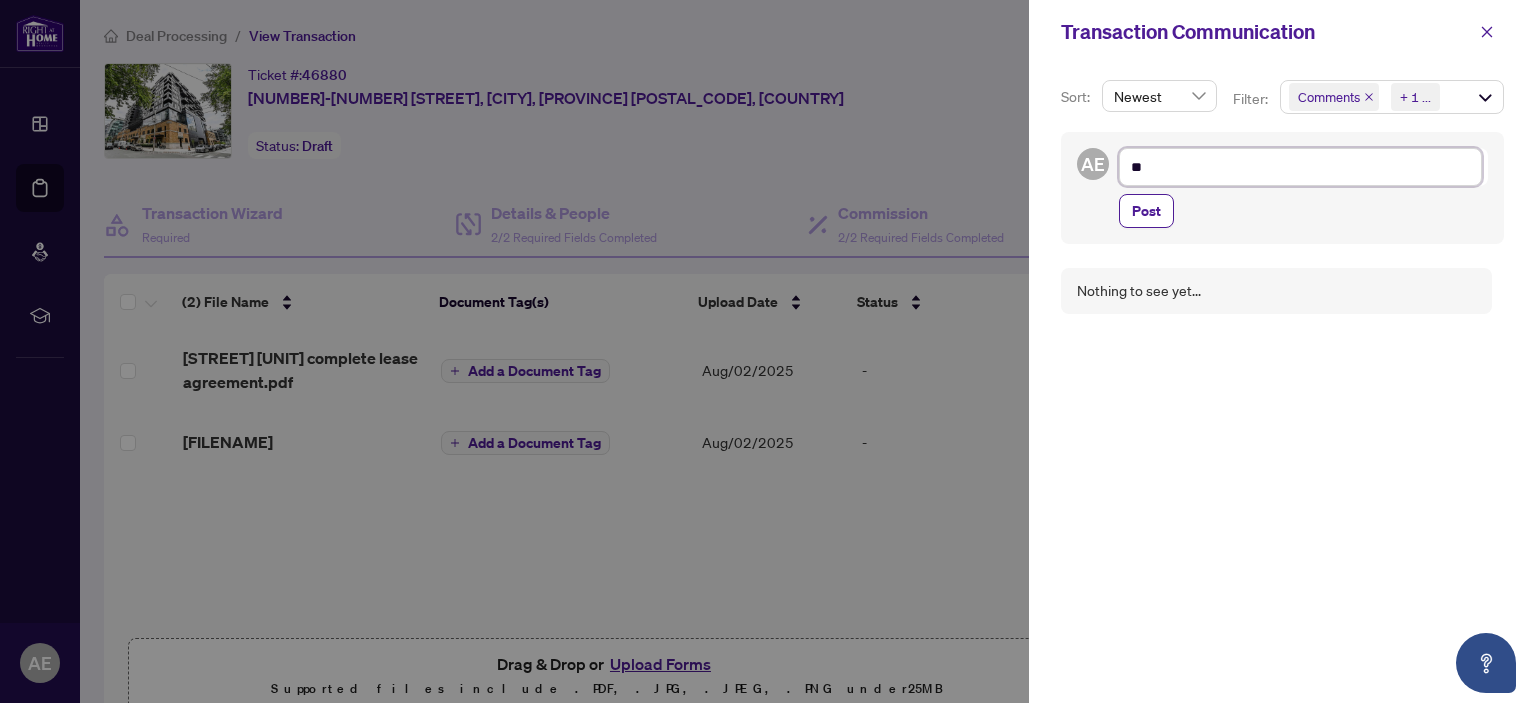 type on "**" 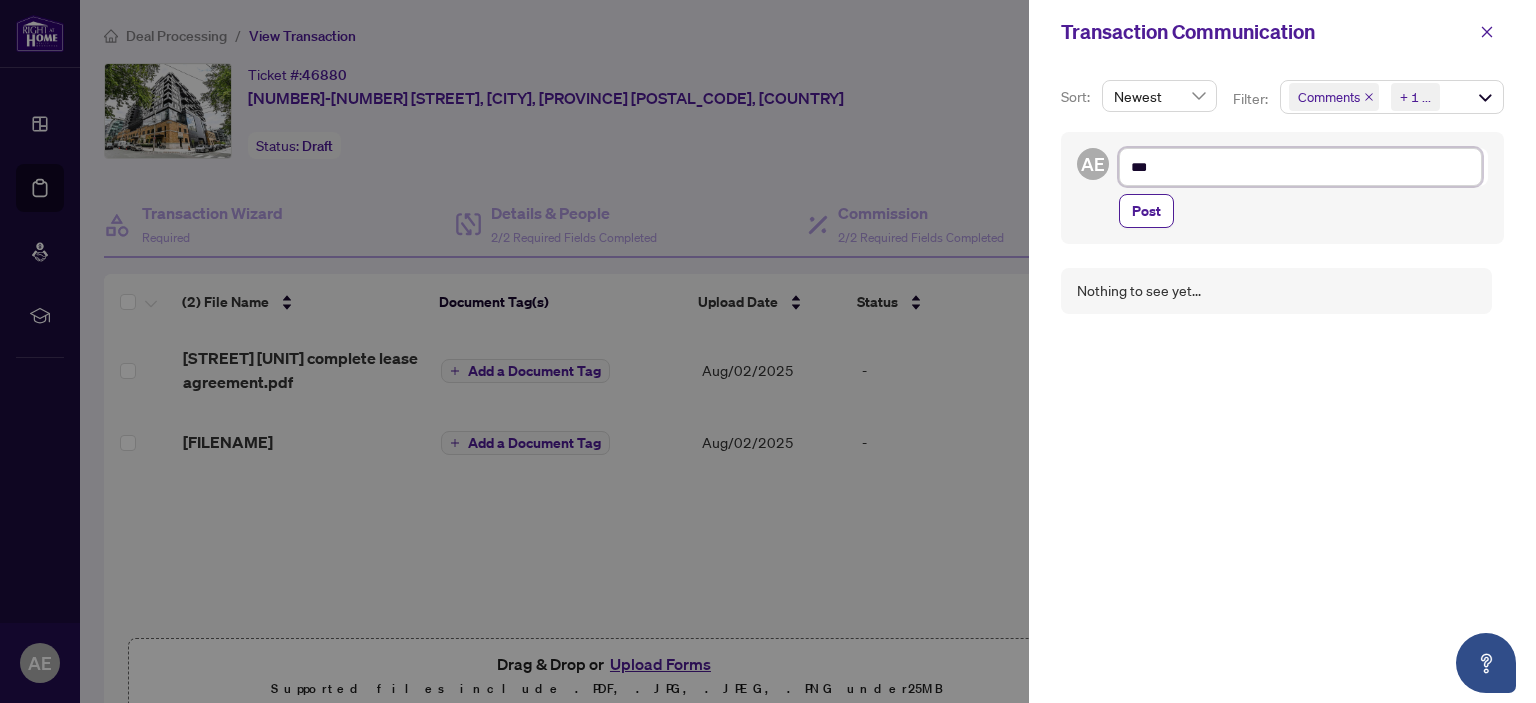 type on "****" 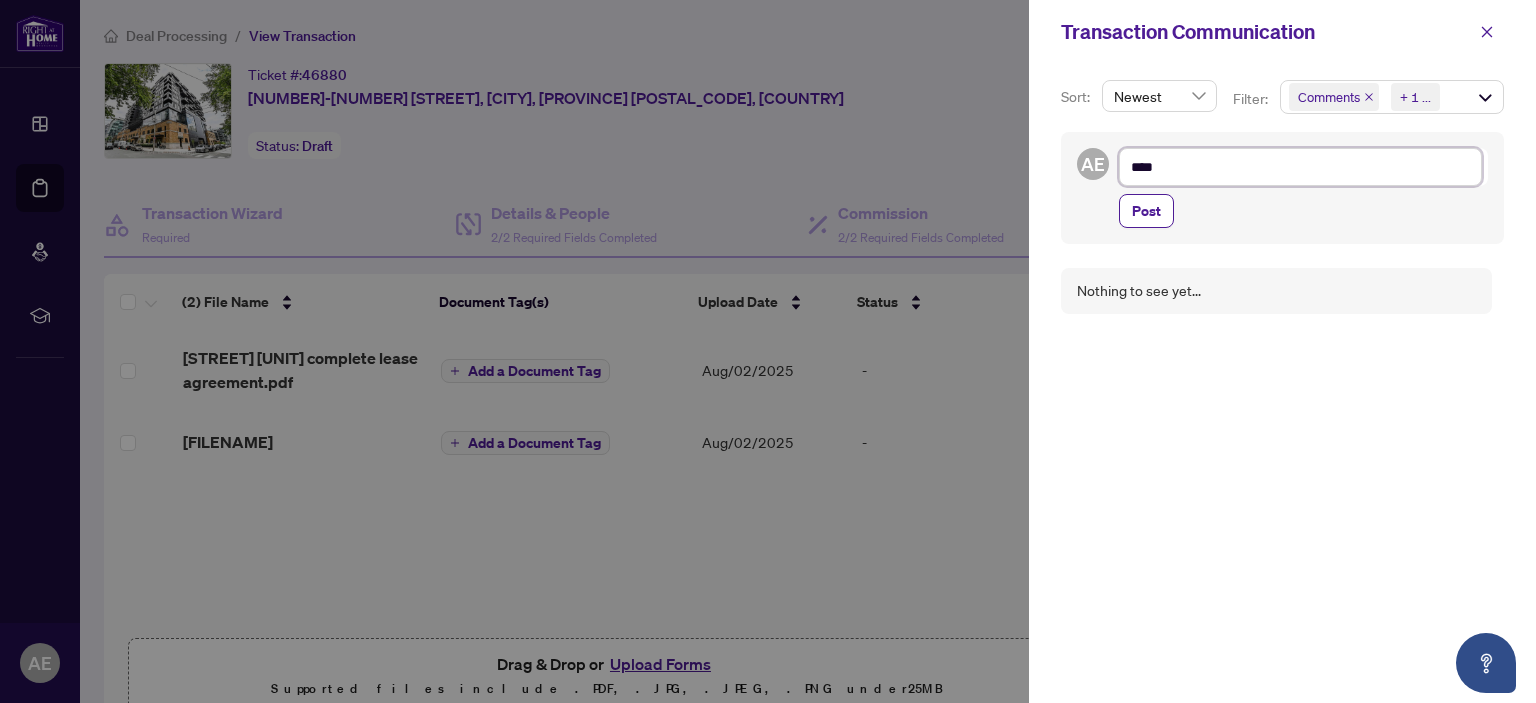 type on "*****" 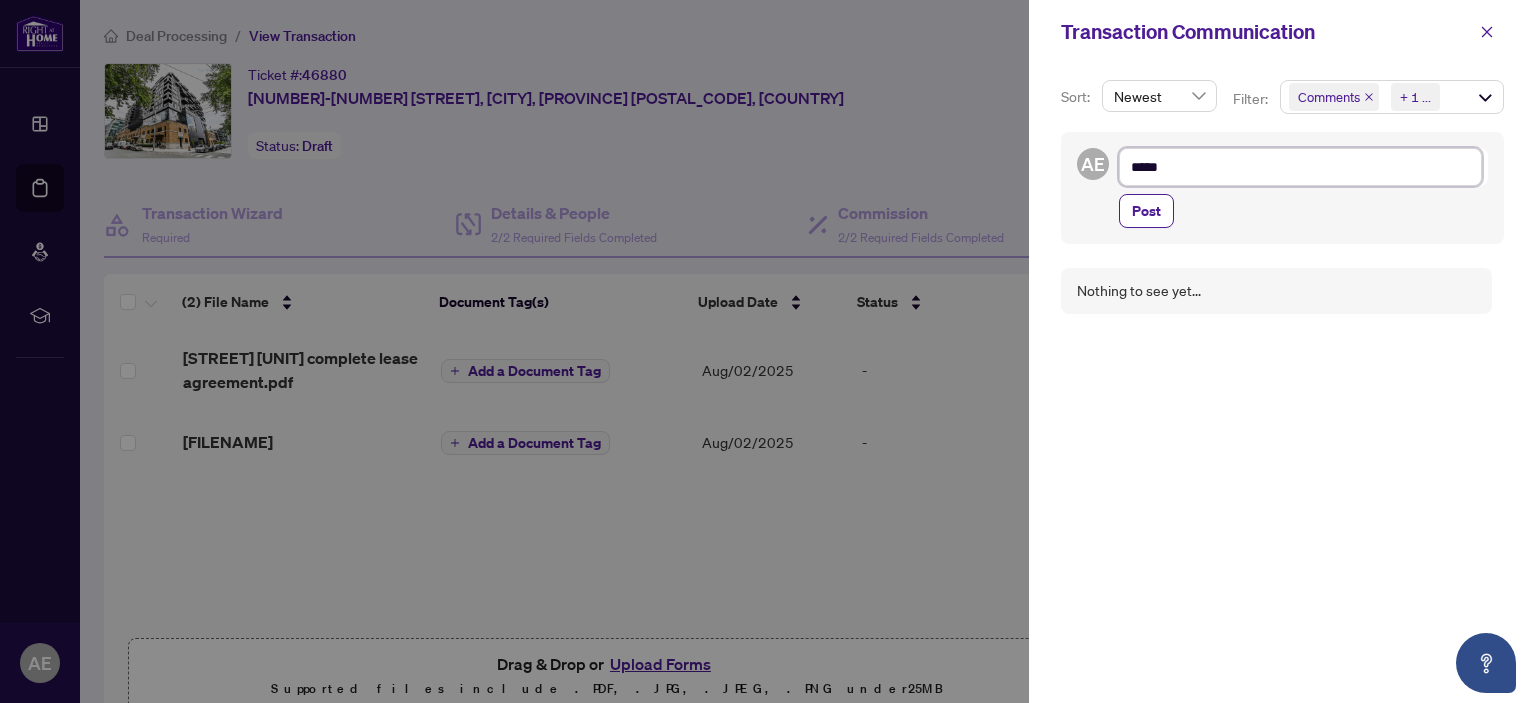 type on "******" 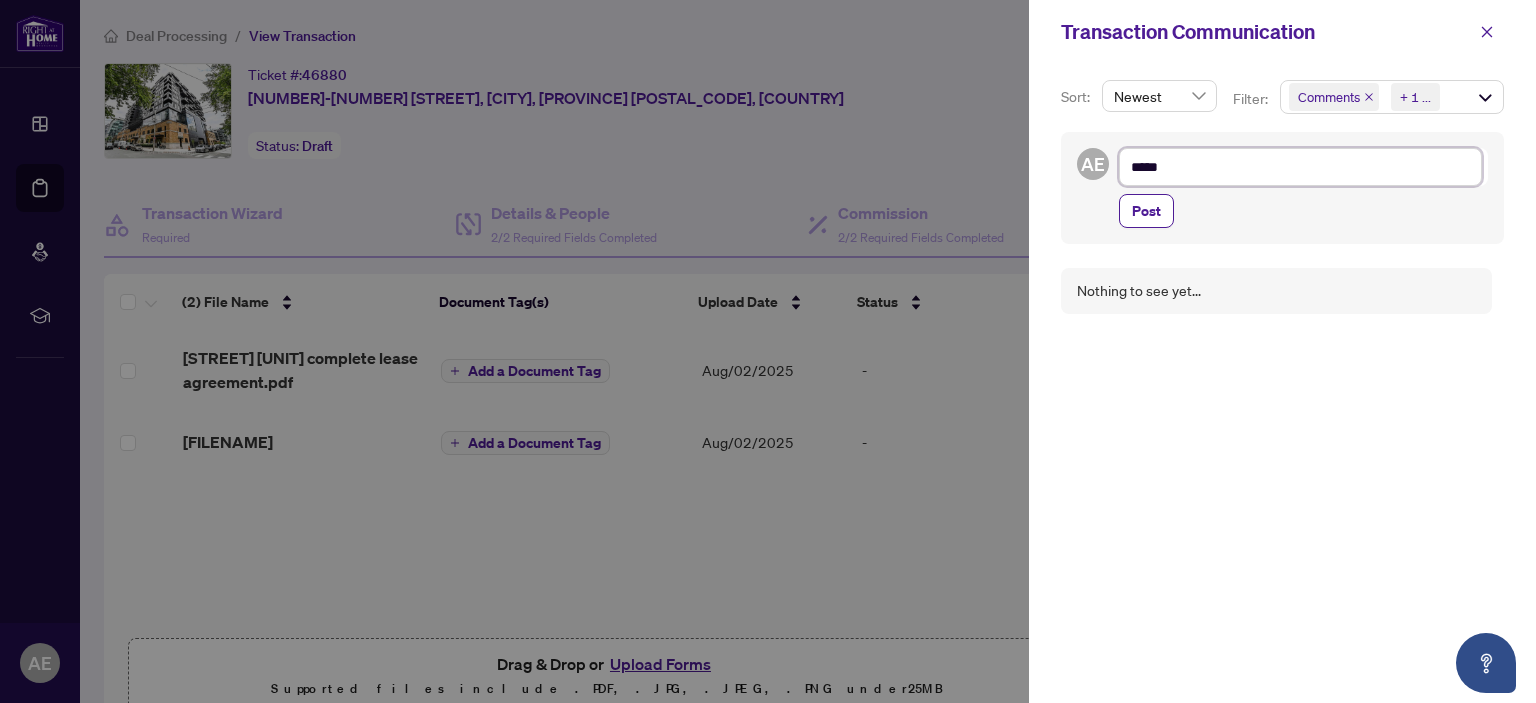 type on "******" 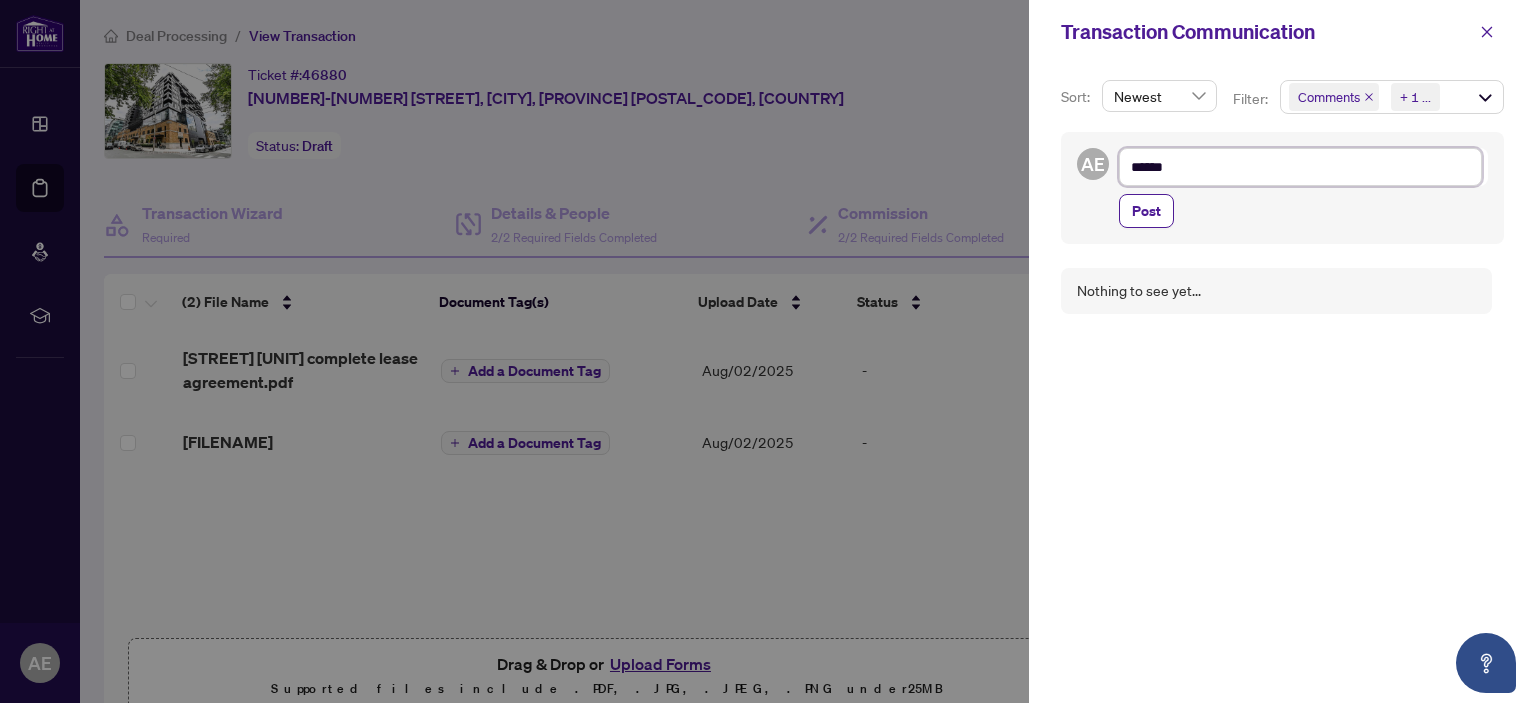 type on "*******" 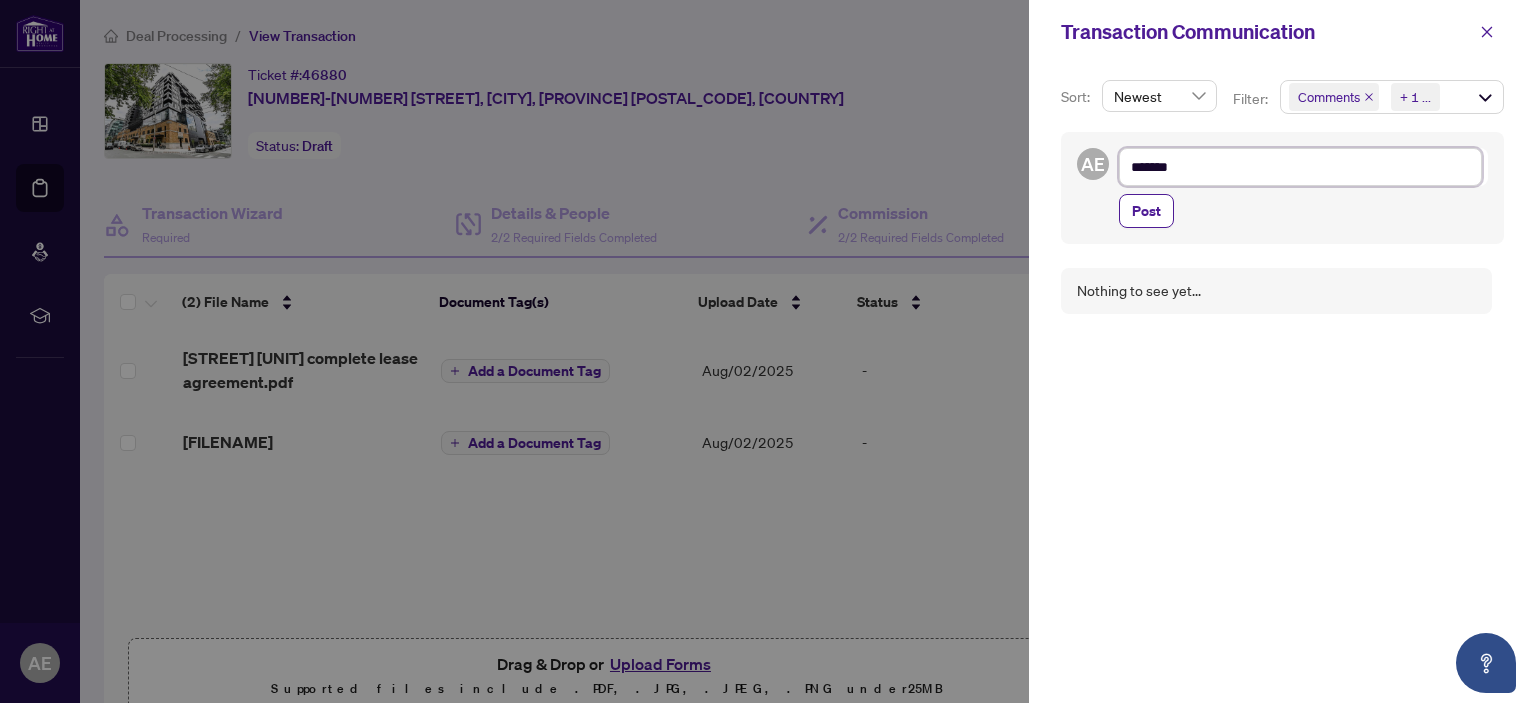 type on "********" 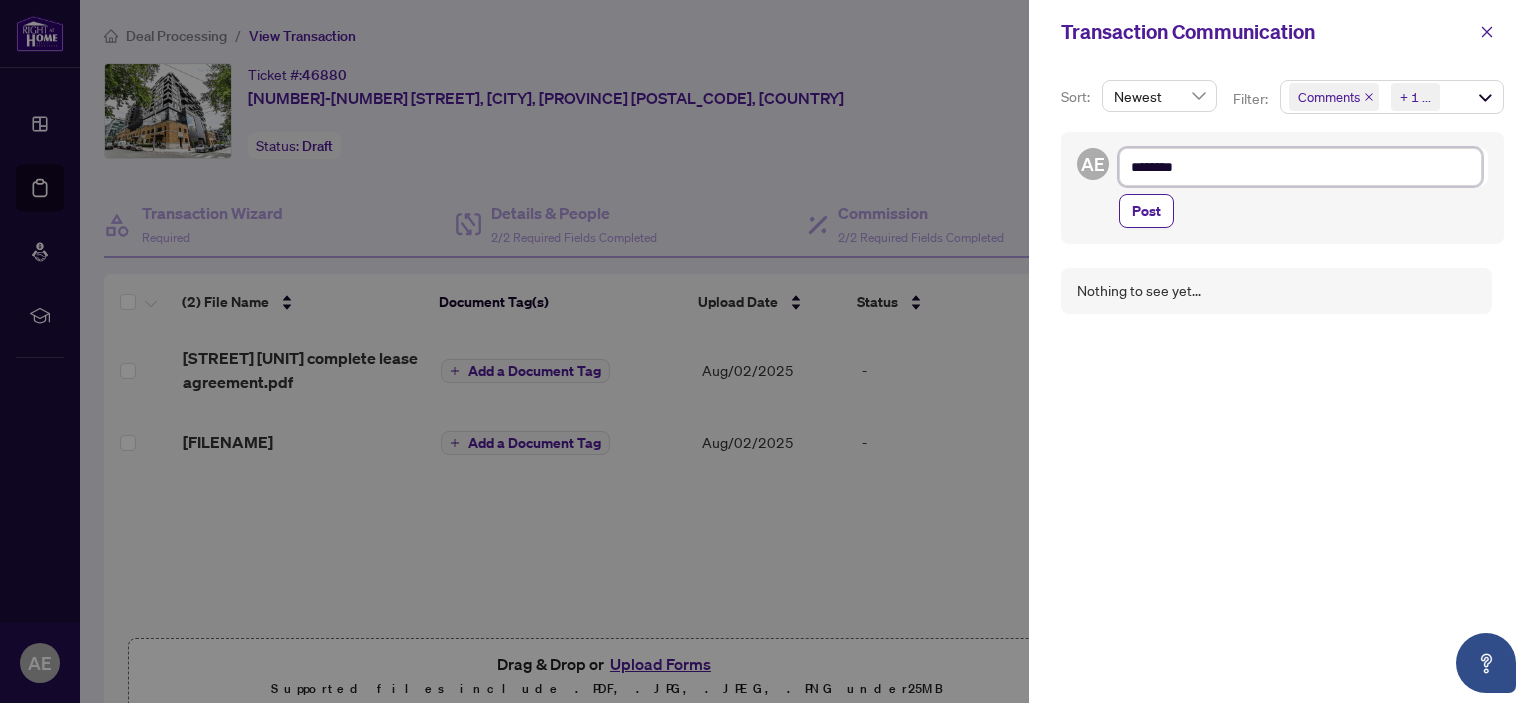 type on "********" 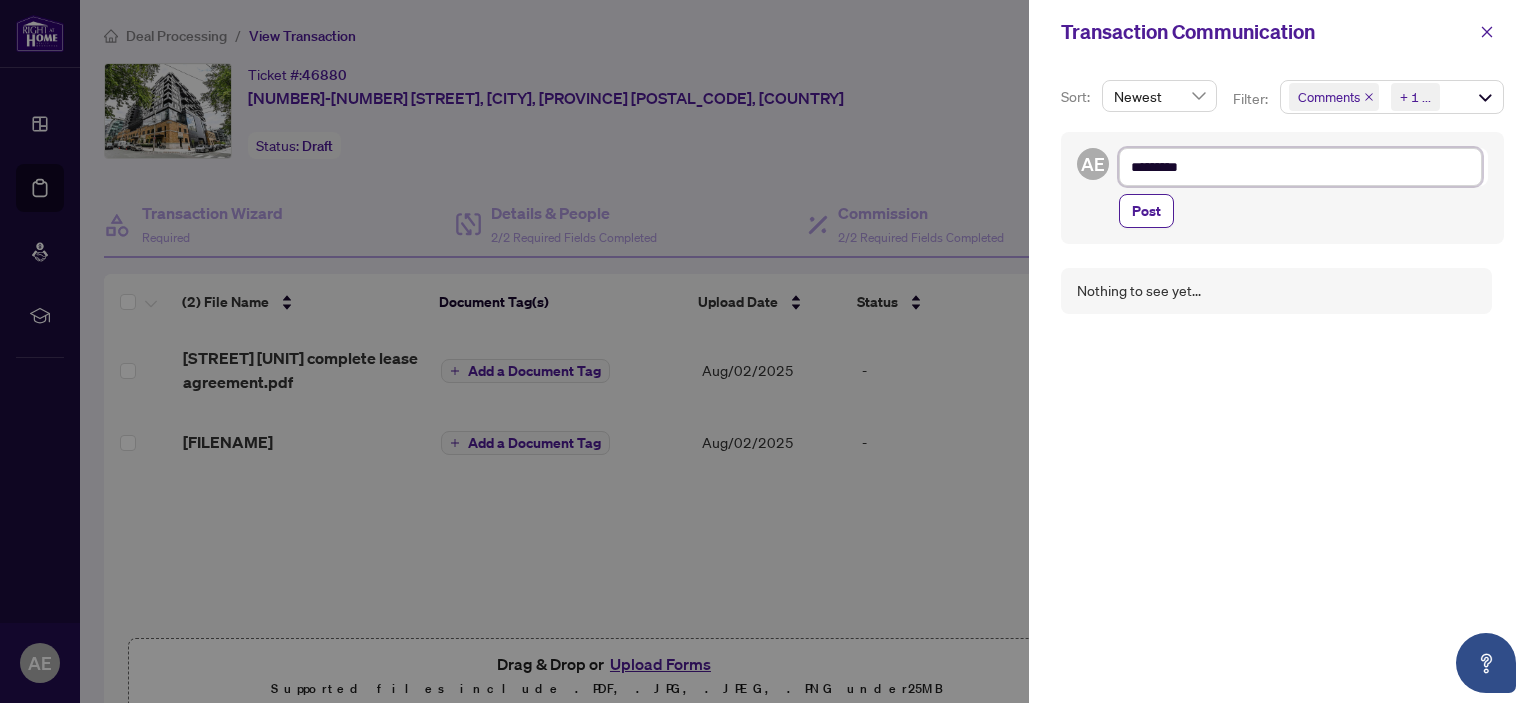 type on "**********" 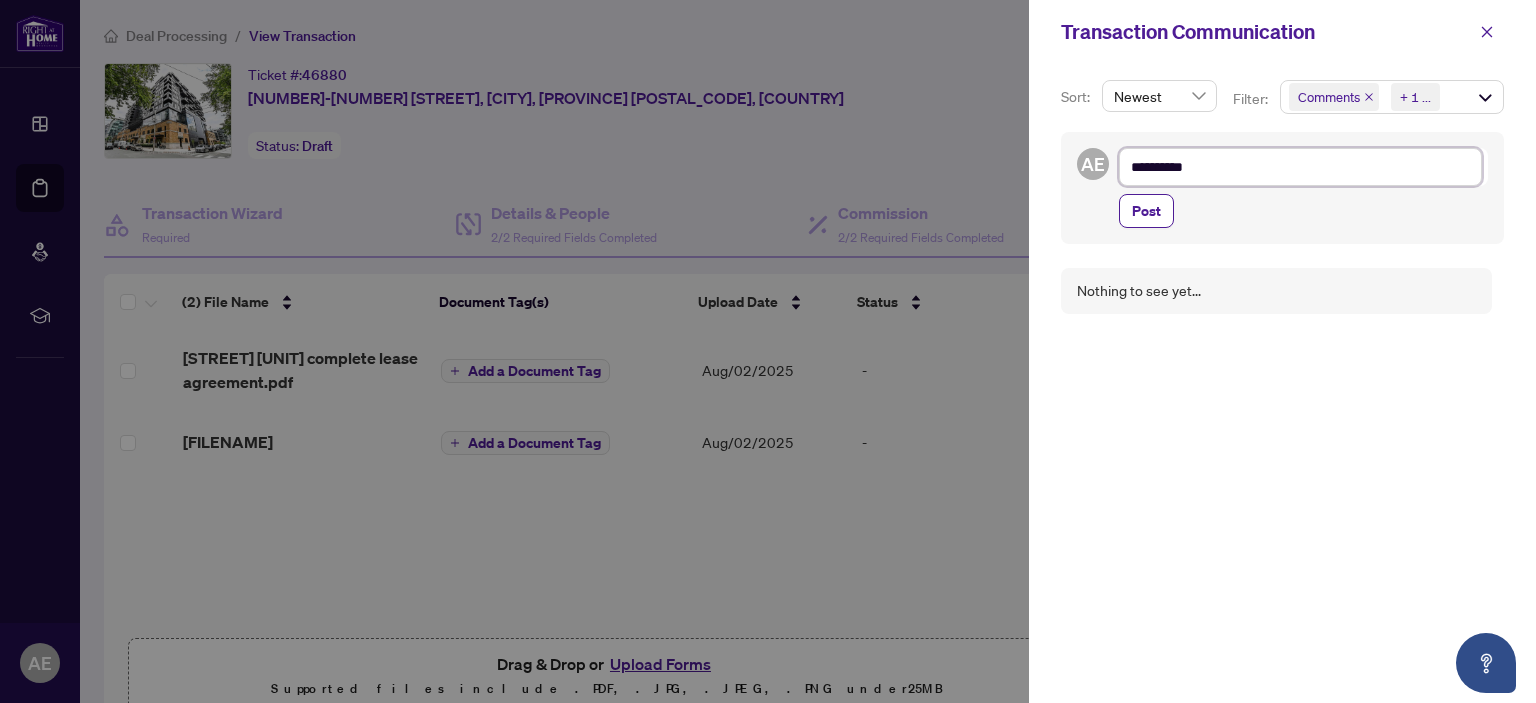 type on "**********" 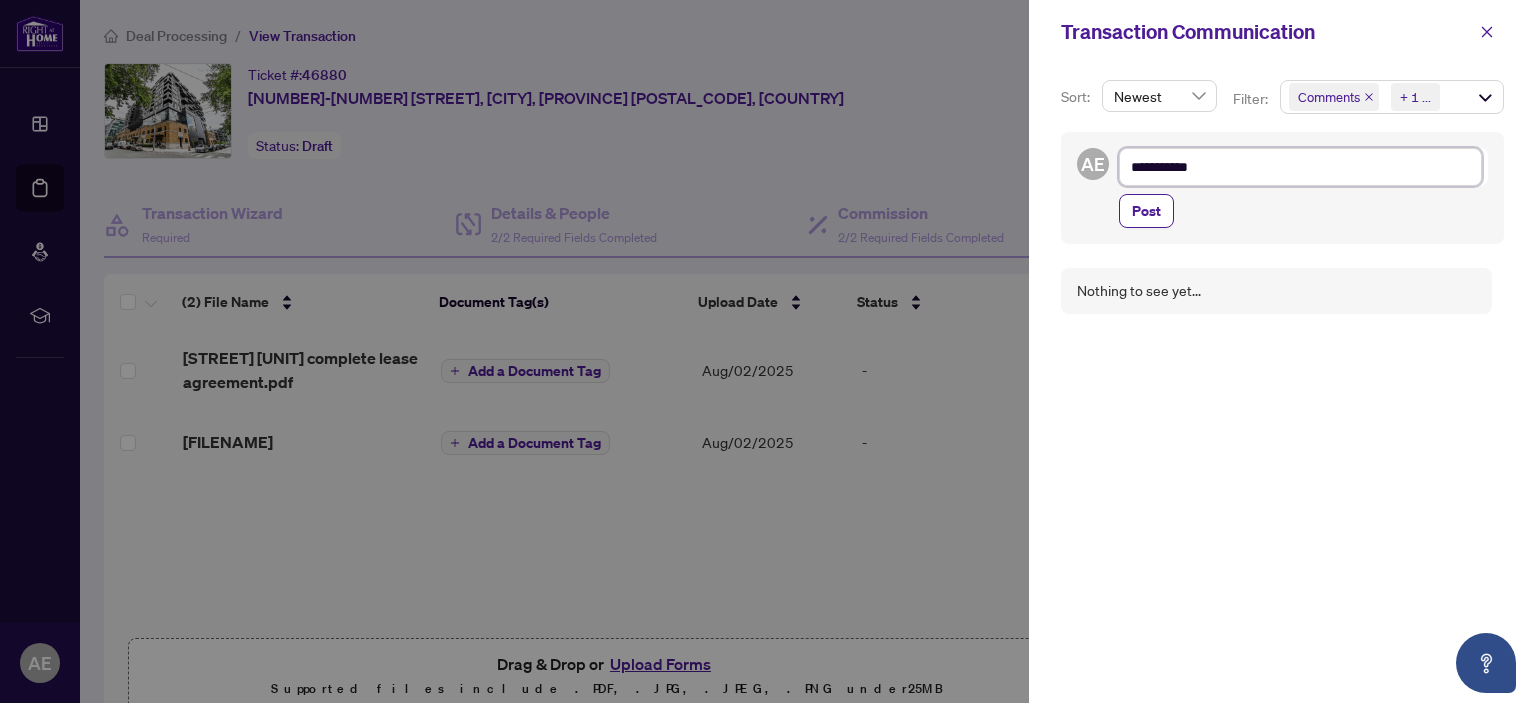 type on "**********" 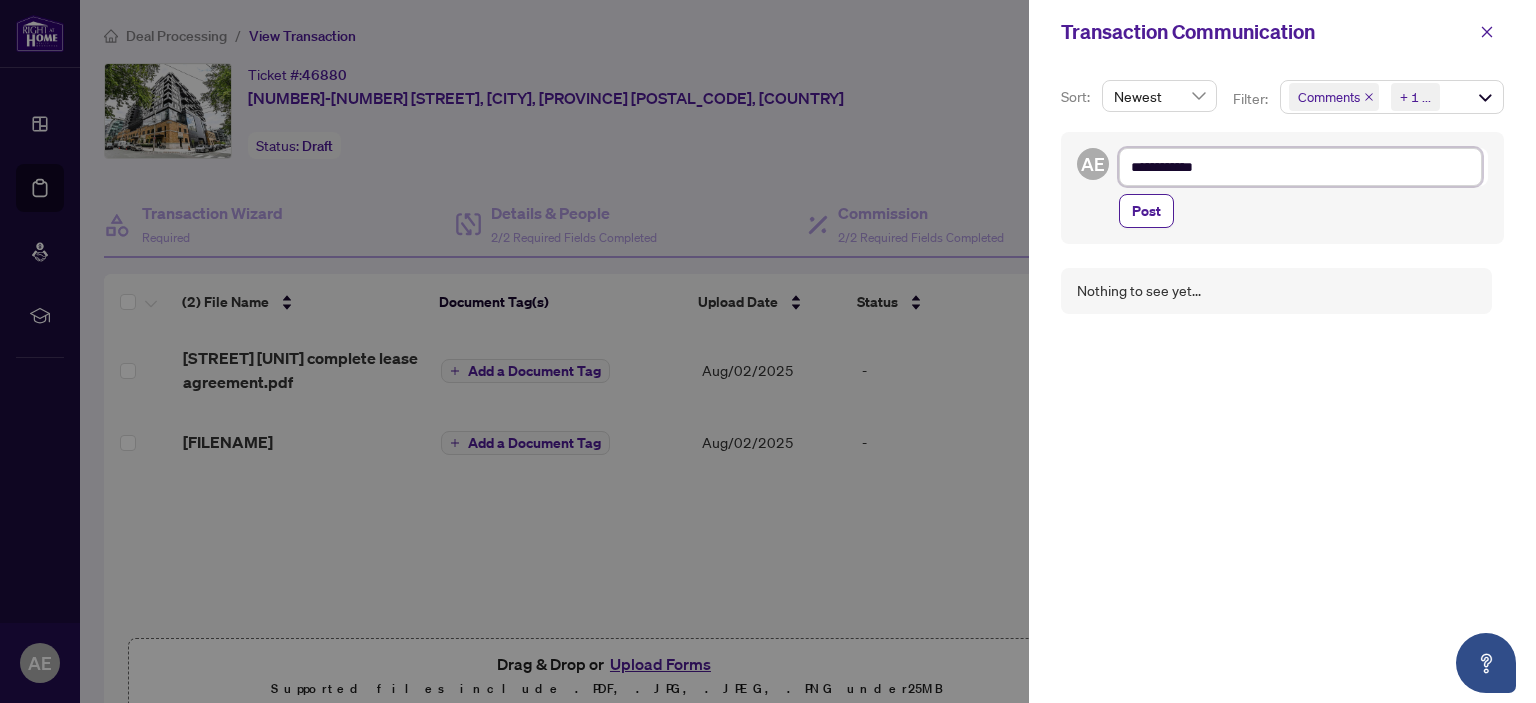 type on "**********" 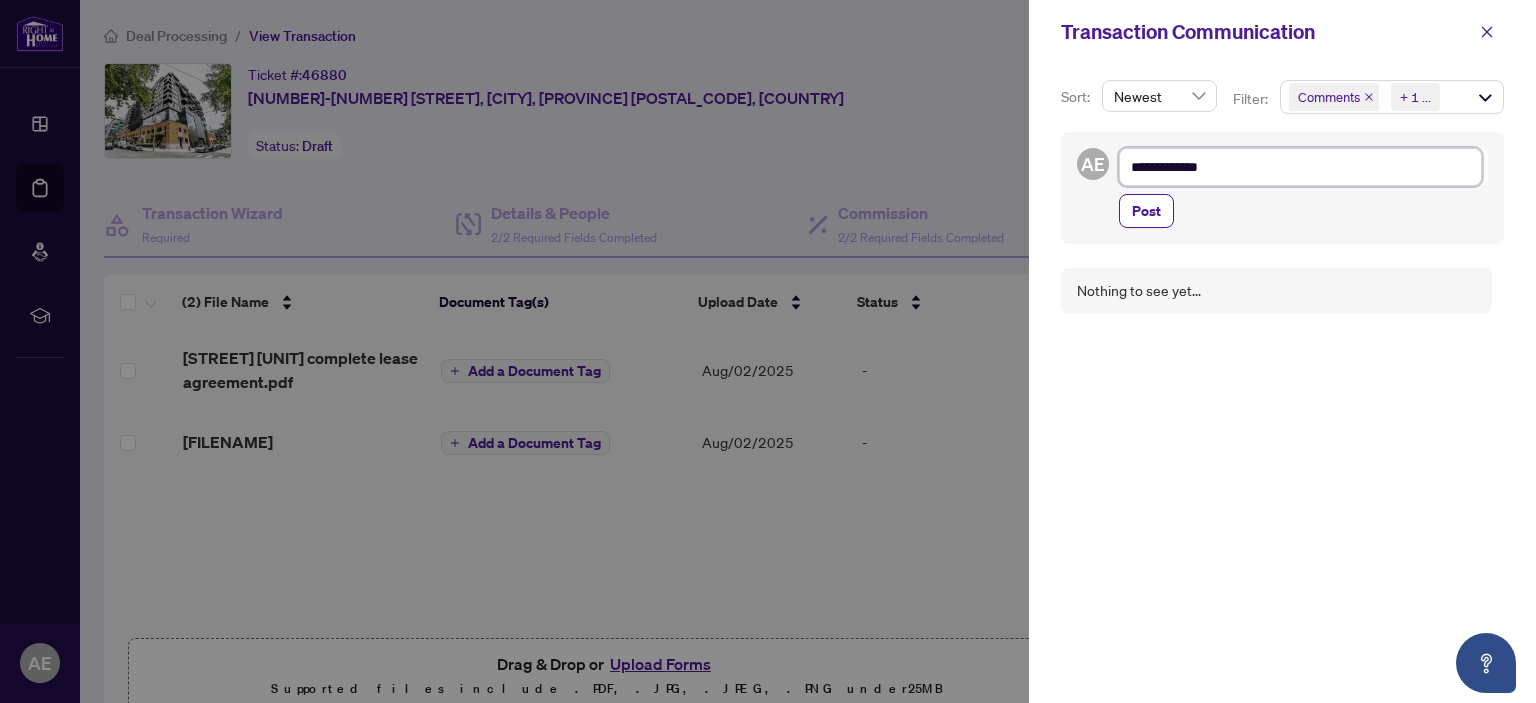 type on "**********" 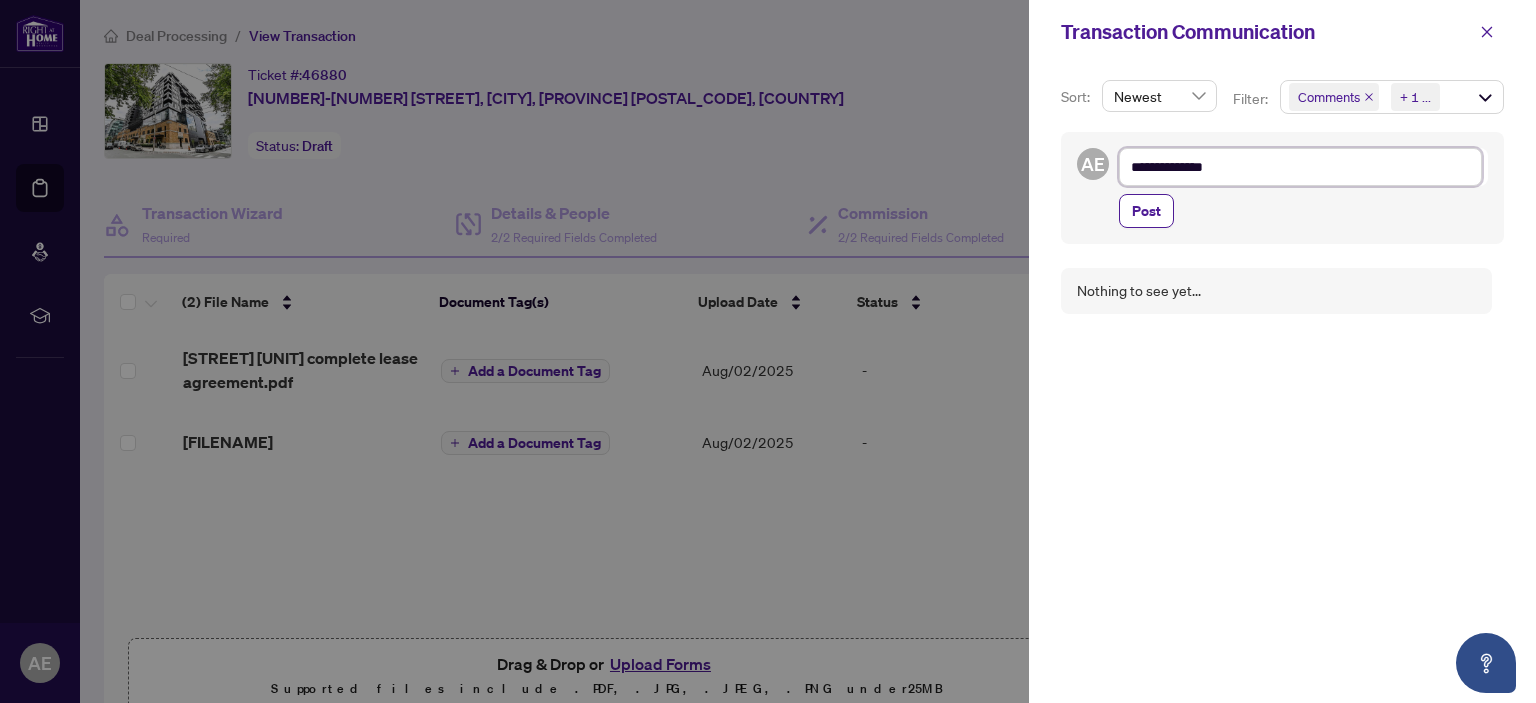 type on "**********" 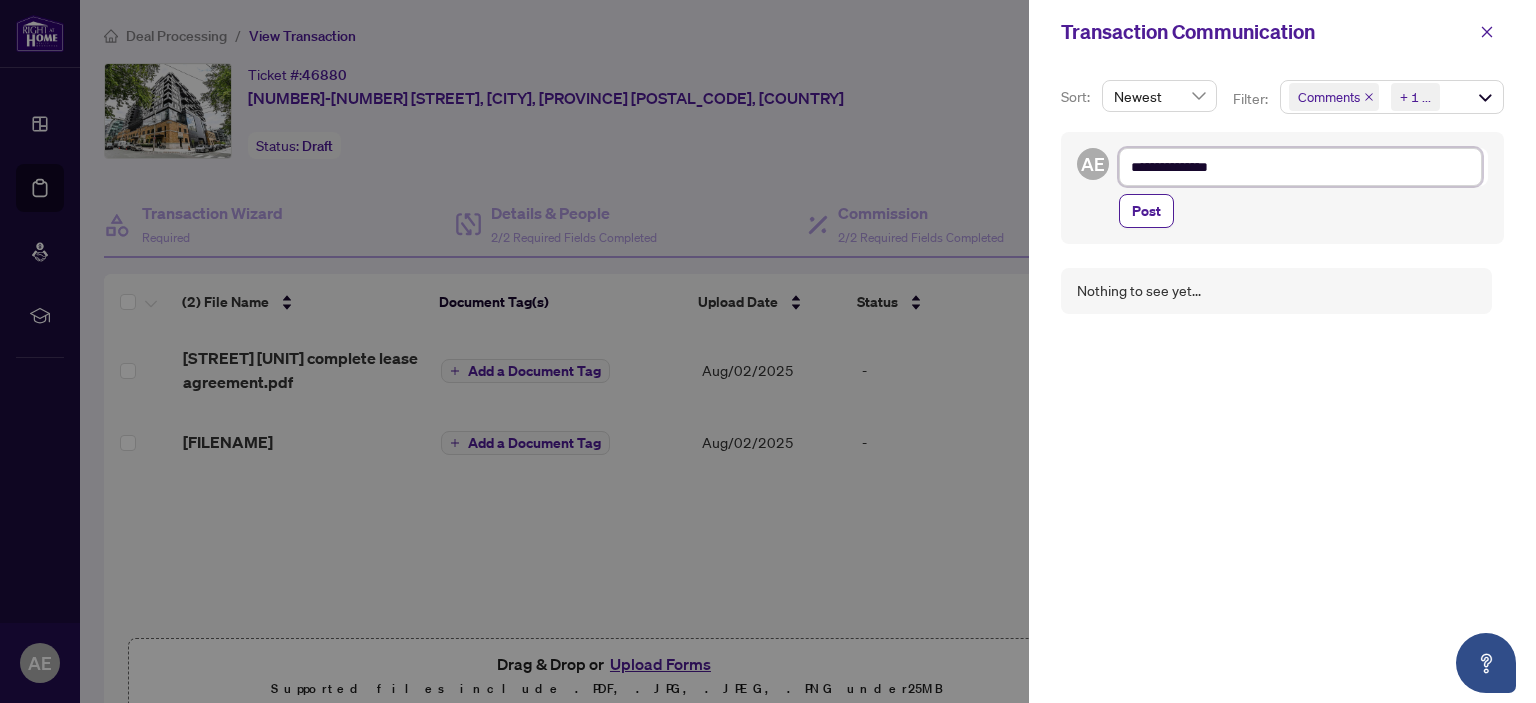 type on "**********" 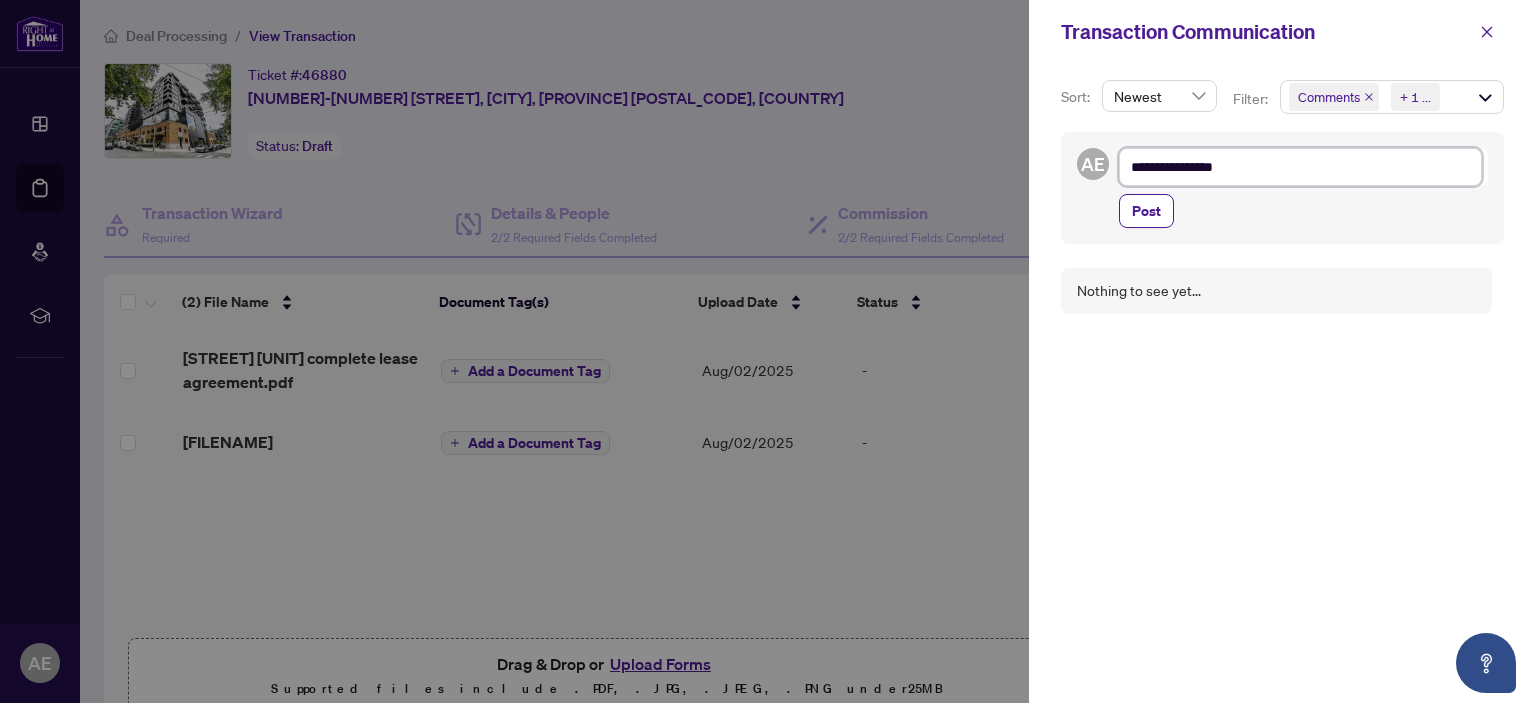 type on "**********" 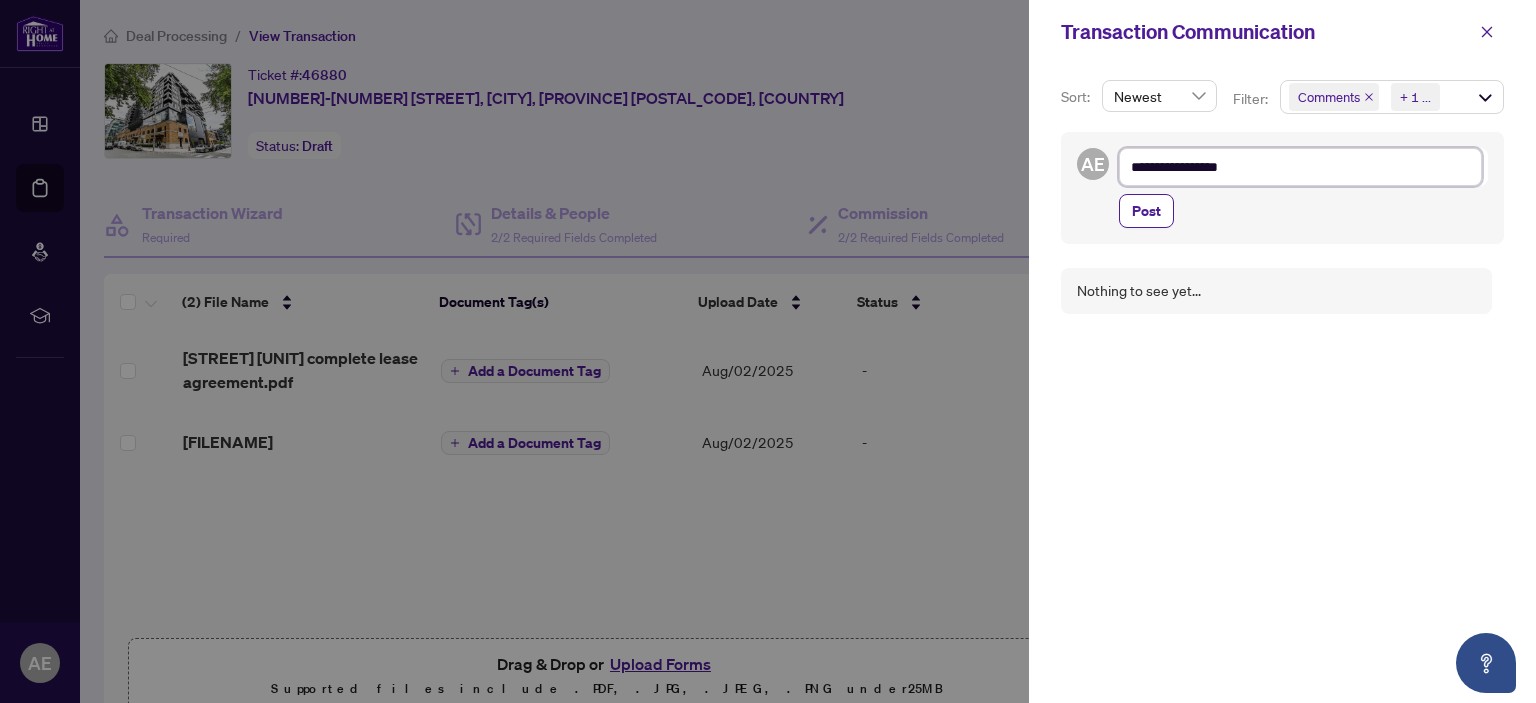 type on "**********" 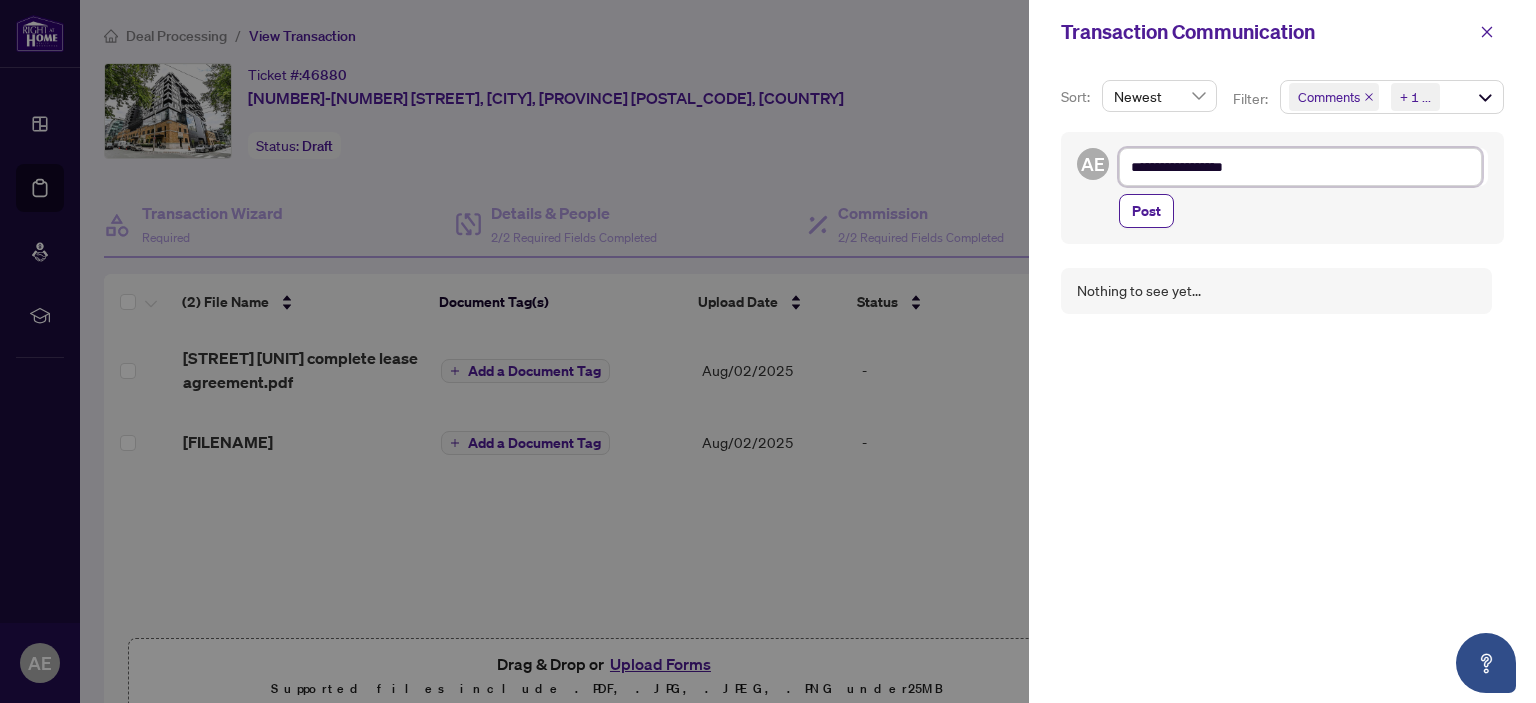 type on "**********" 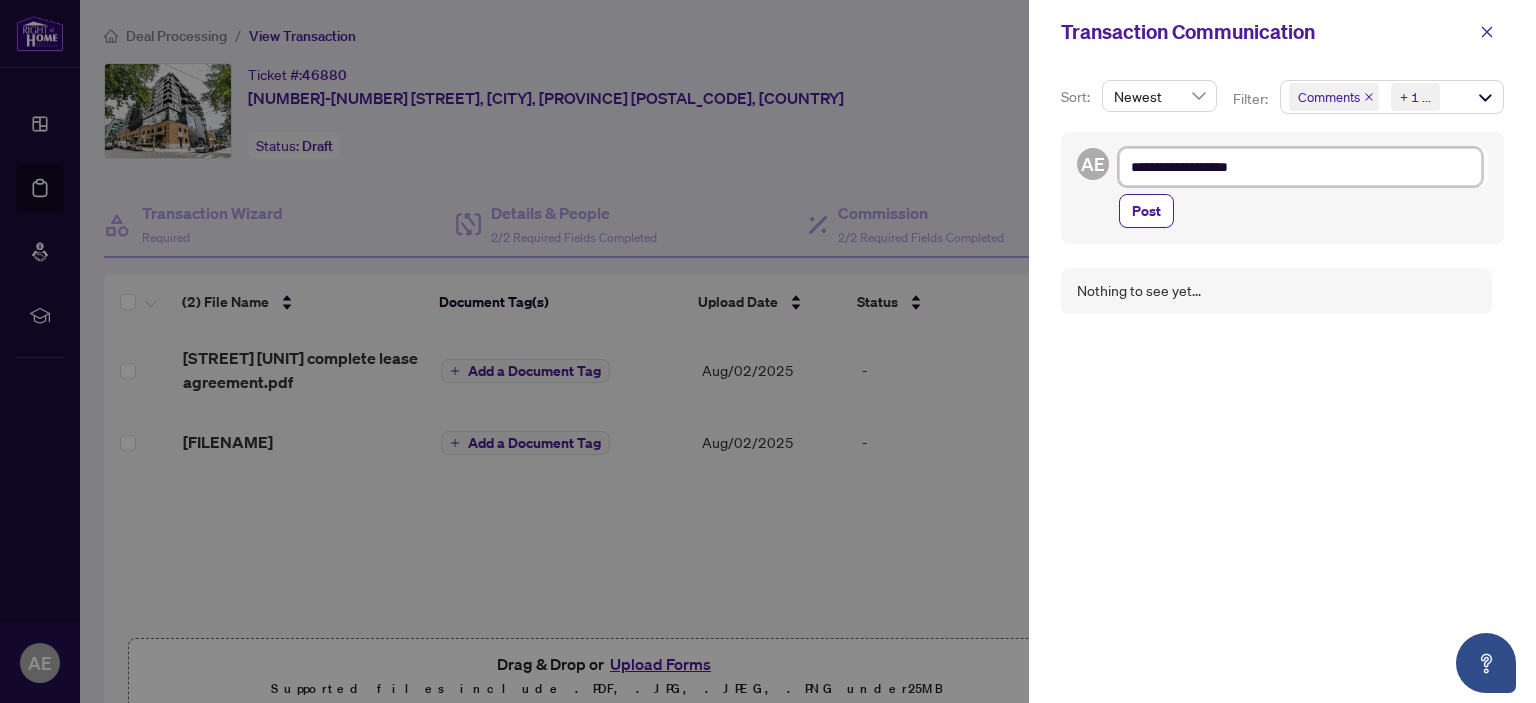 type on "**********" 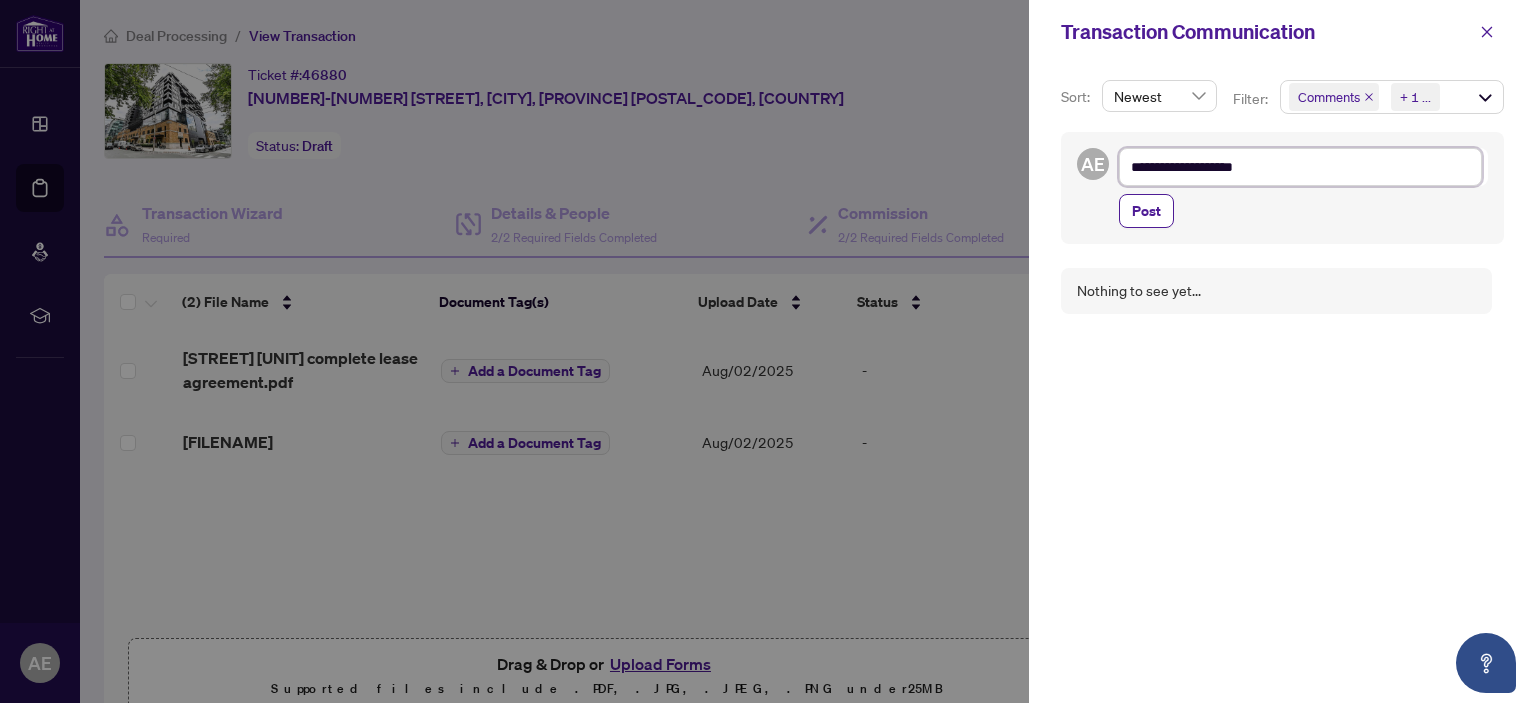 type on "**********" 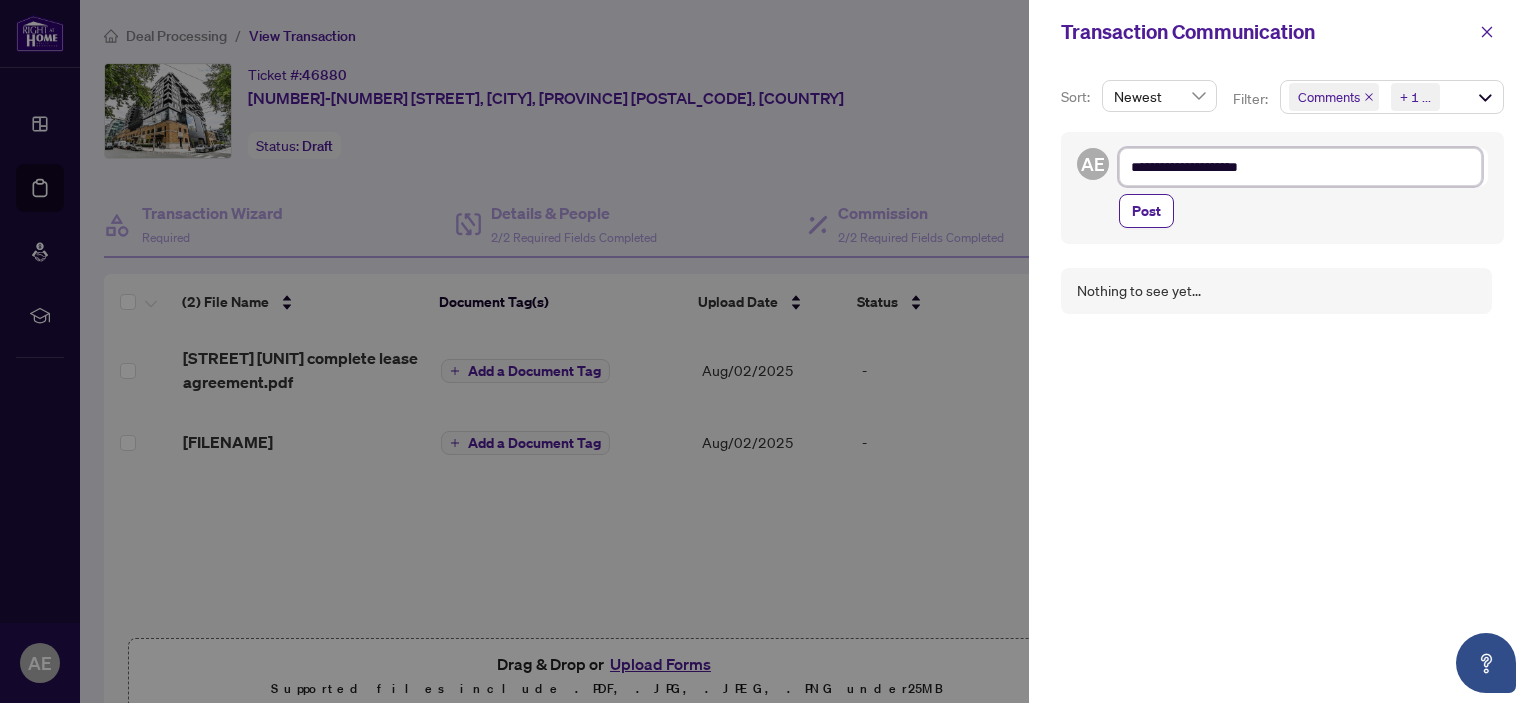 type on "**********" 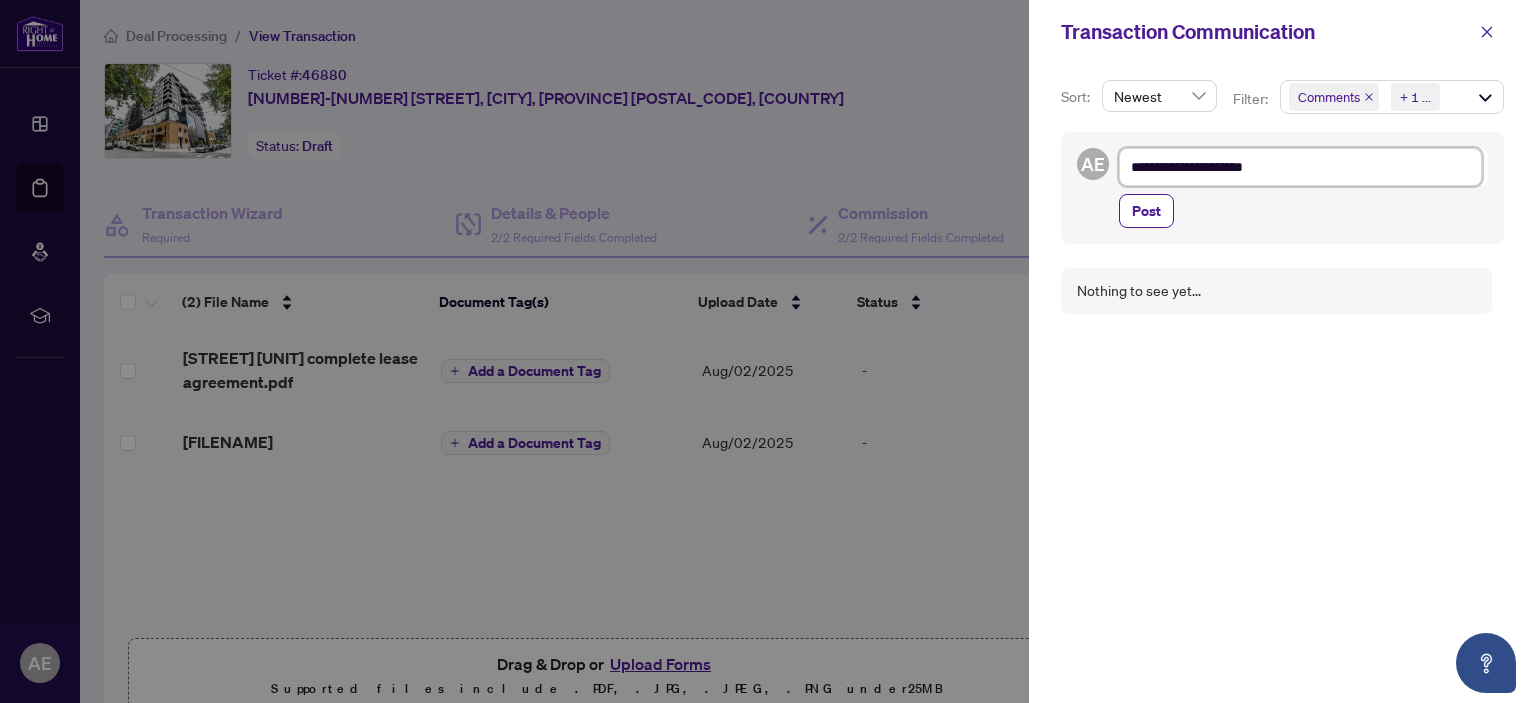 type on "**********" 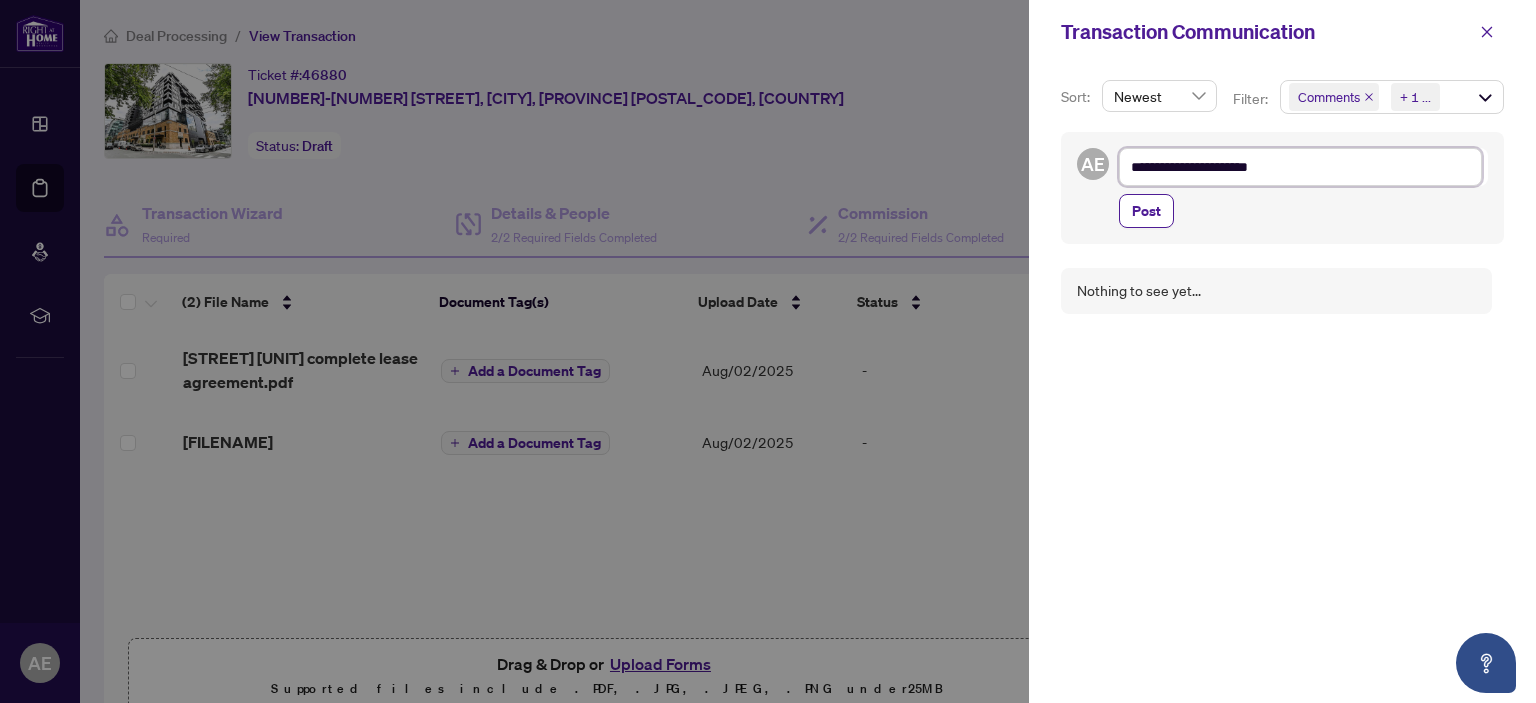 type on "**********" 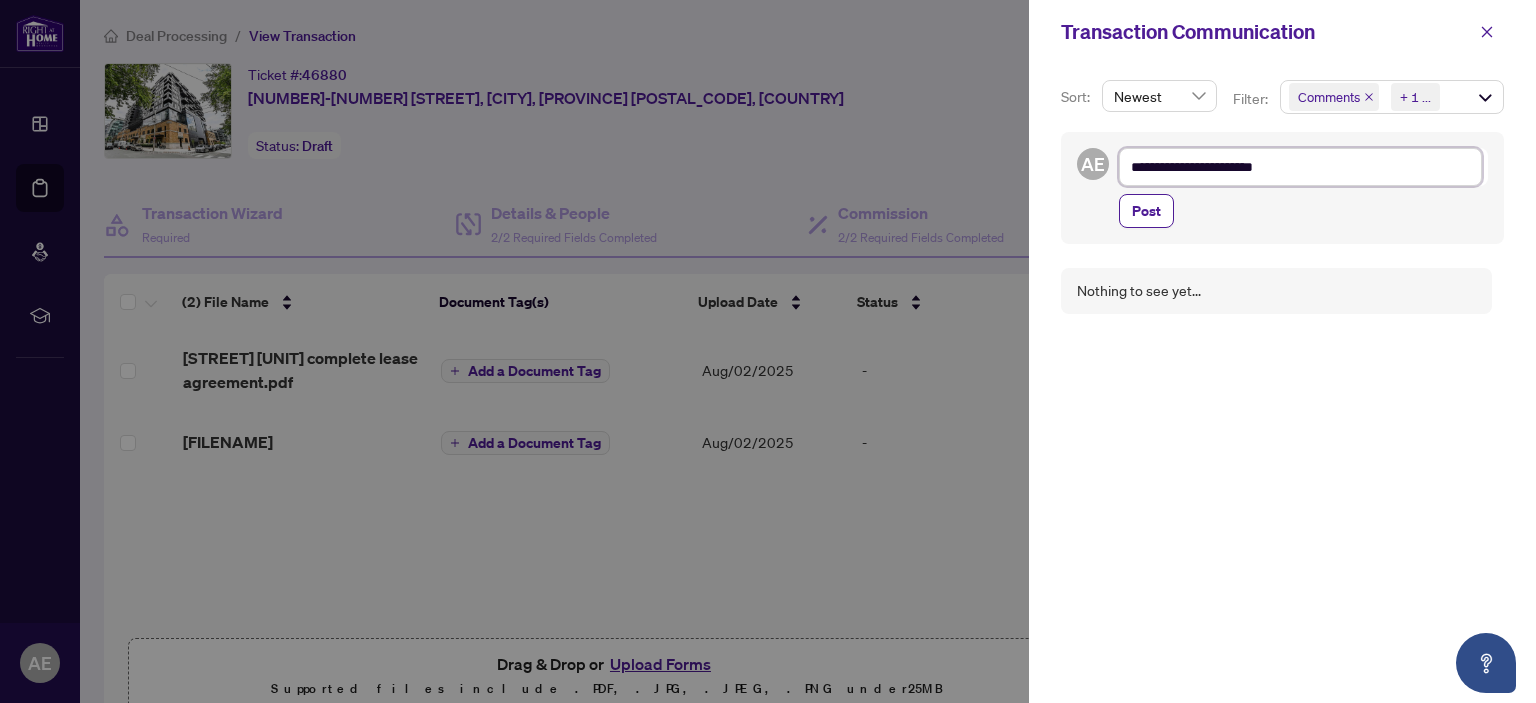 type on "**********" 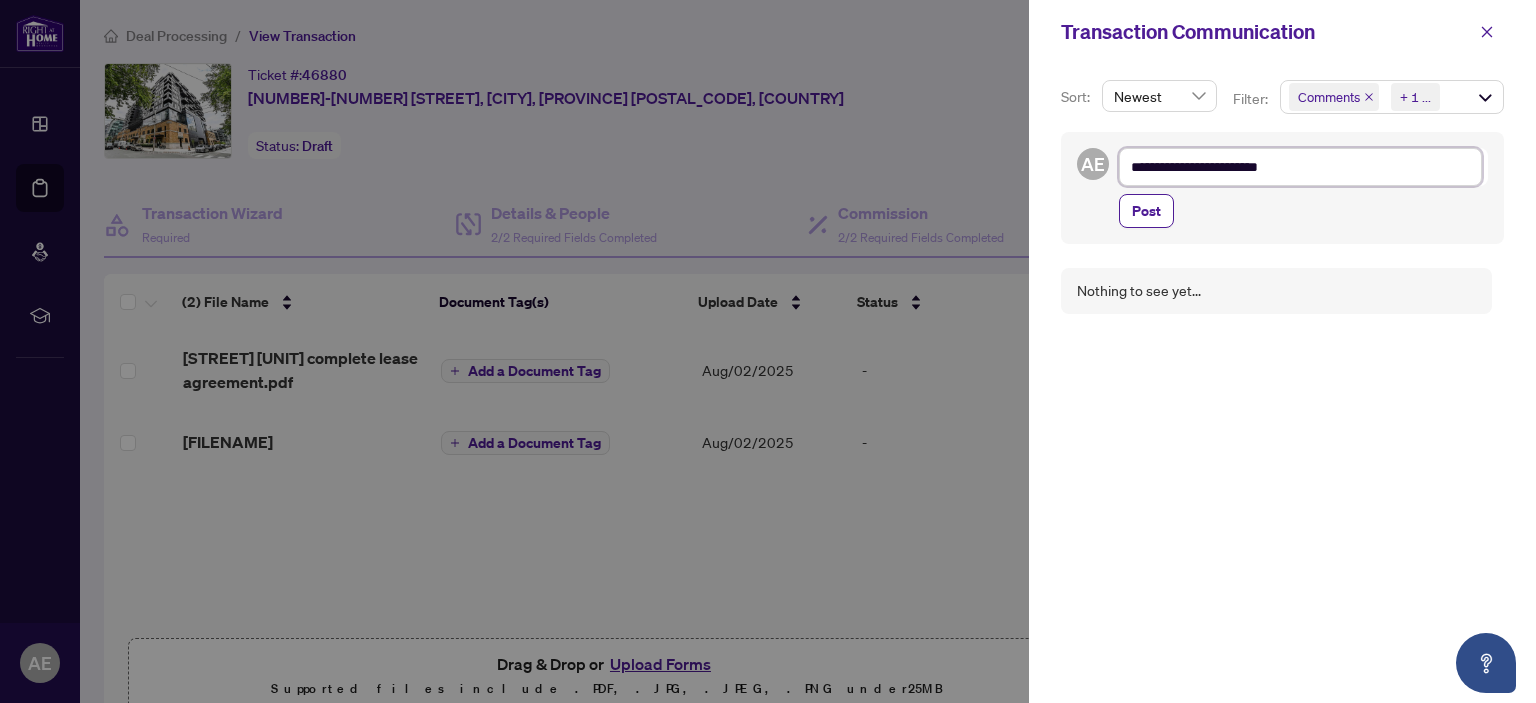 type on "**********" 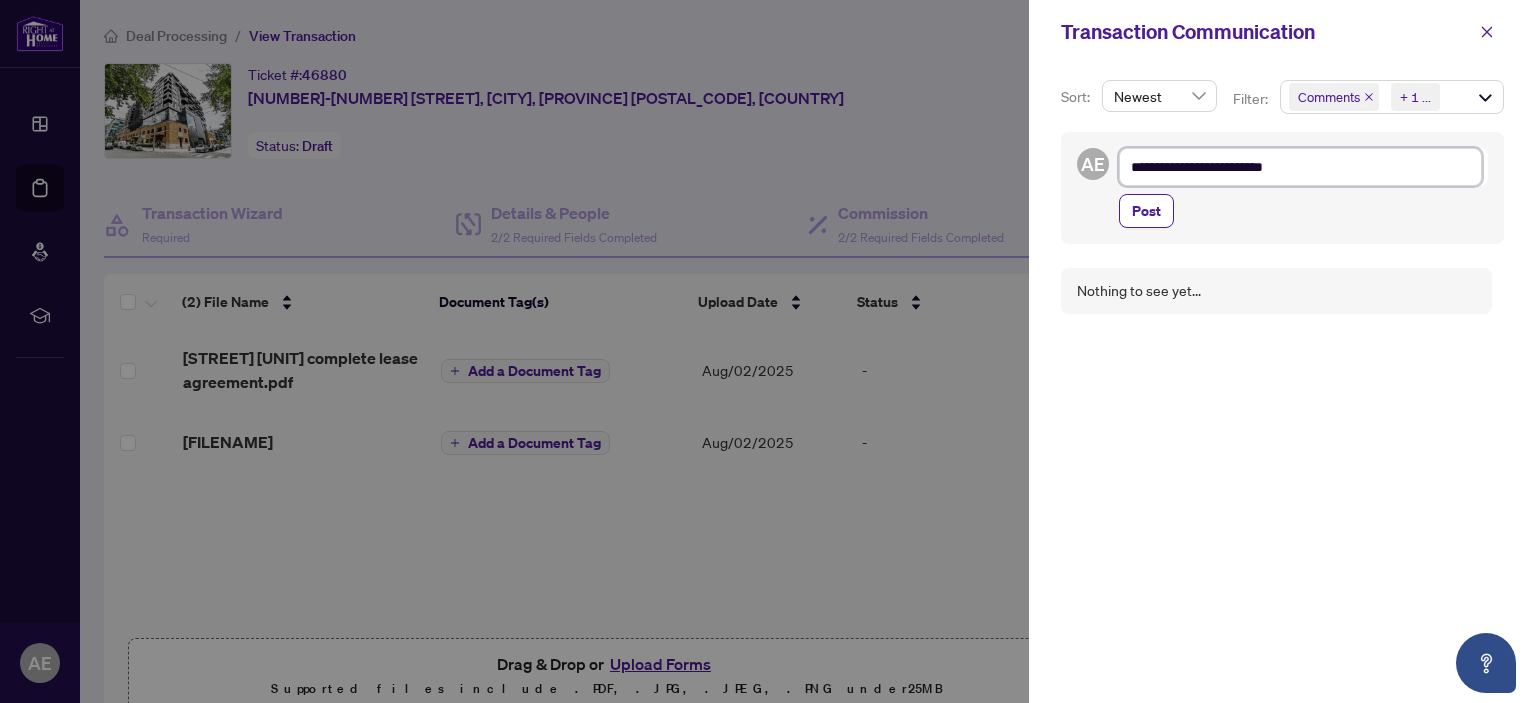 type on "**********" 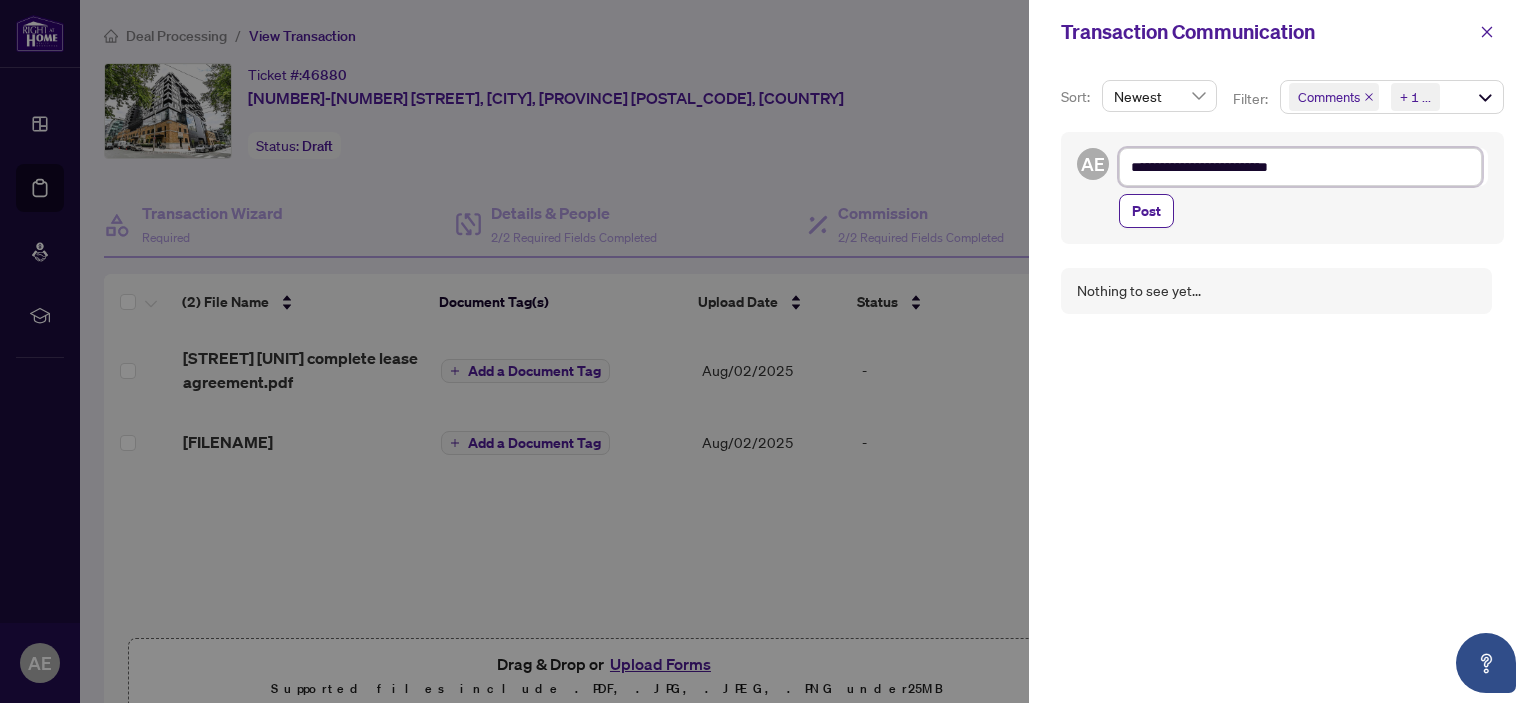 type on "**********" 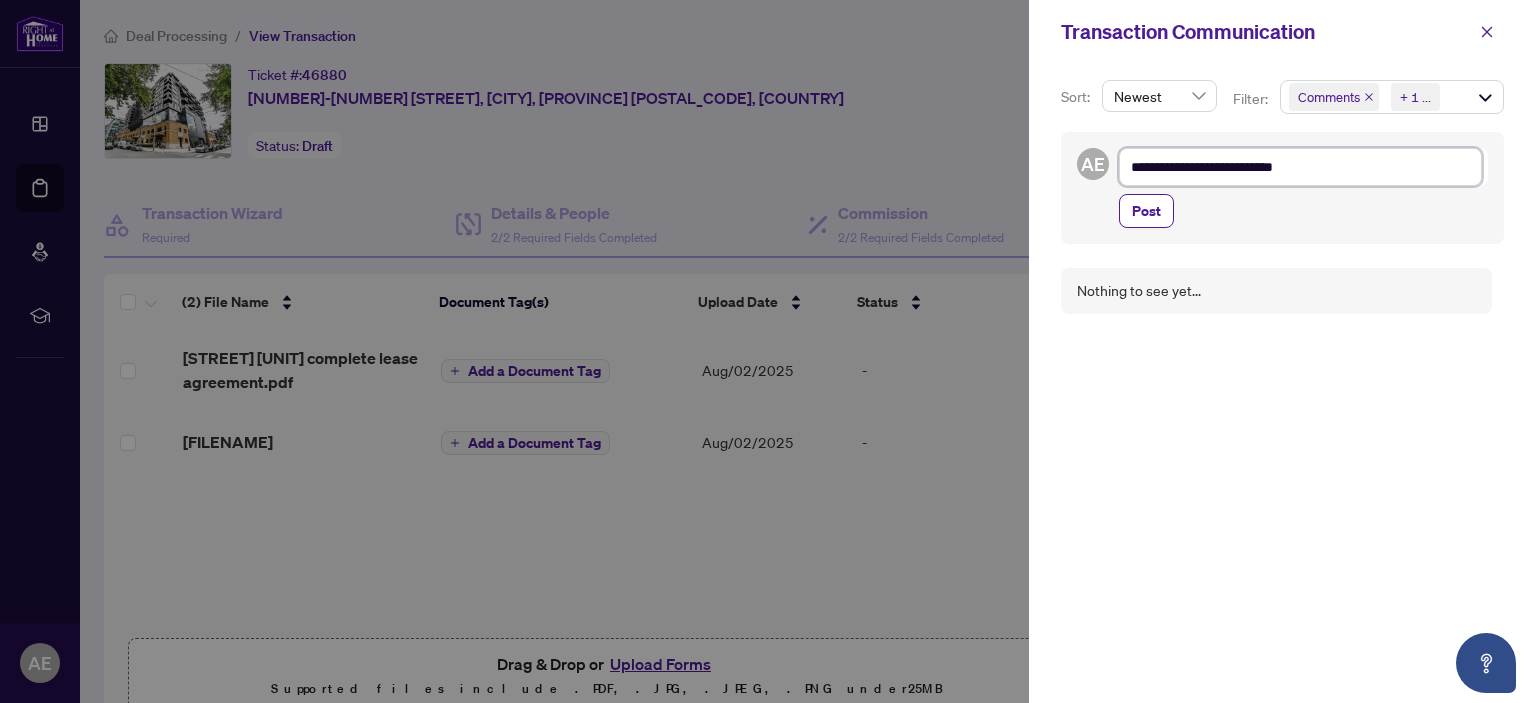 type on "**********" 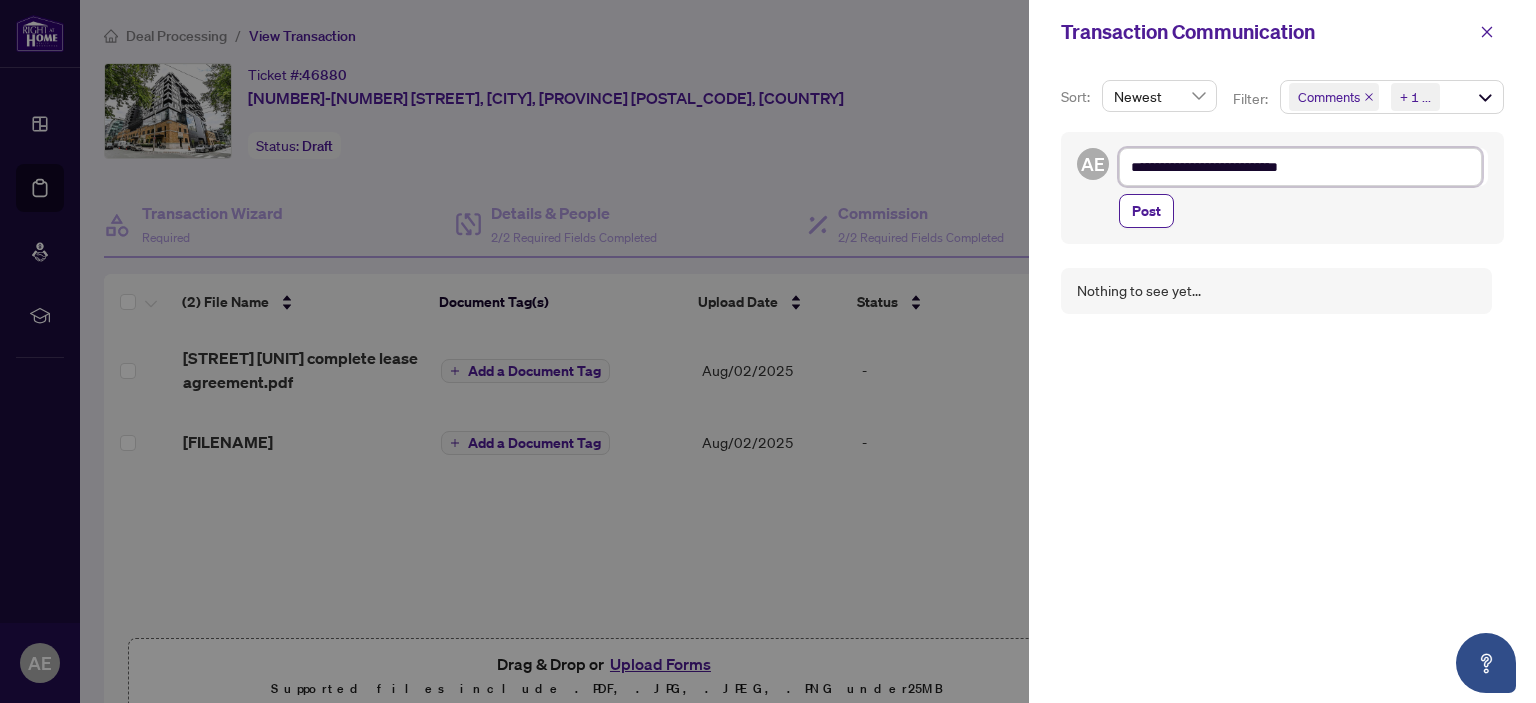 type on "**********" 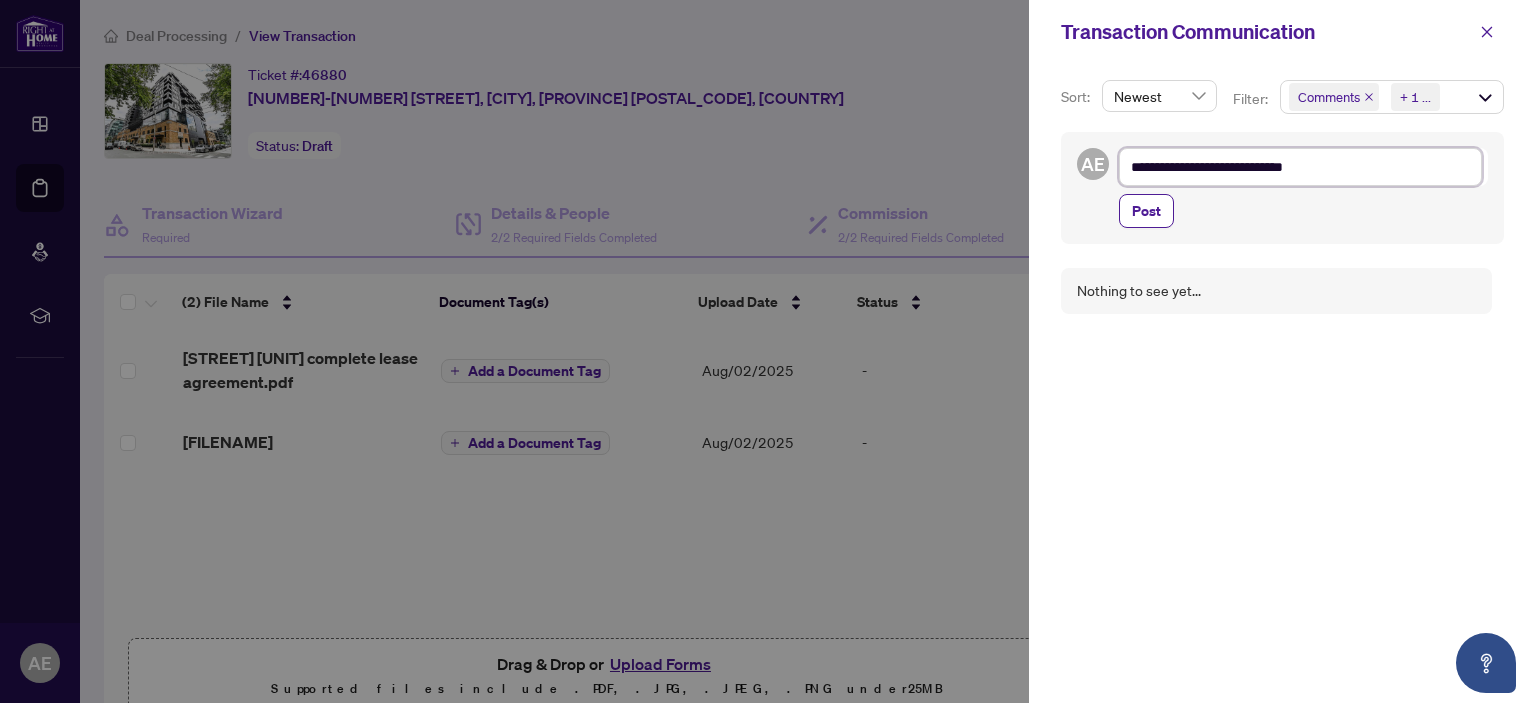 type on "**********" 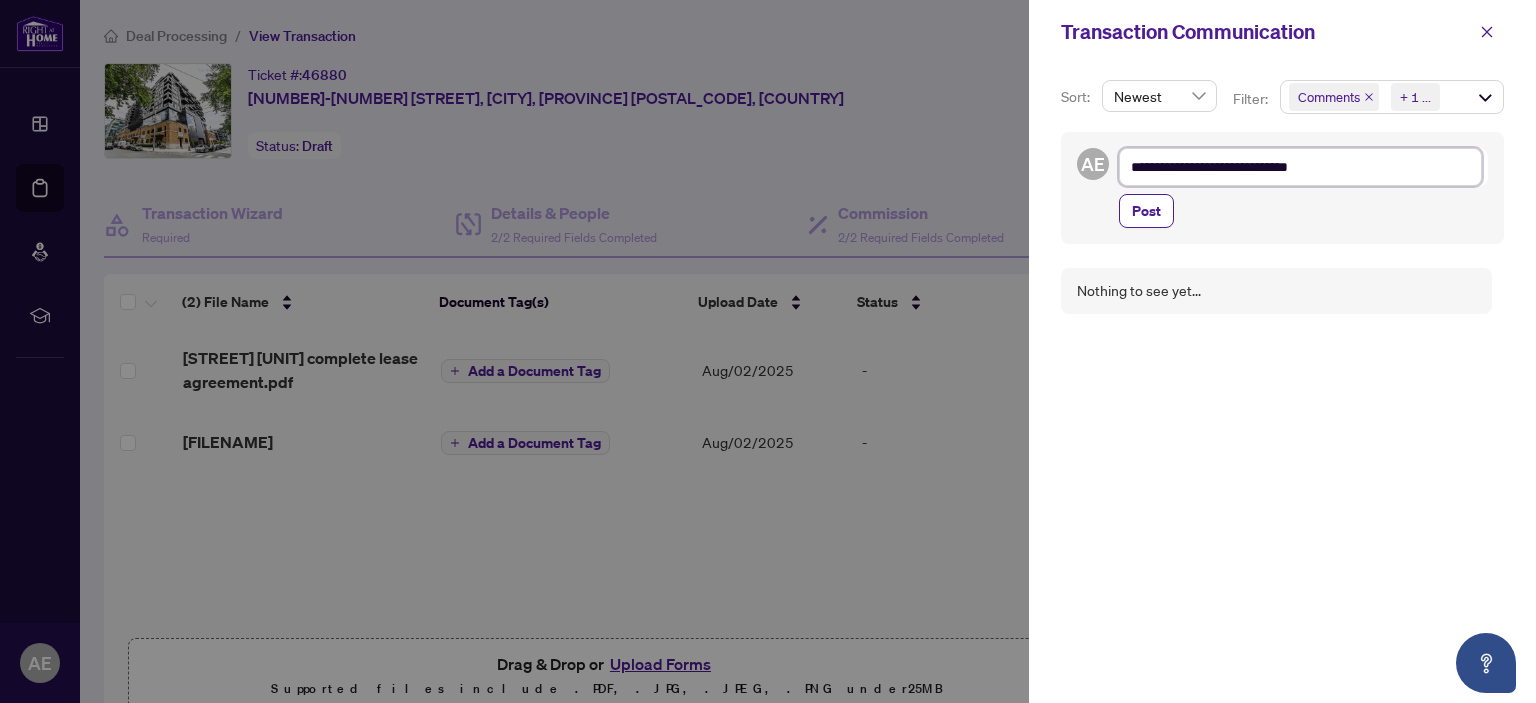 type on "**********" 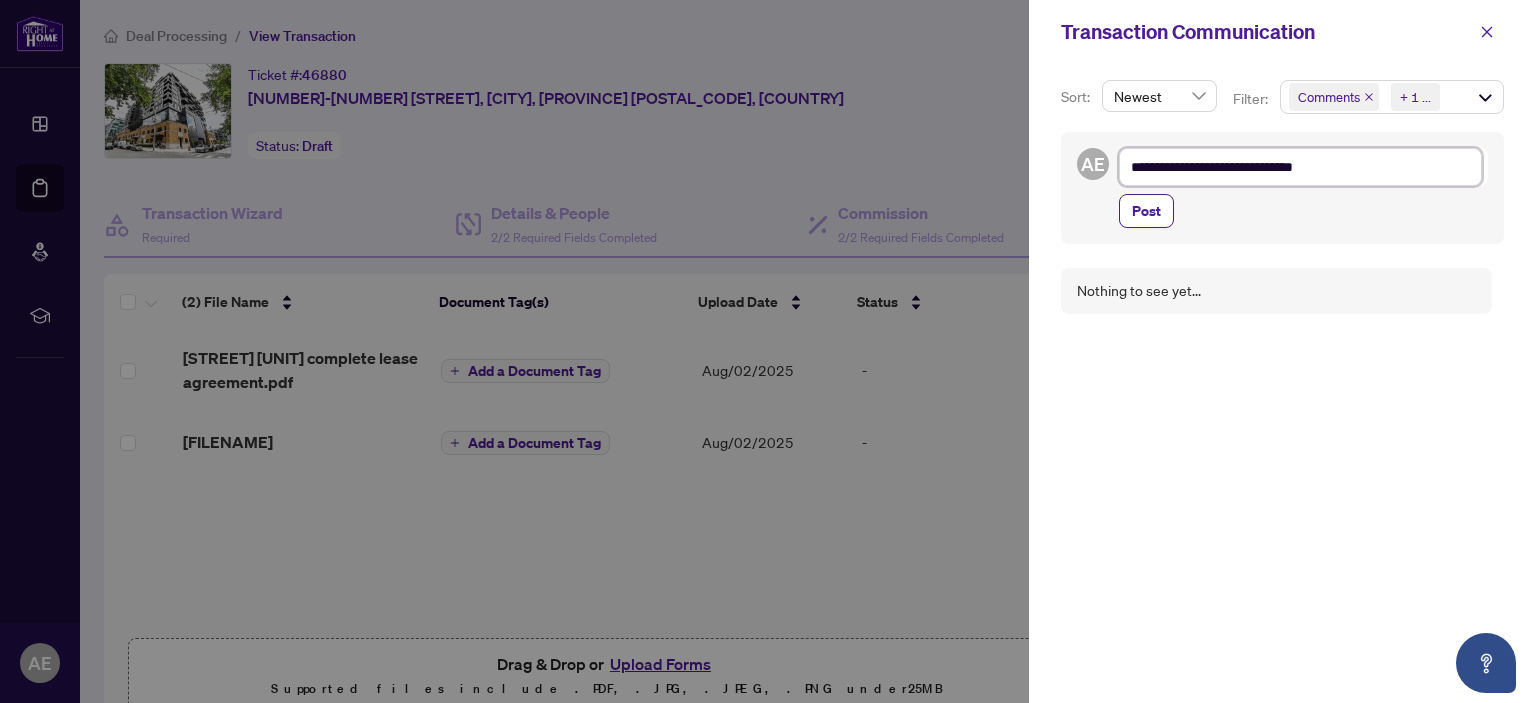 type on "**********" 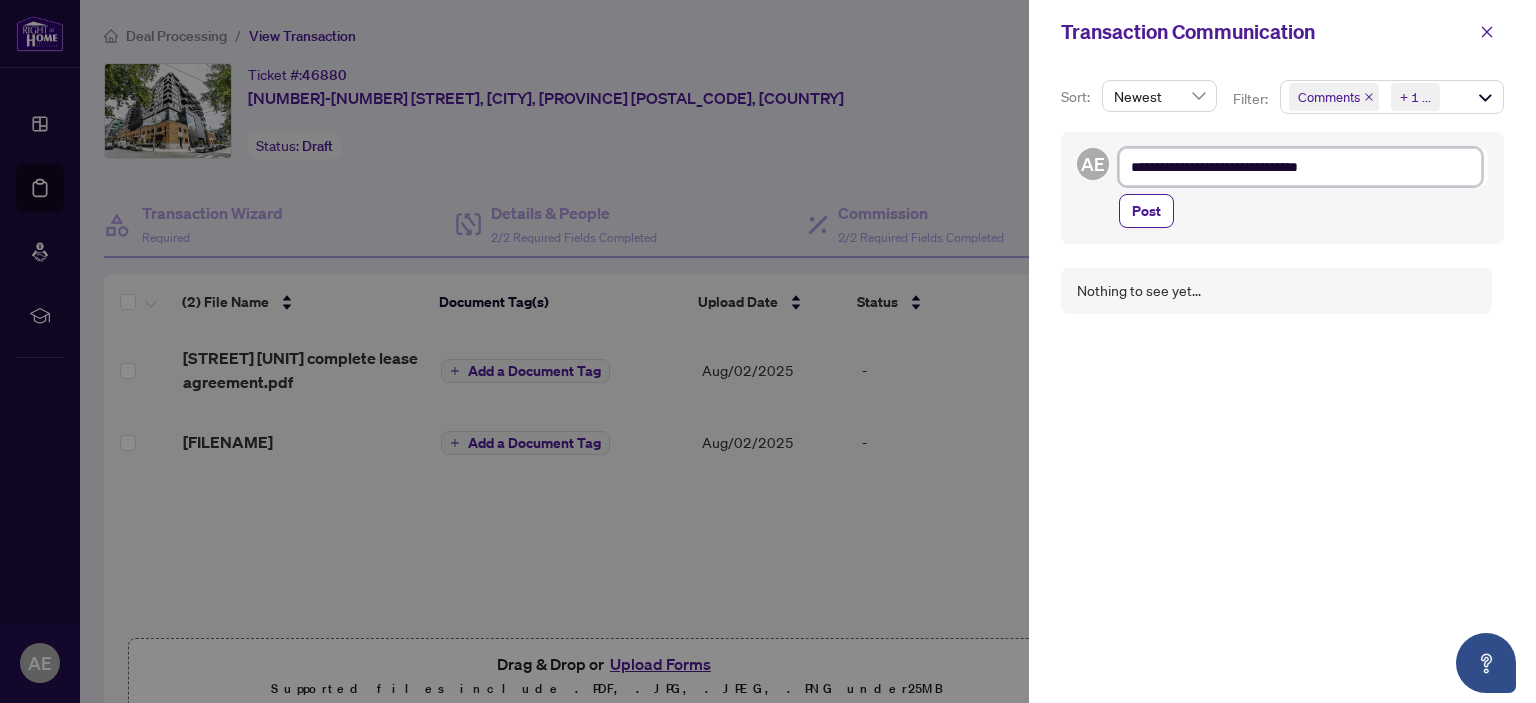 type on "**********" 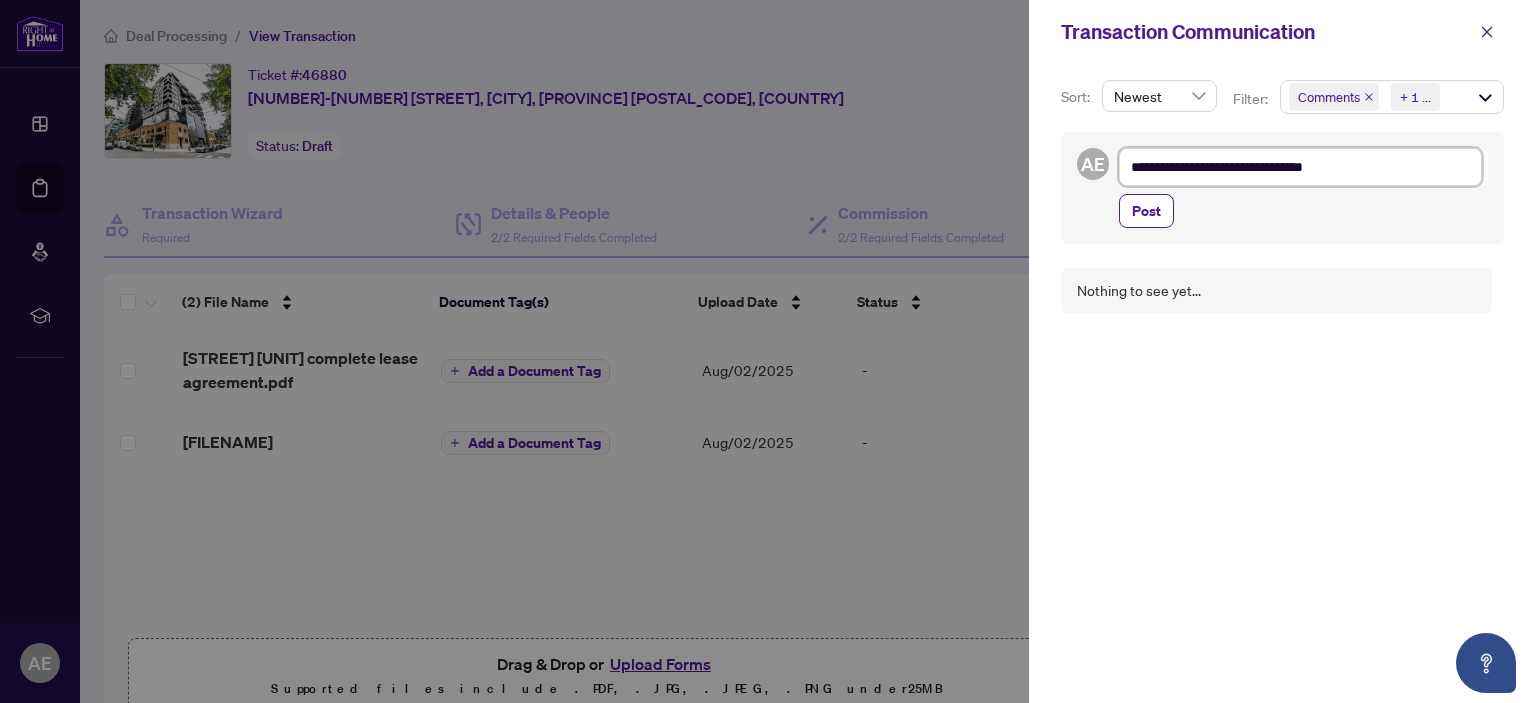type on "**********" 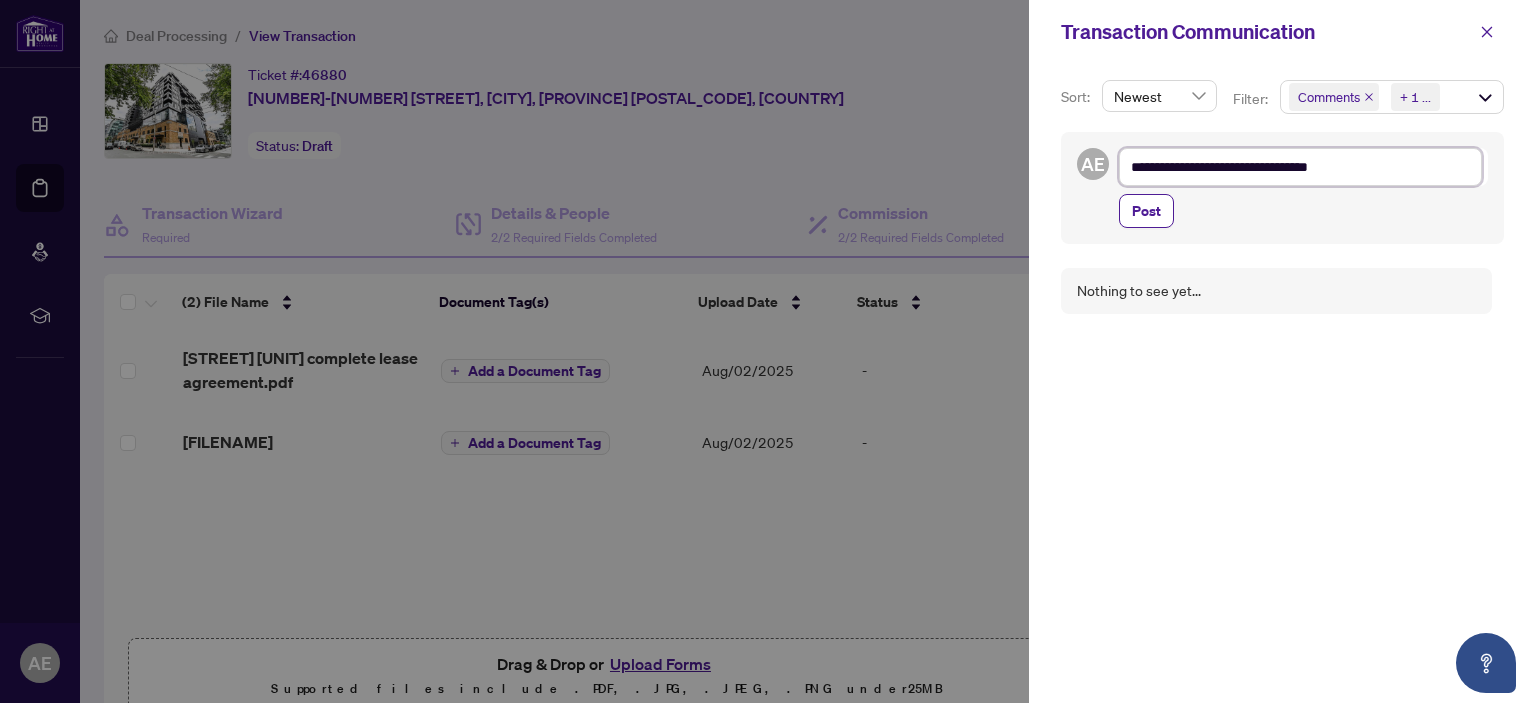 type on "**********" 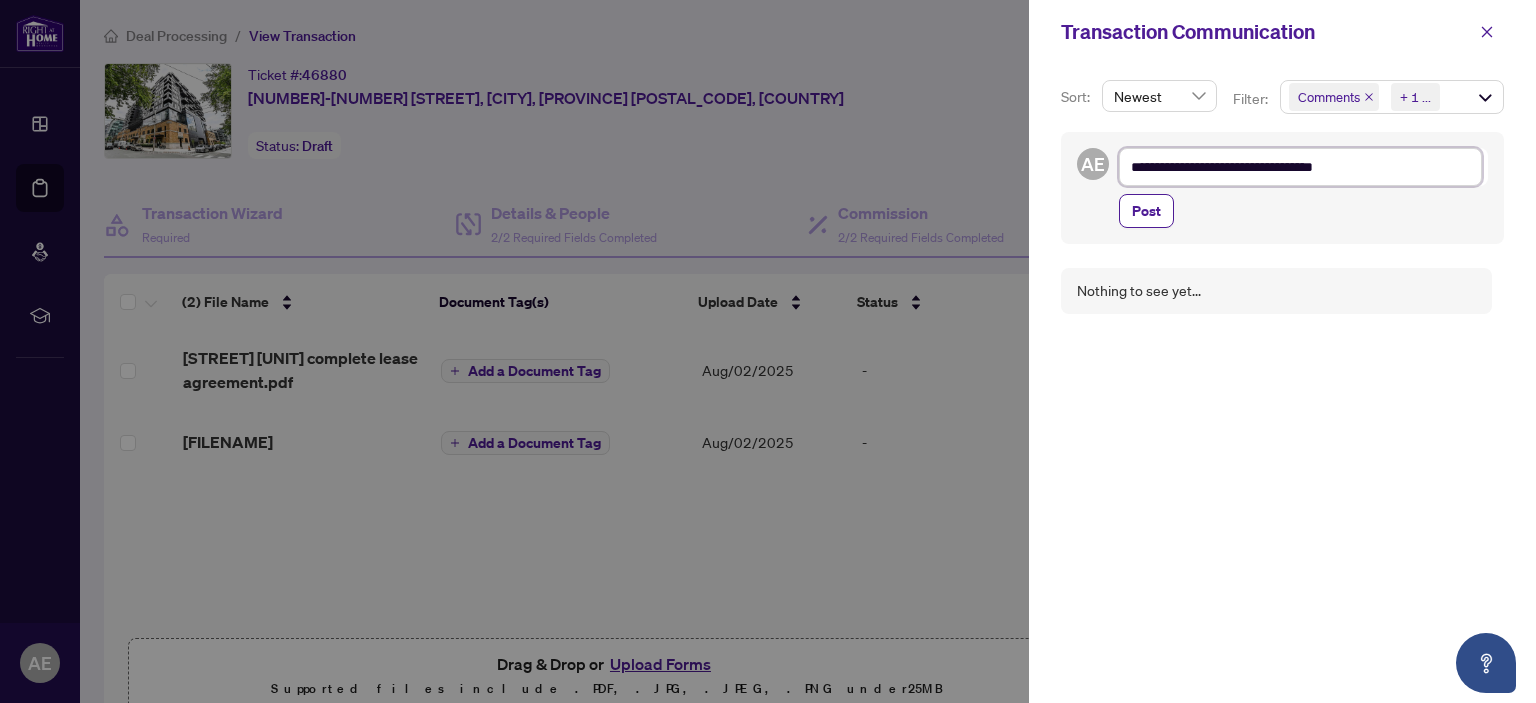 type on "**********" 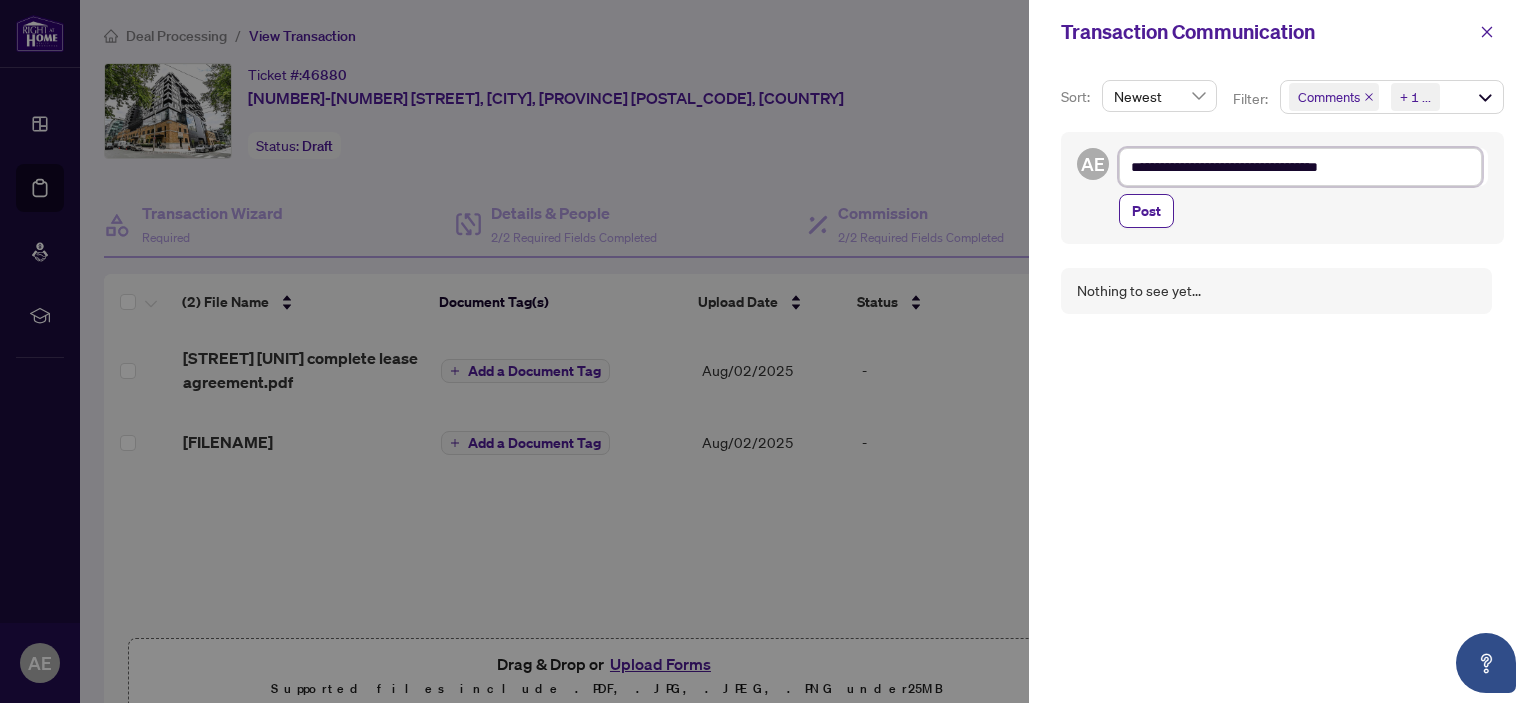 type on "**********" 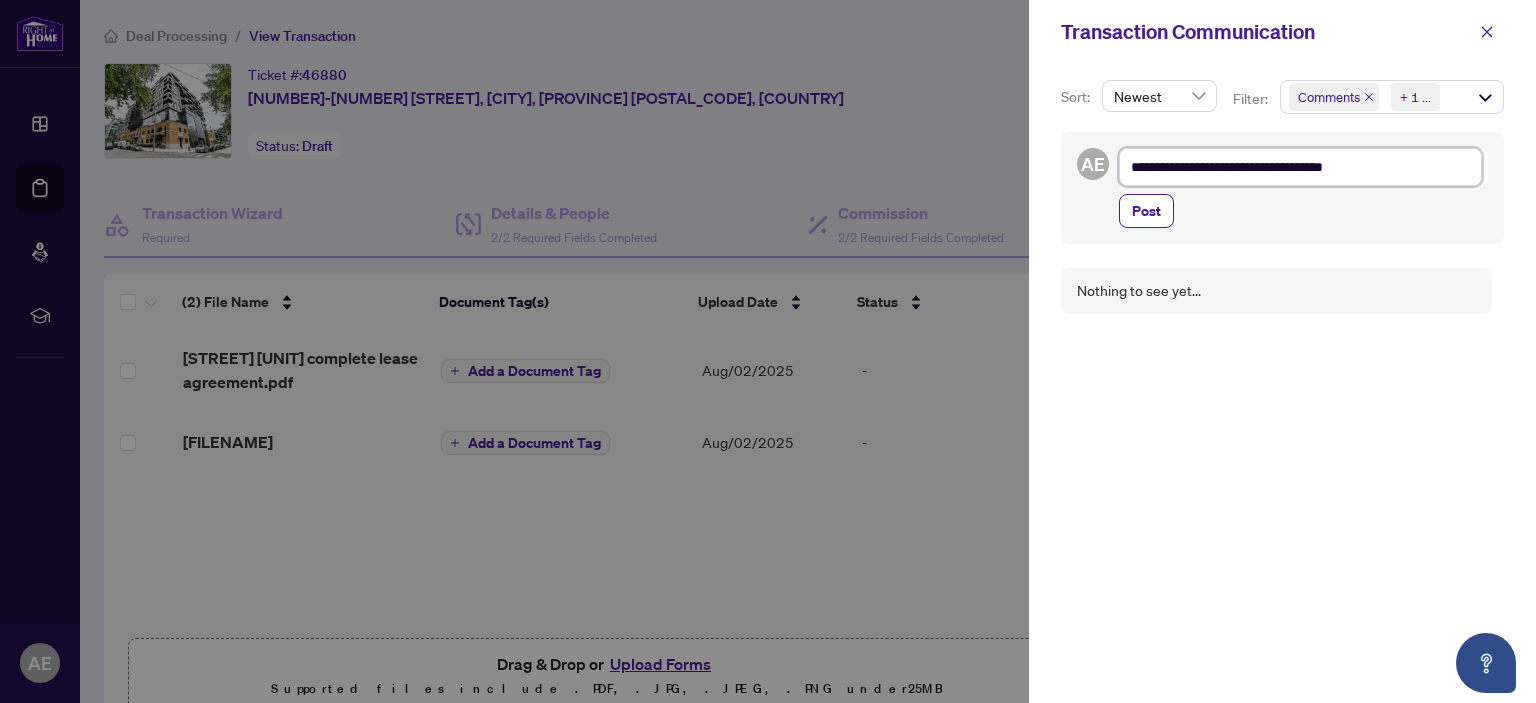 type on "**********" 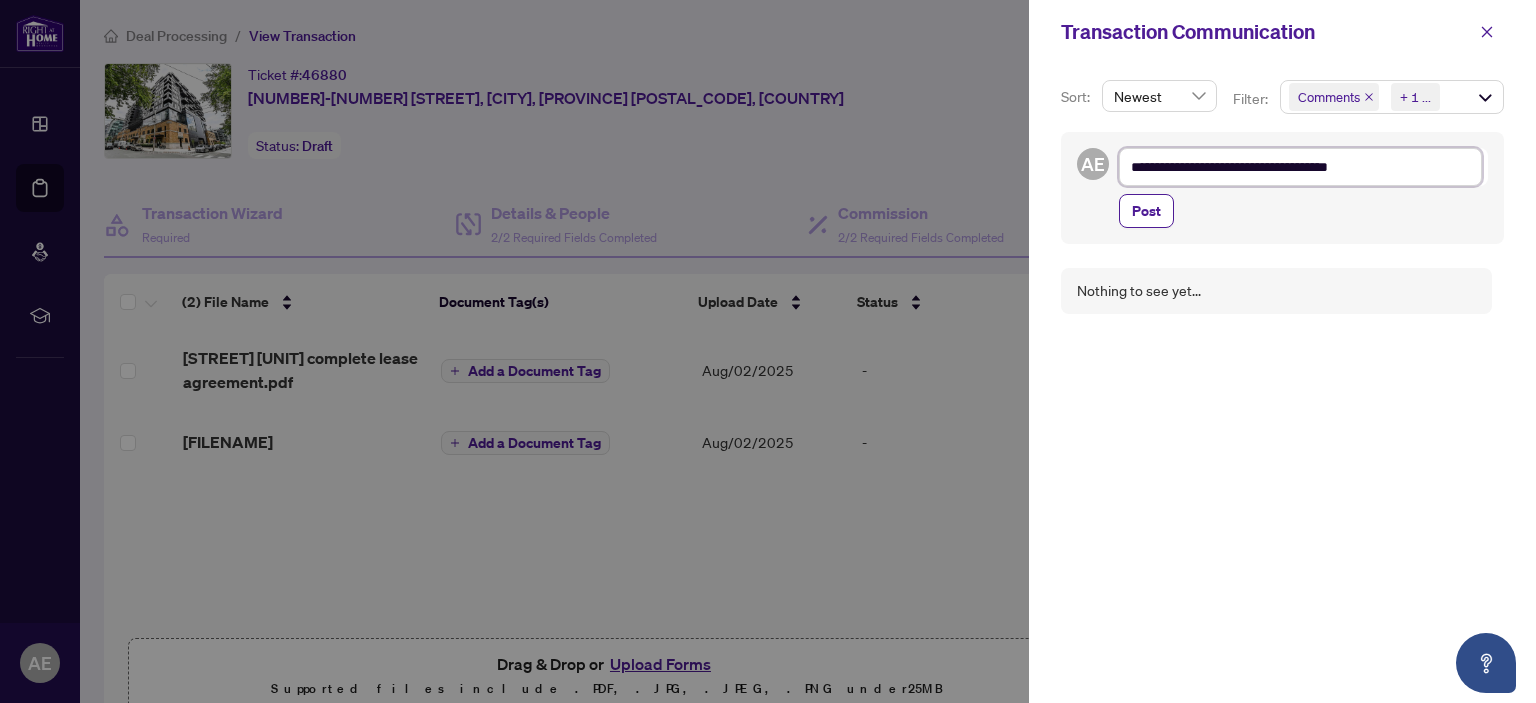 type on "**********" 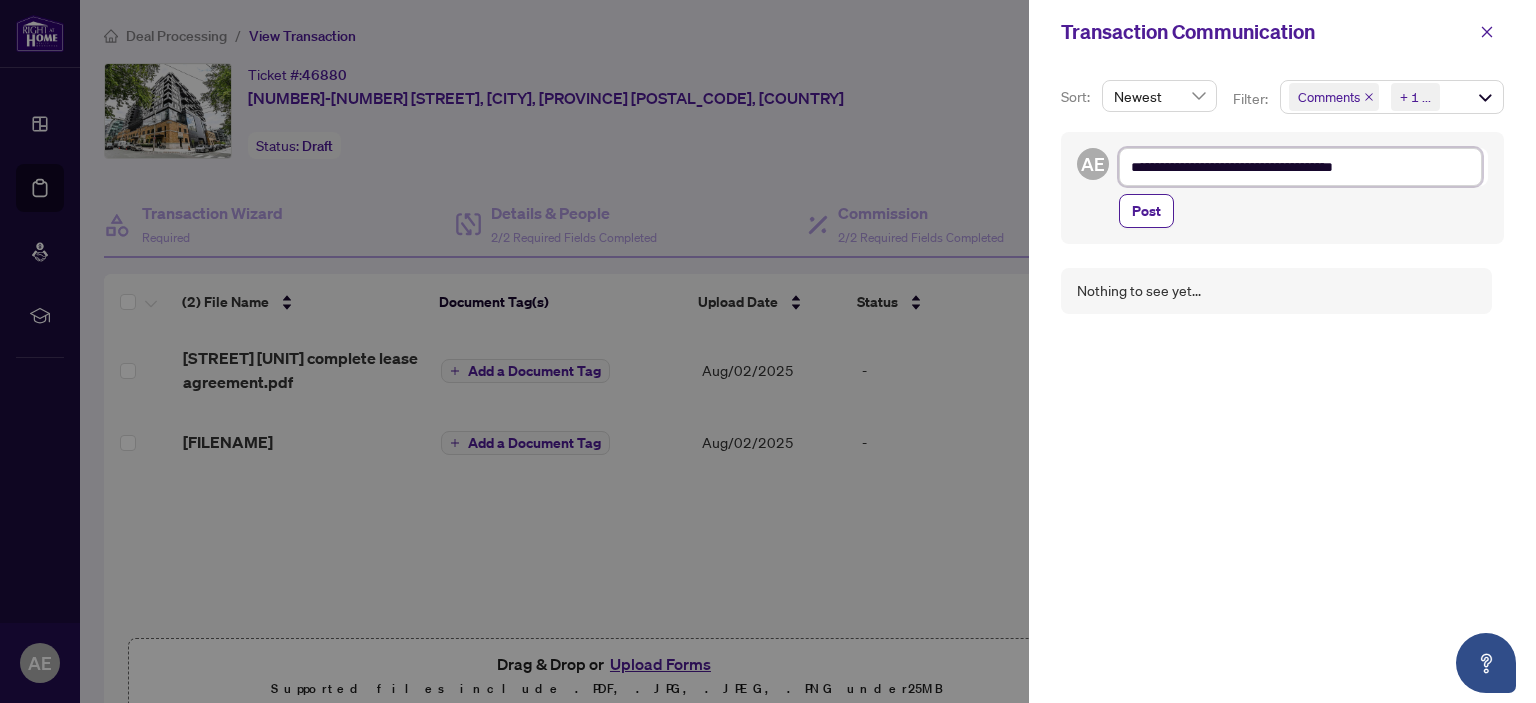 type on "**********" 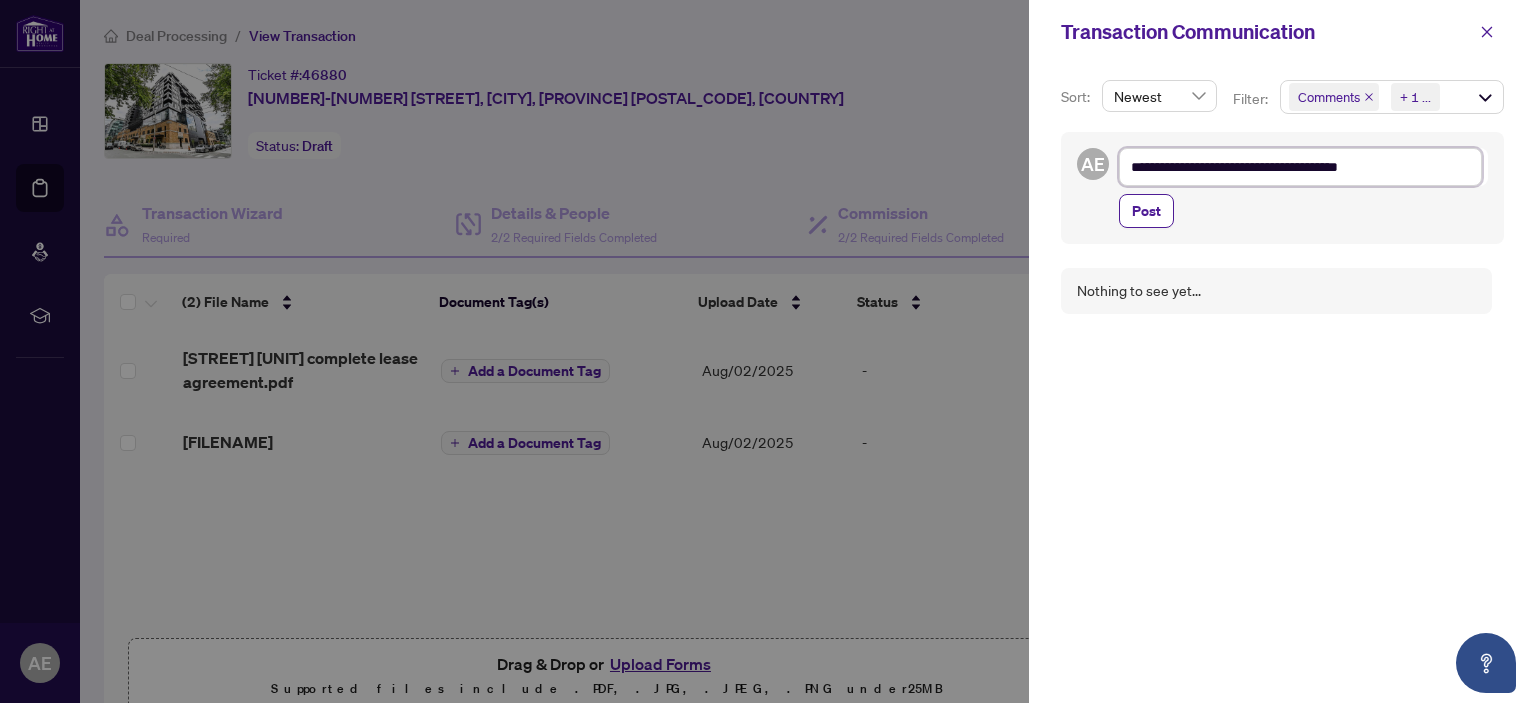 type on "**********" 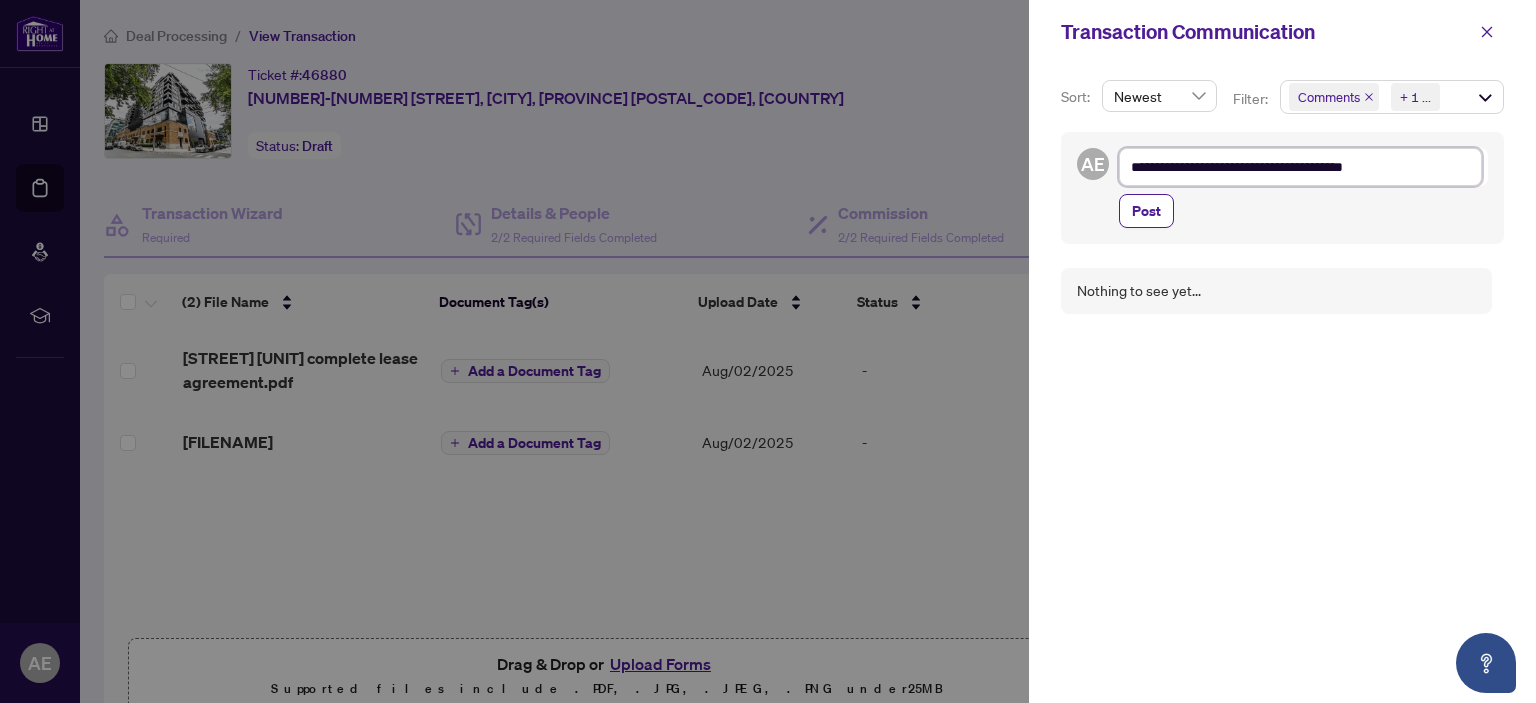 type on "**********" 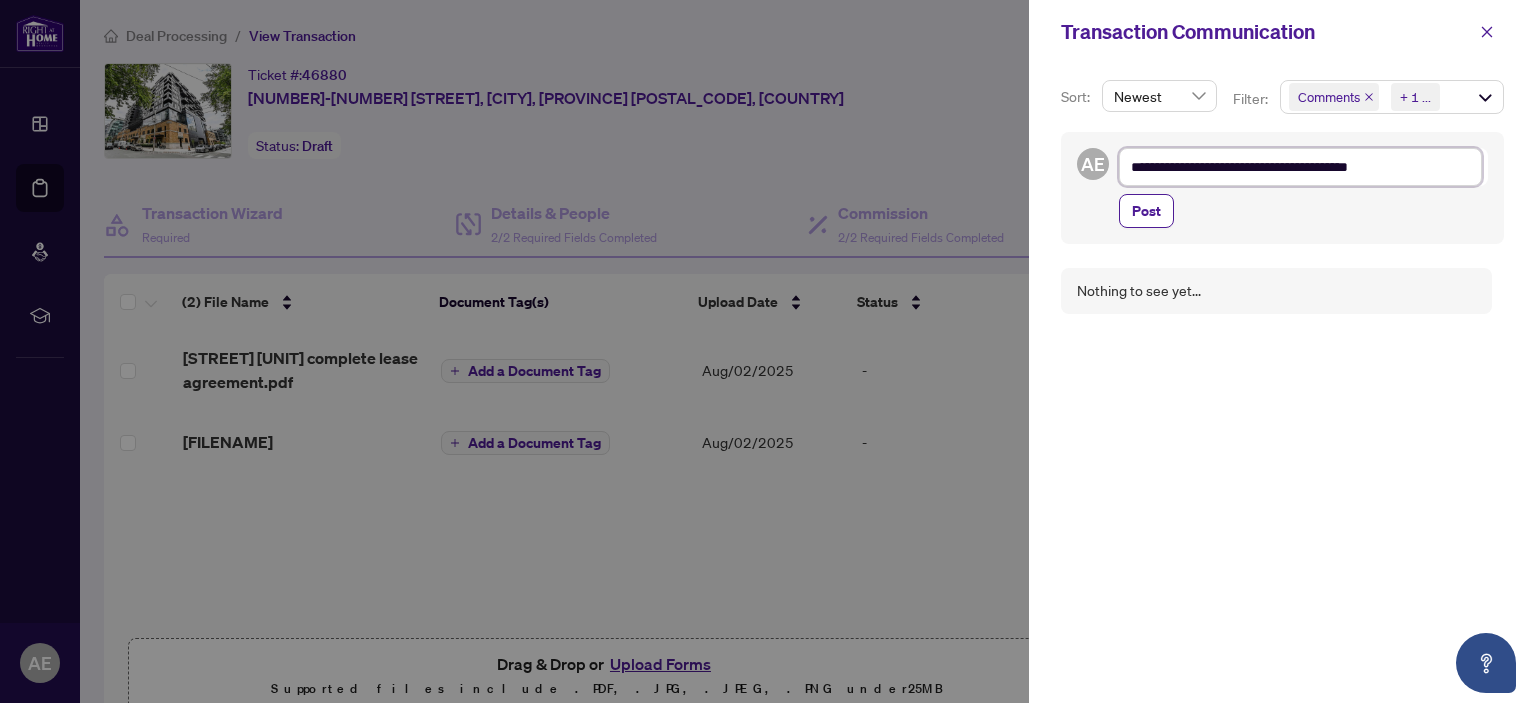 type on "**********" 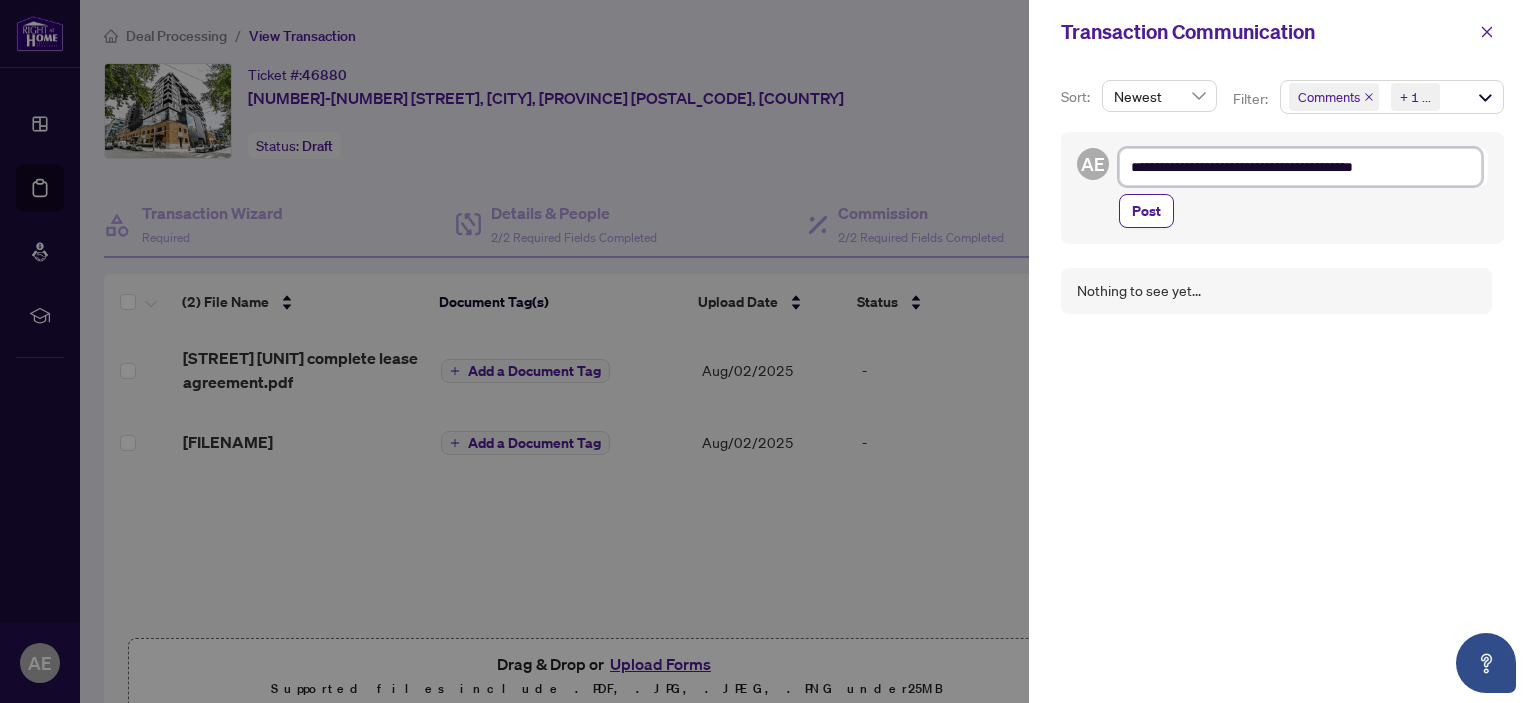 type on "**********" 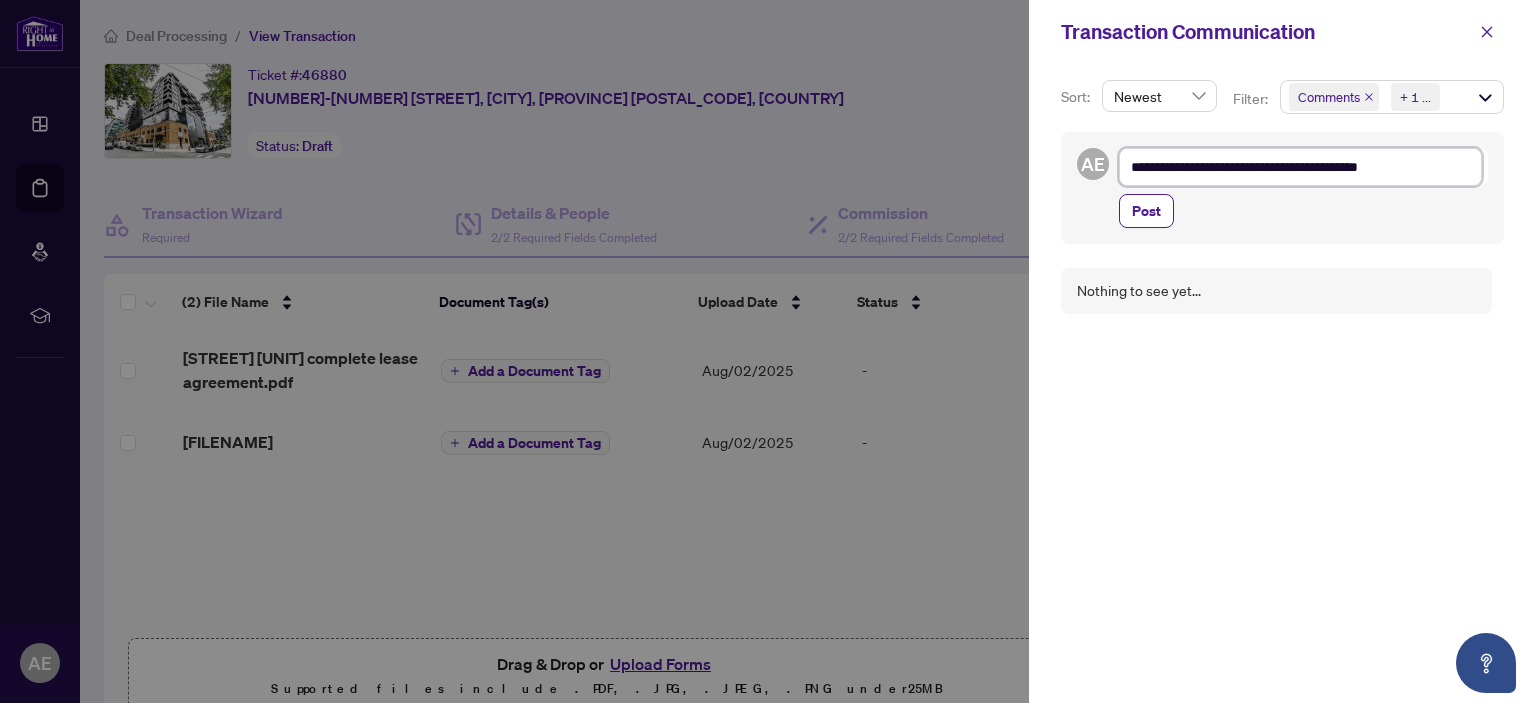 type on "**********" 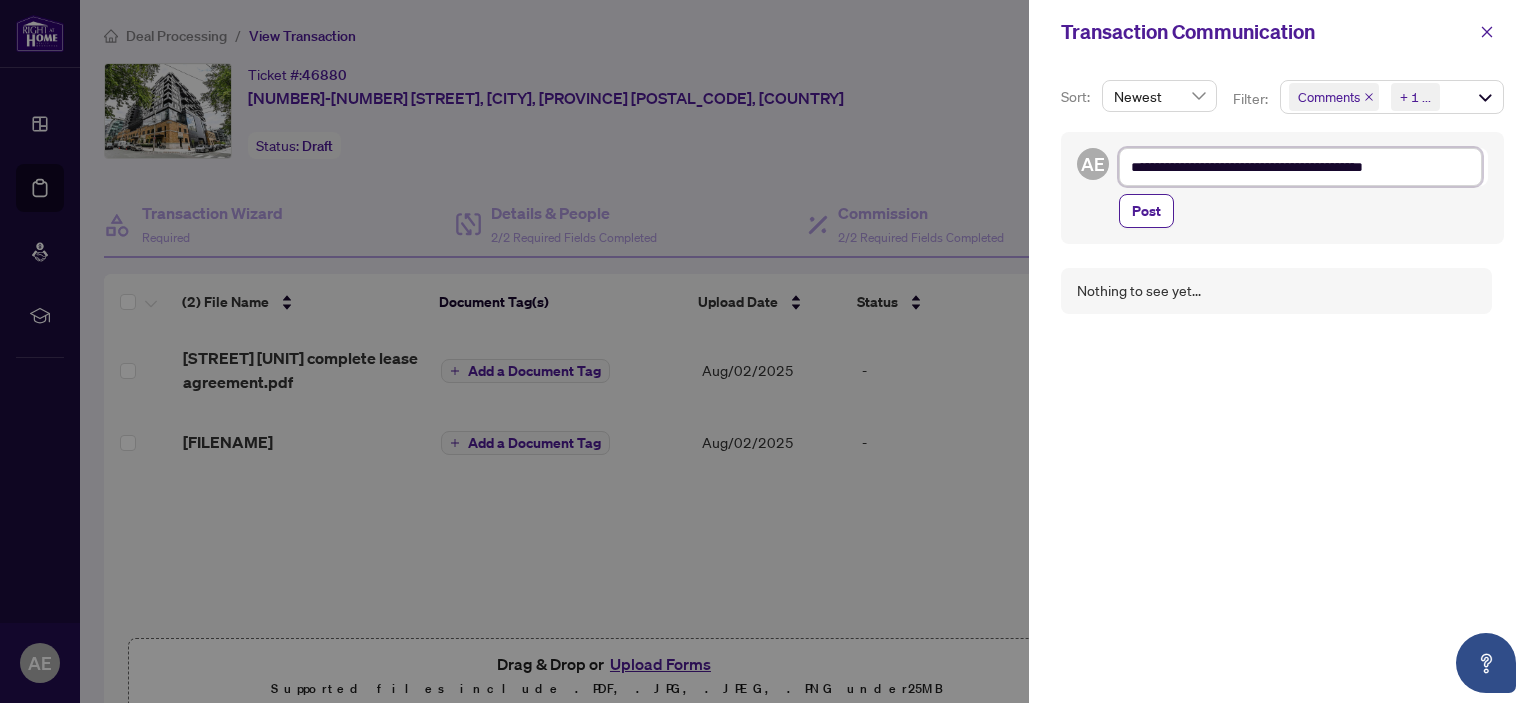 type on "**********" 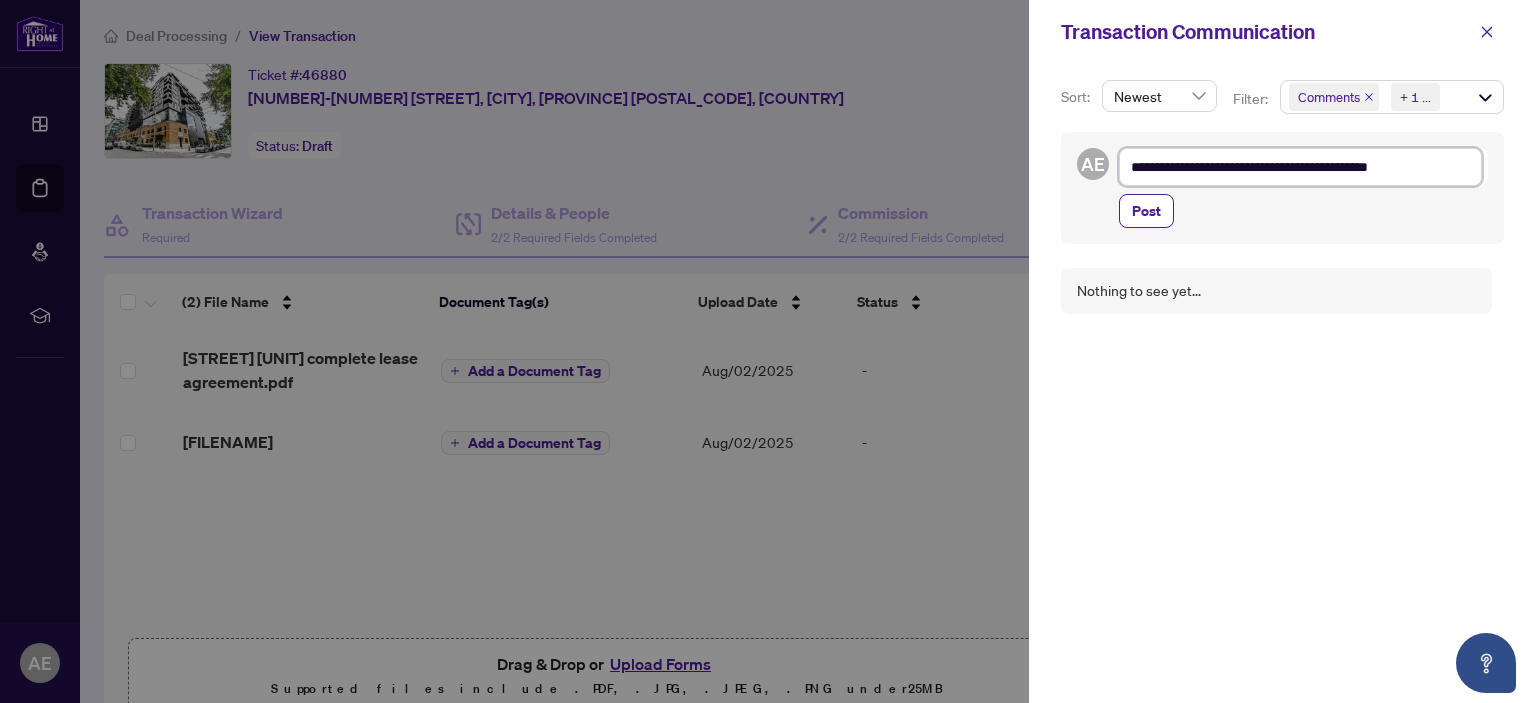 type on "**********" 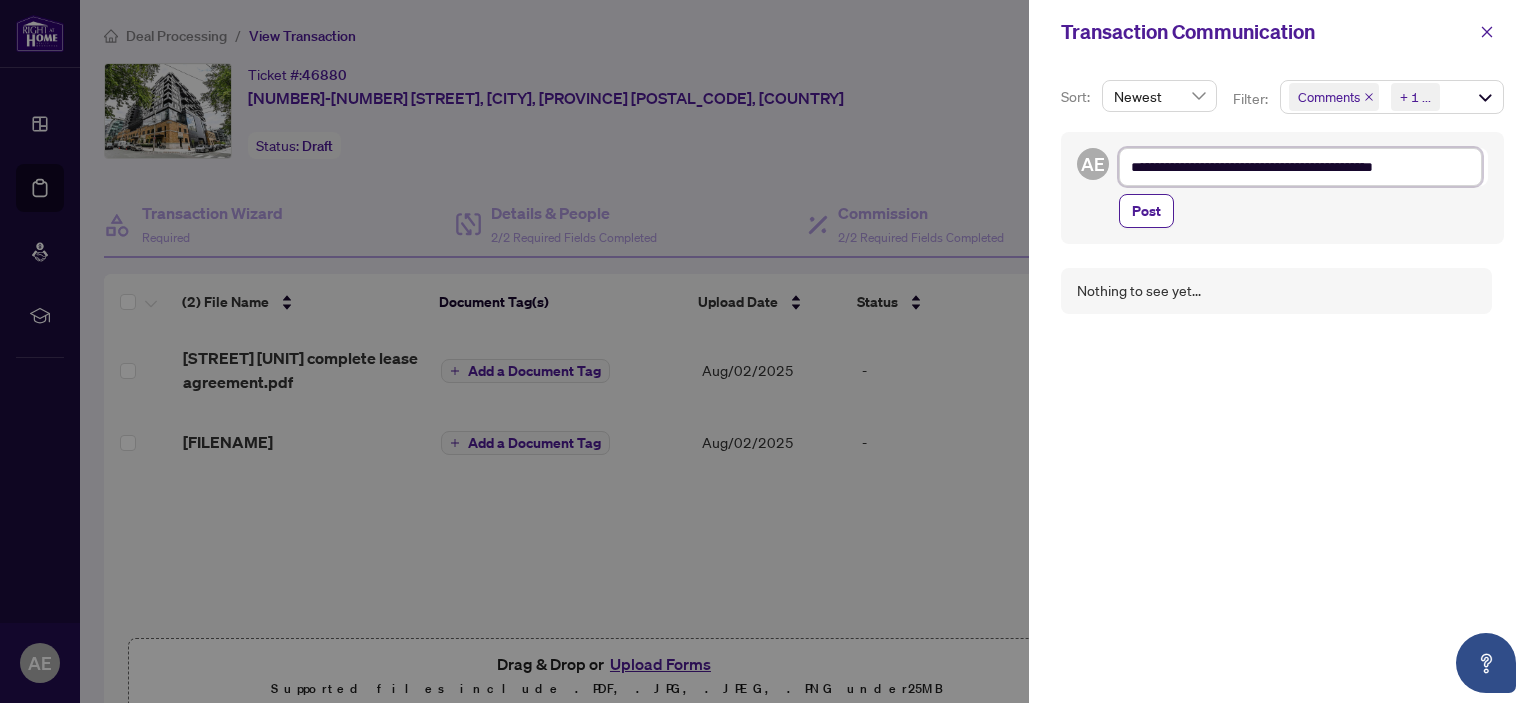 type on "**********" 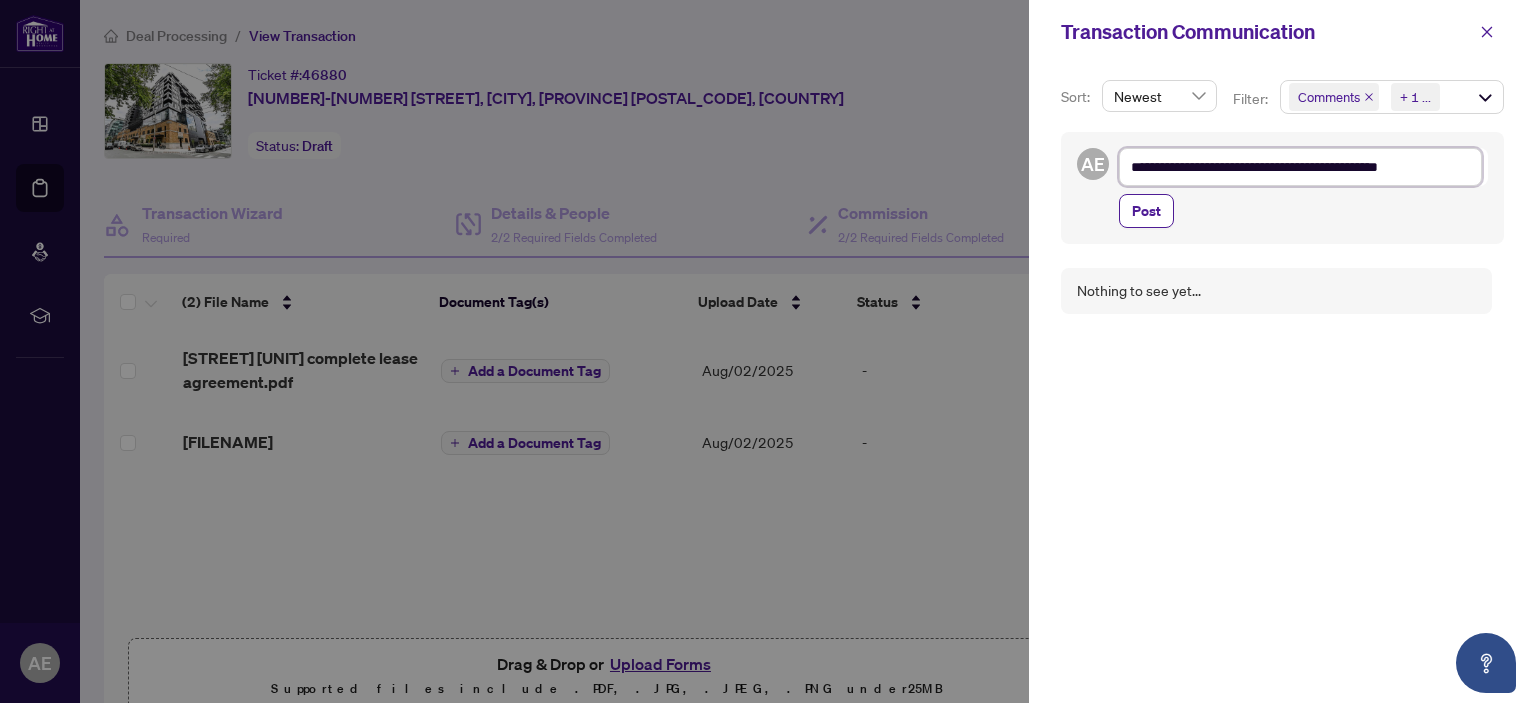 type on "**********" 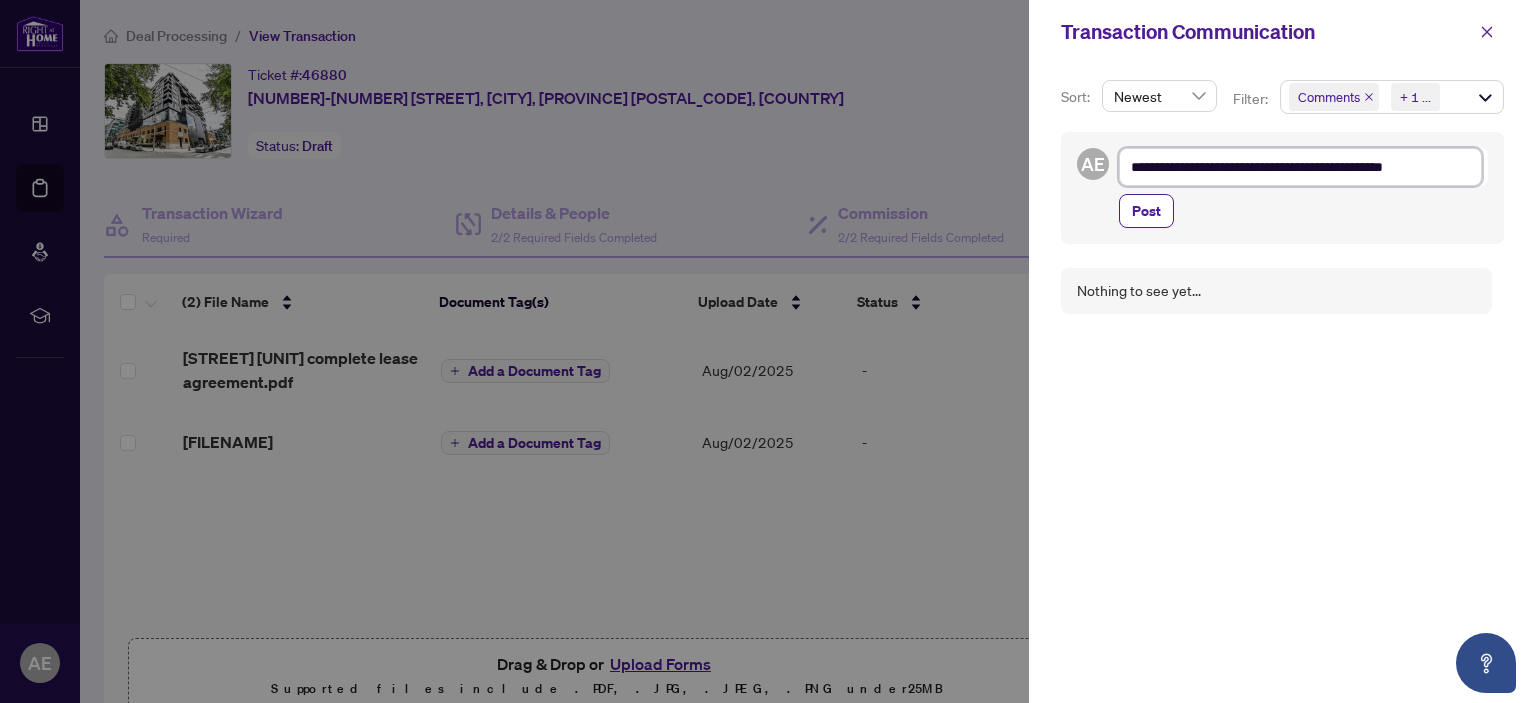 type on "**********" 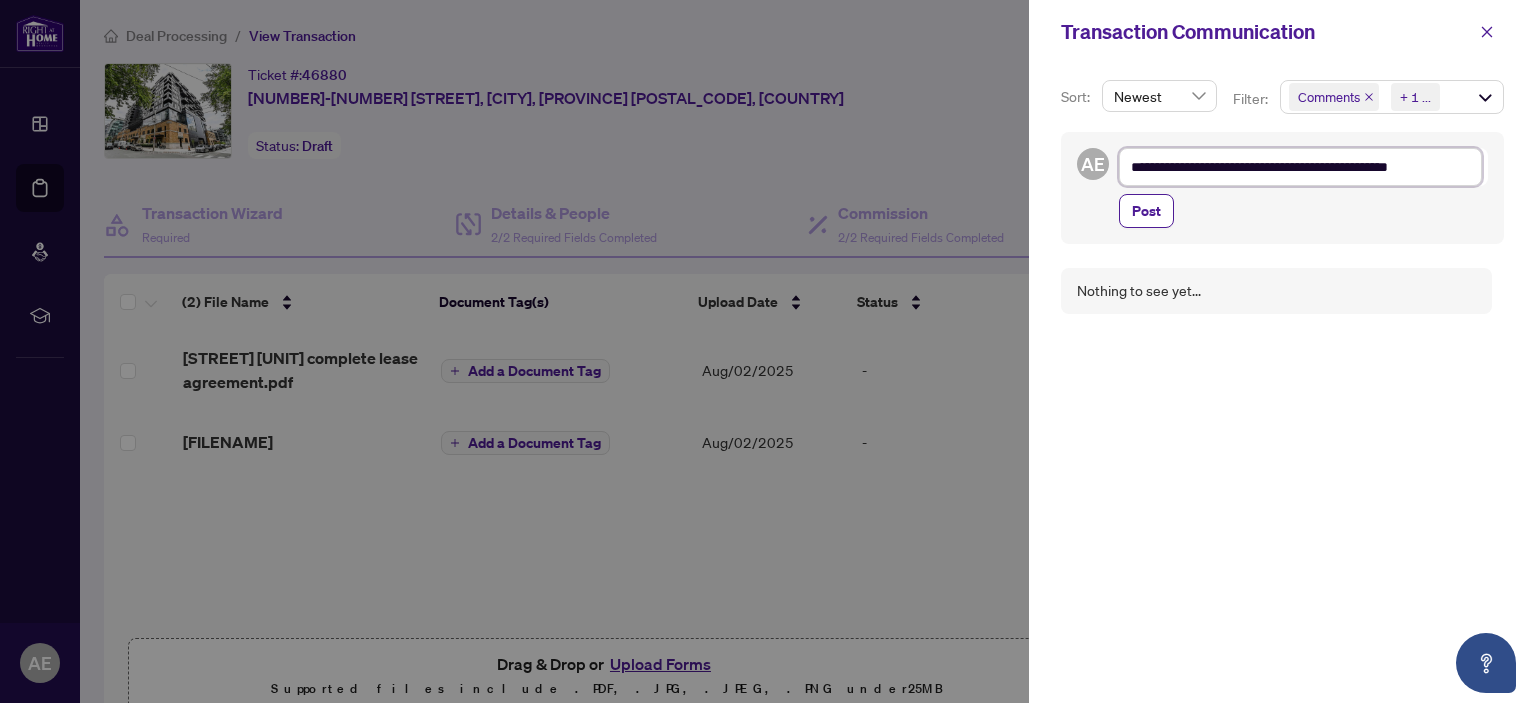 type on "**********" 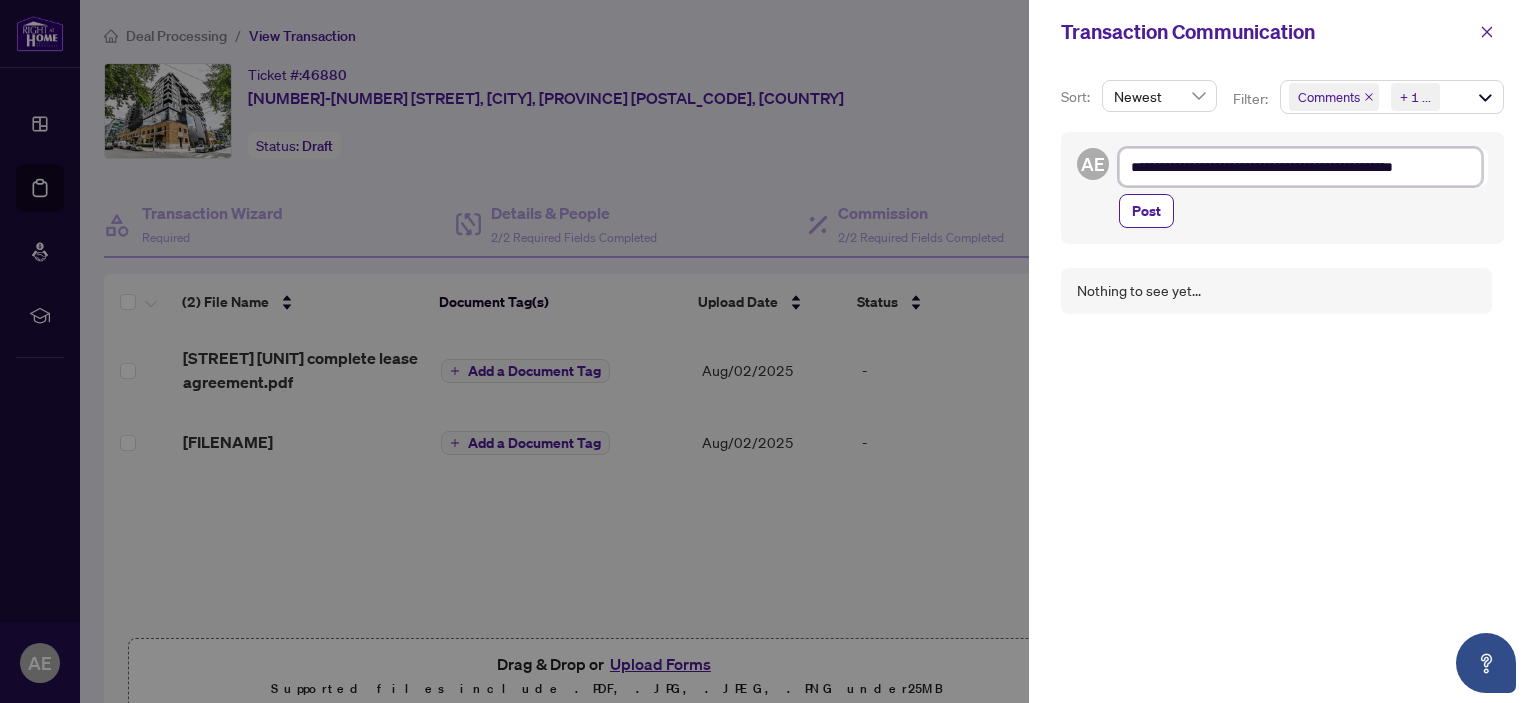 type on "**********" 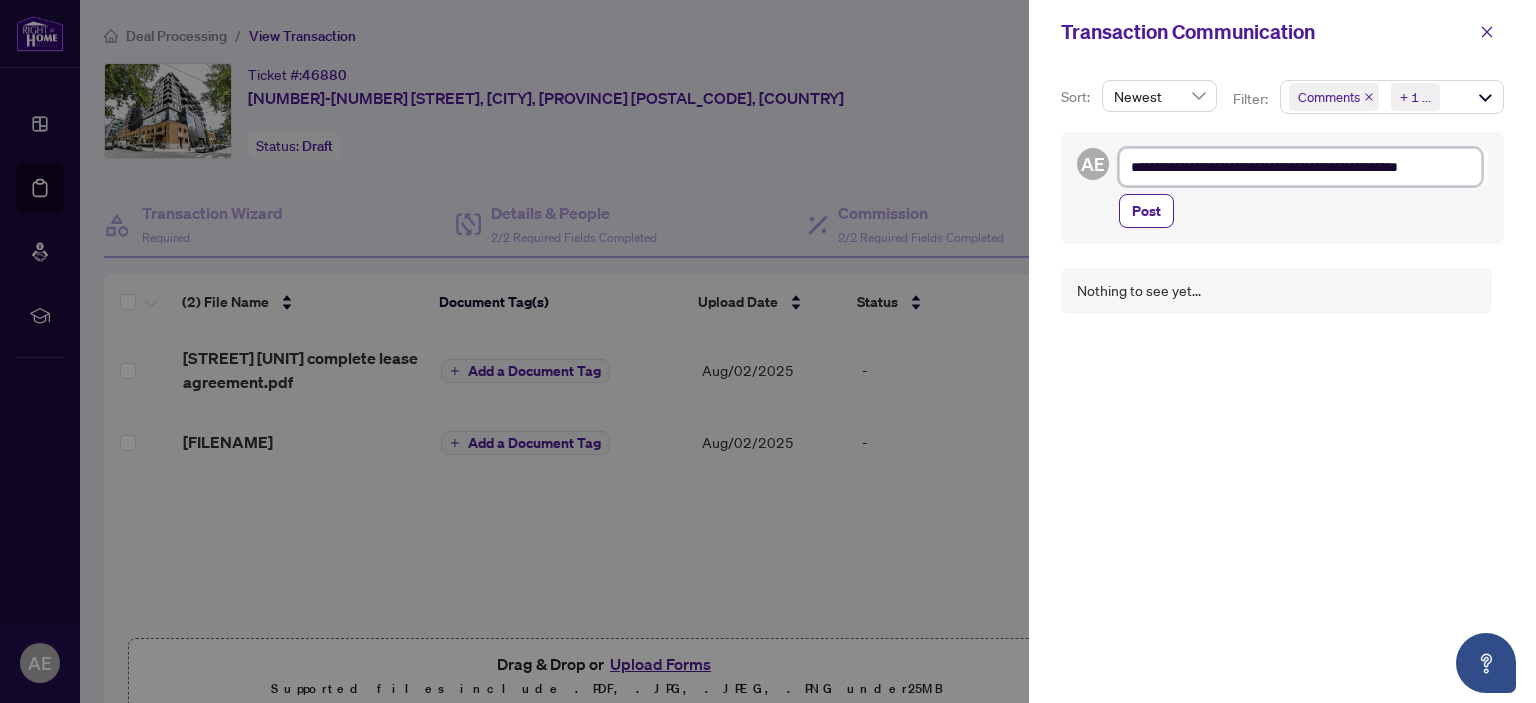 type on "**********" 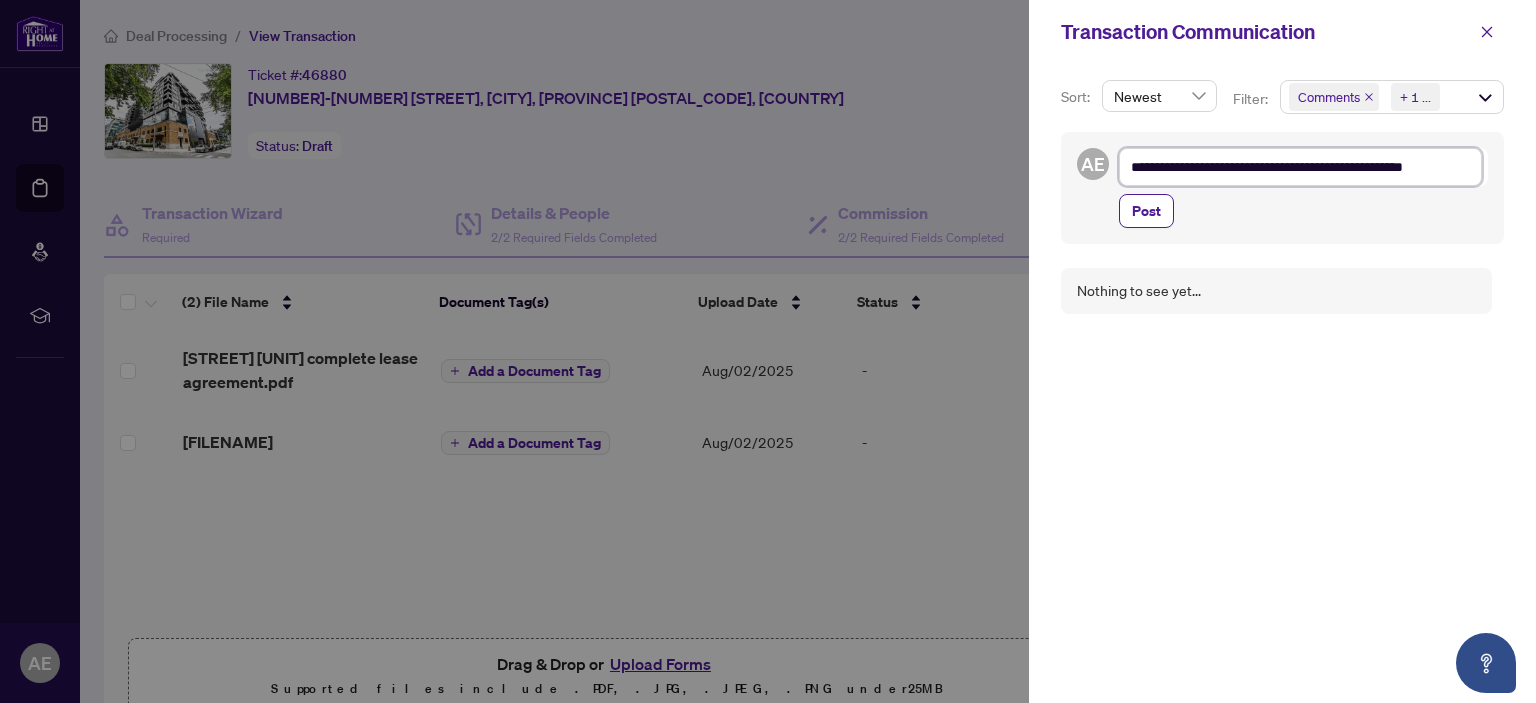 type on "**********" 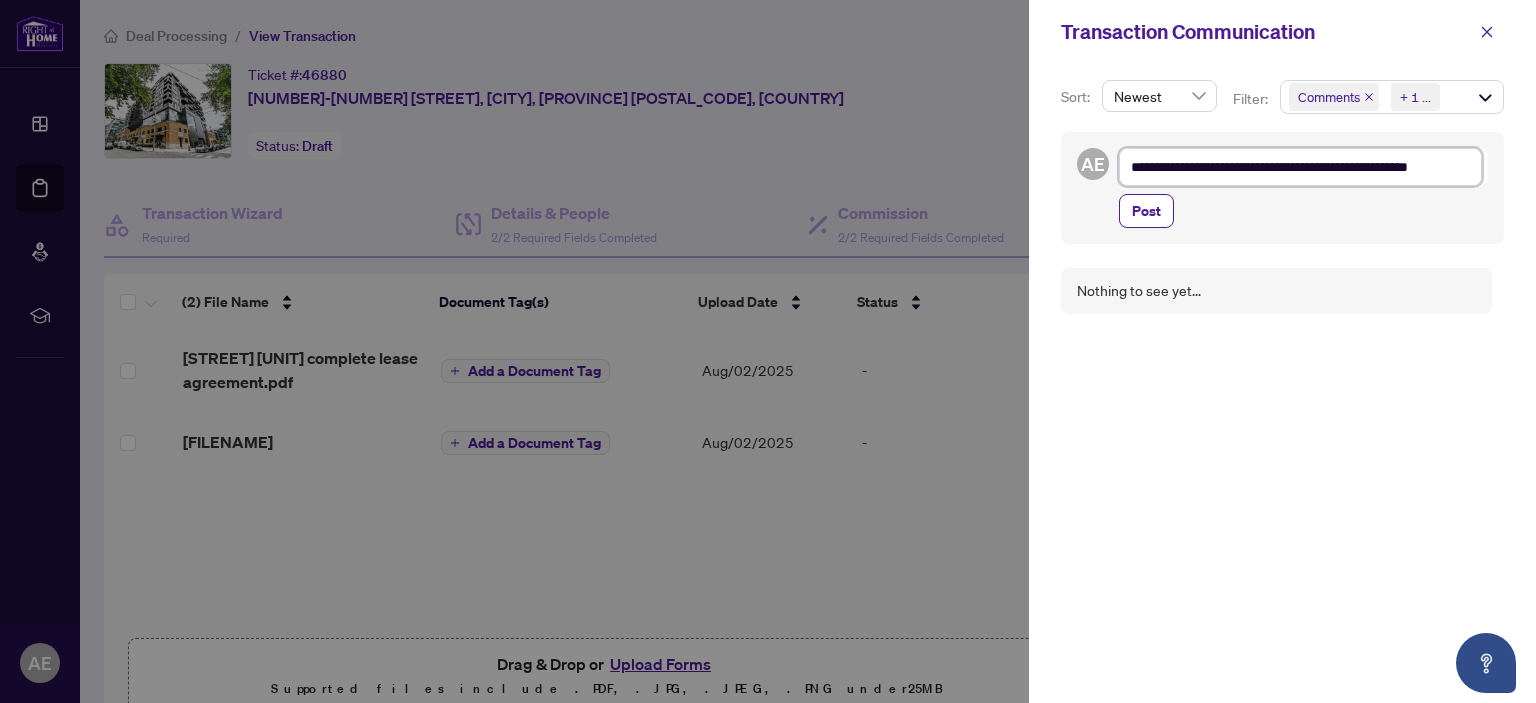 type on "**********" 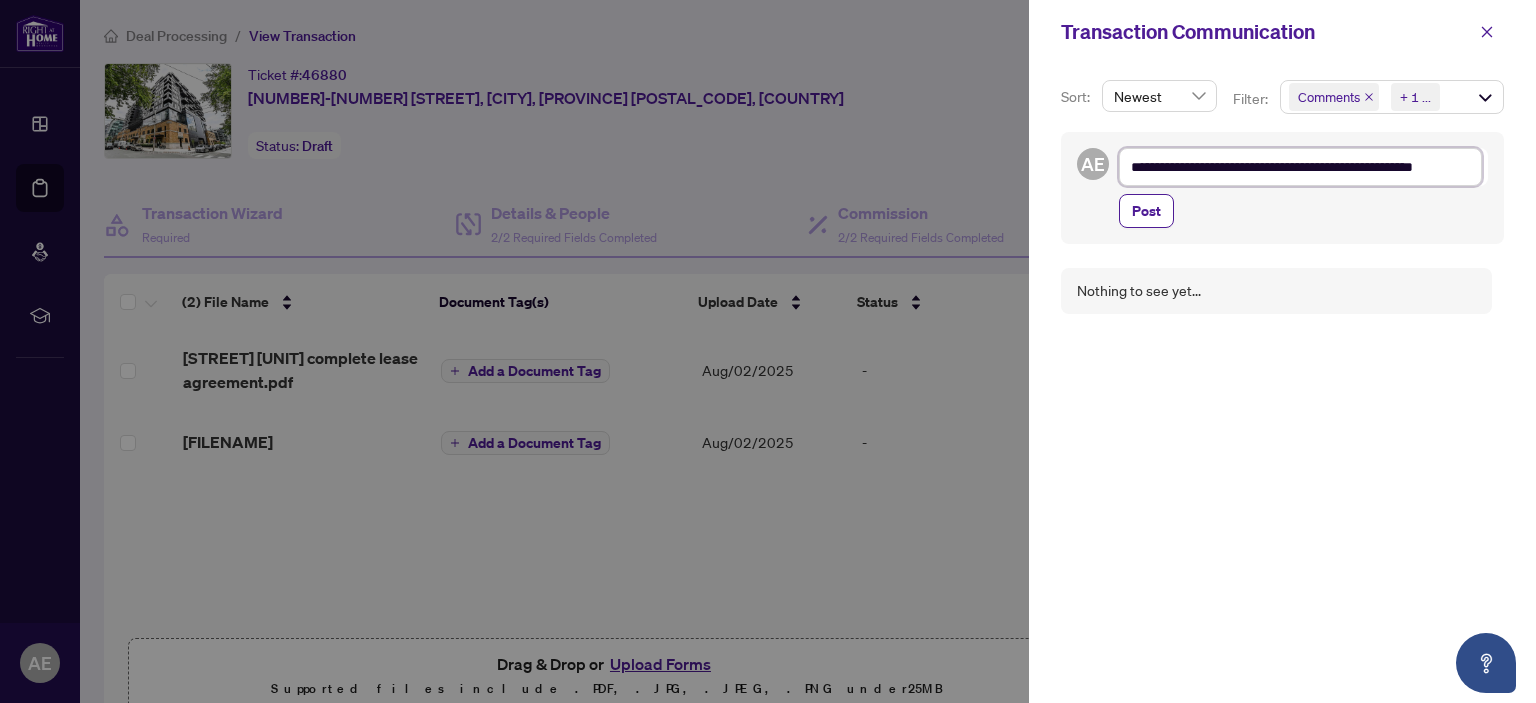 type on "**********" 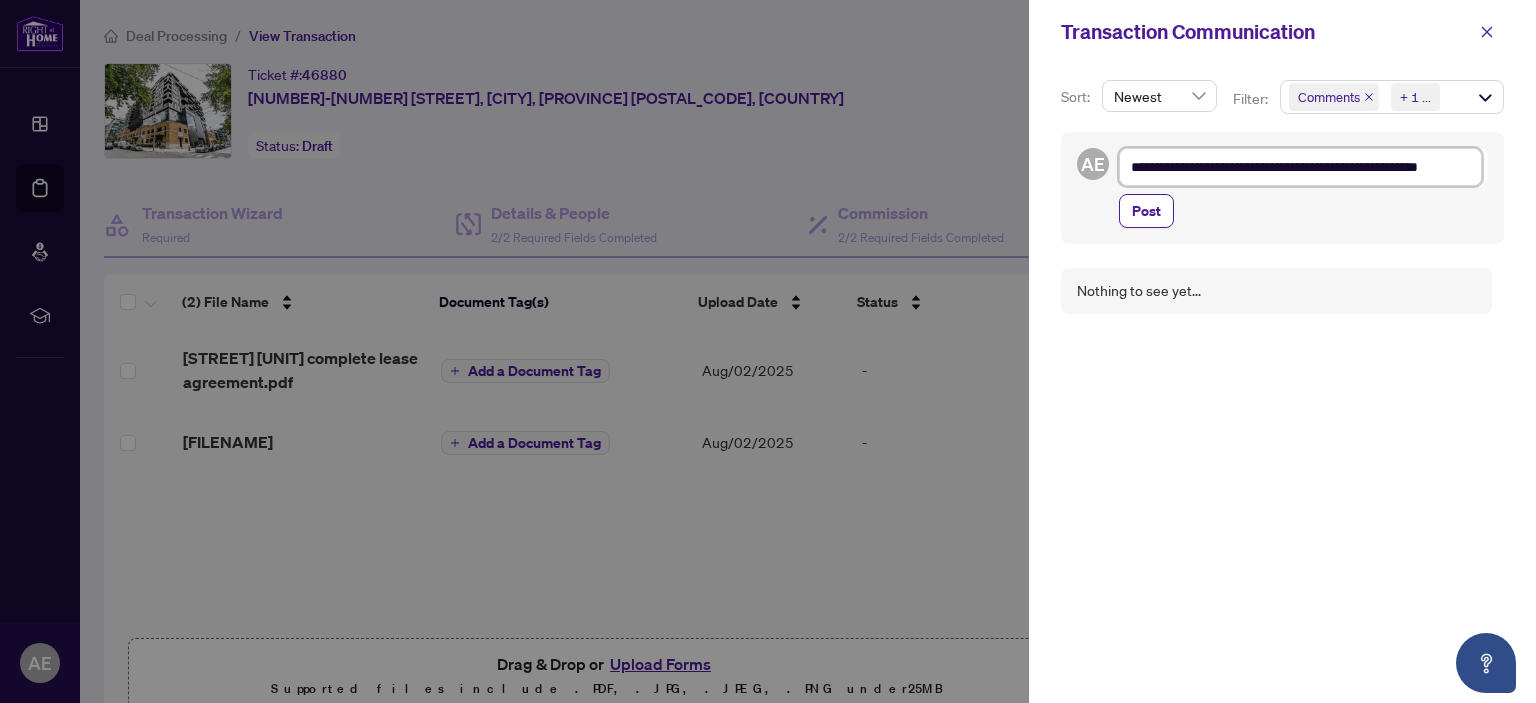 type on "**********" 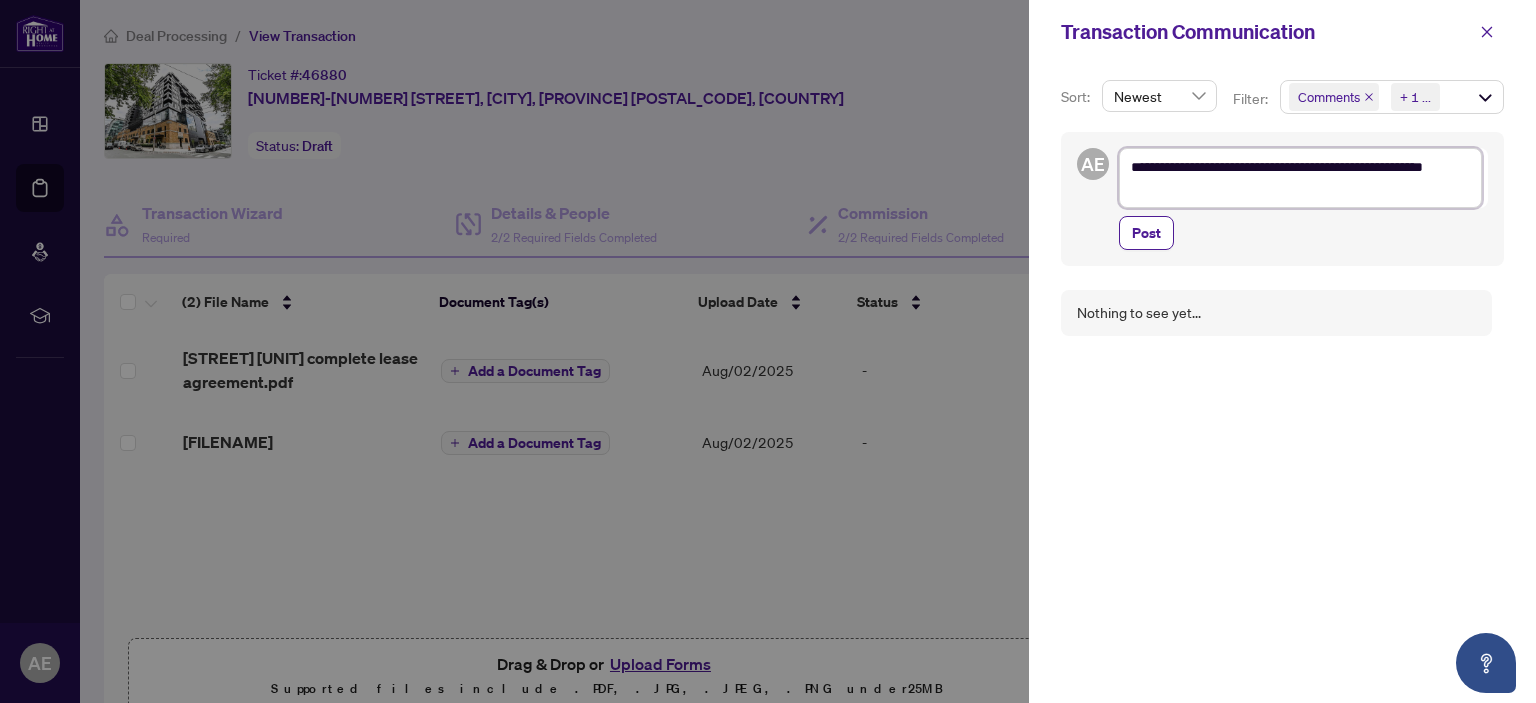 type on "**********" 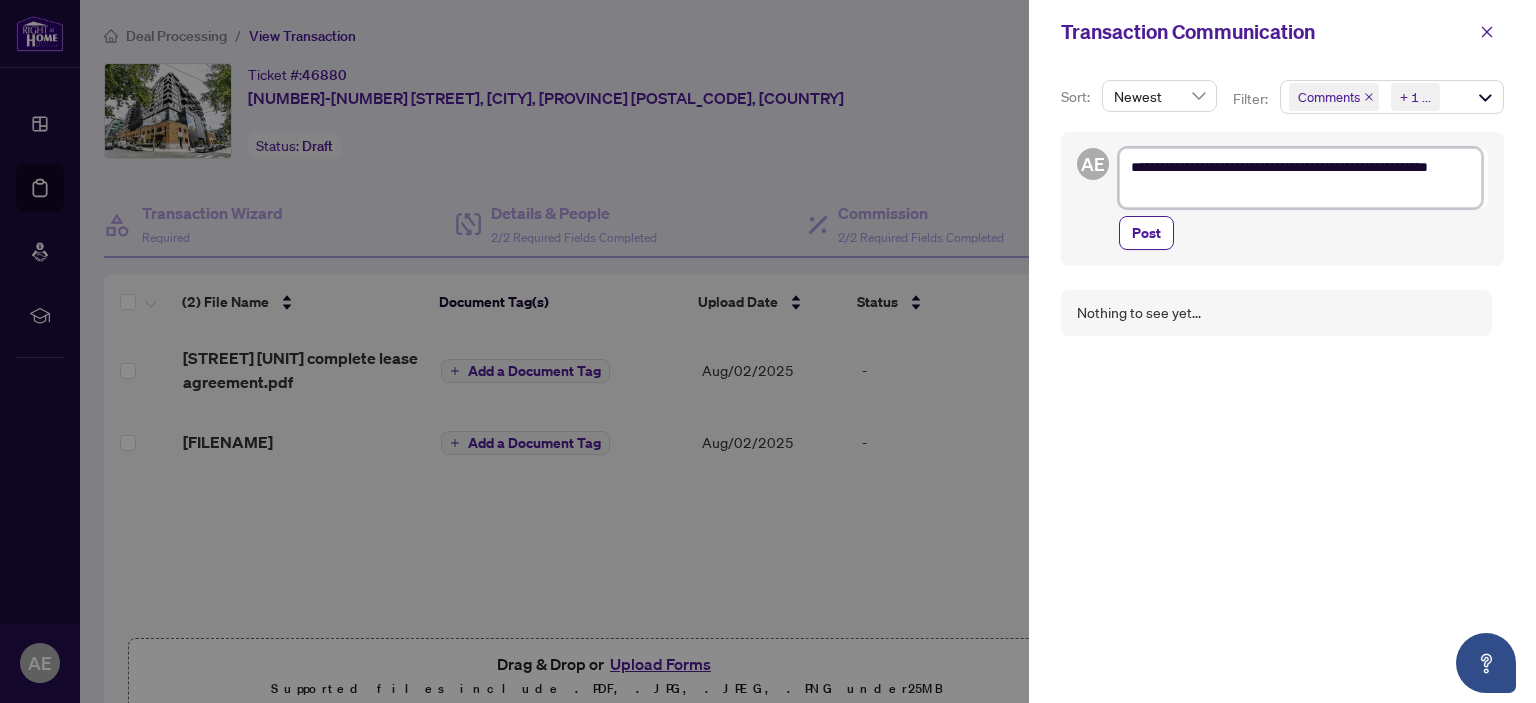 type on "**********" 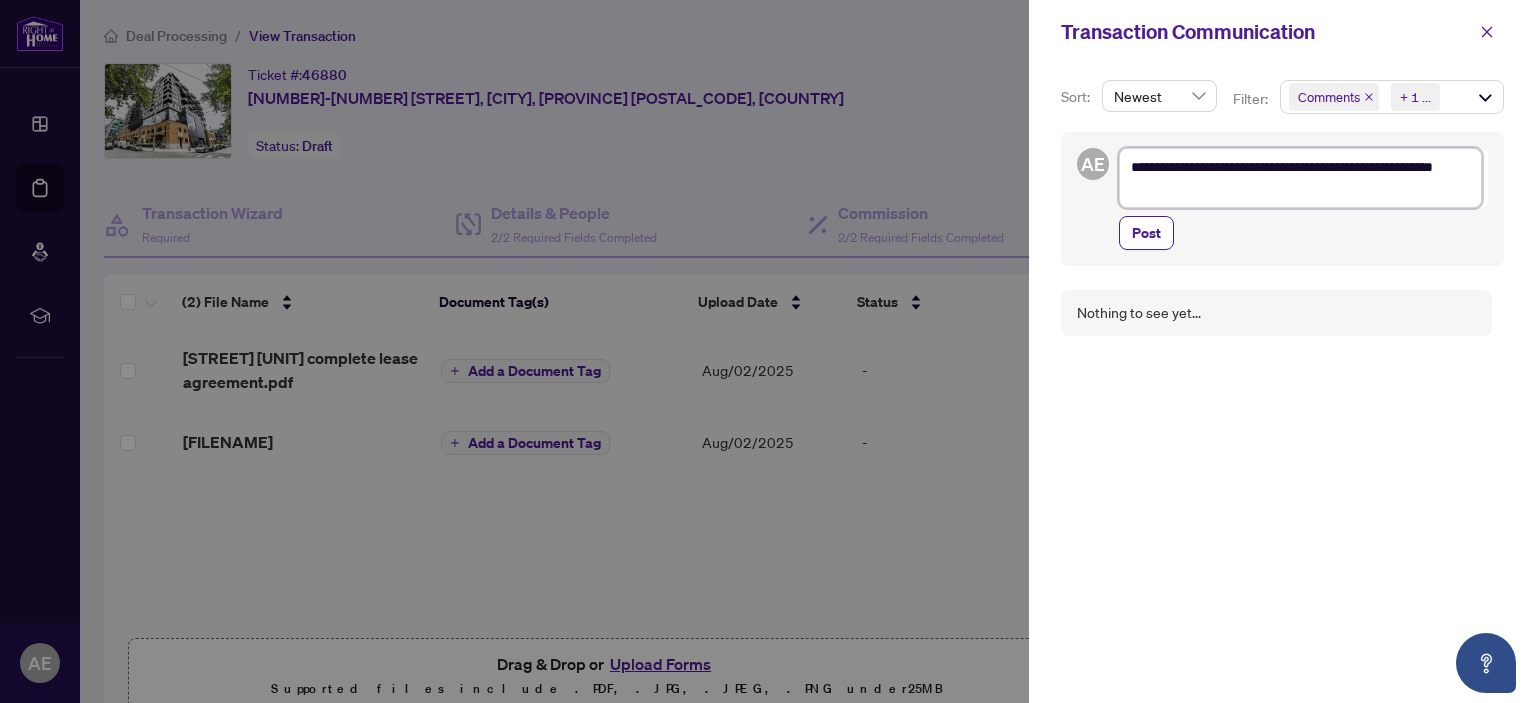 type on "**********" 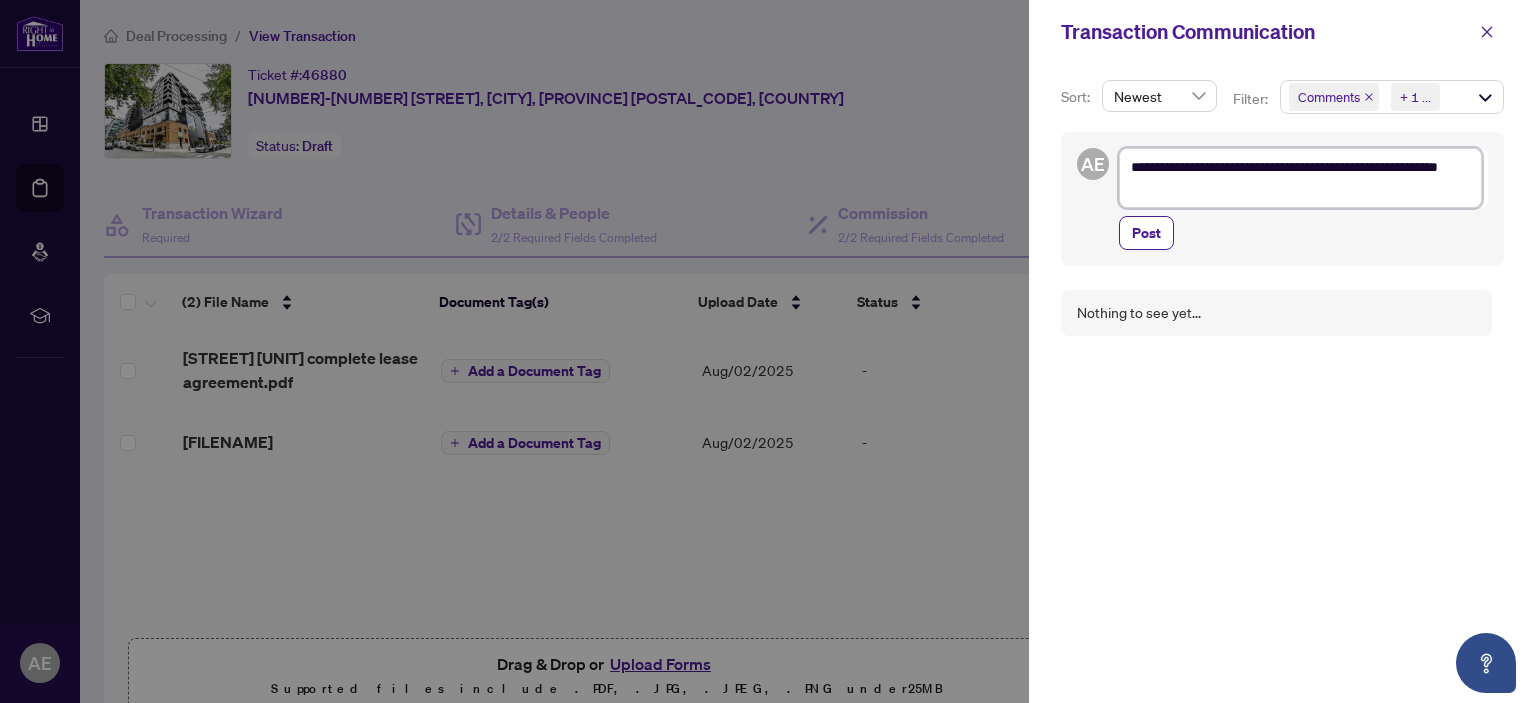 type on "**********" 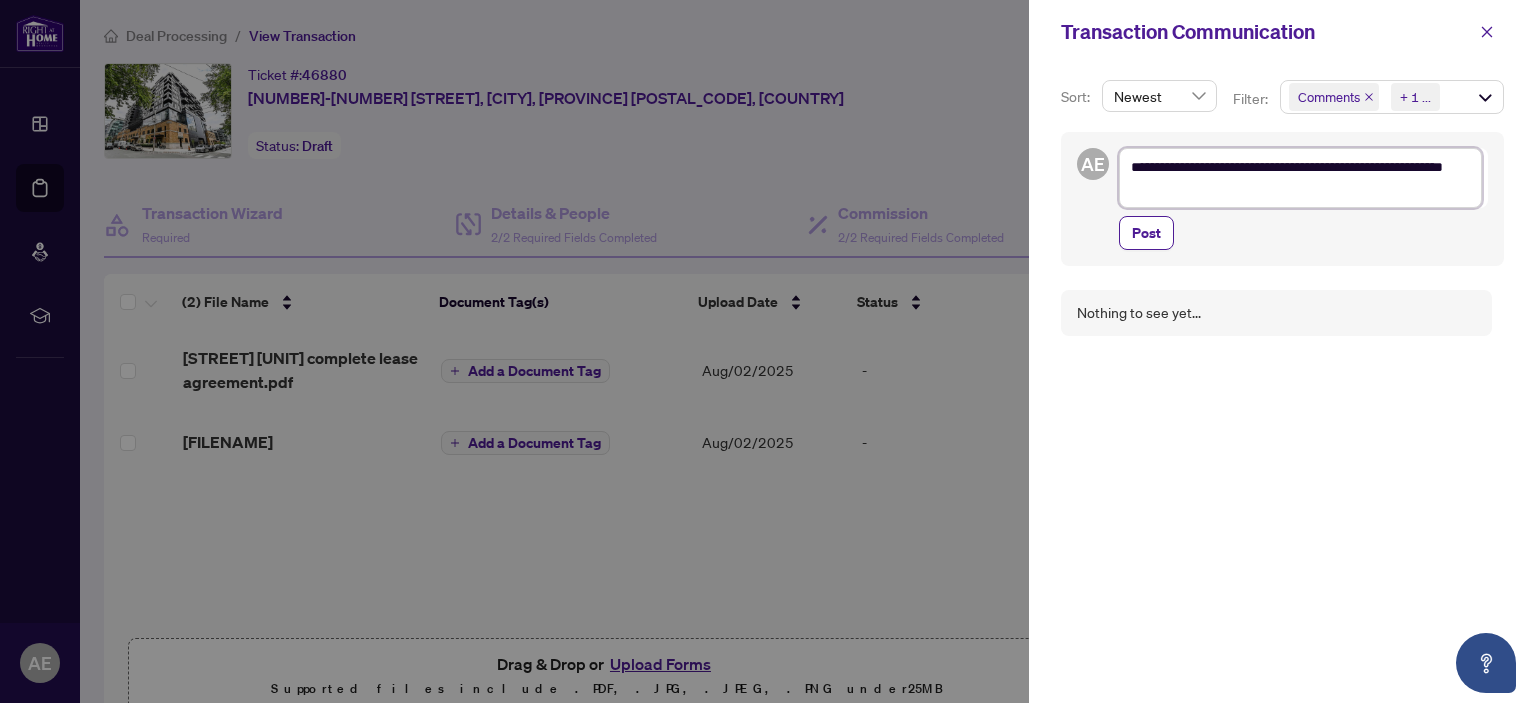 type on "**********" 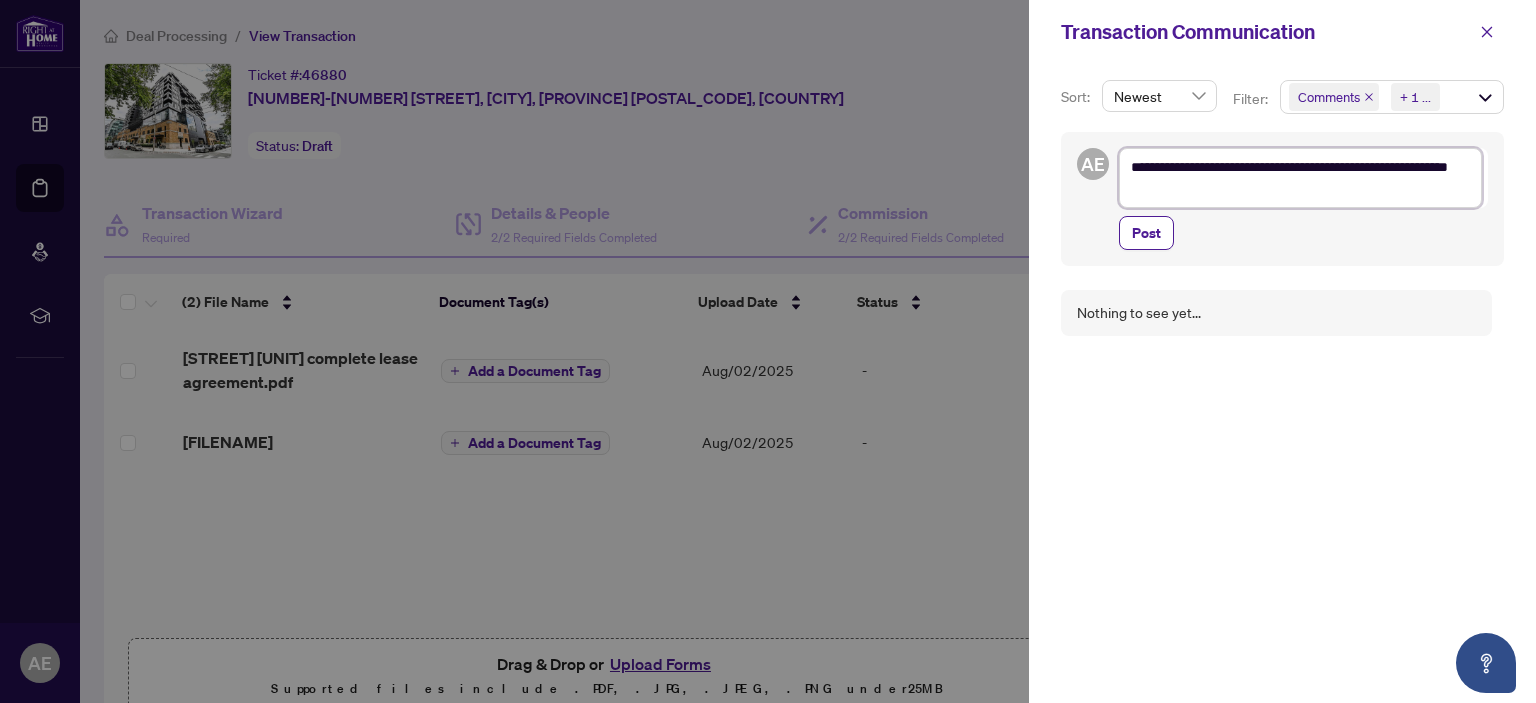 type on "**********" 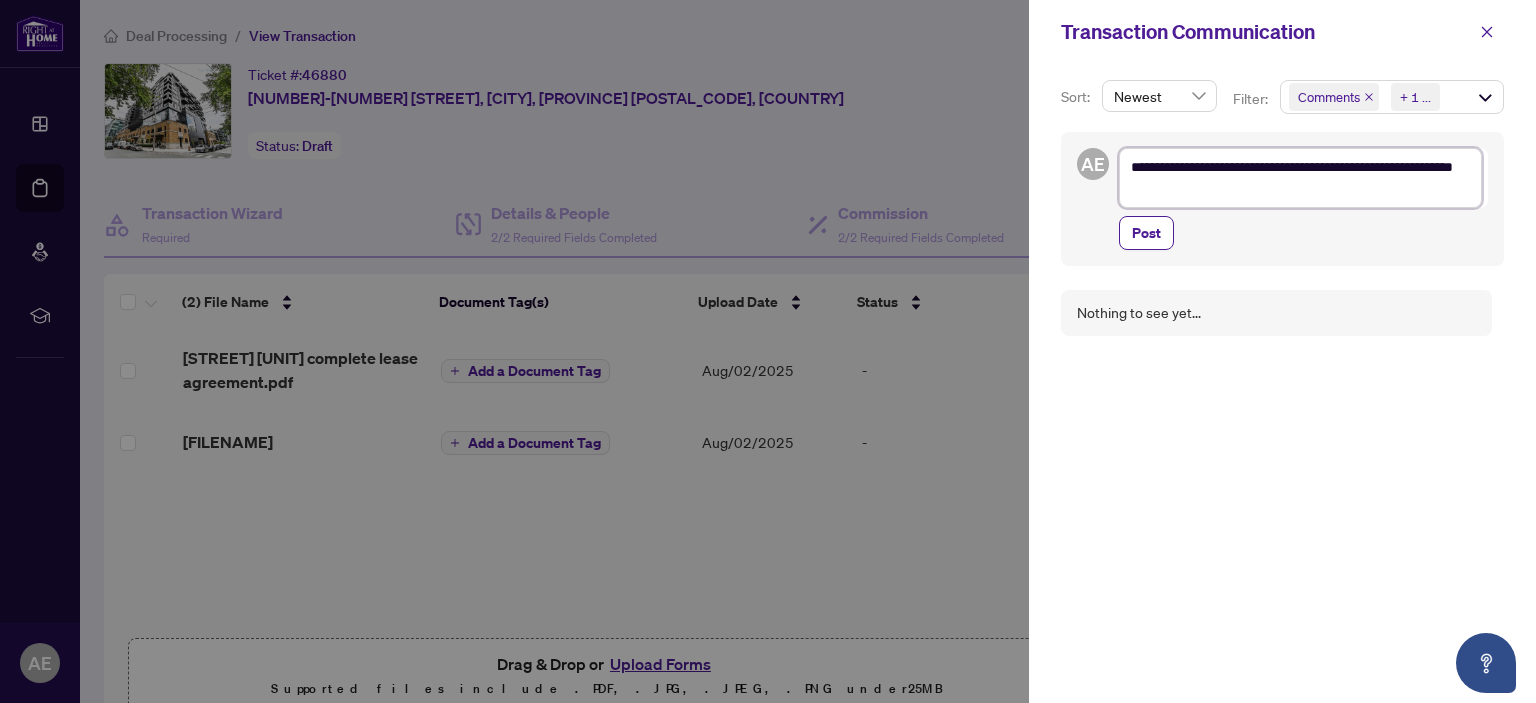 type on "**********" 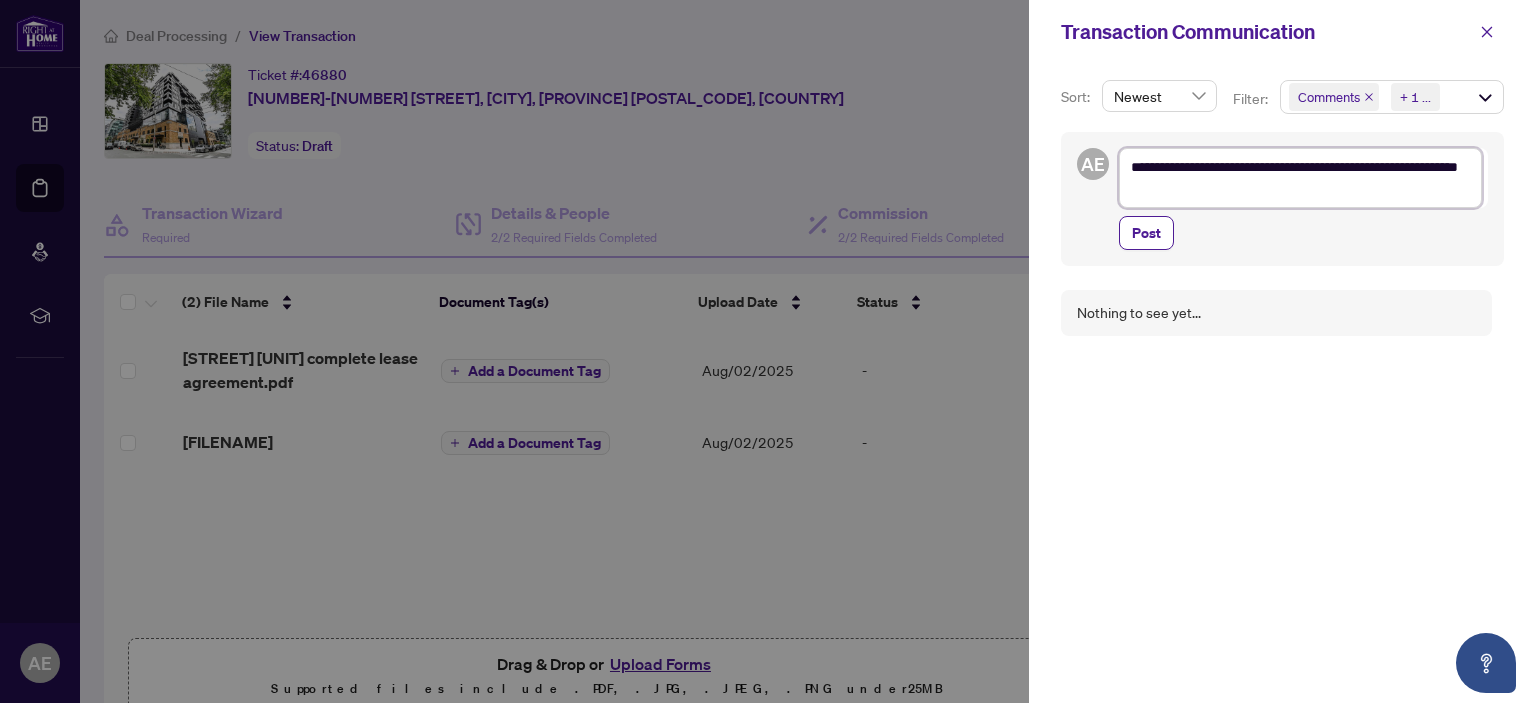 type on "**********" 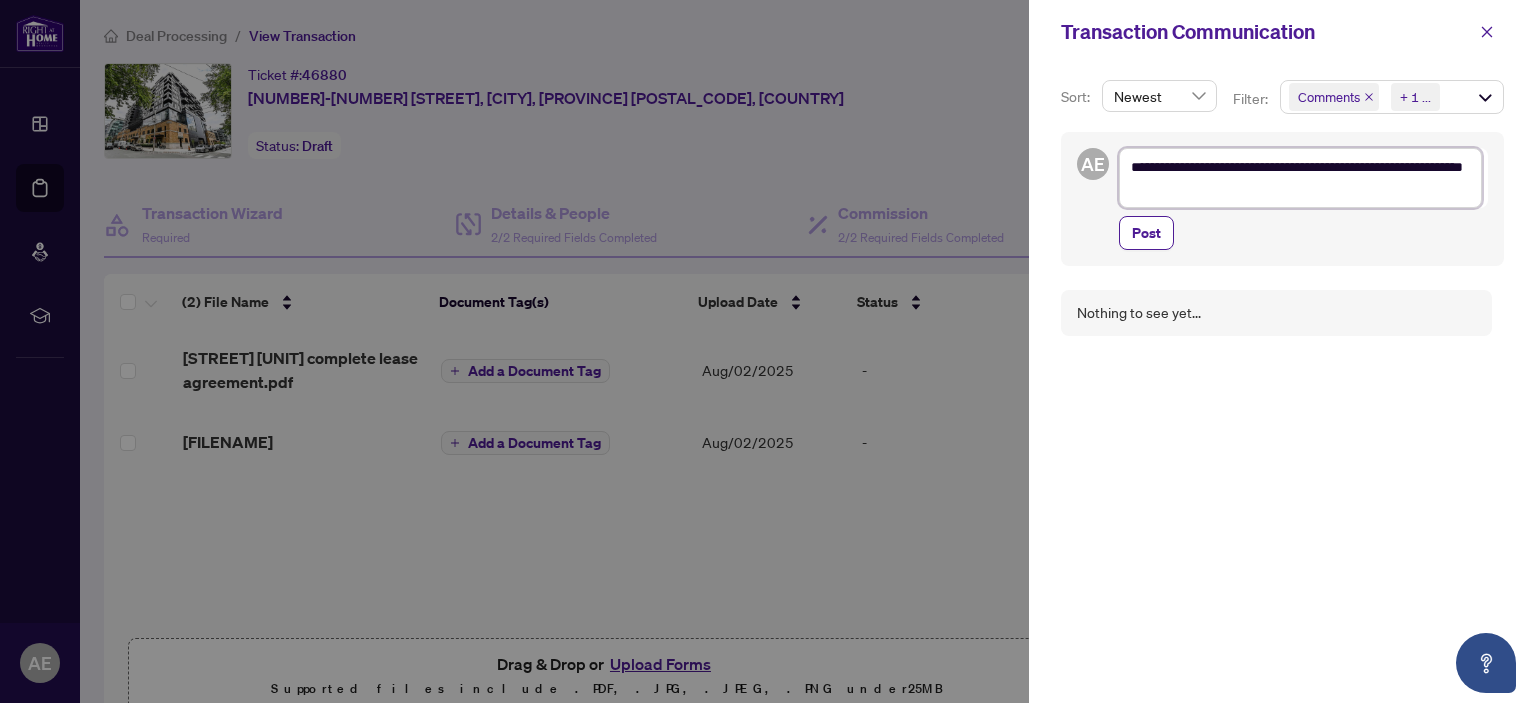 type on "**********" 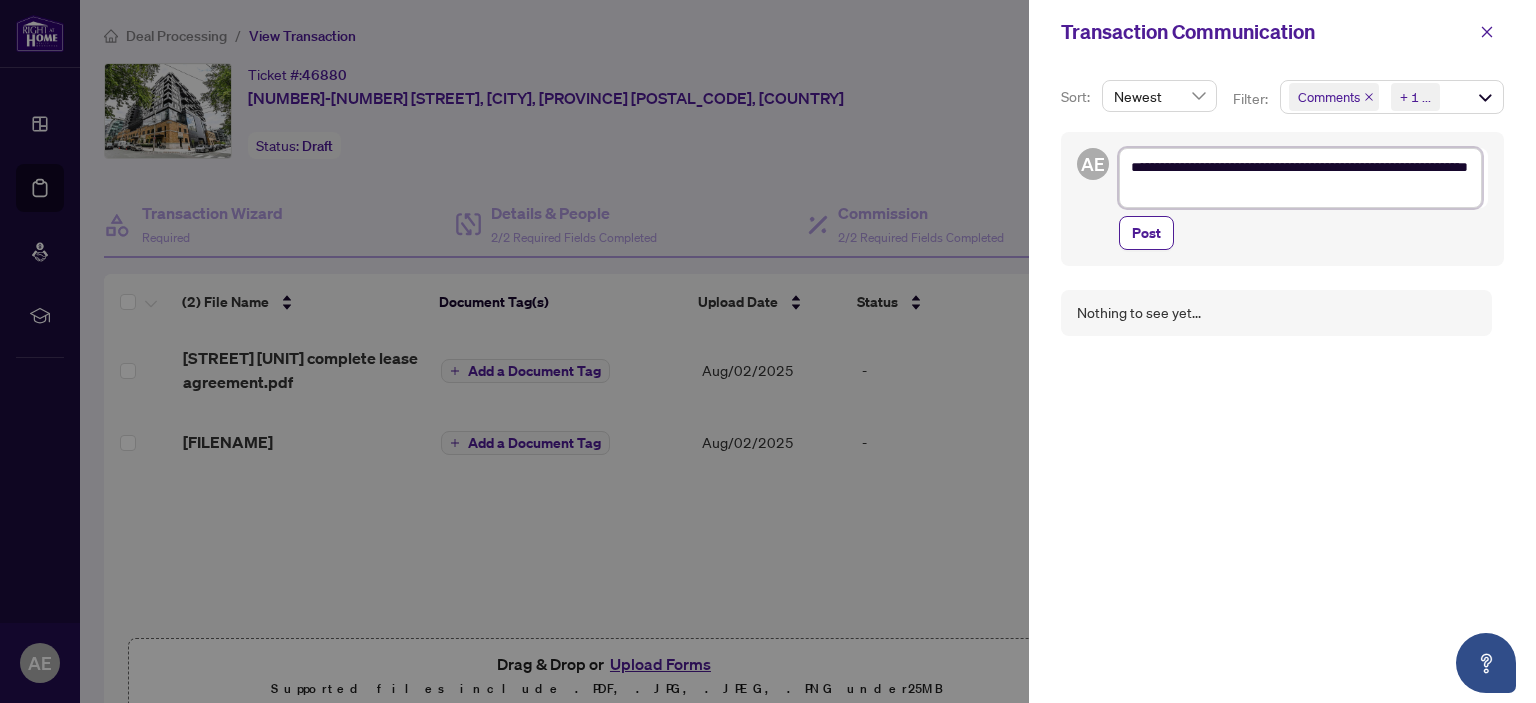 type on "**********" 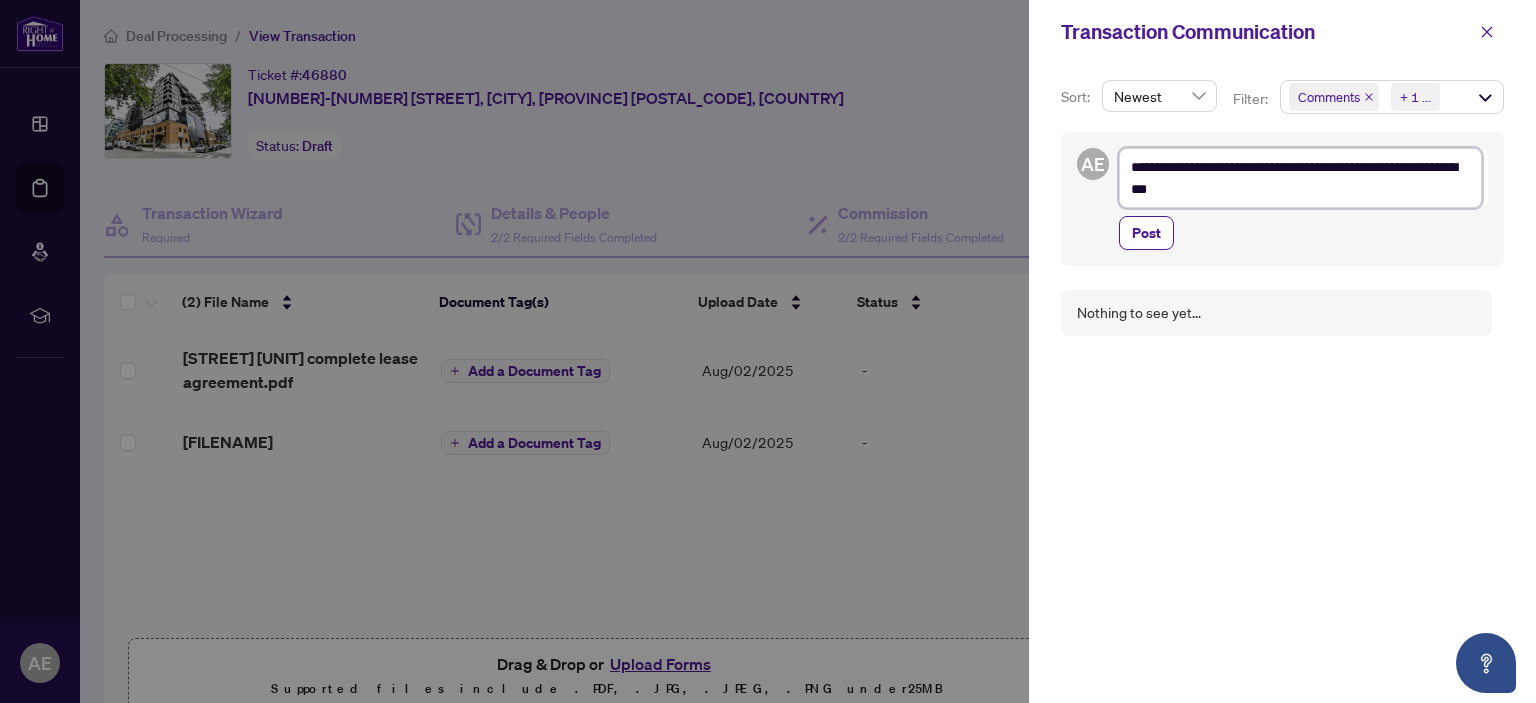 type on "**********" 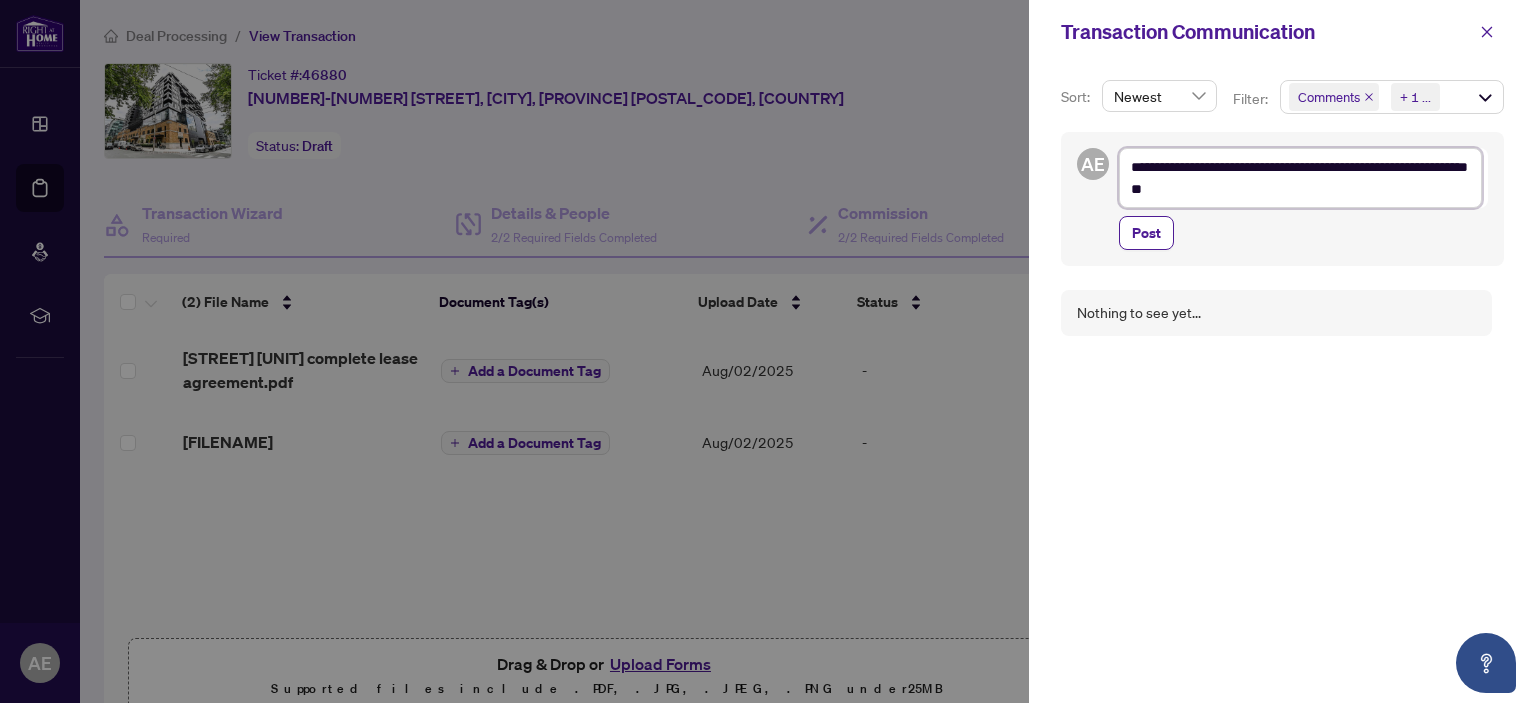 type on "**********" 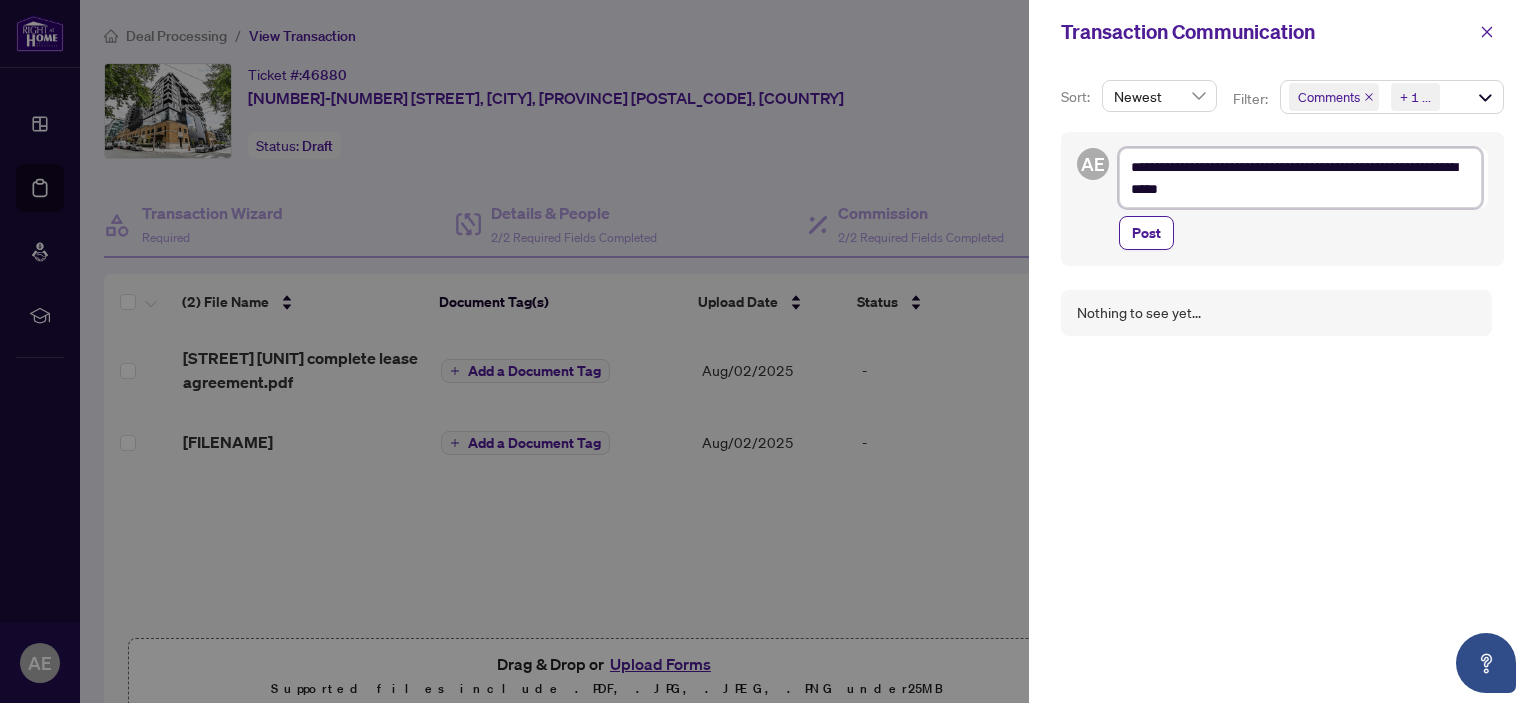 type on "**********" 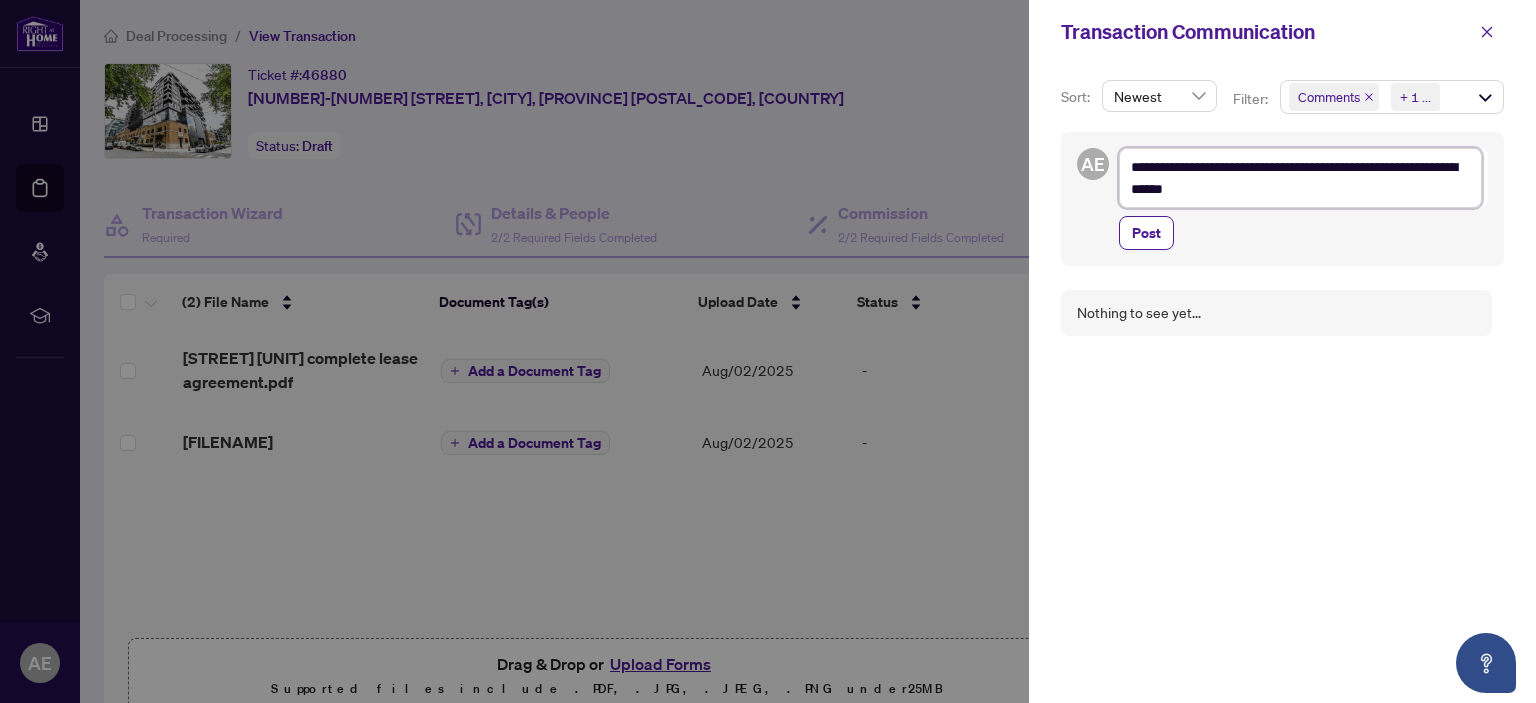 type on "**********" 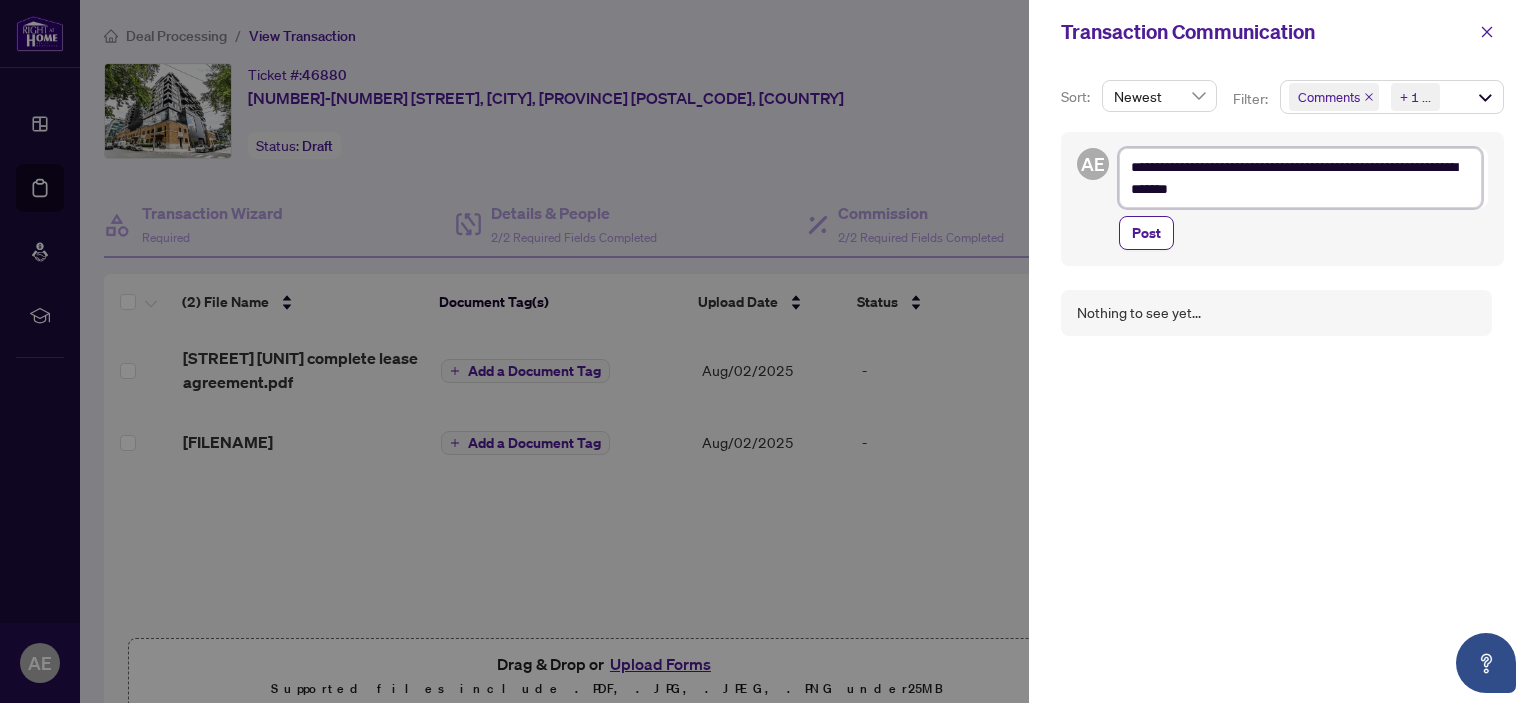 type on "**********" 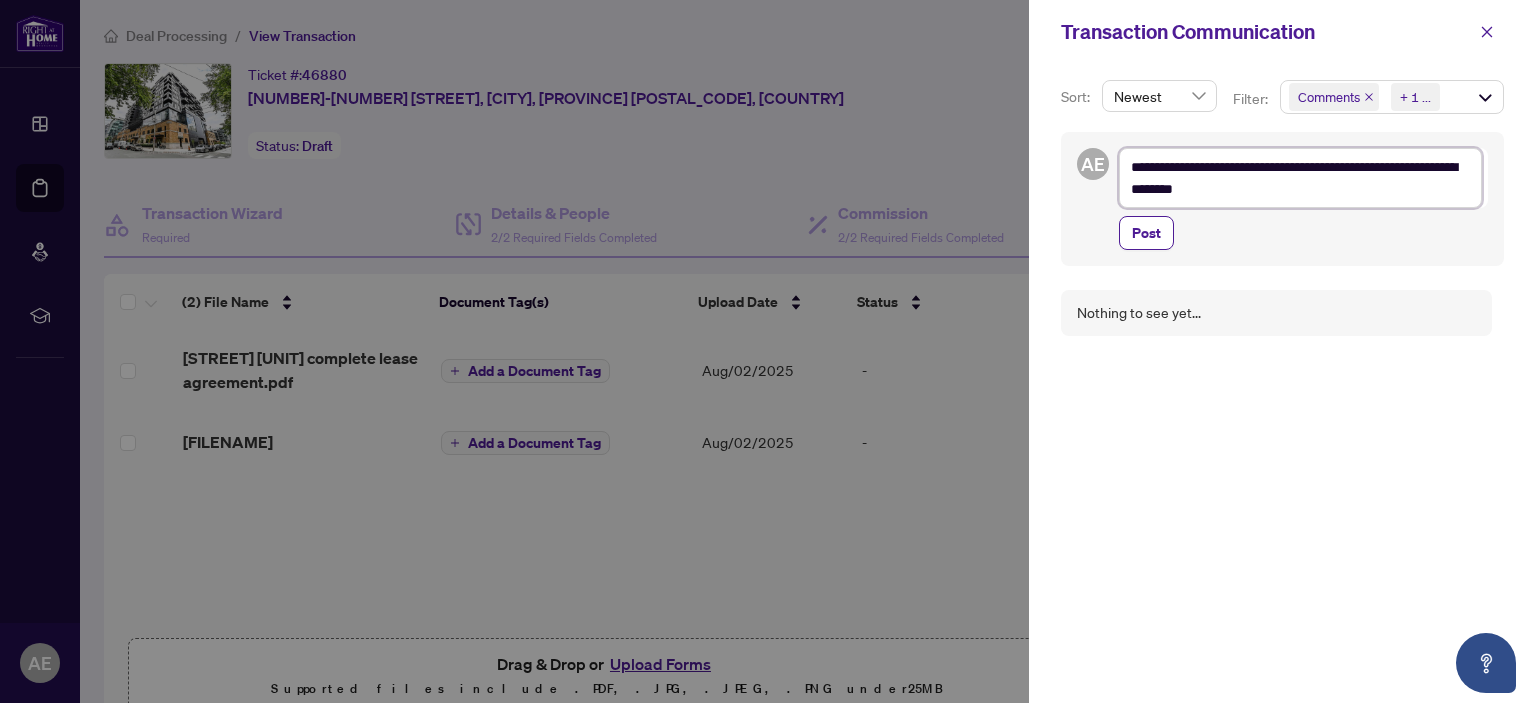 type on "**********" 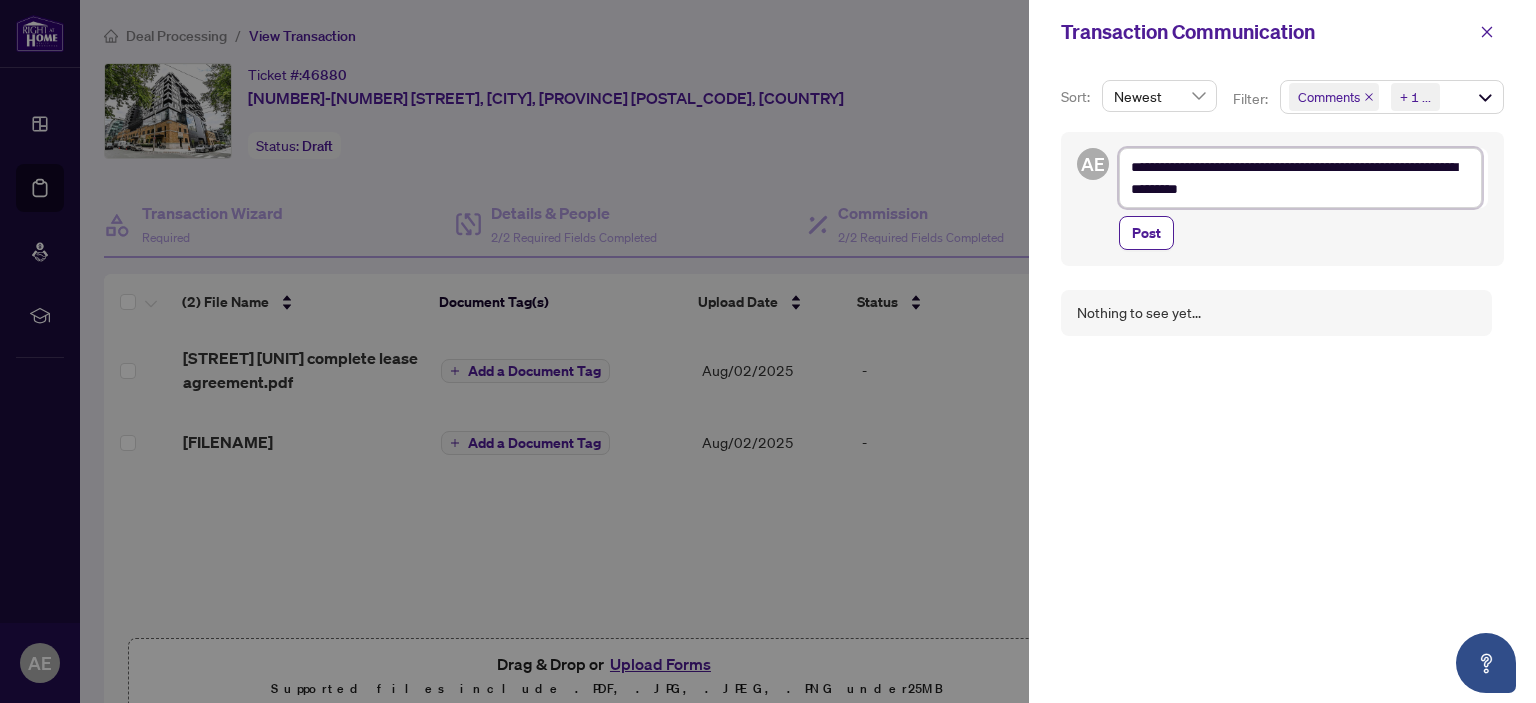type on "**********" 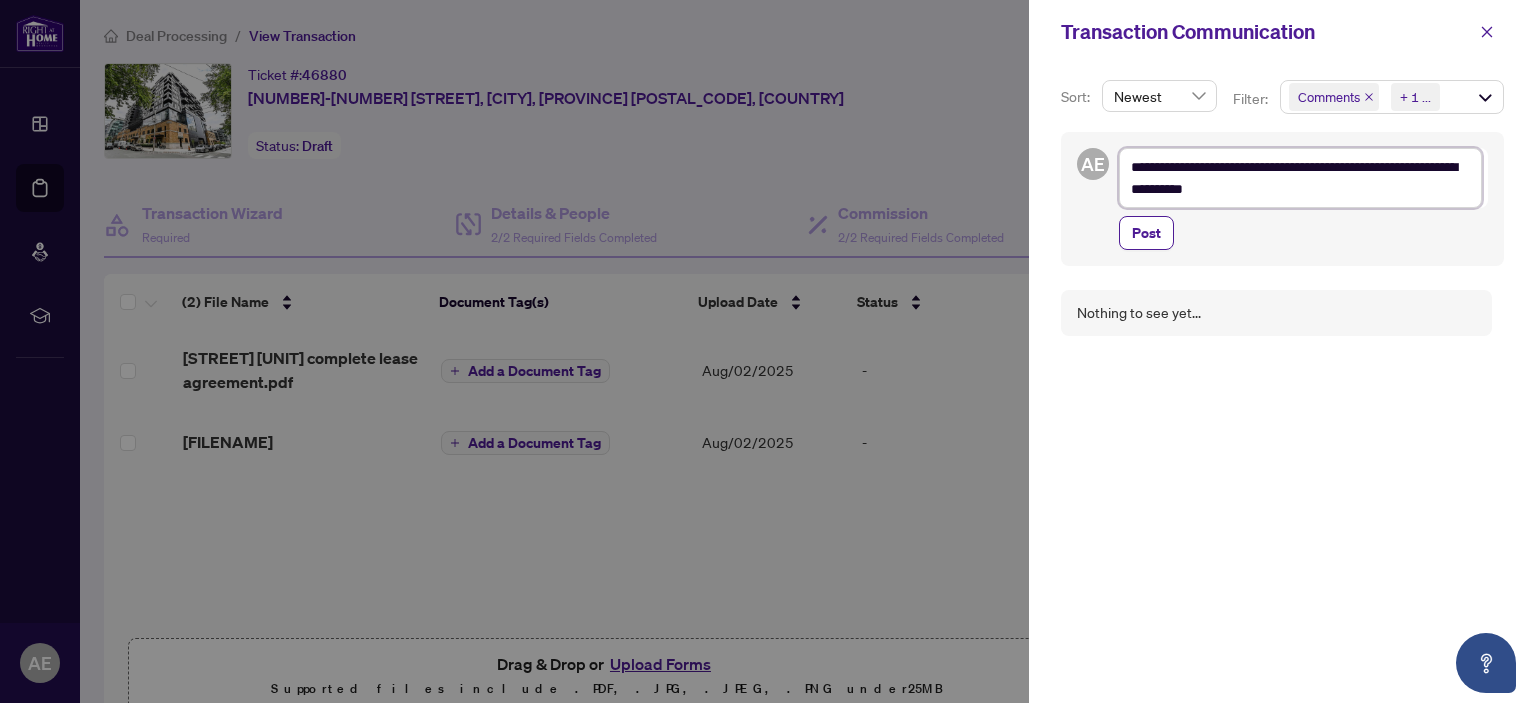 type on "**********" 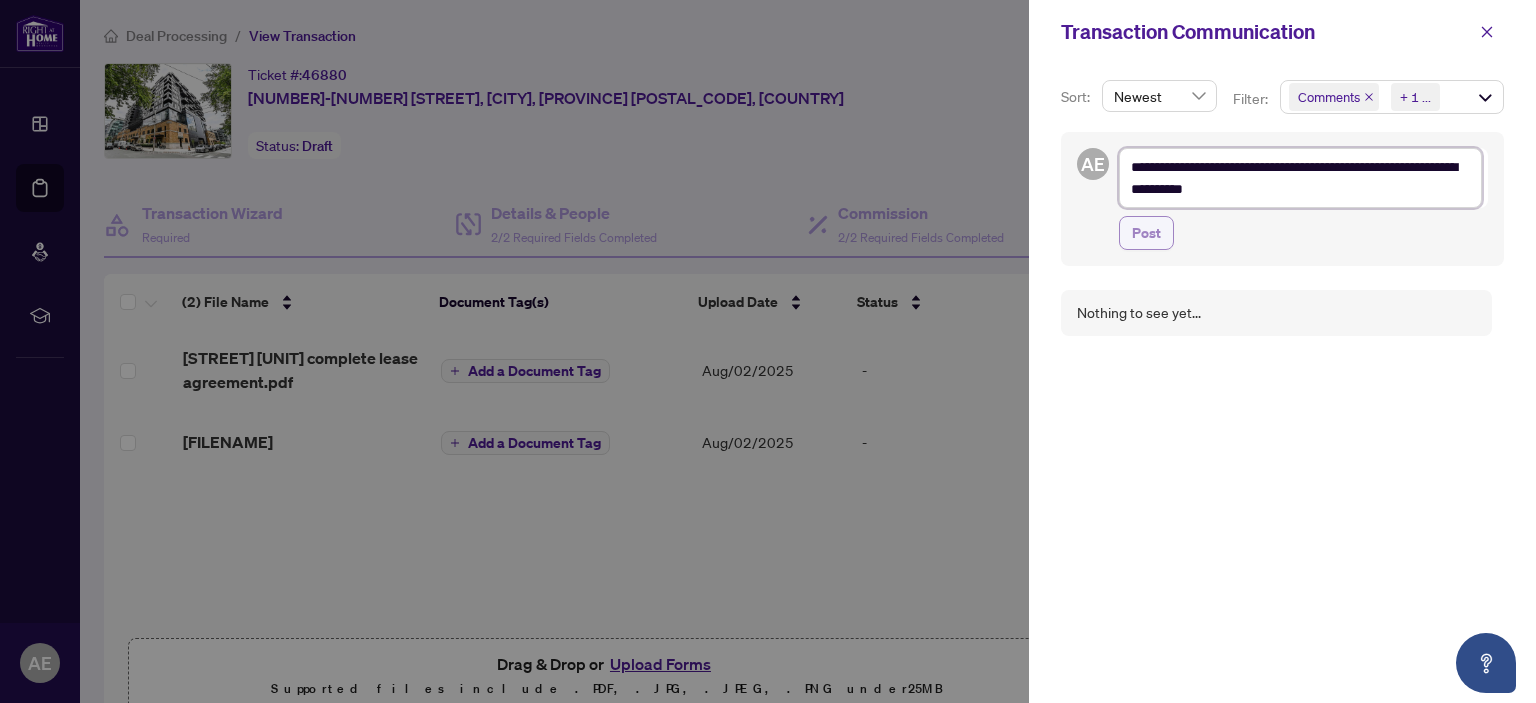 type on "**********" 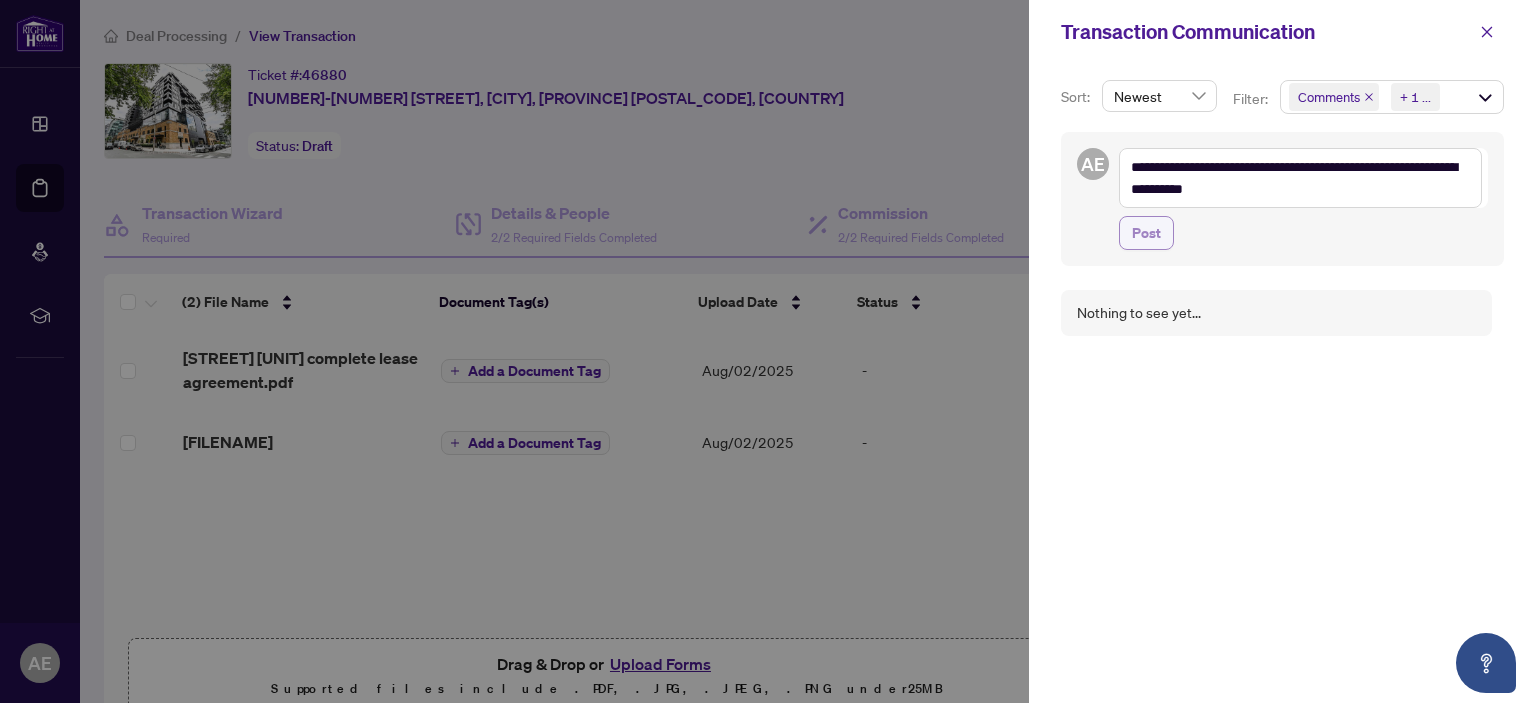 click on "Post" at bounding box center (1146, 233) 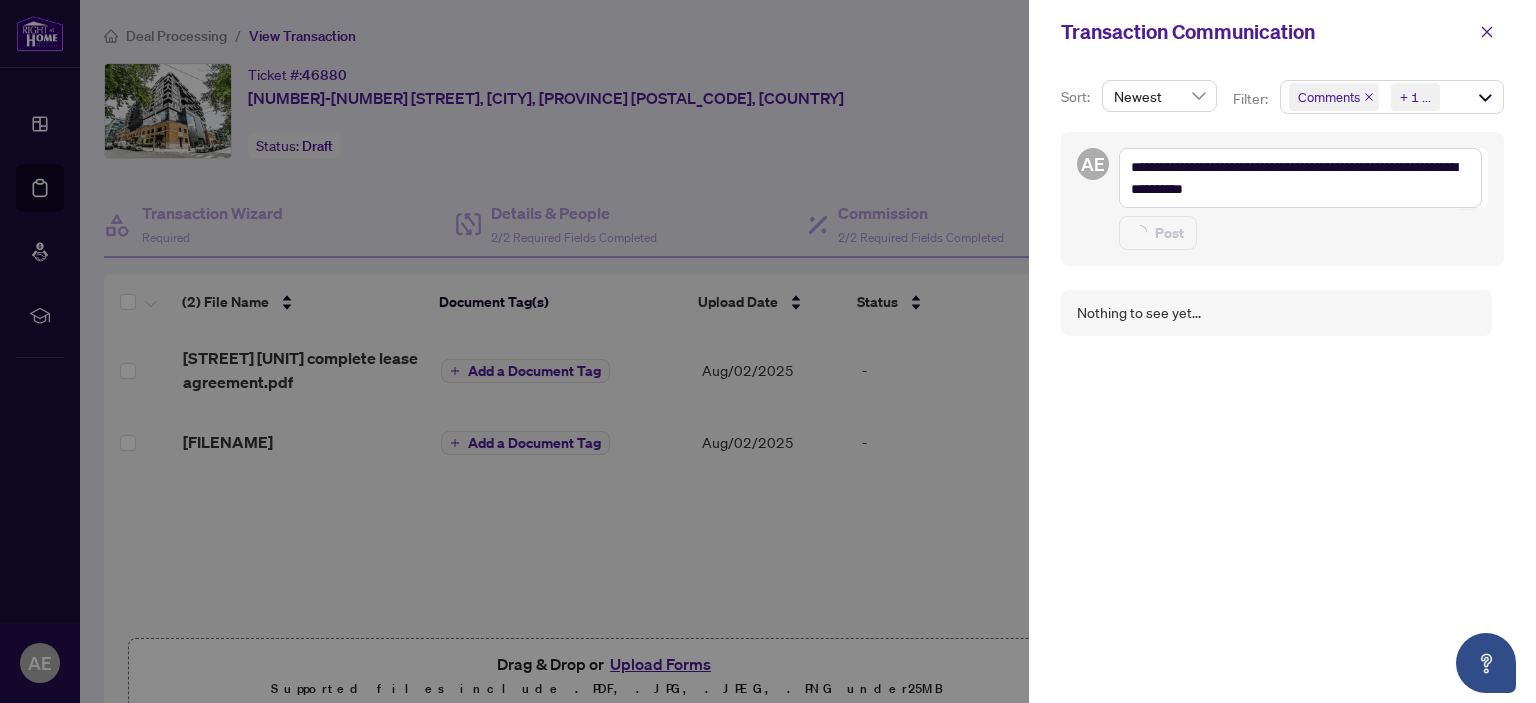 type on "**********" 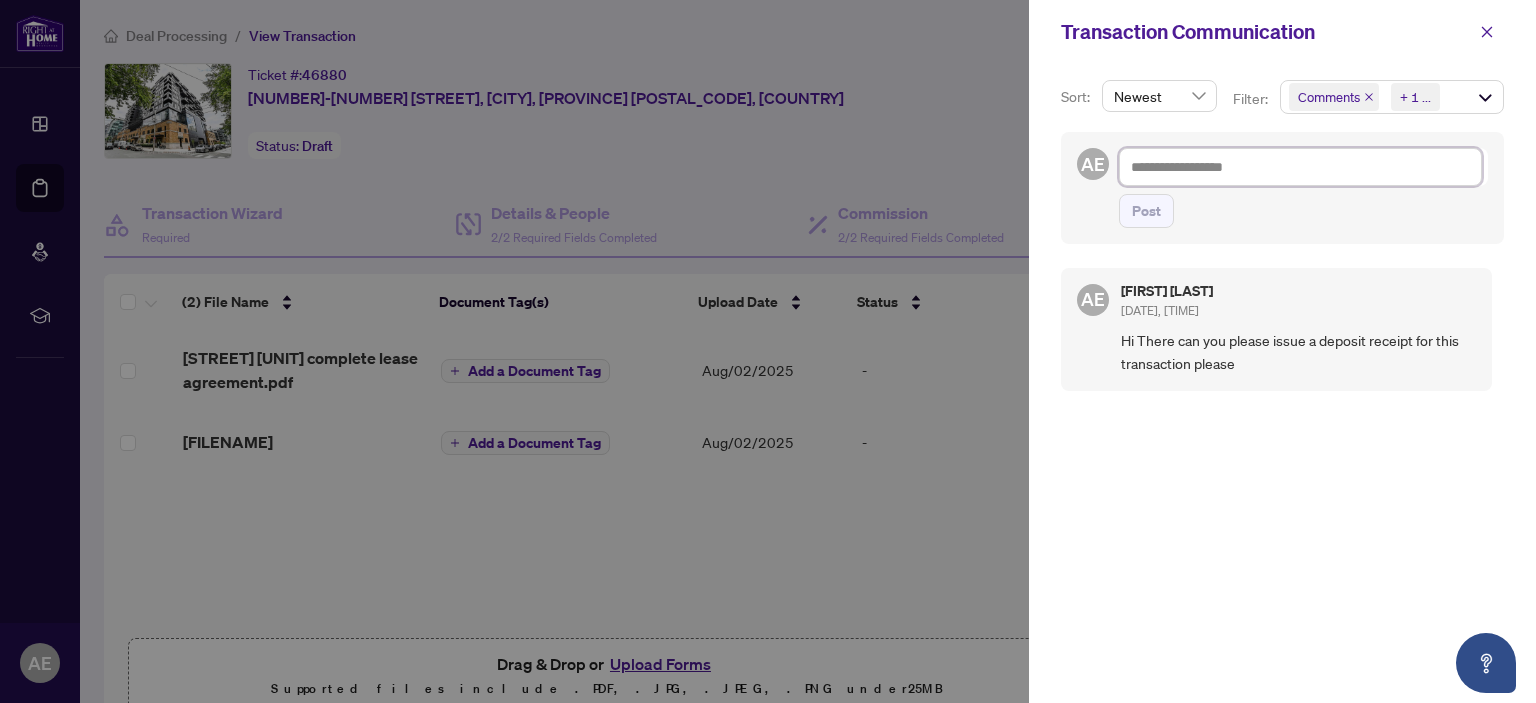 click at bounding box center [1300, 167] 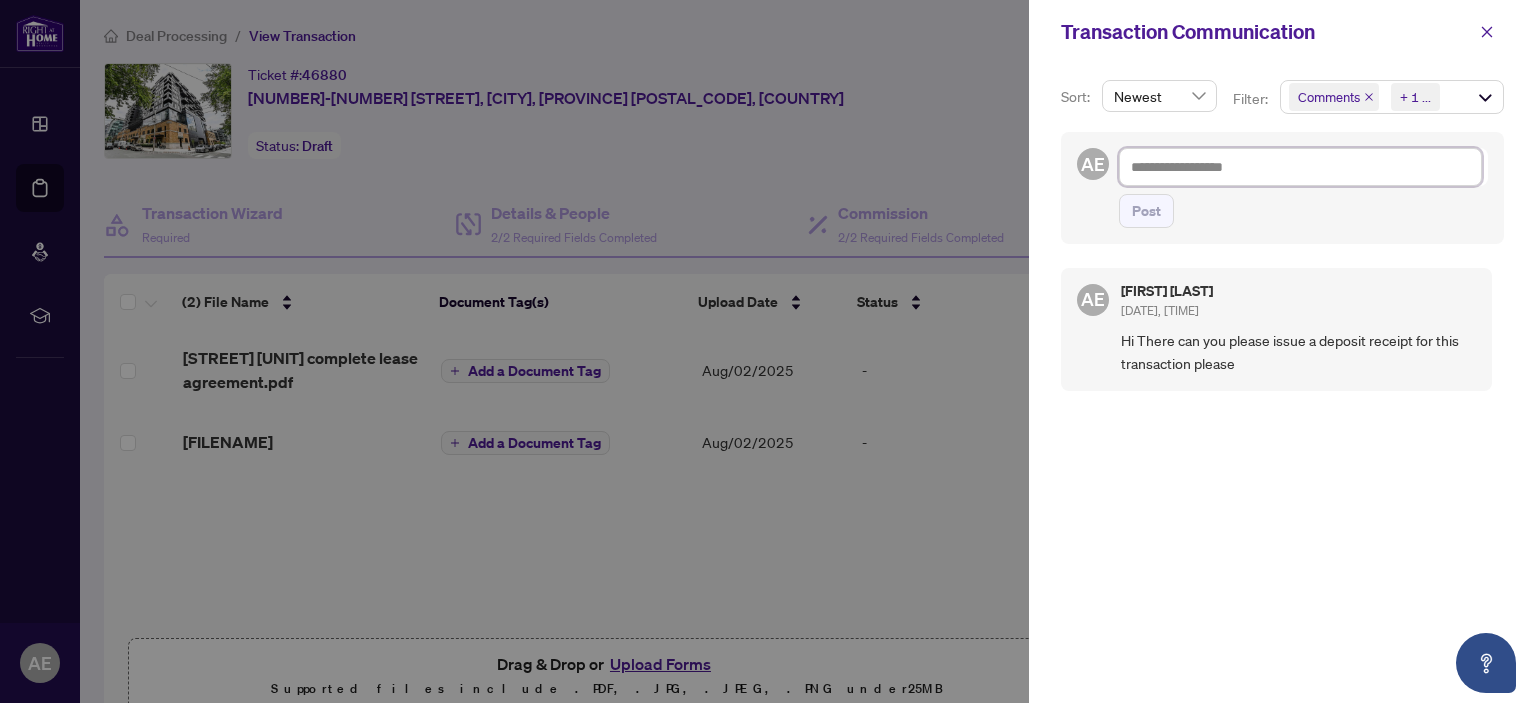 type on "*" 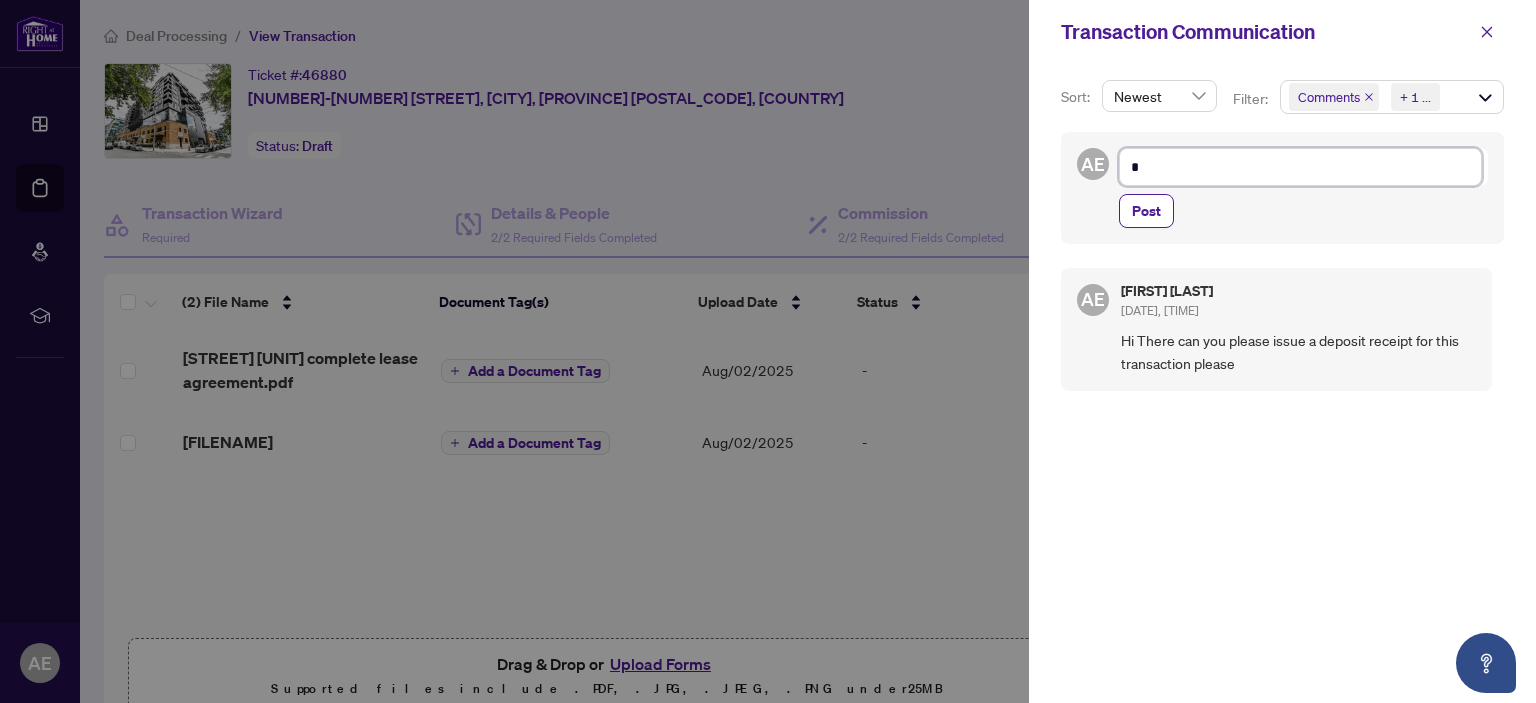 type on "**" 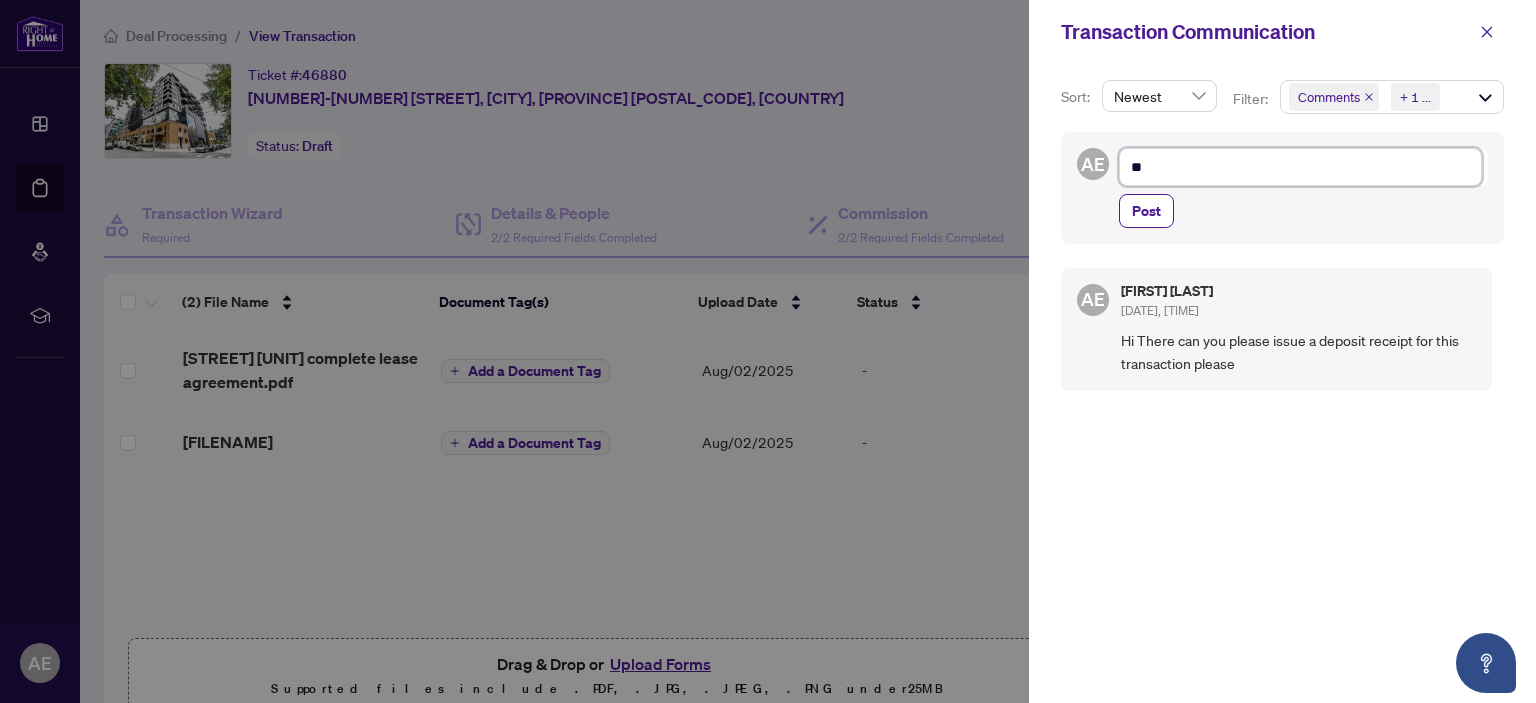 type on "***" 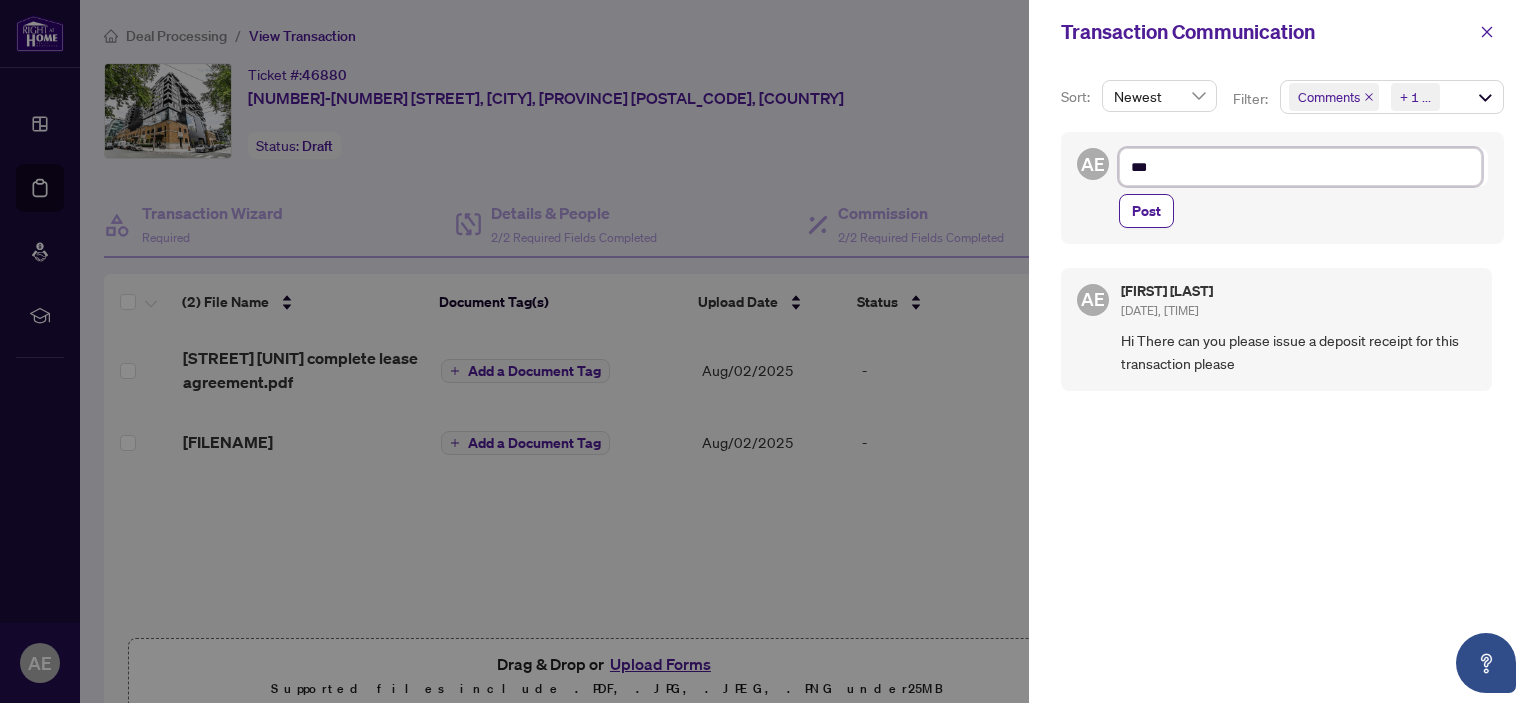 type on "****" 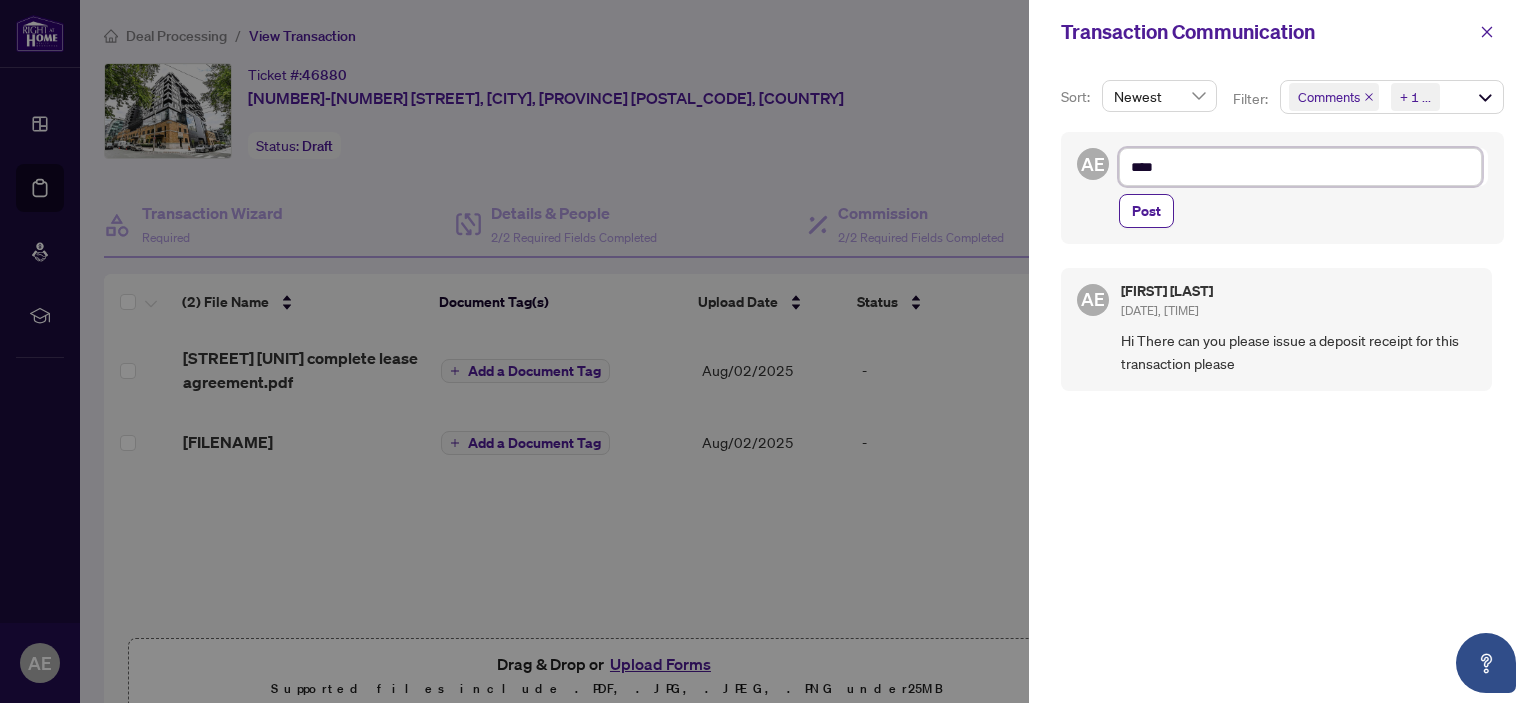 type on "***" 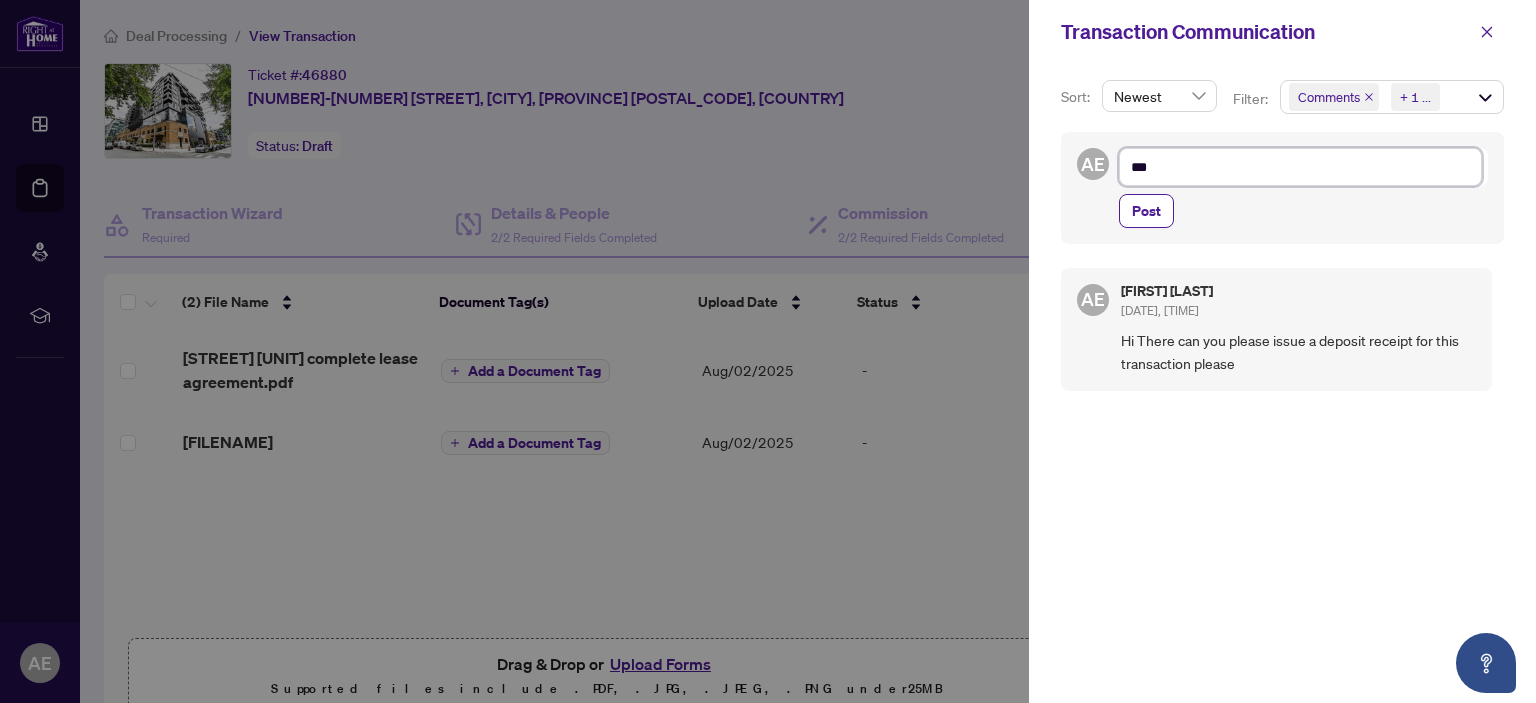 type on "****" 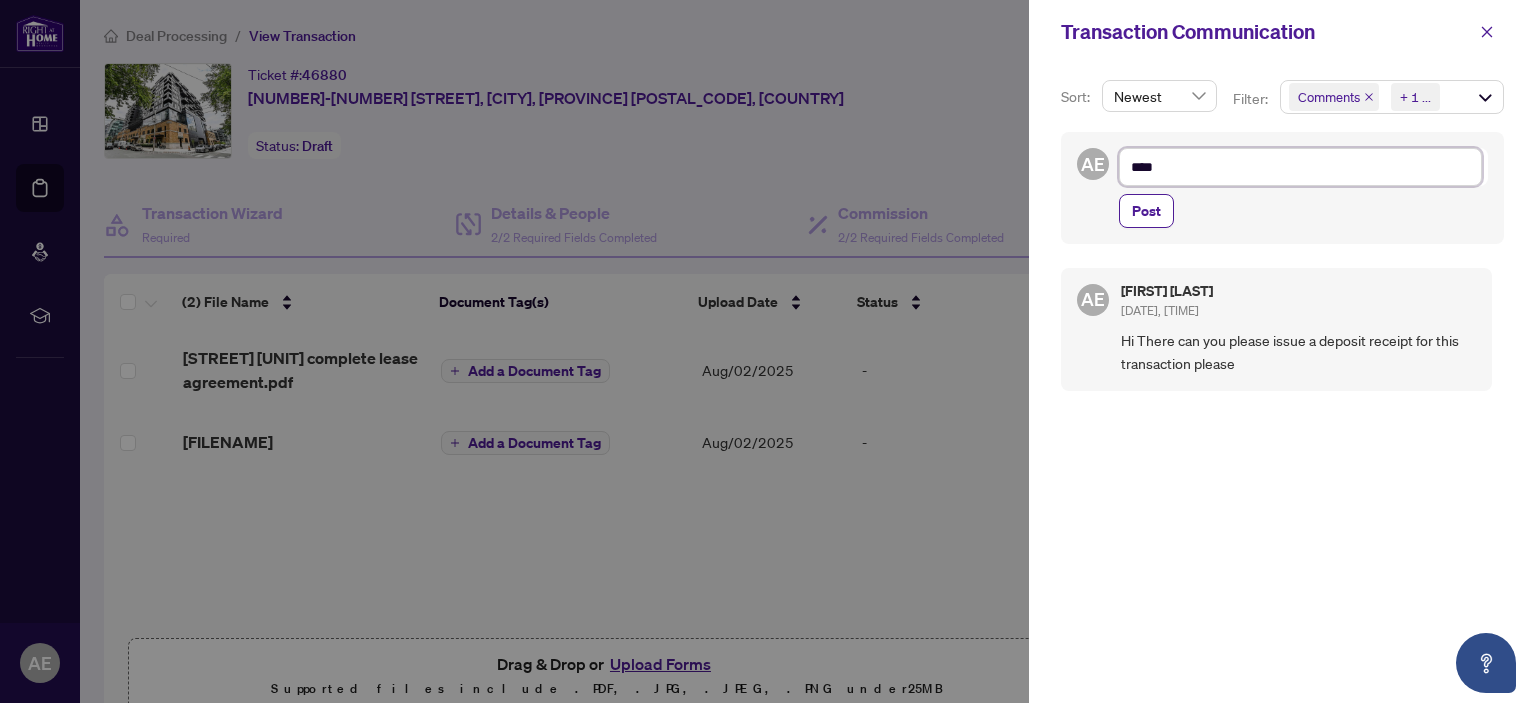 type on "*****" 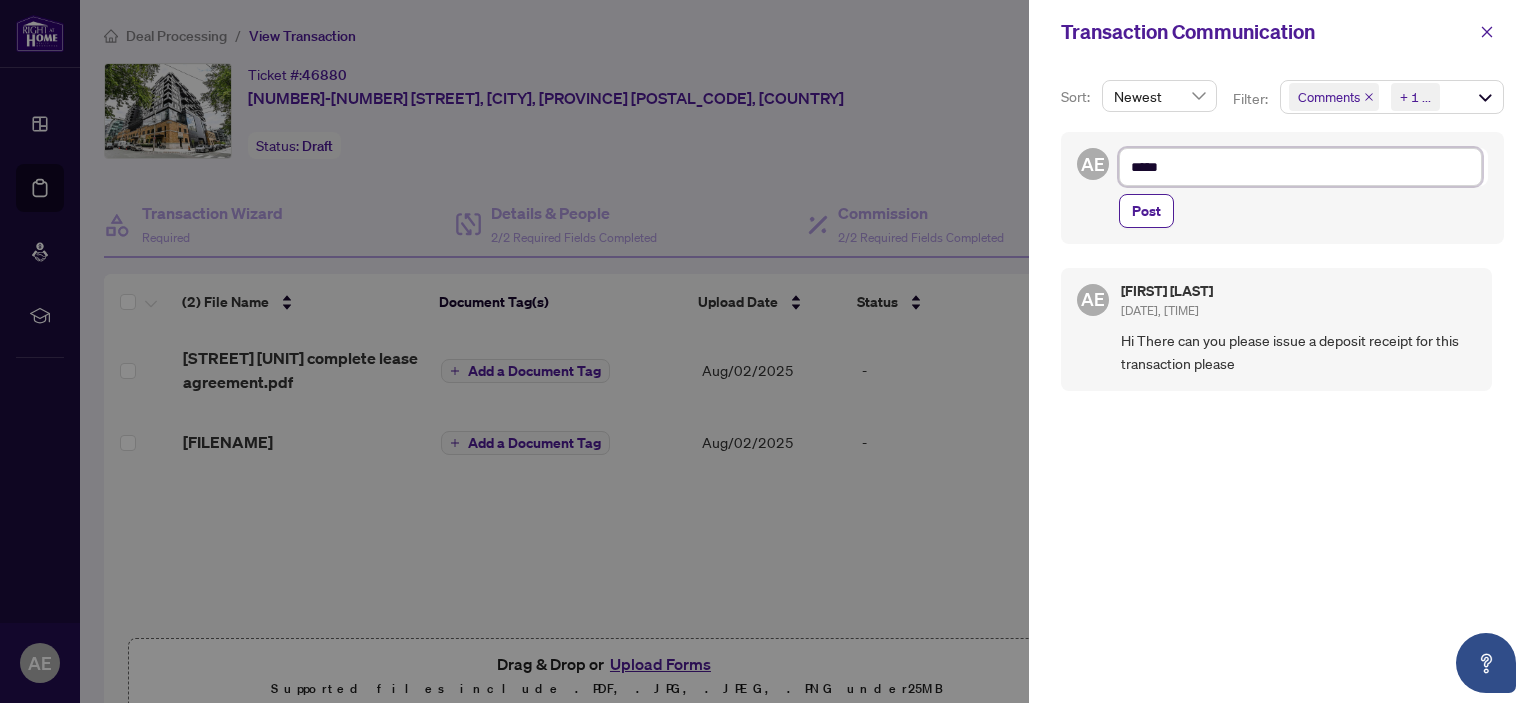 type on "******" 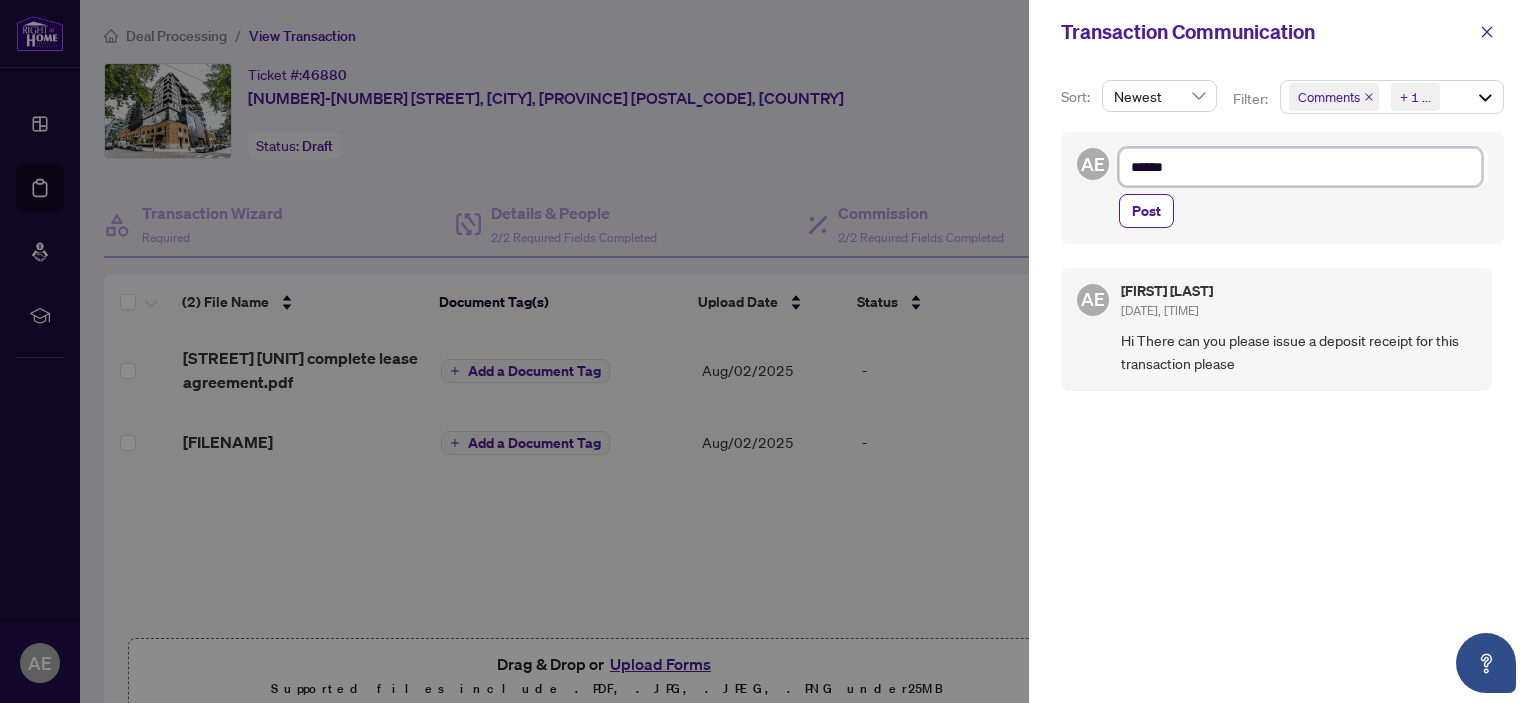 type on "*******" 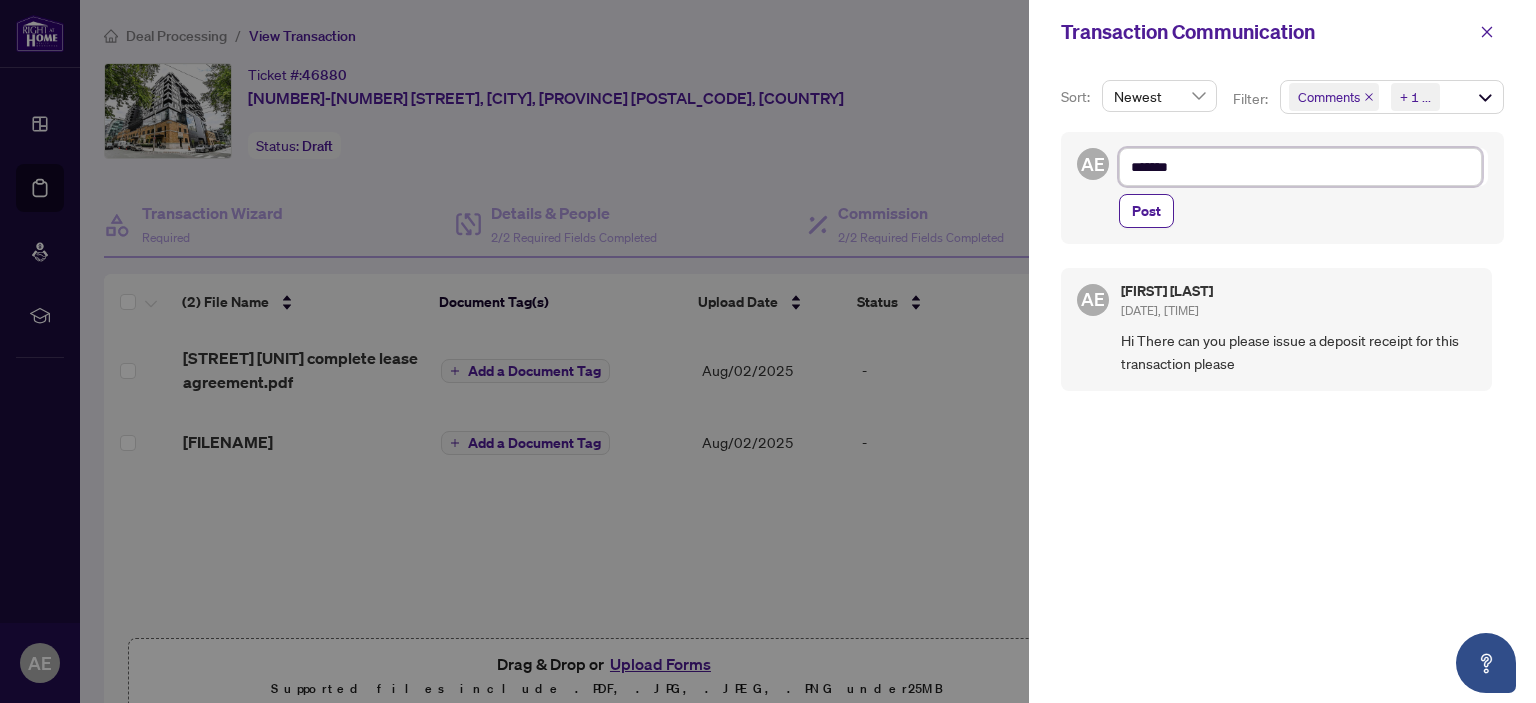 type on "*******" 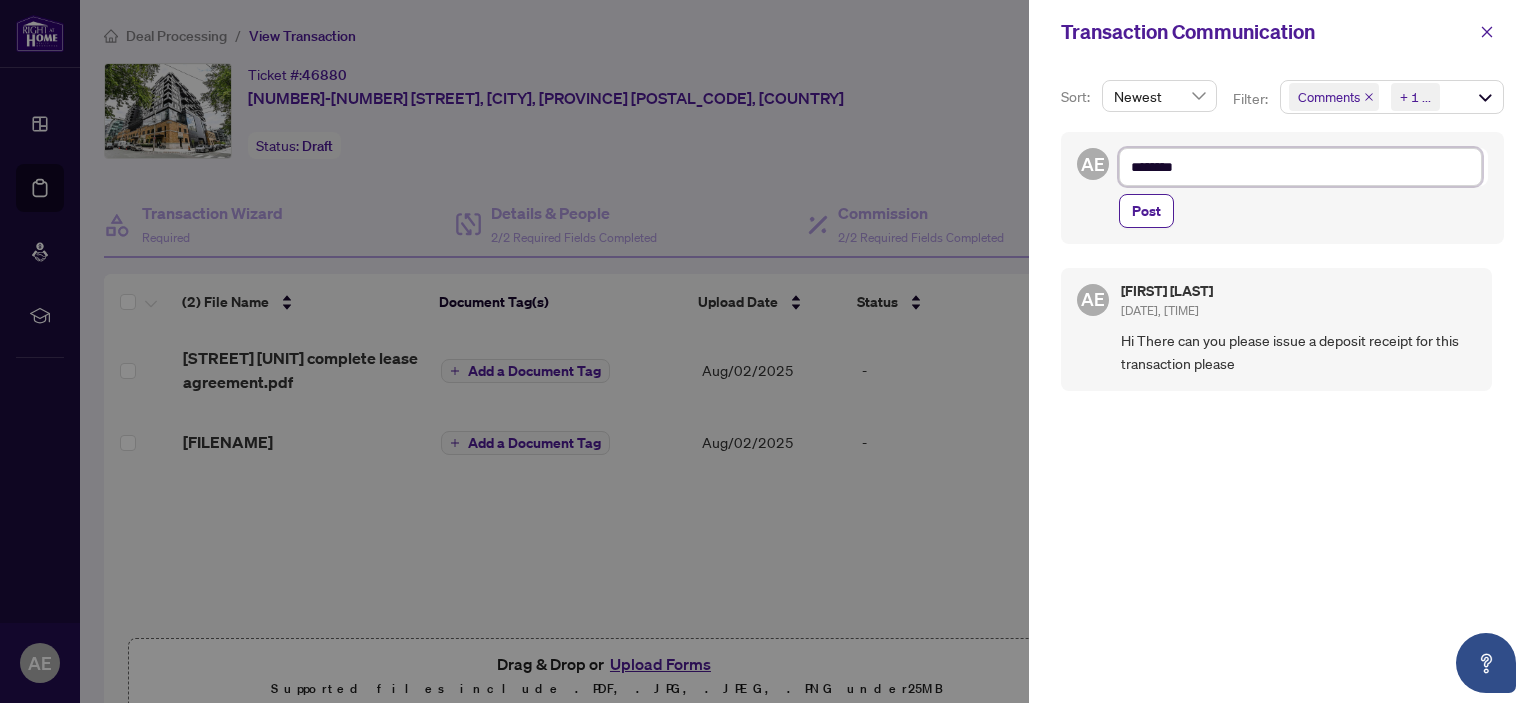 type on "*********" 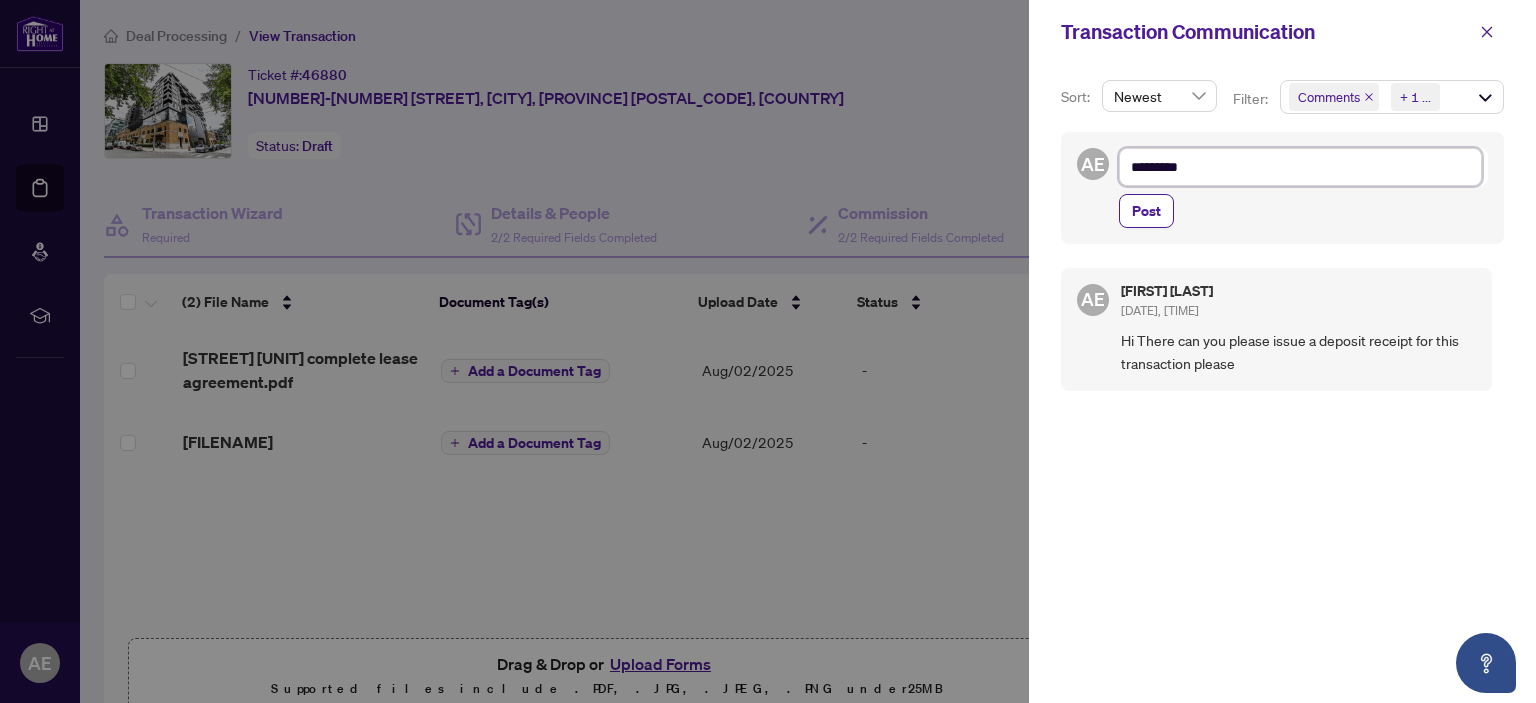 type on "**********" 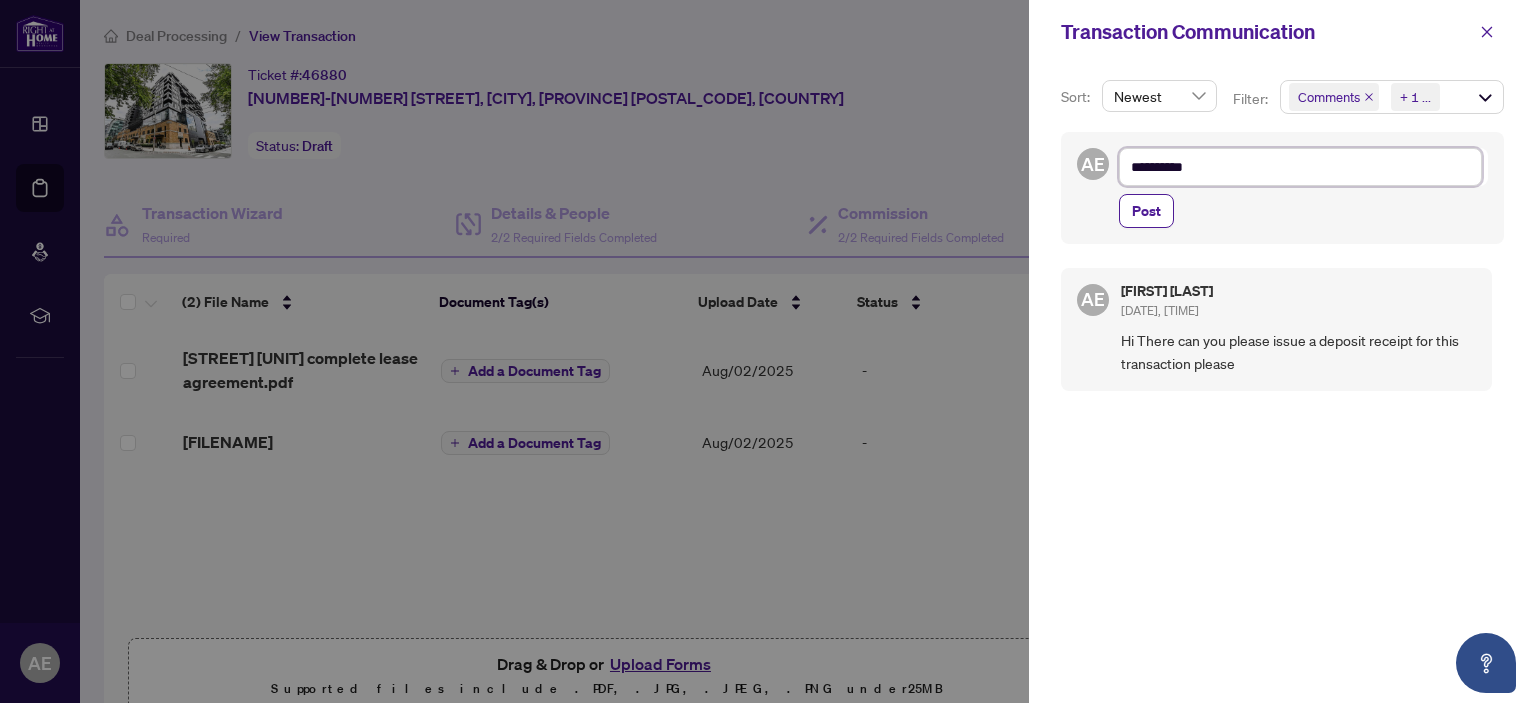 type on "**********" 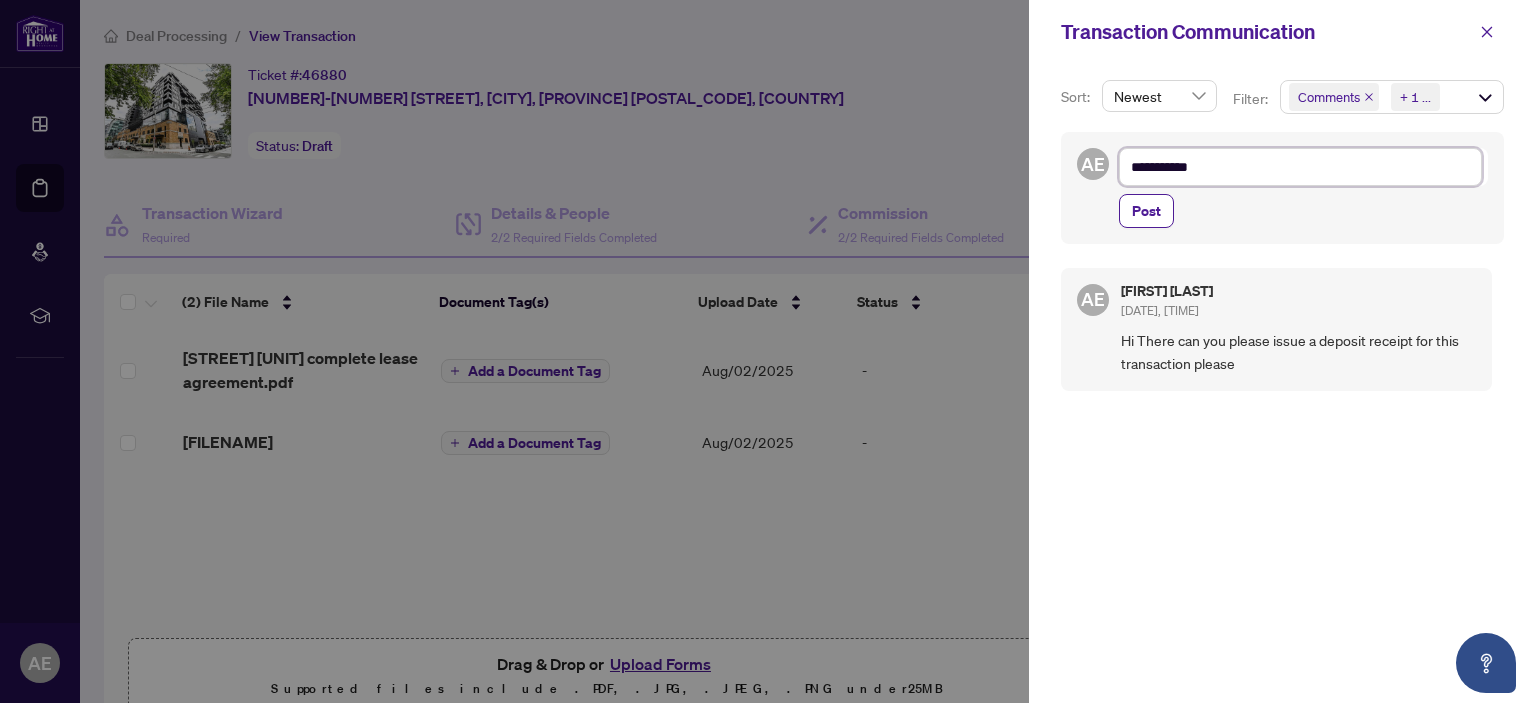 type 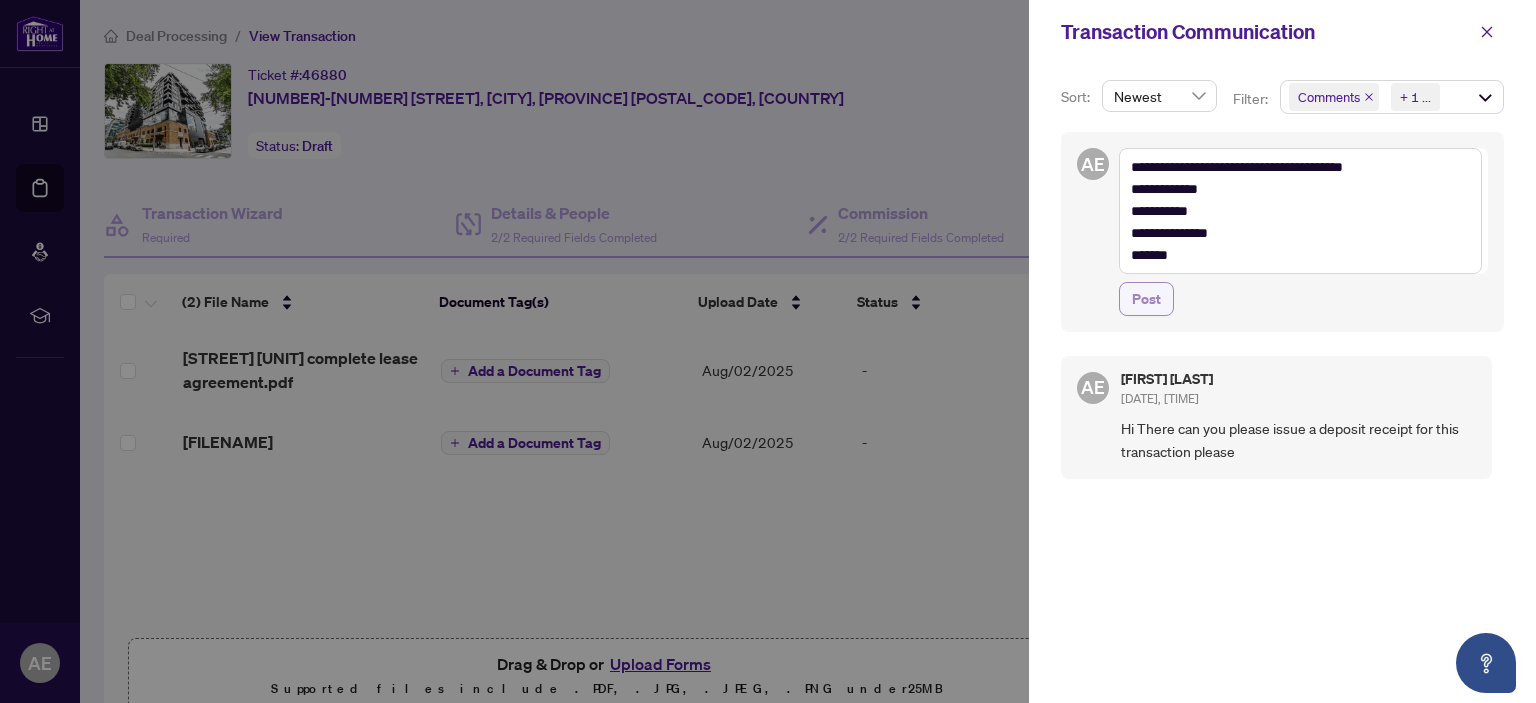 click on "Post" at bounding box center [1146, 299] 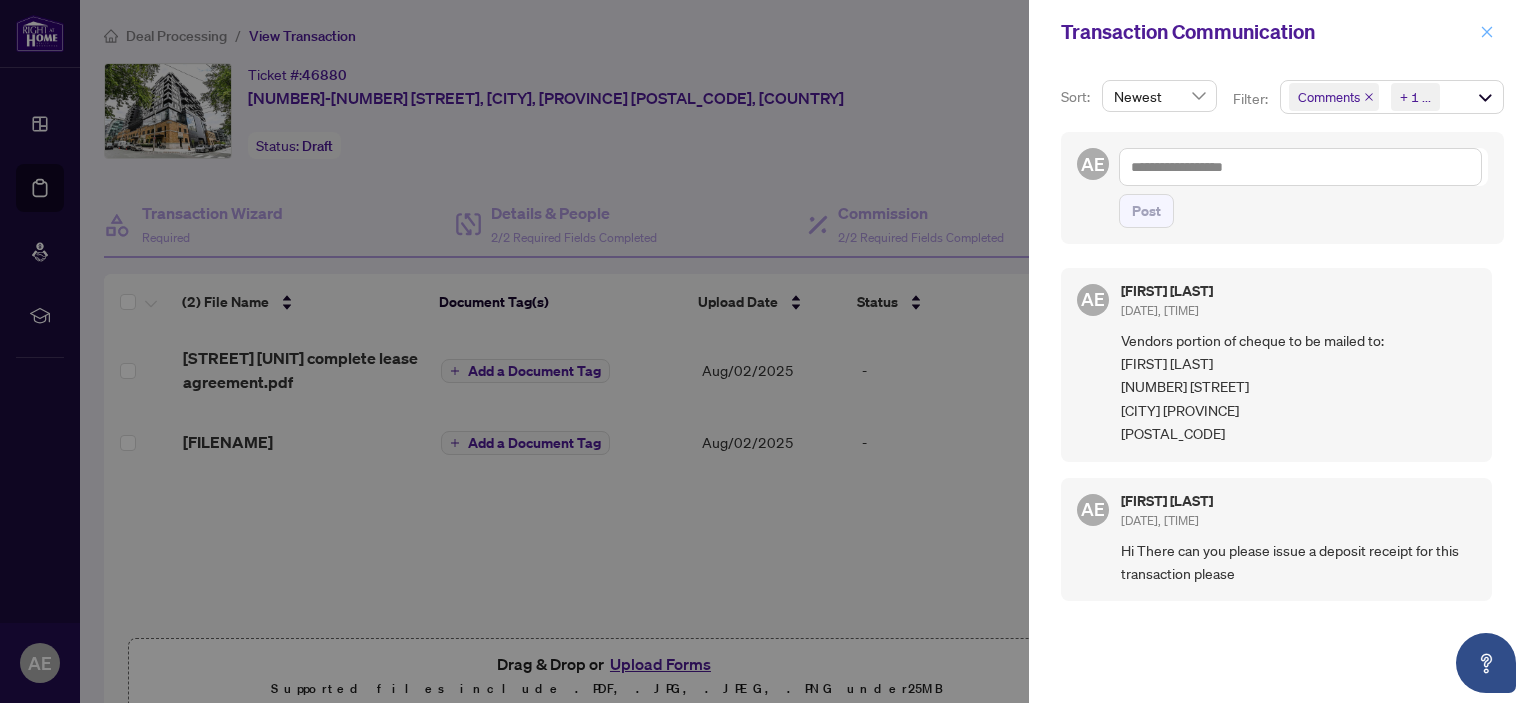 click 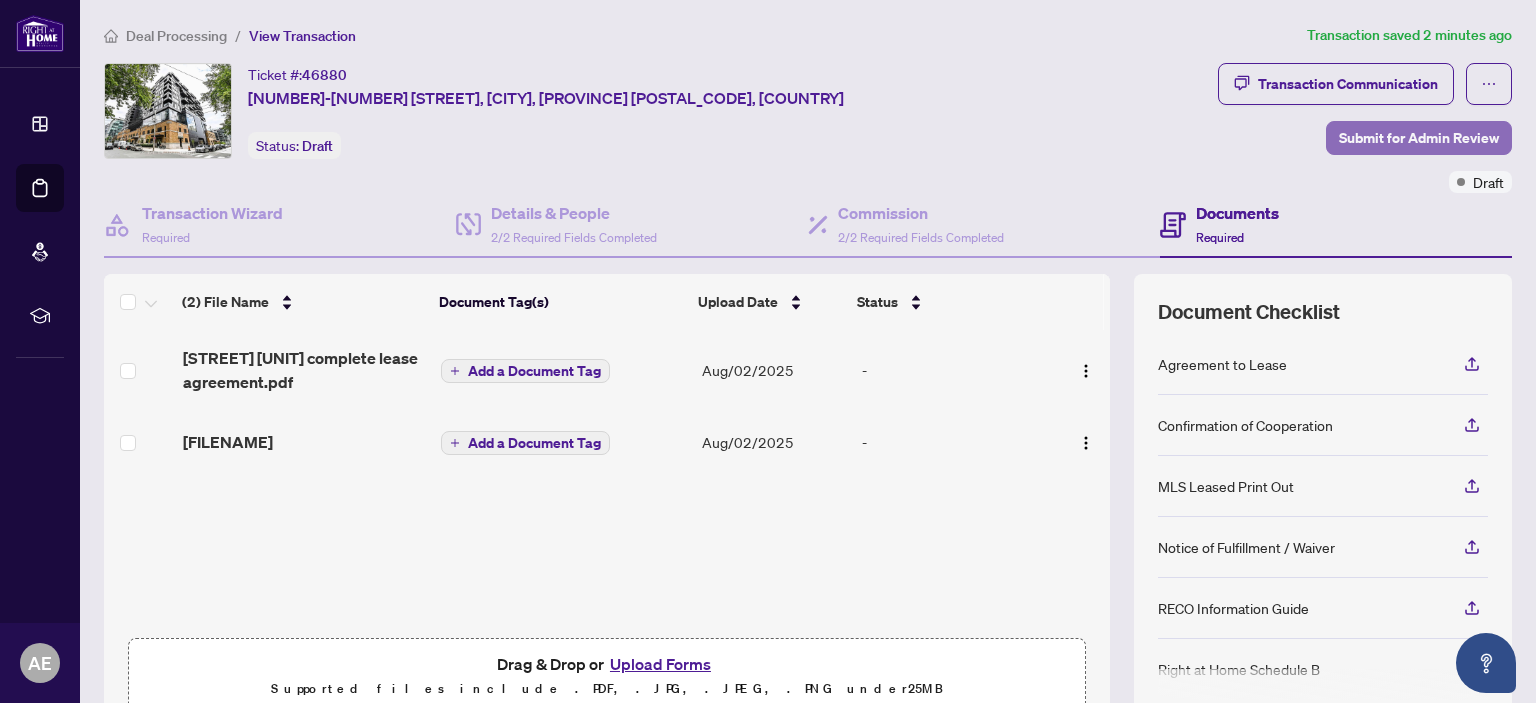 click on "Submit for Admin Review" at bounding box center (1419, 138) 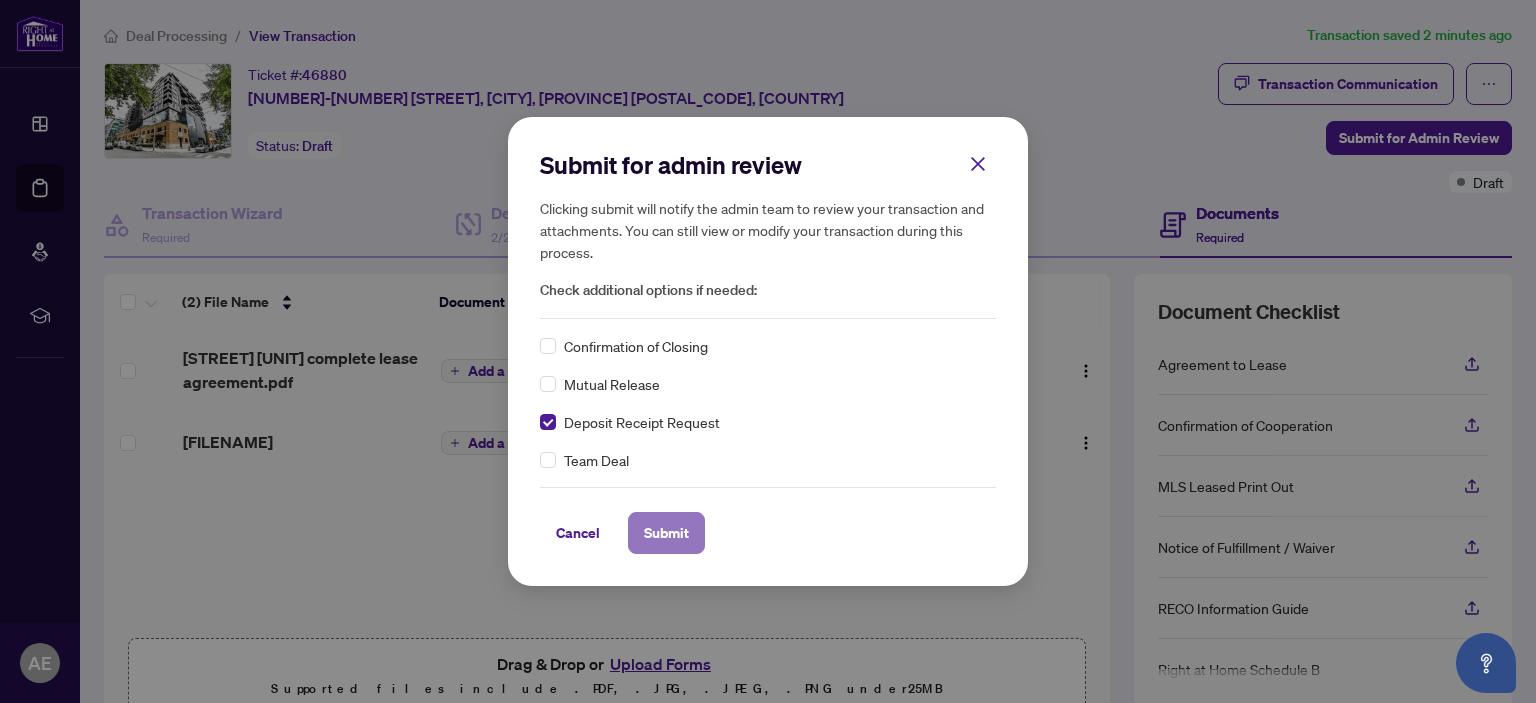 click on "Submit" at bounding box center (666, 533) 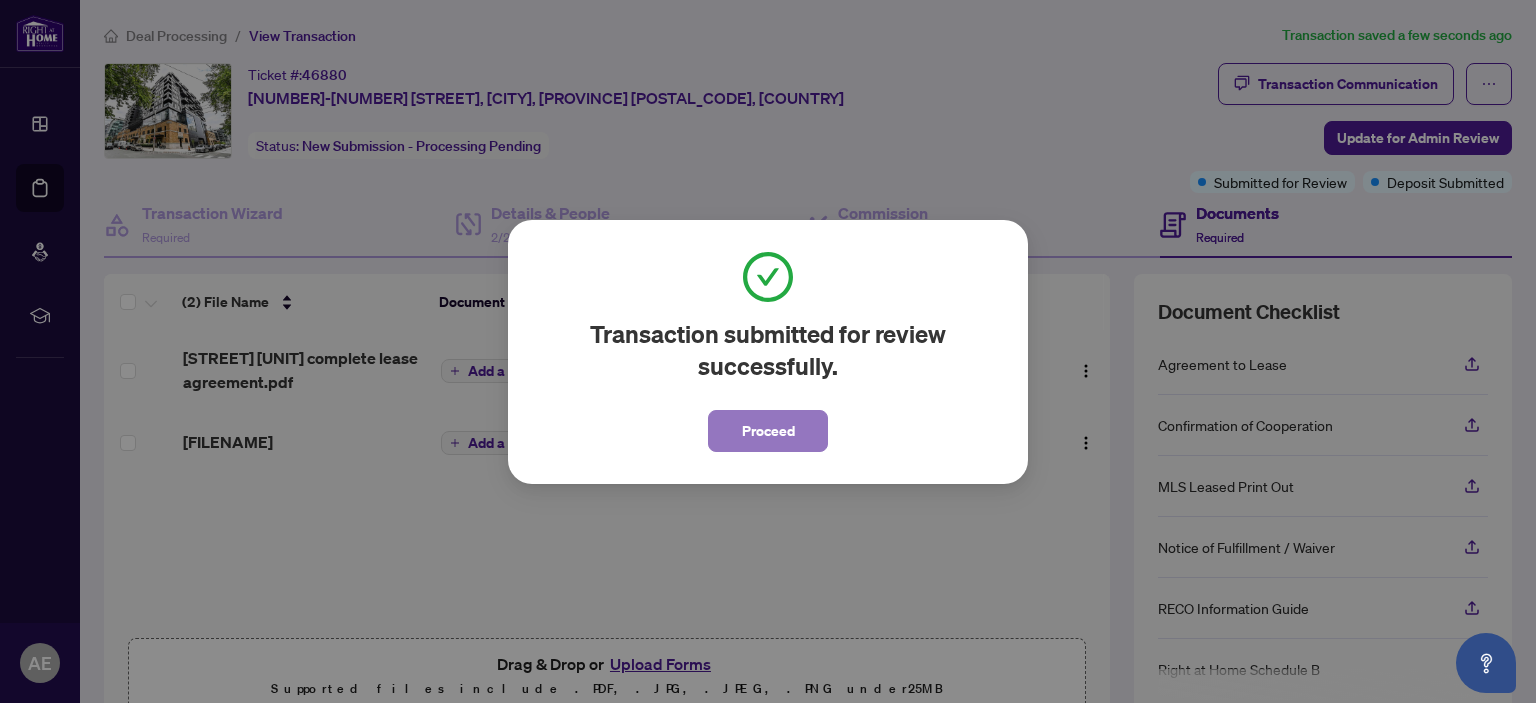 click on "Proceed" at bounding box center [768, 431] 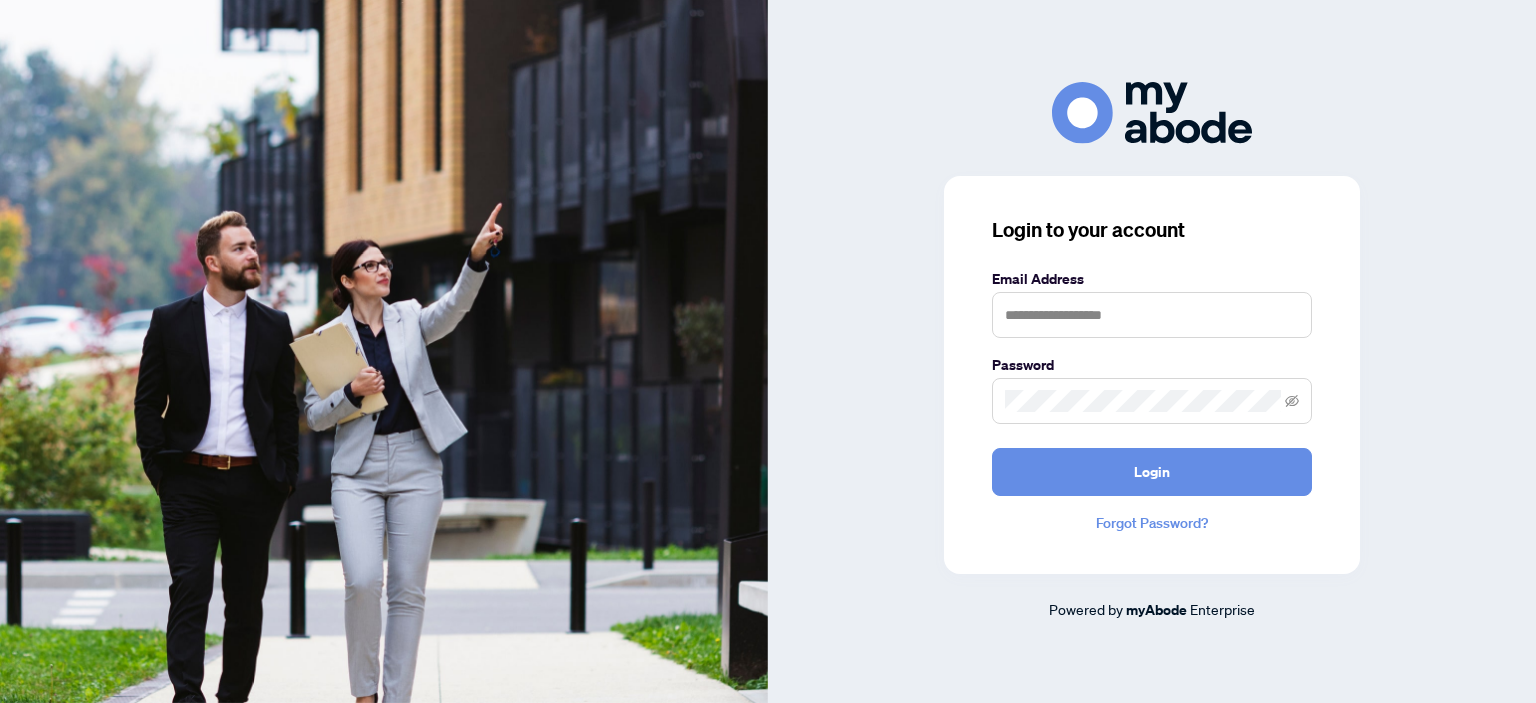 scroll, scrollTop: 0, scrollLeft: 0, axis: both 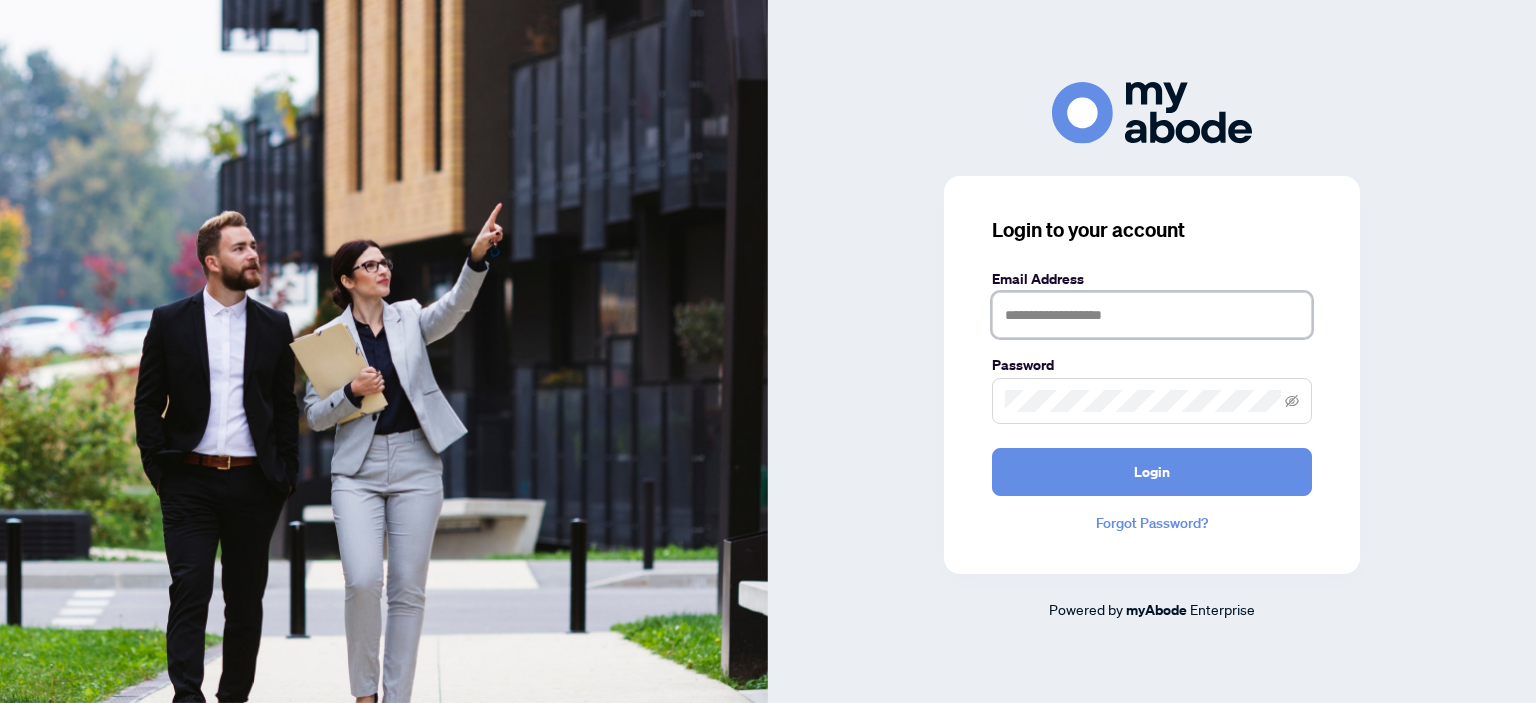 click at bounding box center (1152, 315) 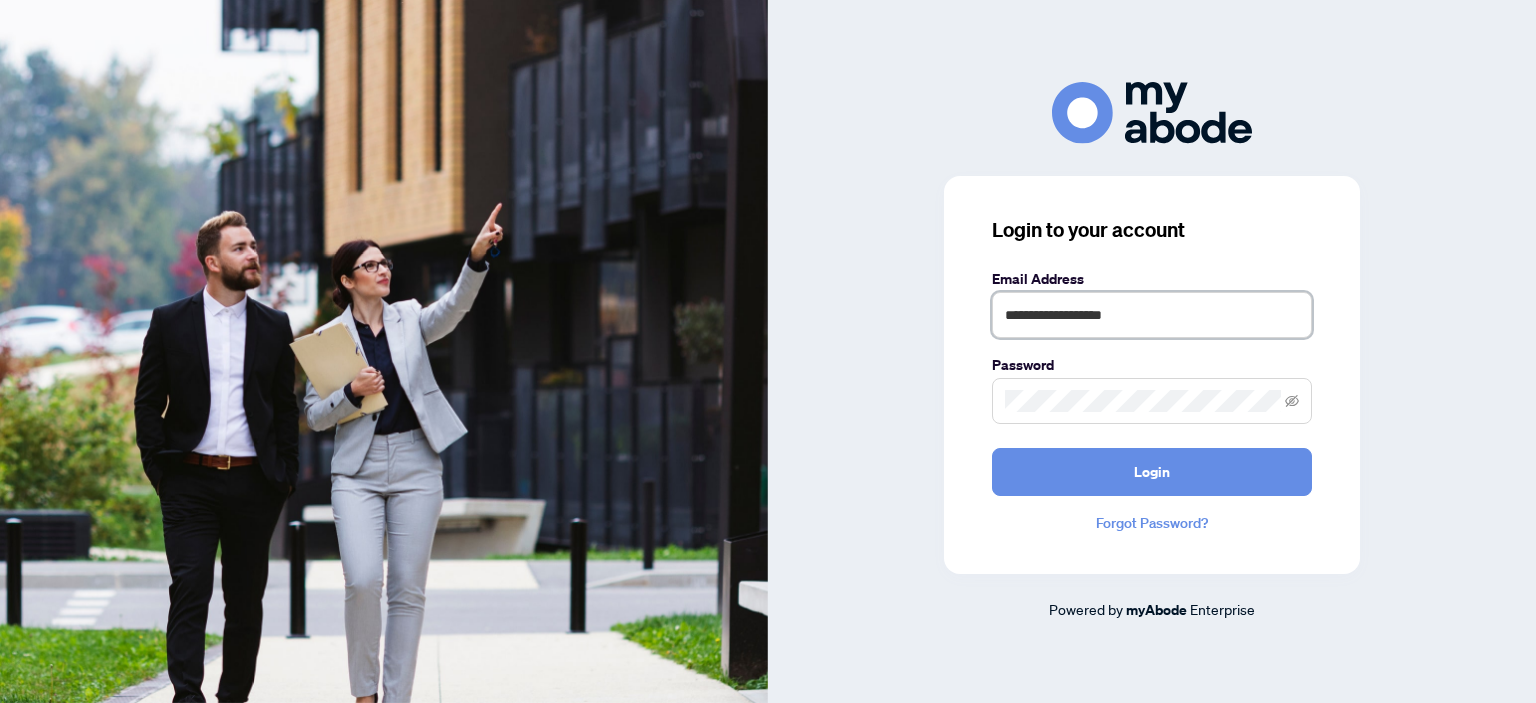 type on "**********" 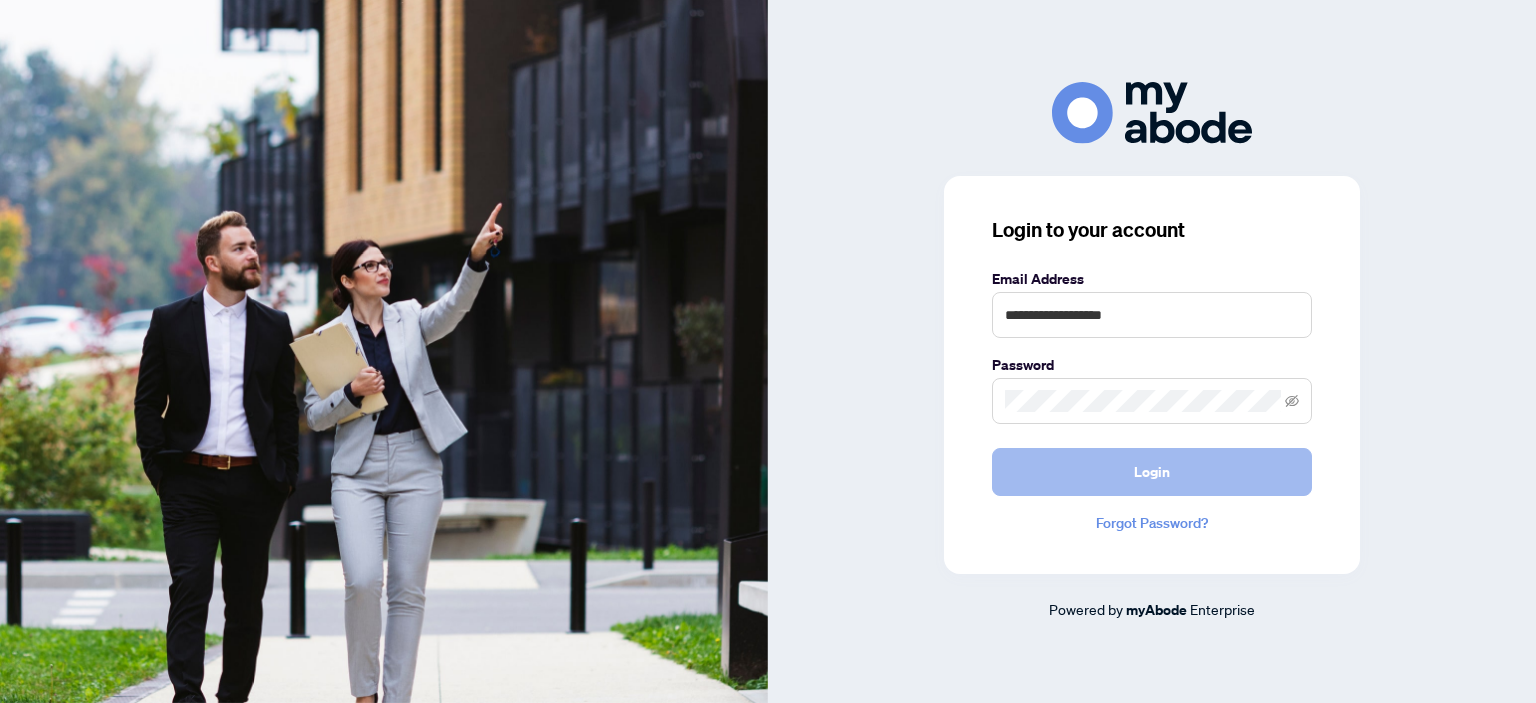 click on "Login" at bounding box center [1152, 472] 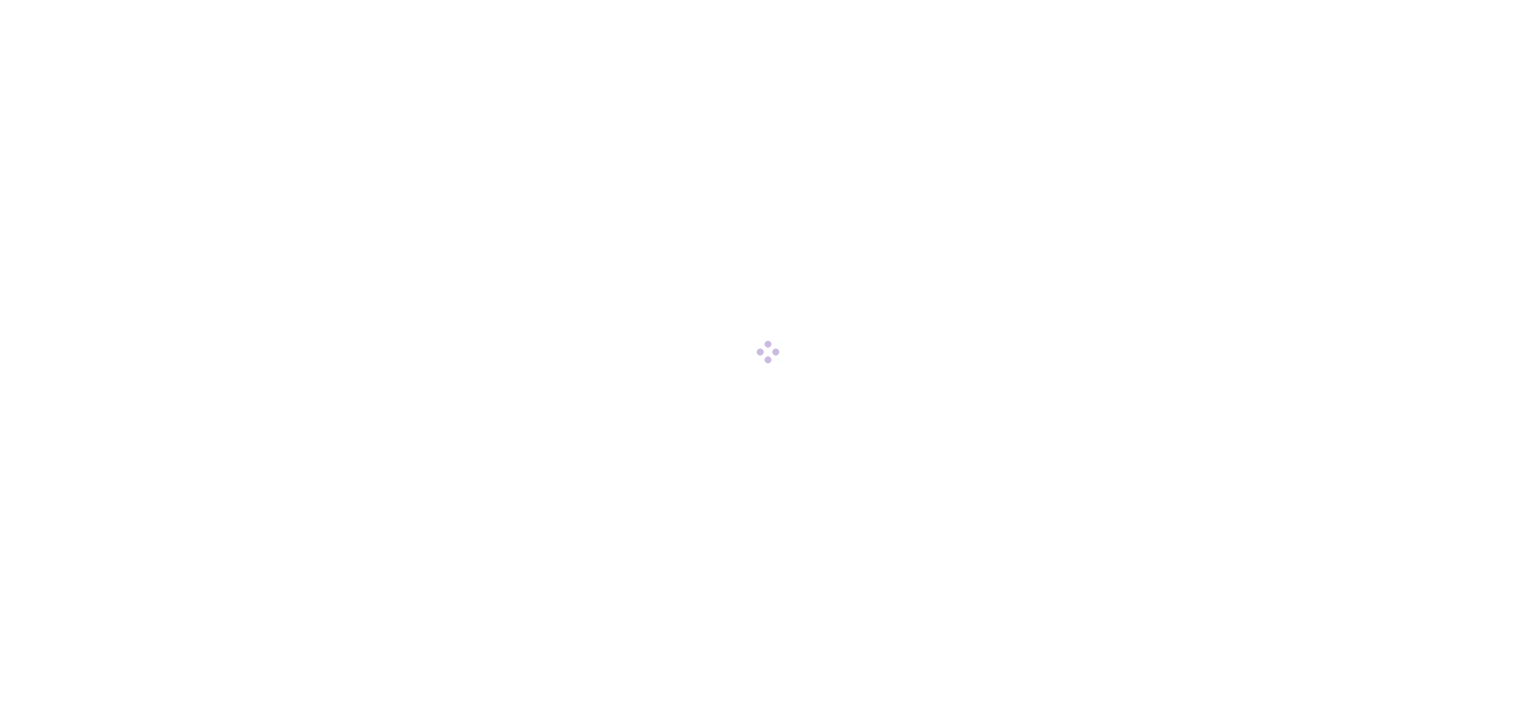 scroll, scrollTop: 0, scrollLeft: 0, axis: both 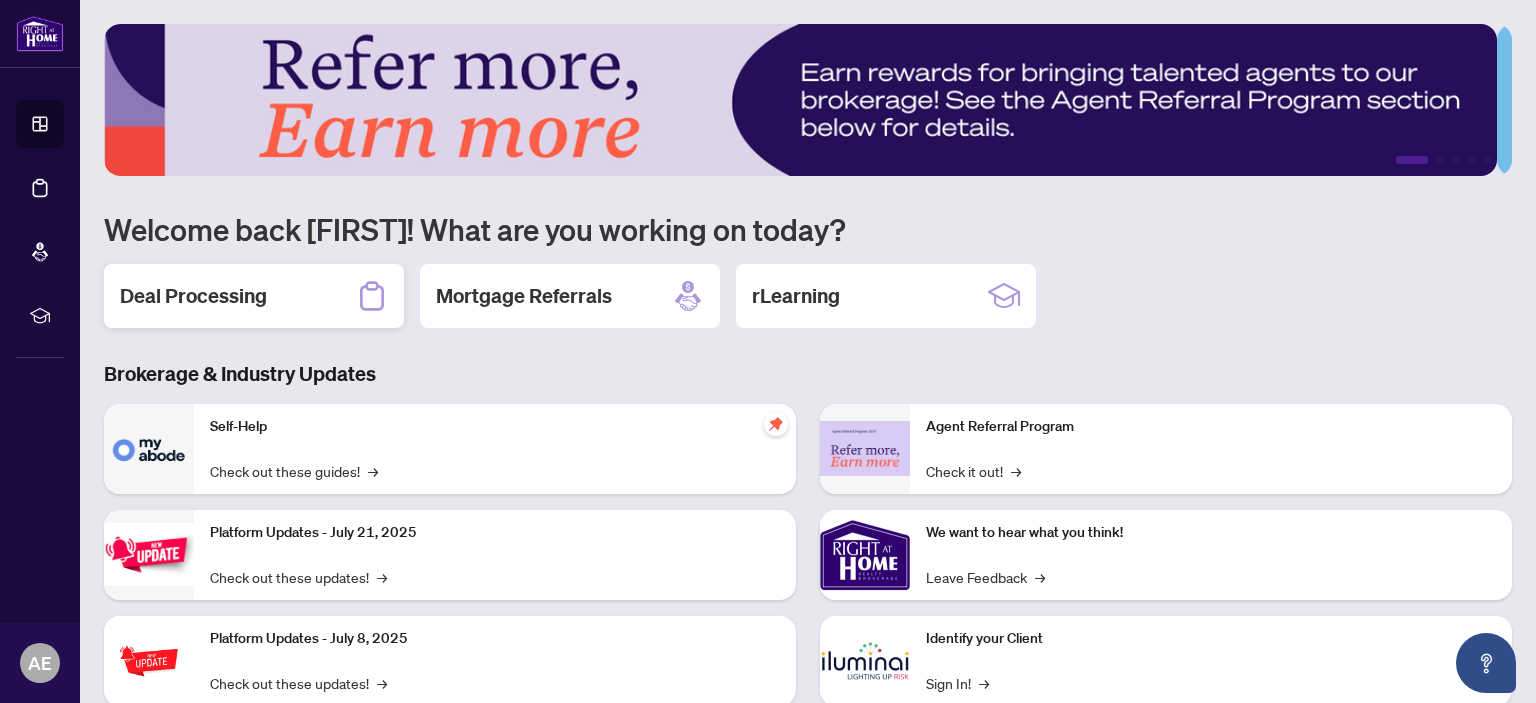 click on "Deal Processing" at bounding box center (193, 296) 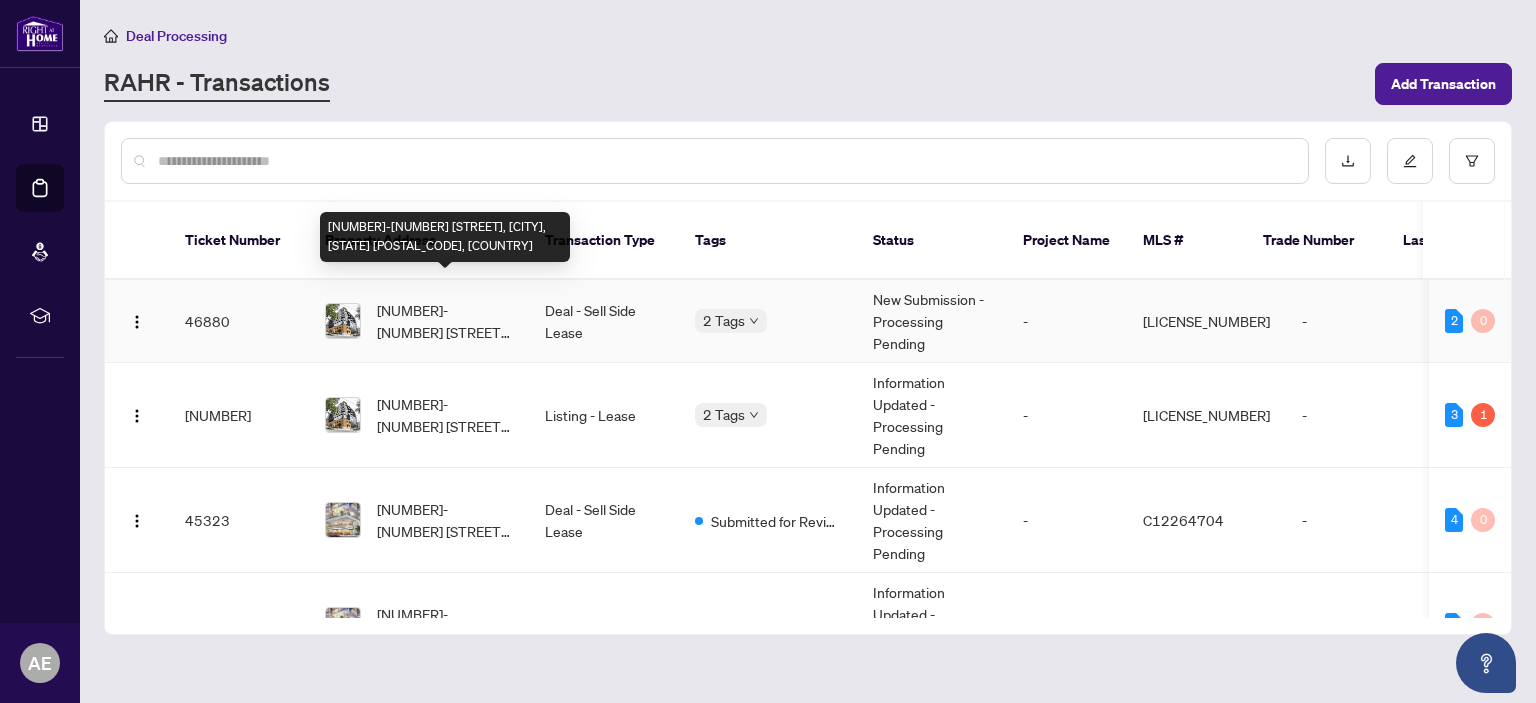 click on "[NUMBER]-[NUMBER] [STREET], [CITY], [PROVINCE] [POSTAL_CODE], [COUNTRY]" at bounding box center (445, 321) 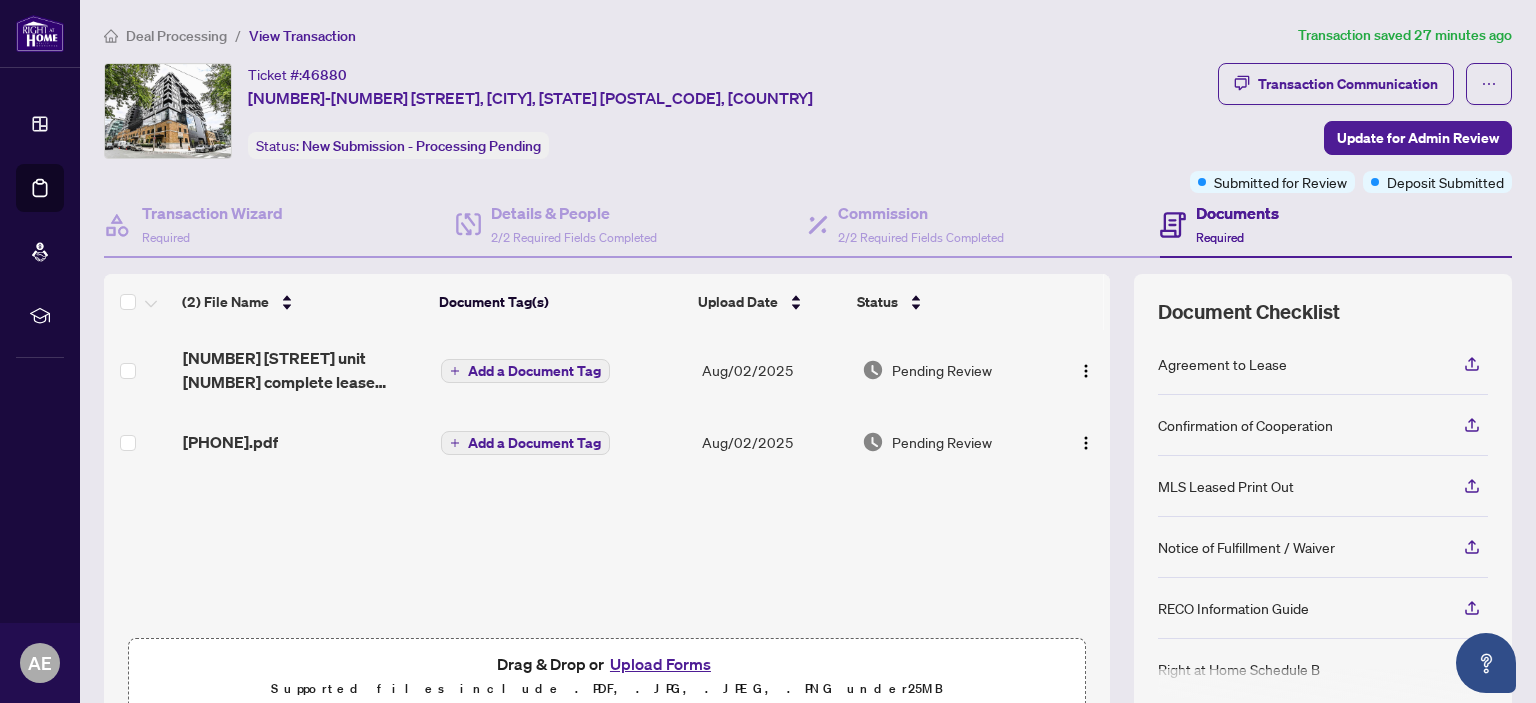 drag, startPoint x: 396, startPoint y: 287, endPoint x: 737, endPoint y: 348, distance: 346.41306 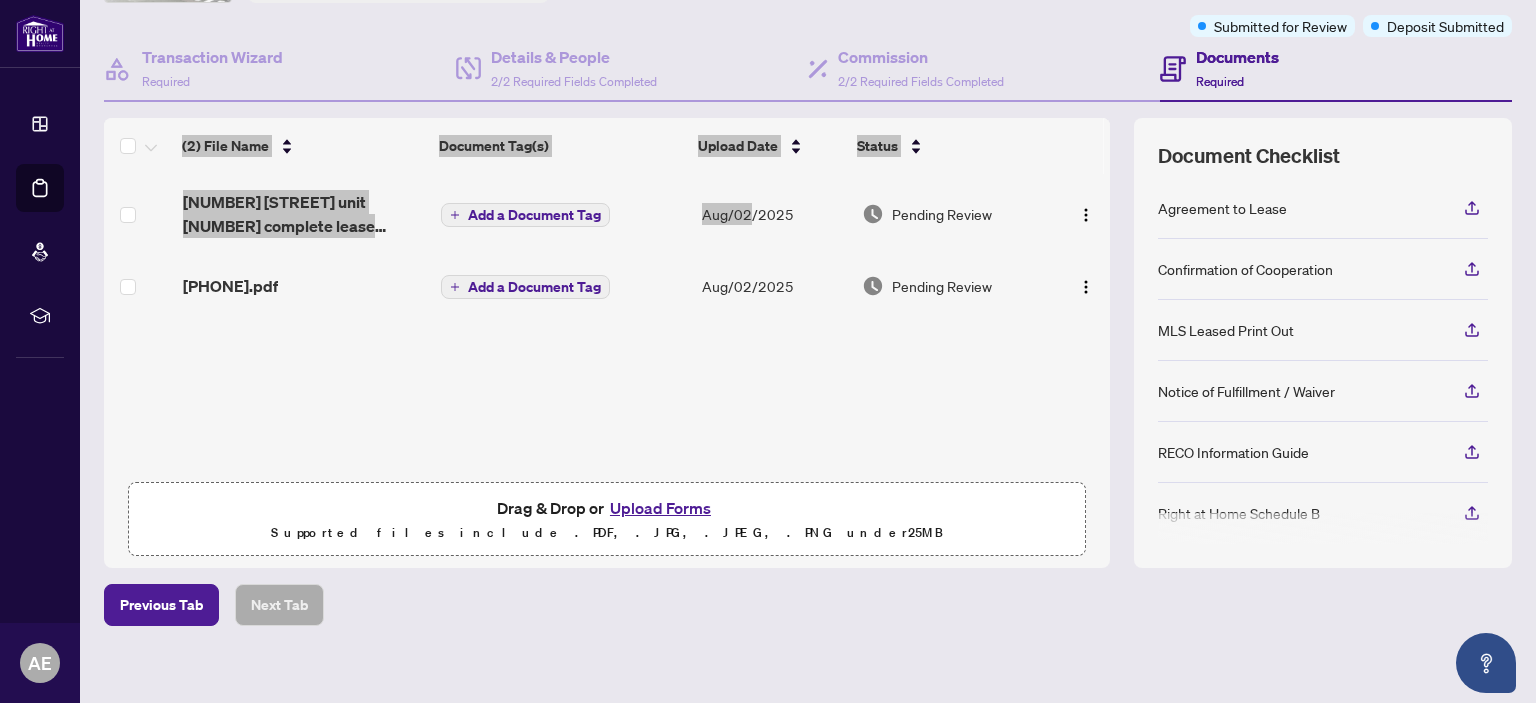 scroll, scrollTop: 169, scrollLeft: 0, axis: vertical 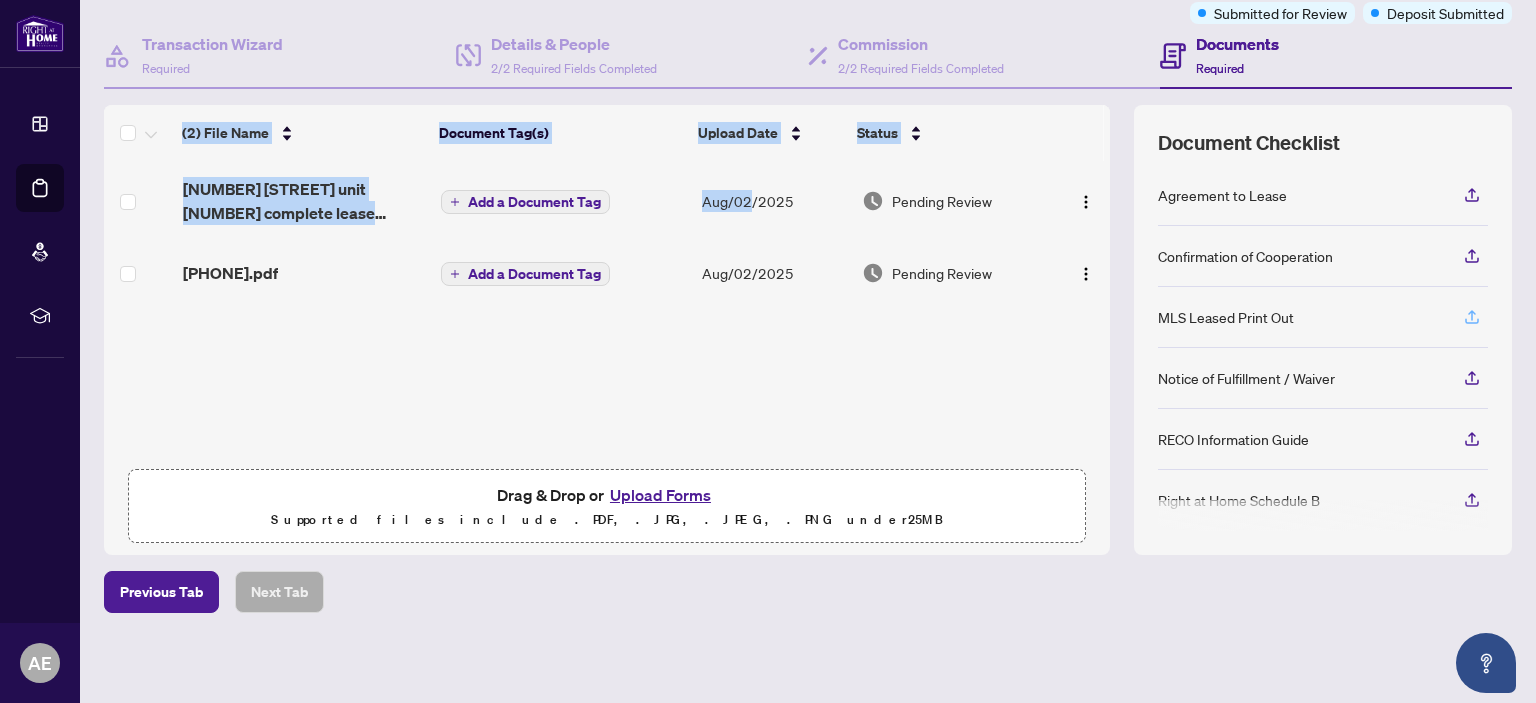 click 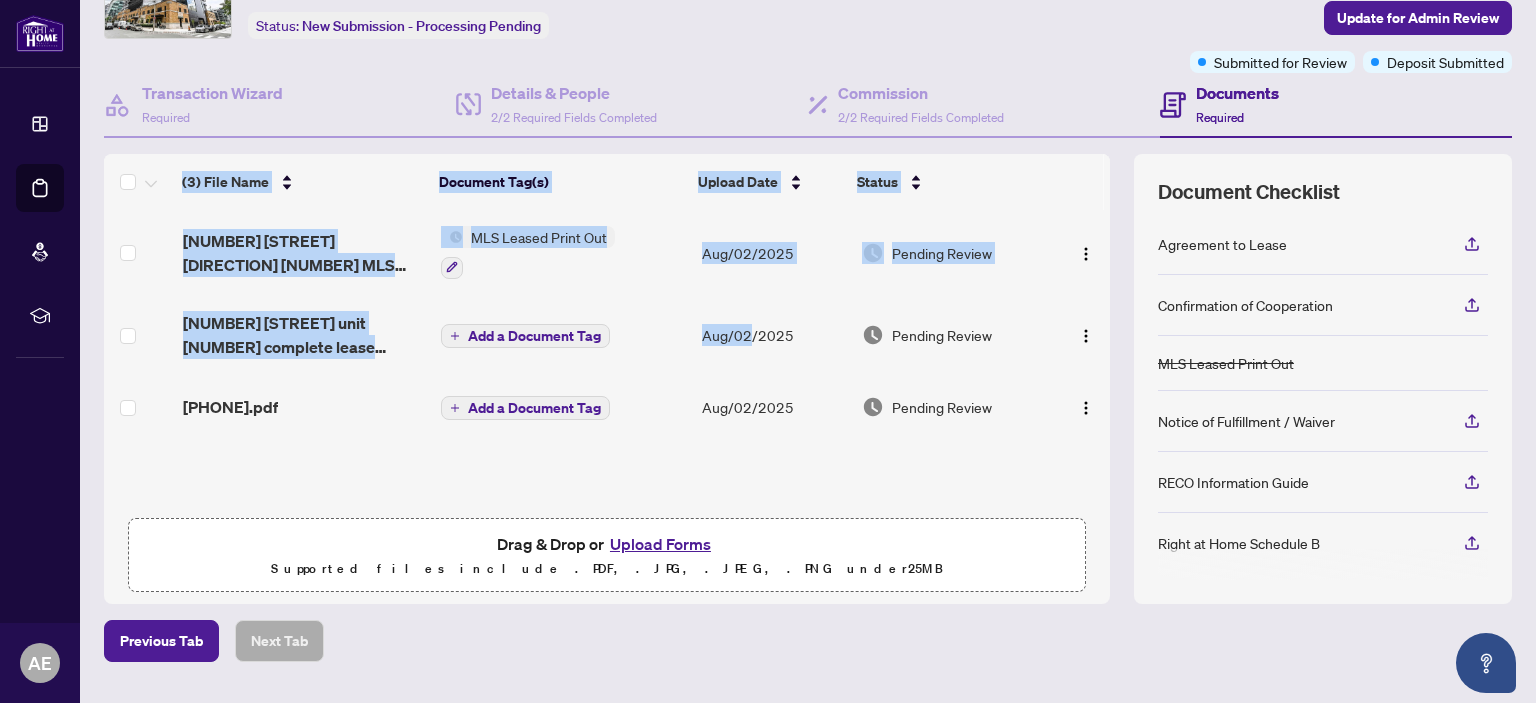 scroll, scrollTop: 0, scrollLeft: 0, axis: both 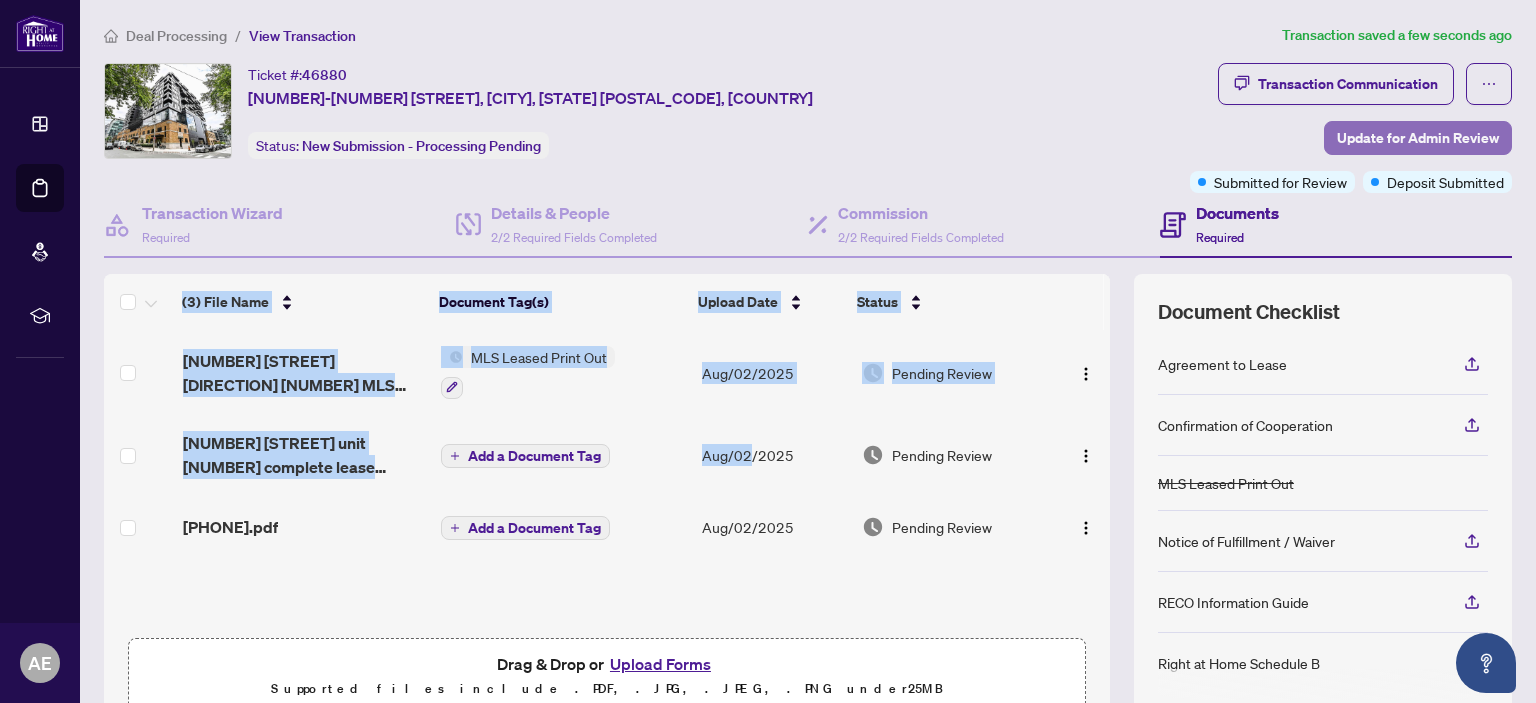 click on "Update for Admin Review" at bounding box center [1418, 138] 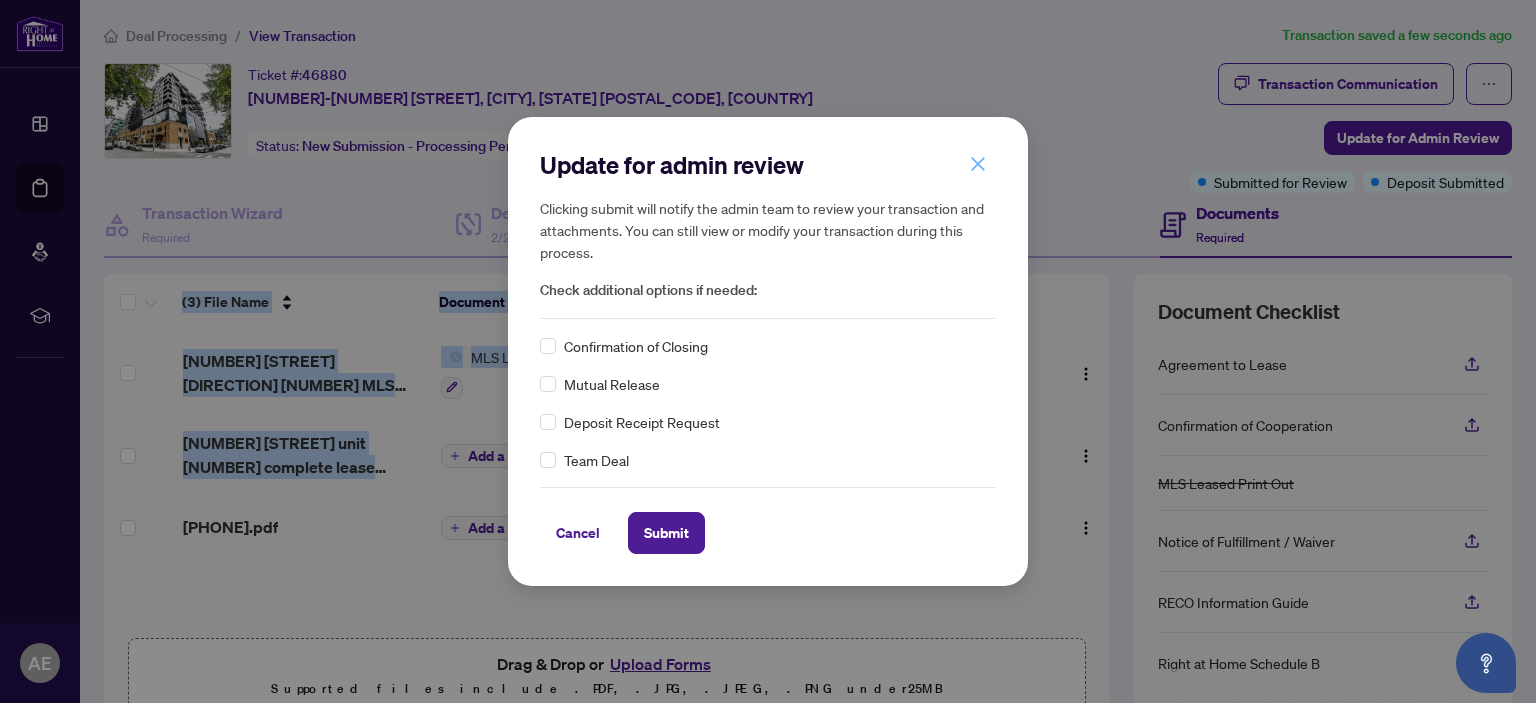 click 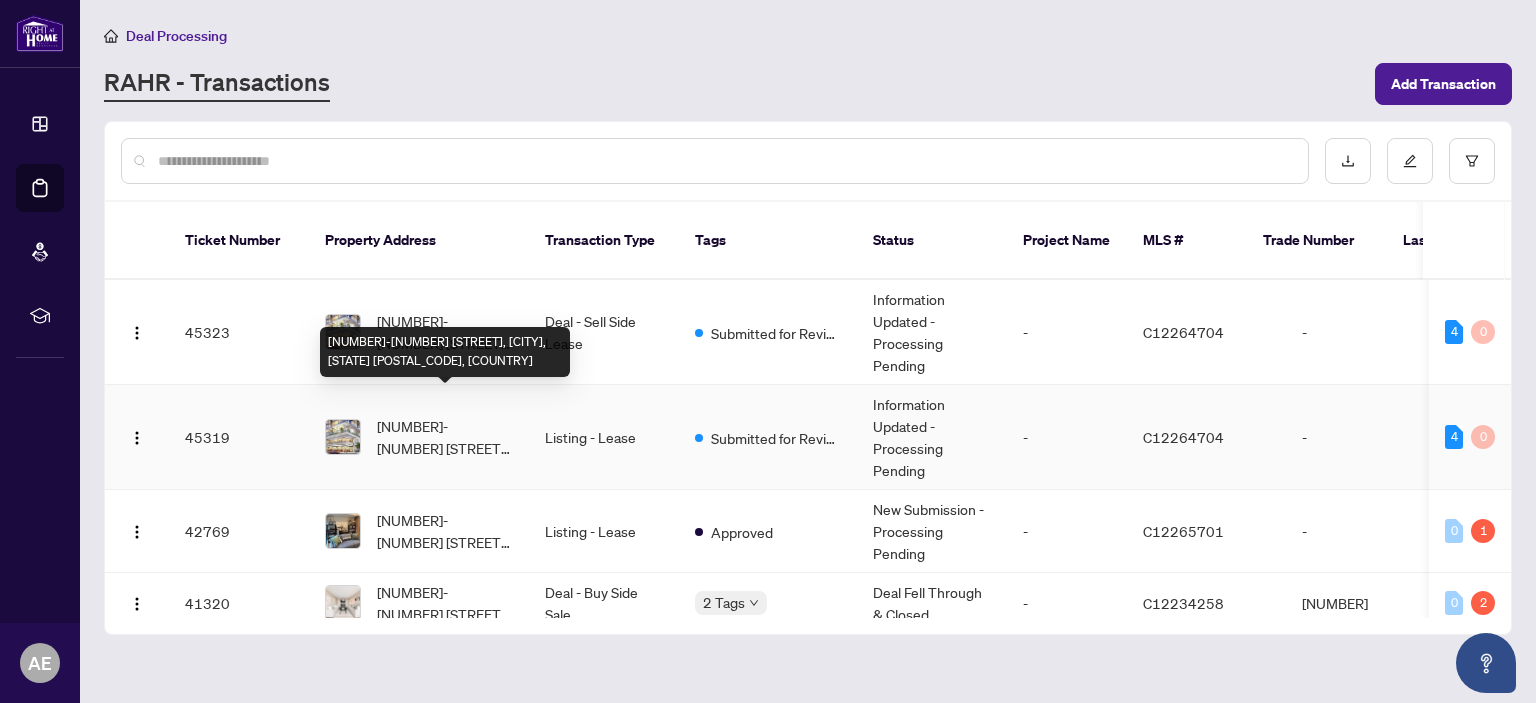 scroll, scrollTop: 0, scrollLeft: 0, axis: both 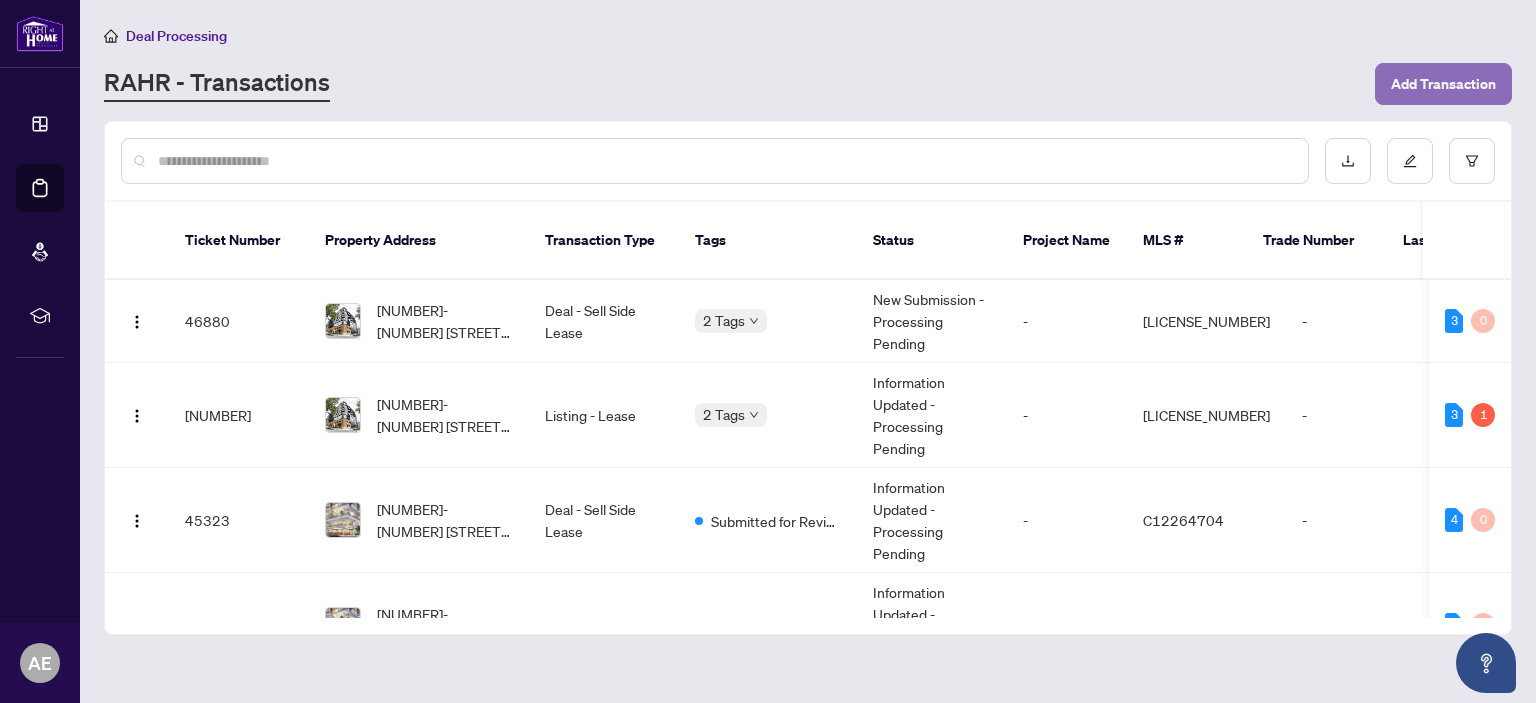 click on "Add Transaction" at bounding box center (1443, 84) 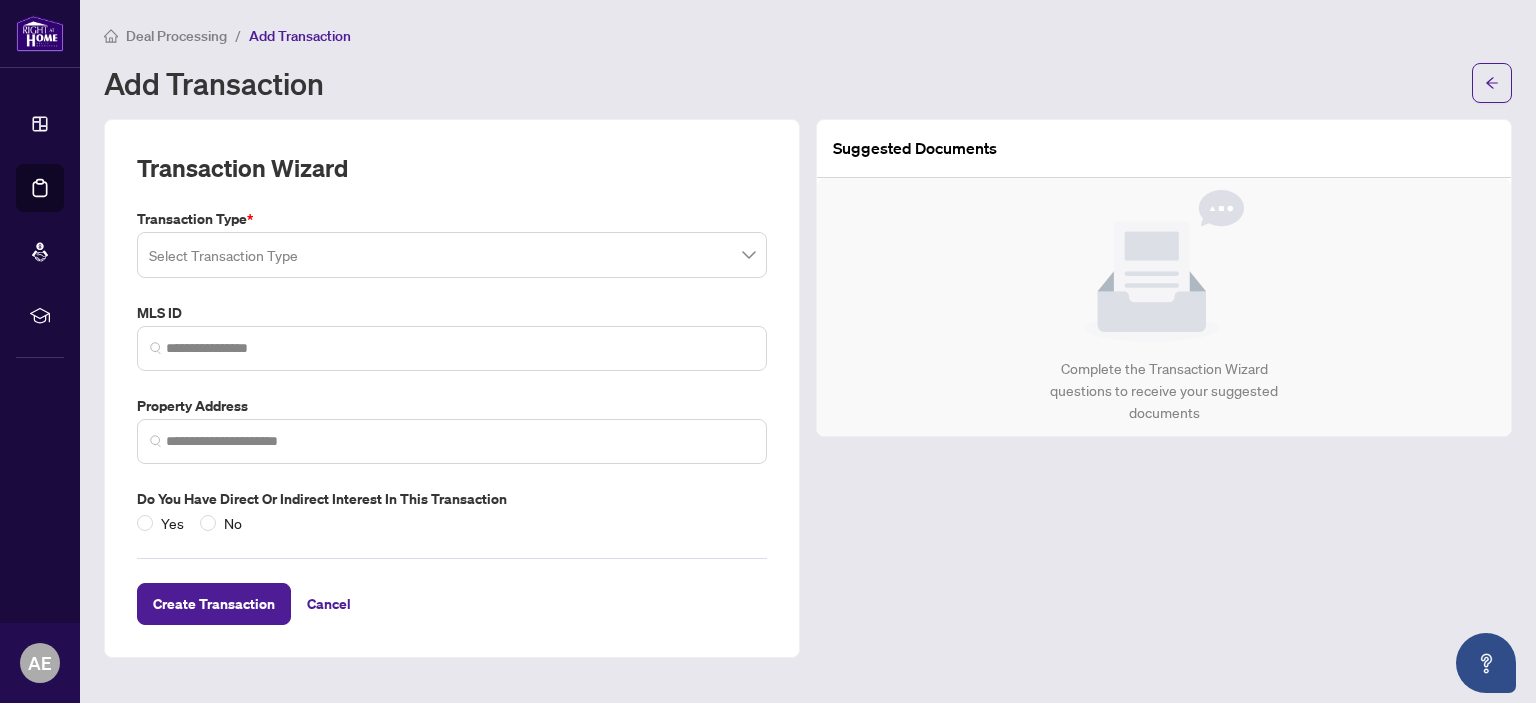 click at bounding box center [452, 255] 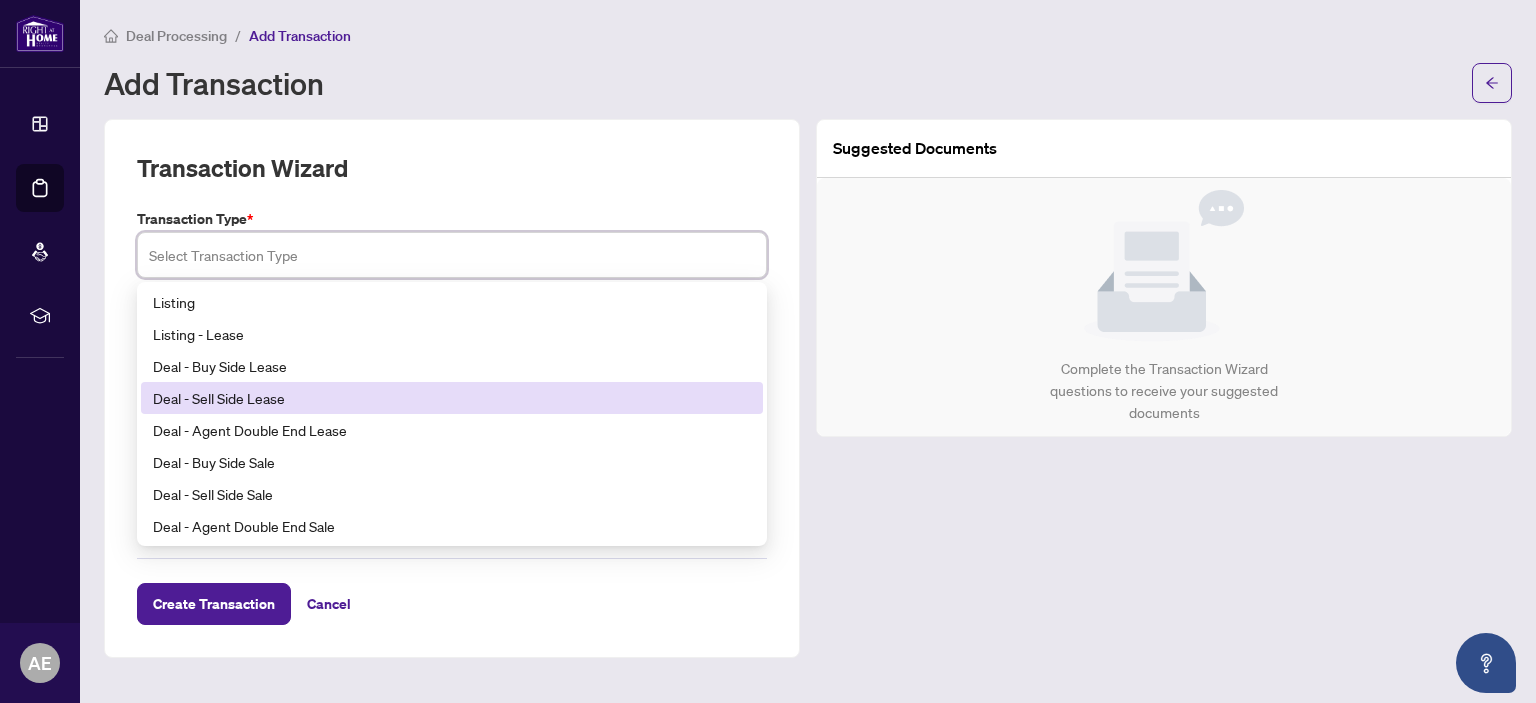 click on "Deal - Sell Side Lease" at bounding box center (452, 398) 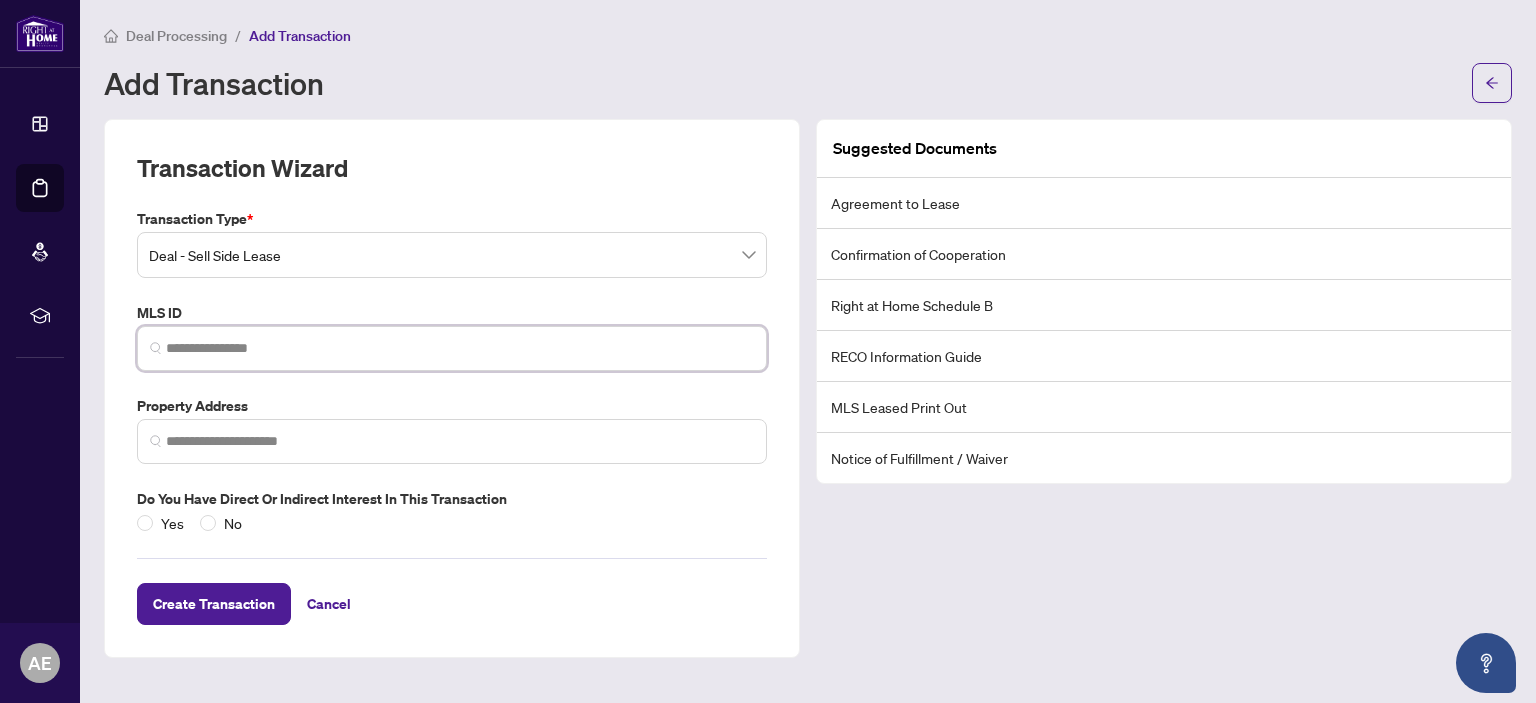 click at bounding box center [460, 348] 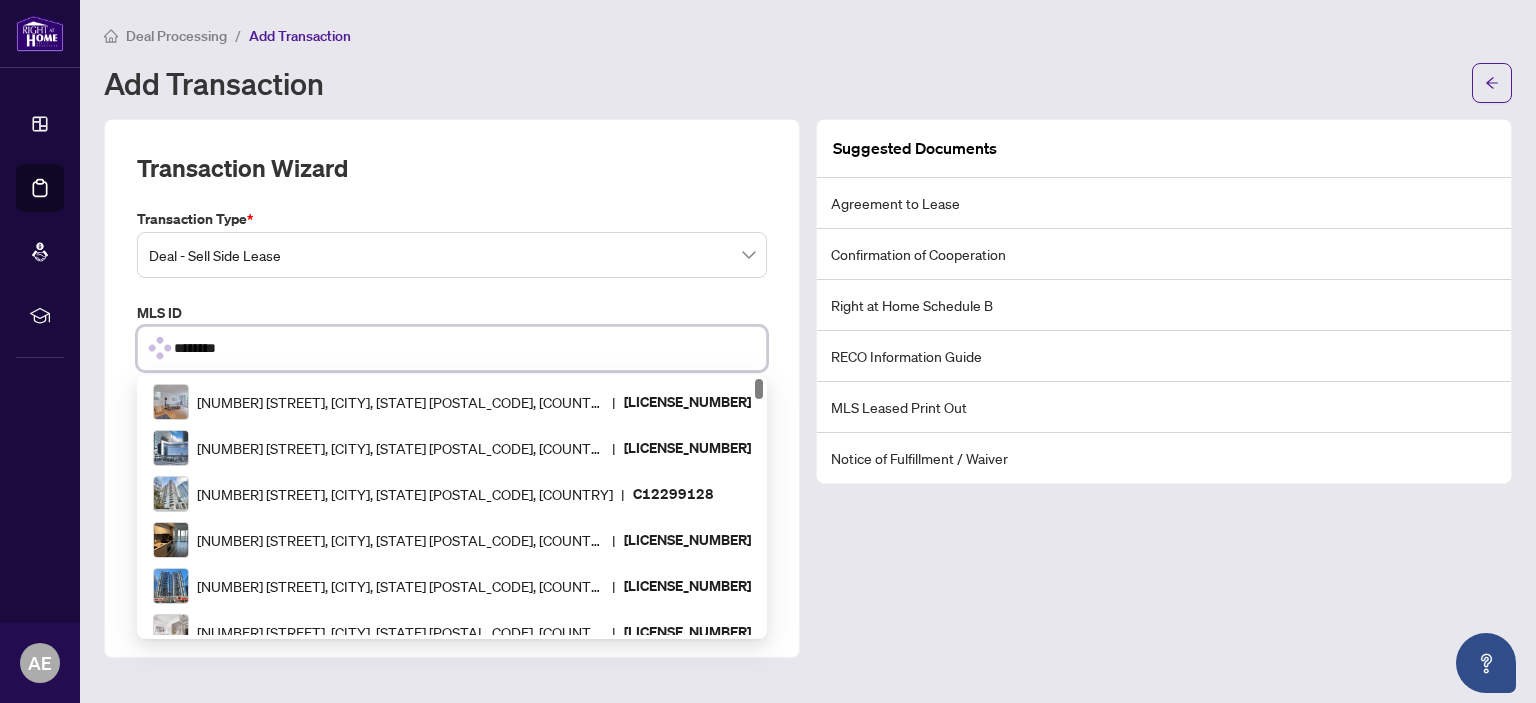 type on "*********" 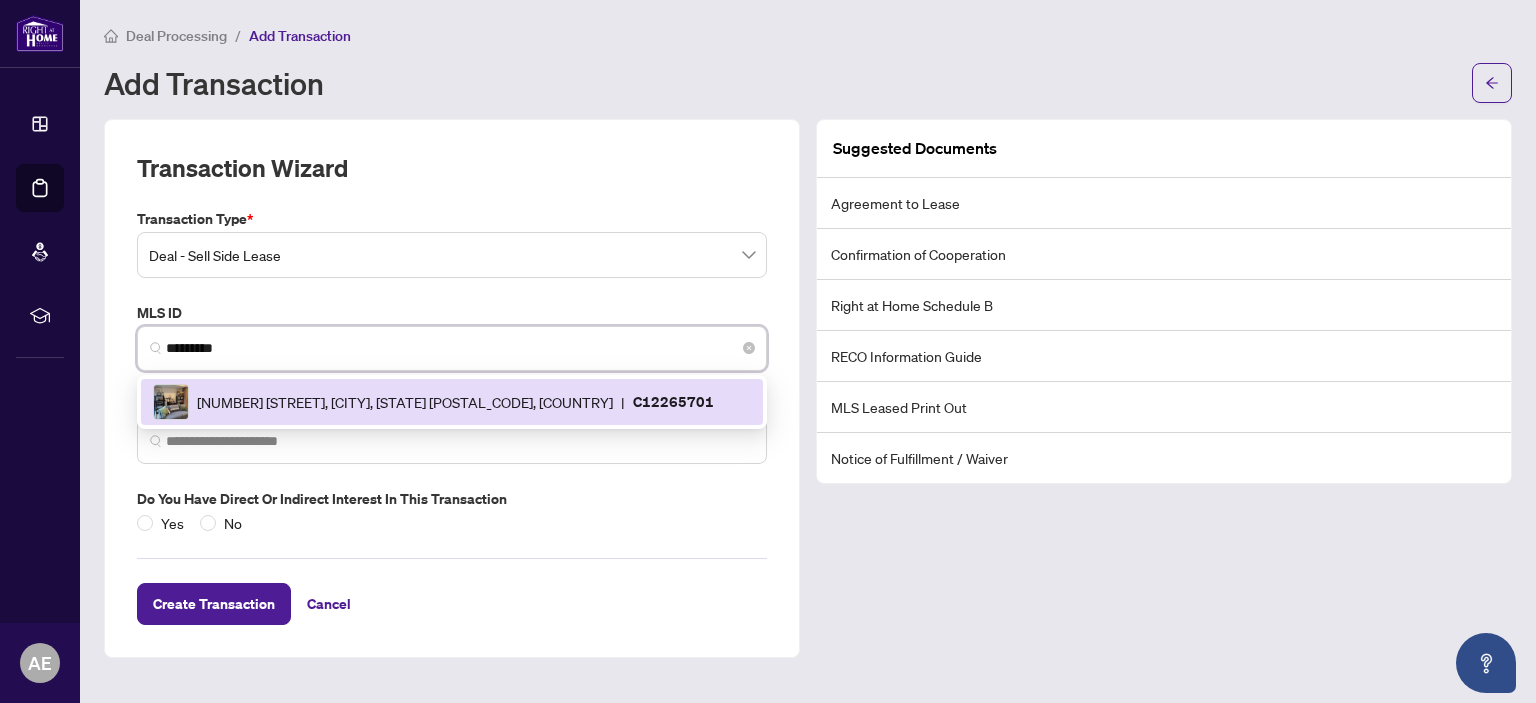 click on "505 Richmond St, Toronto, Ontario M5V 1Y3, Canada | C12265701" at bounding box center (452, 402) 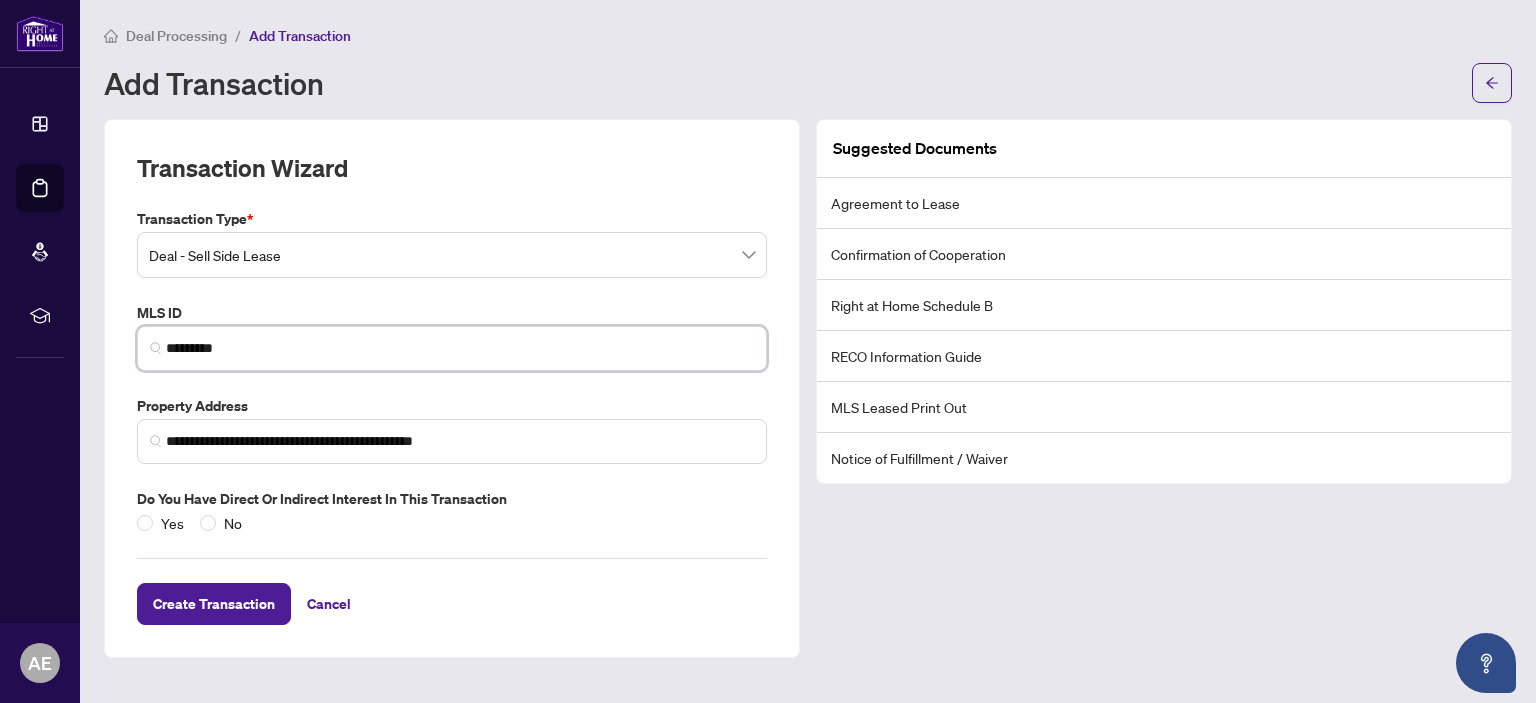 type on "*********" 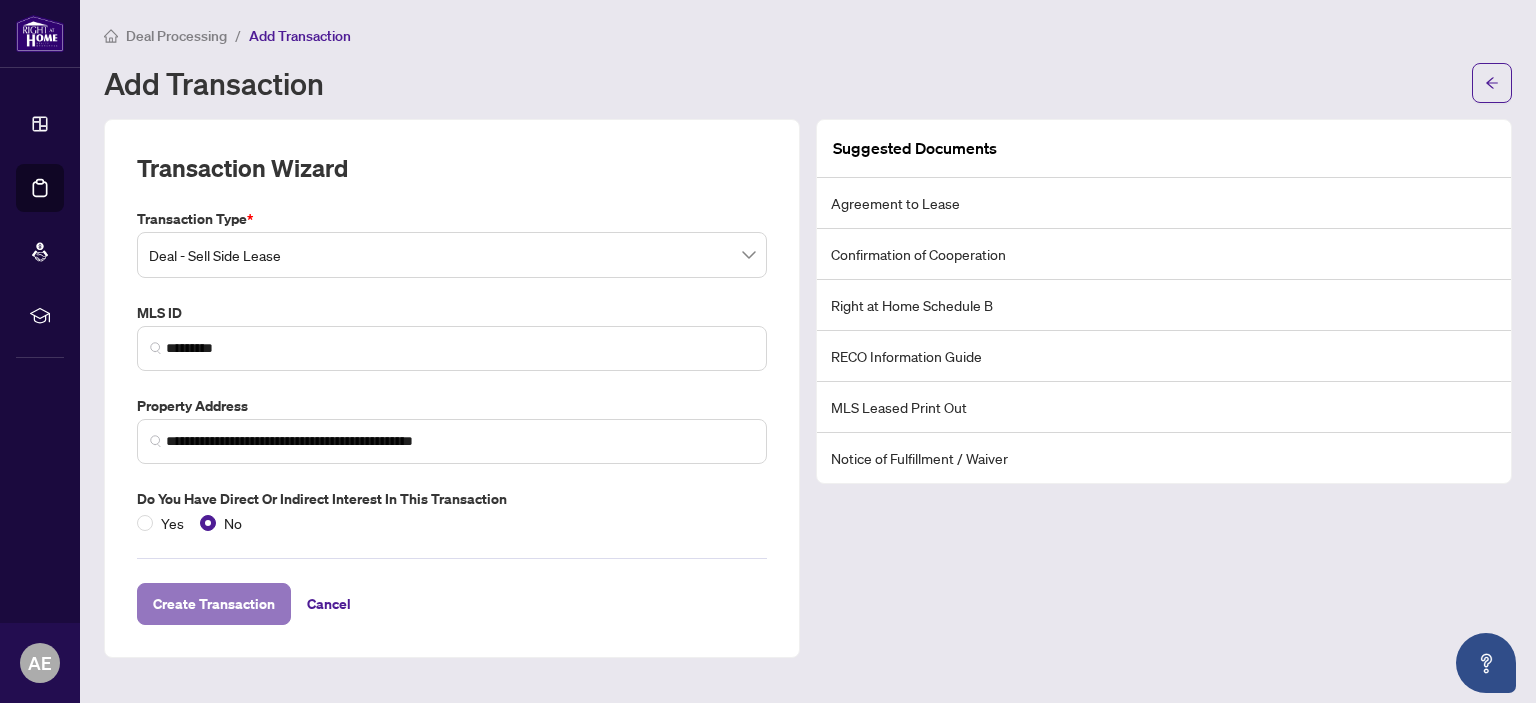 click on "Create Transaction" at bounding box center (214, 604) 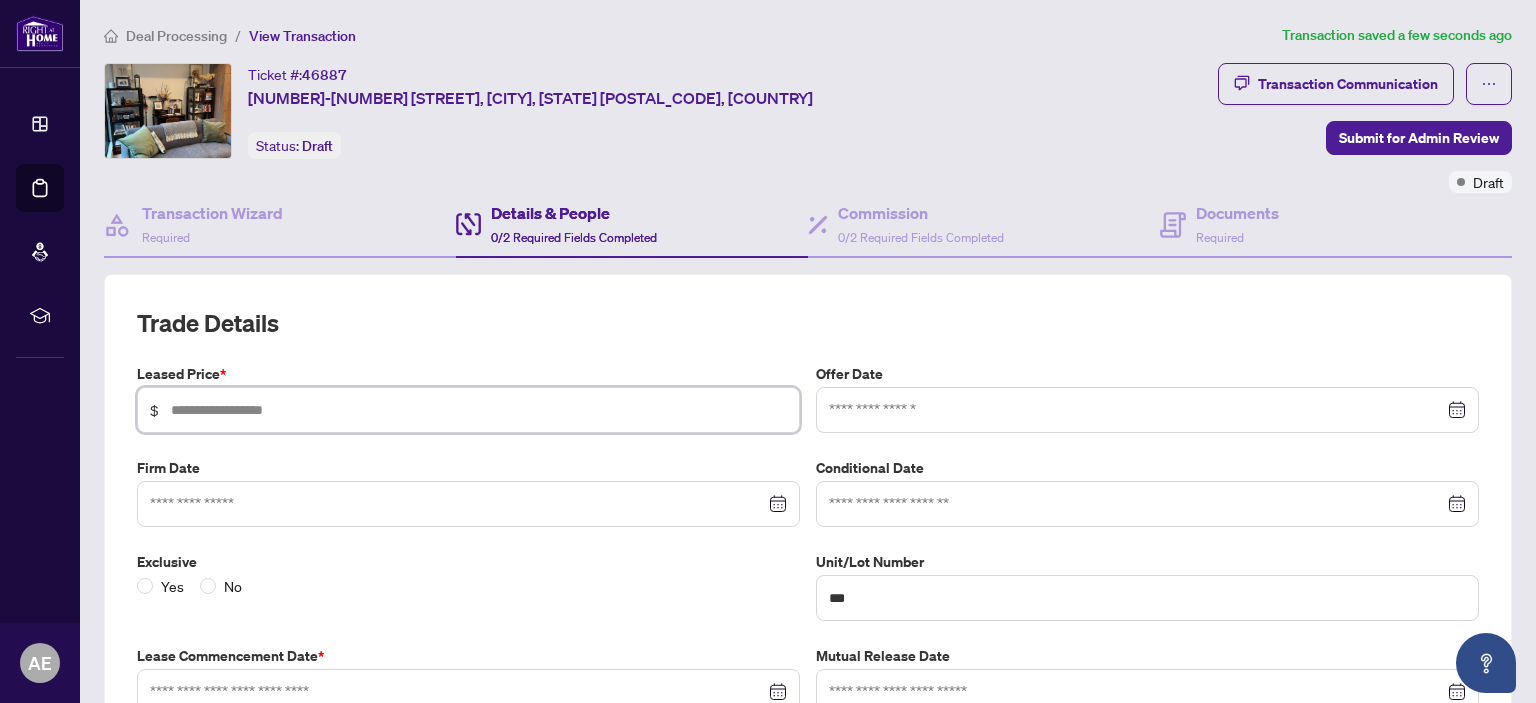 click at bounding box center [479, 410] 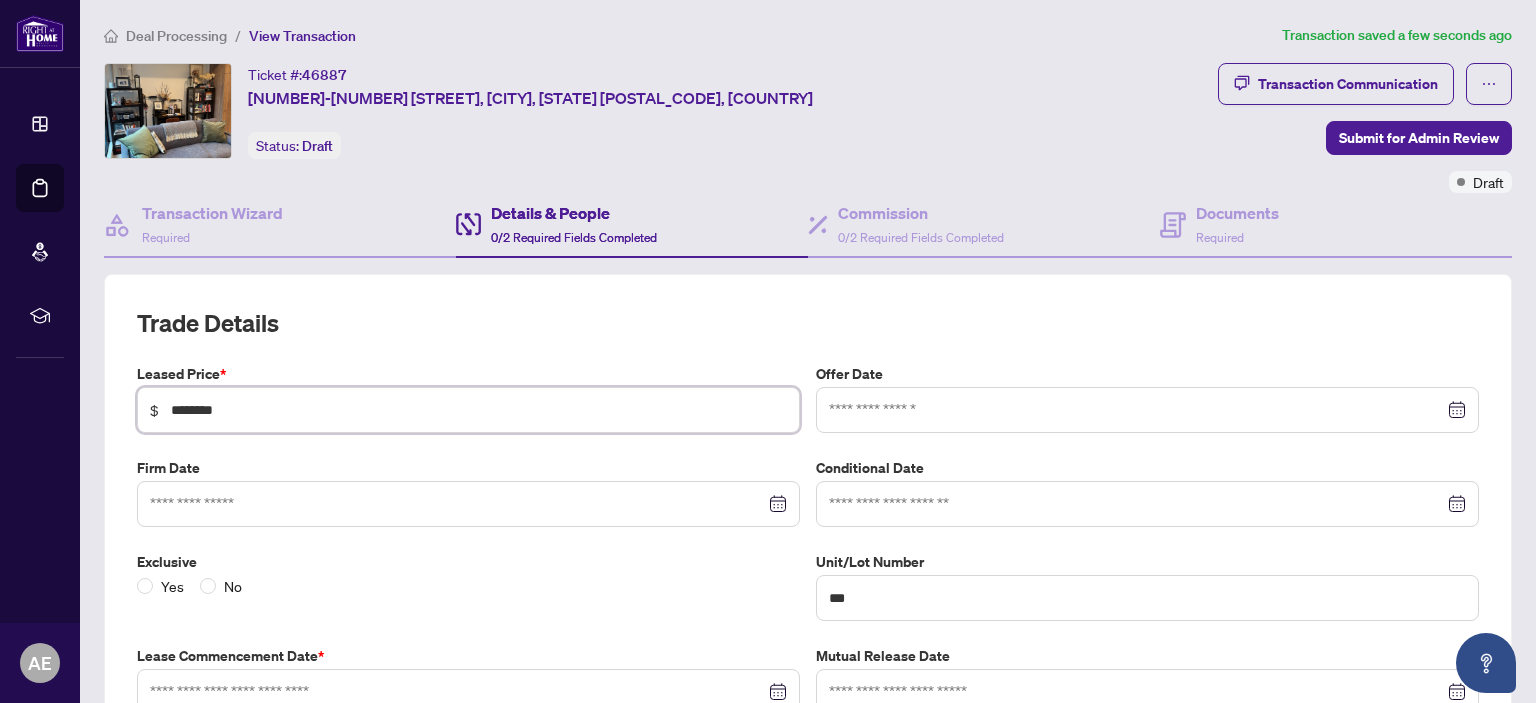 type on "********" 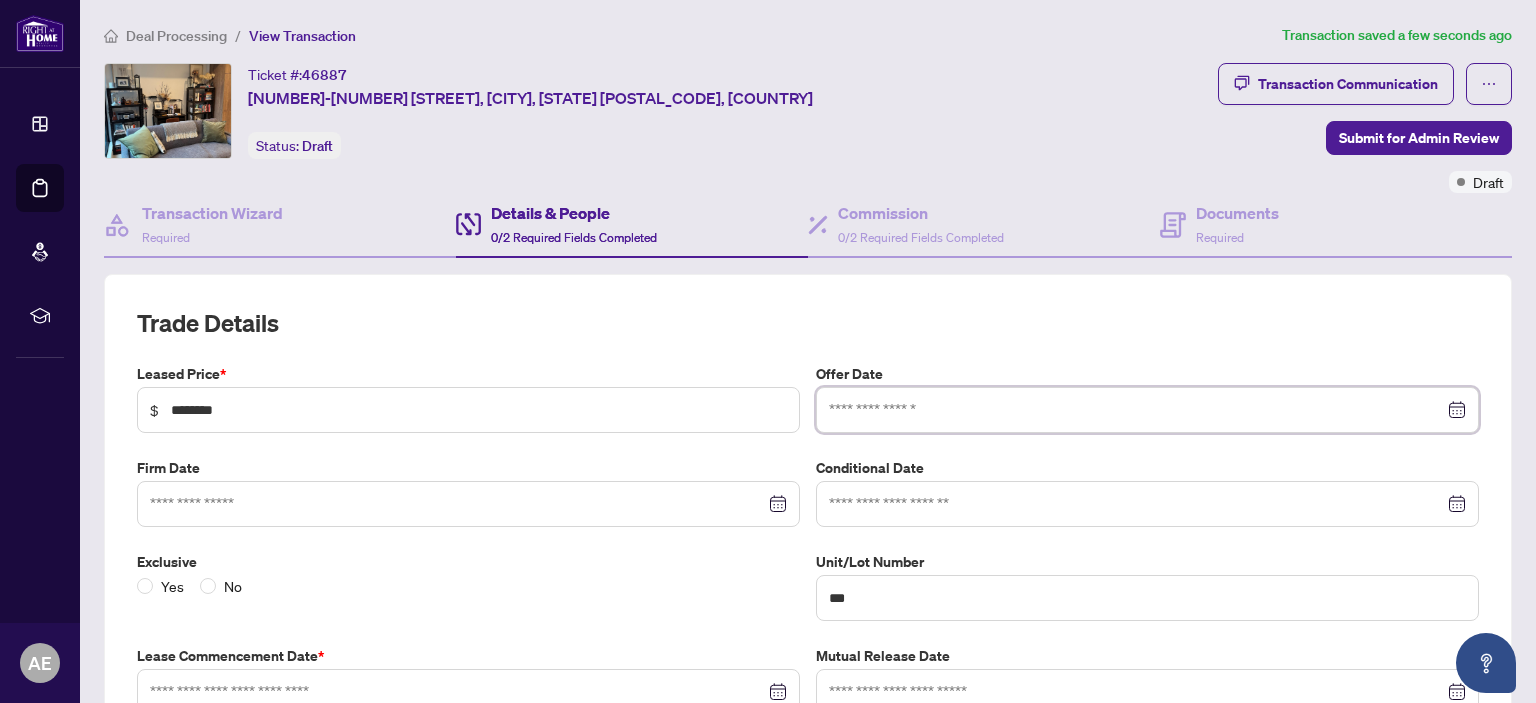 click at bounding box center [1136, 410] 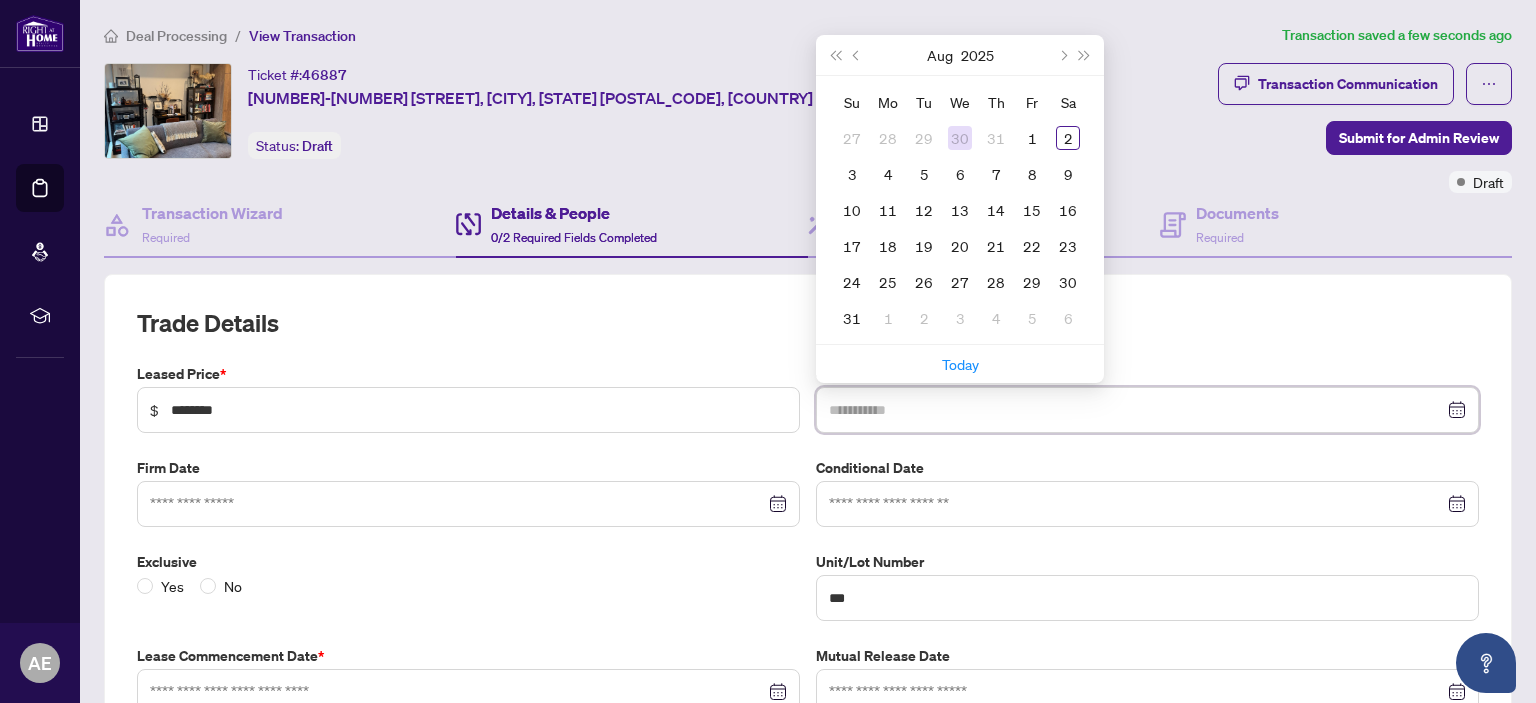 type on "**********" 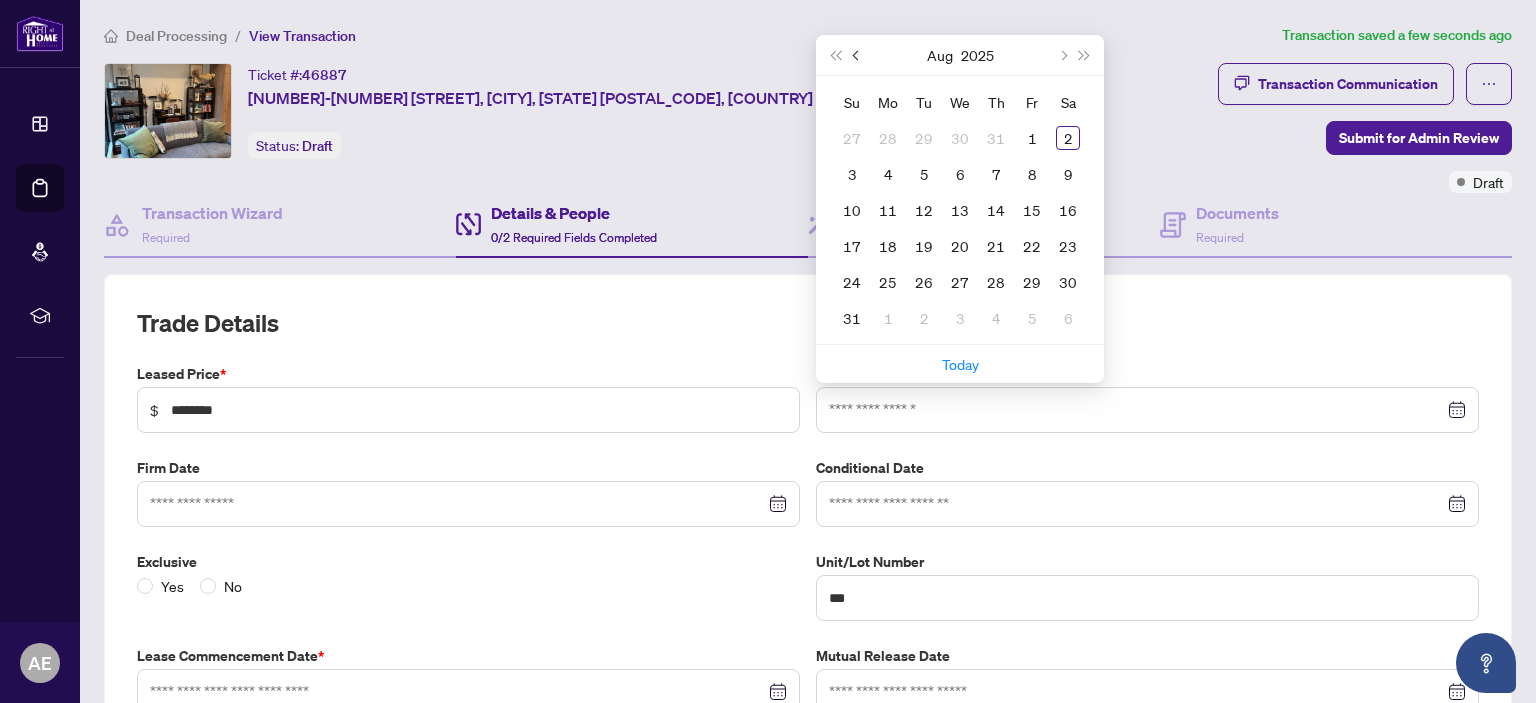 click at bounding box center (858, 55) 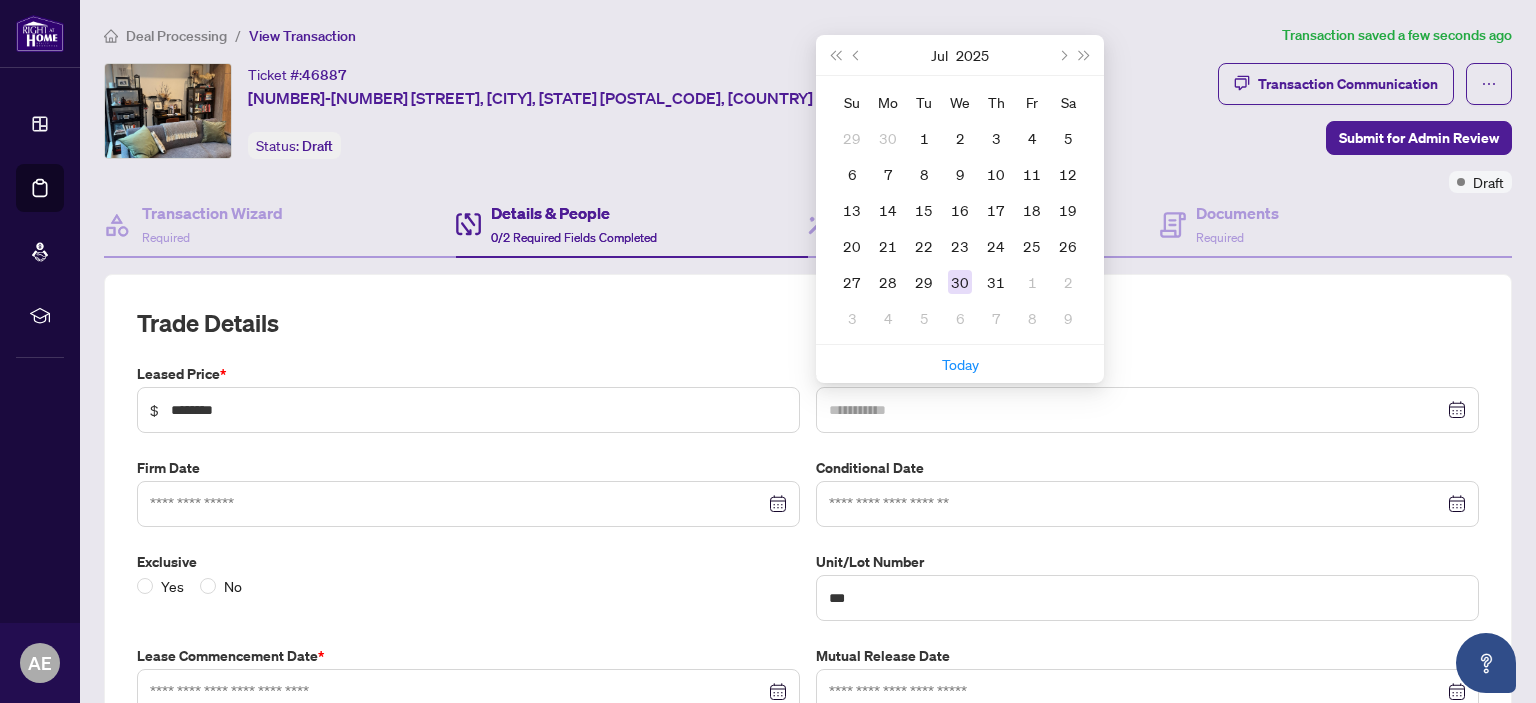 type on "**********" 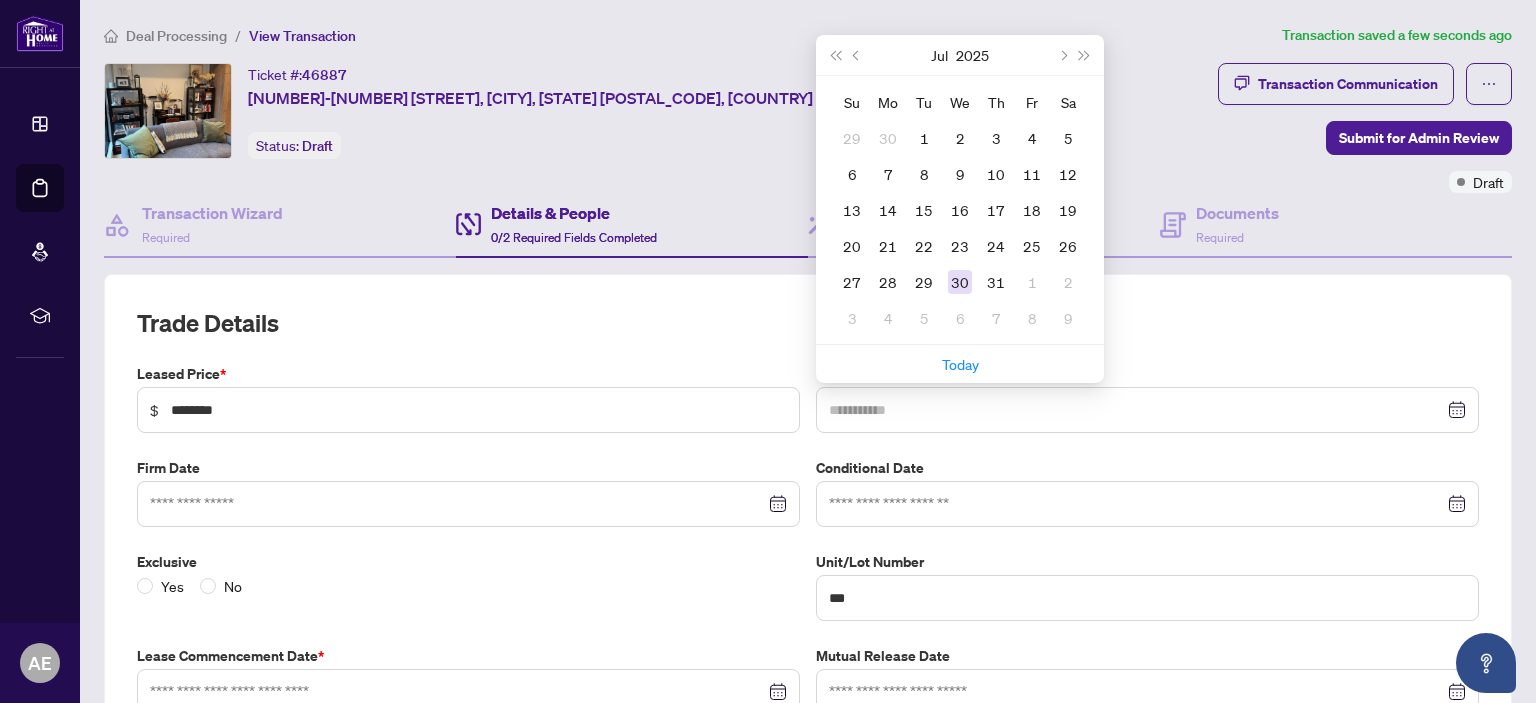 click on "30" at bounding box center [960, 282] 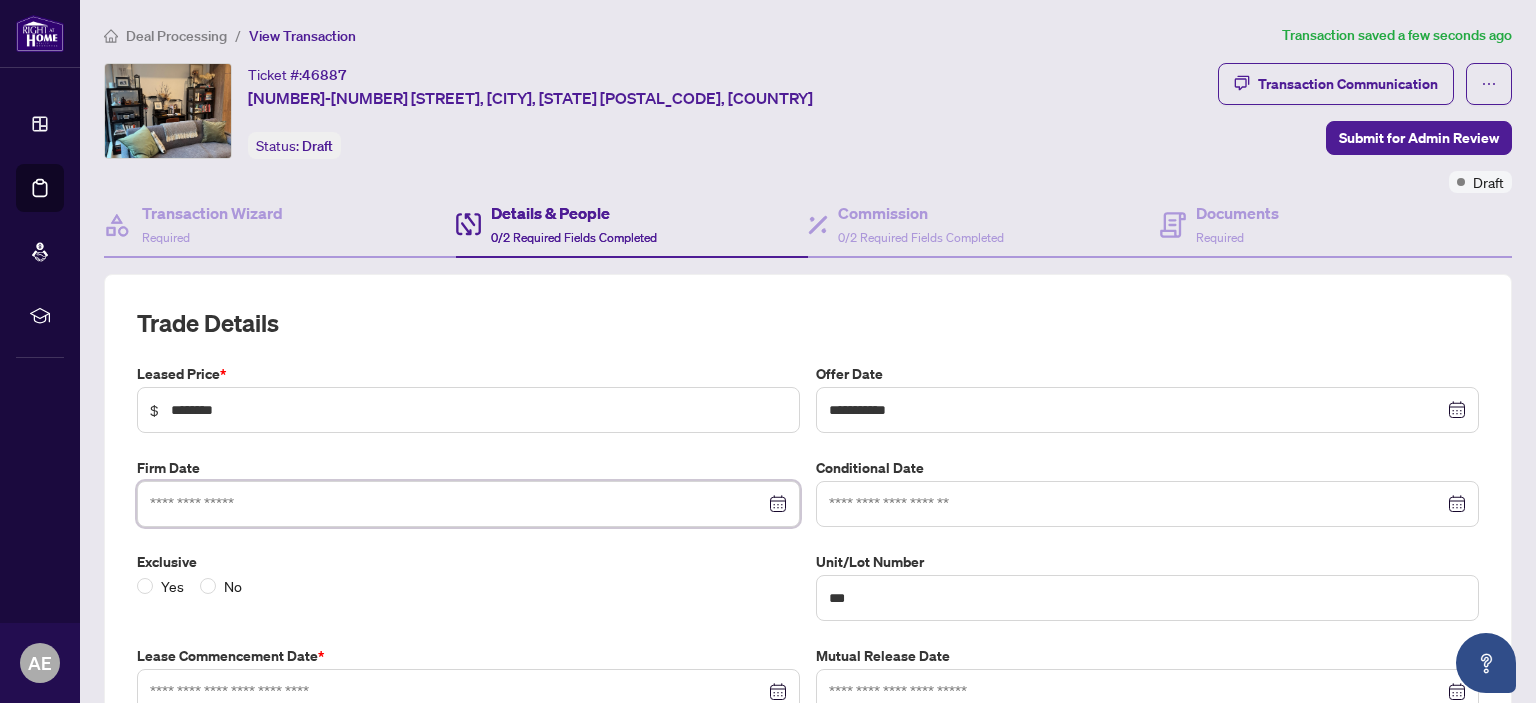 click at bounding box center (457, 504) 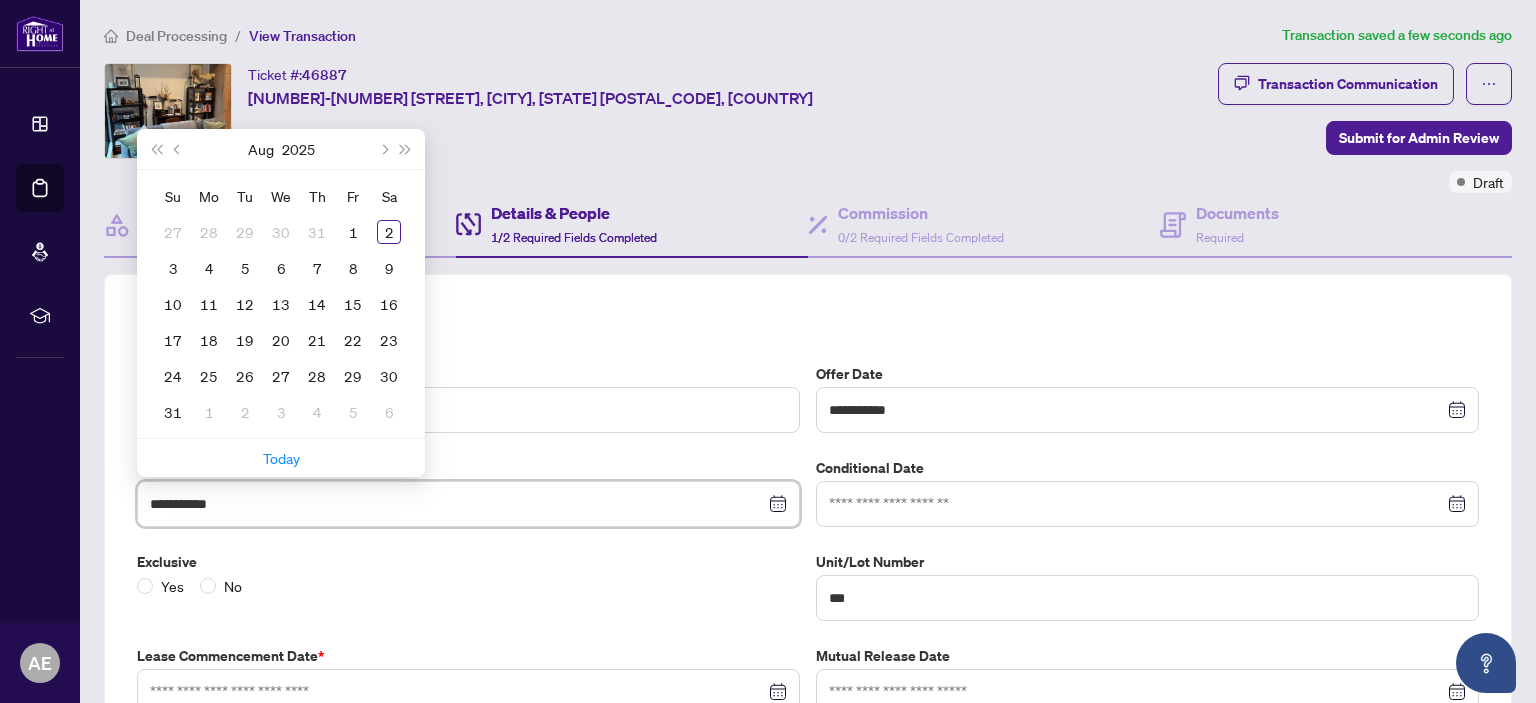 type on "**********" 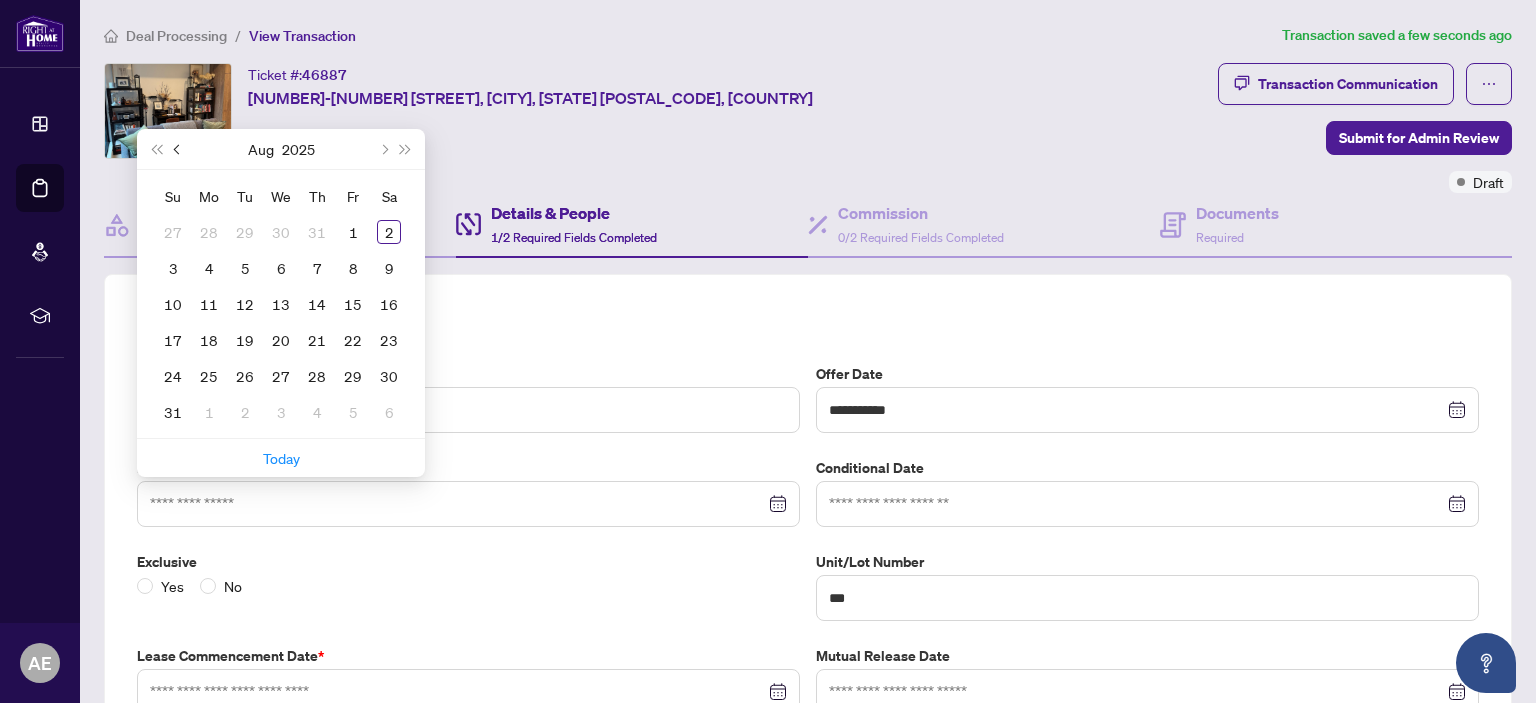 click at bounding box center (179, 149) 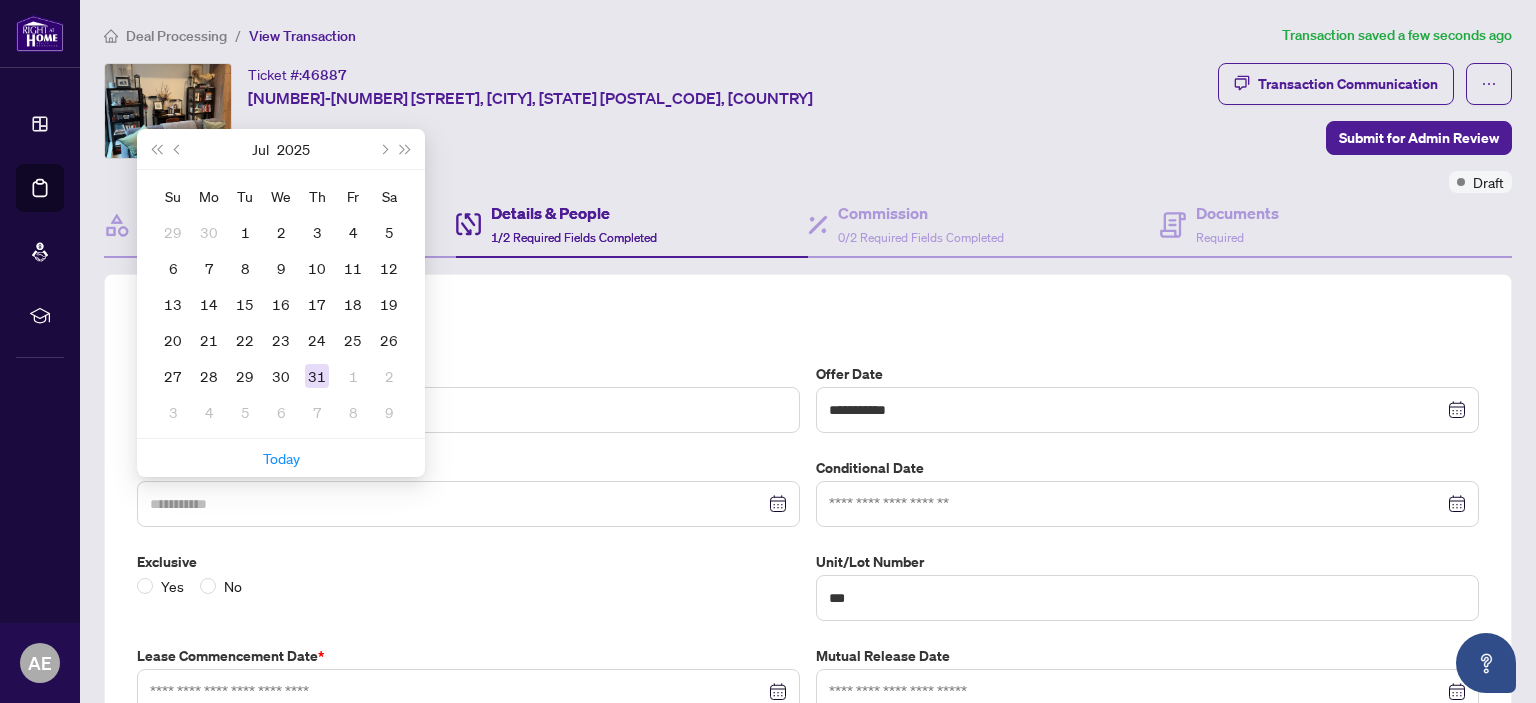 type on "**********" 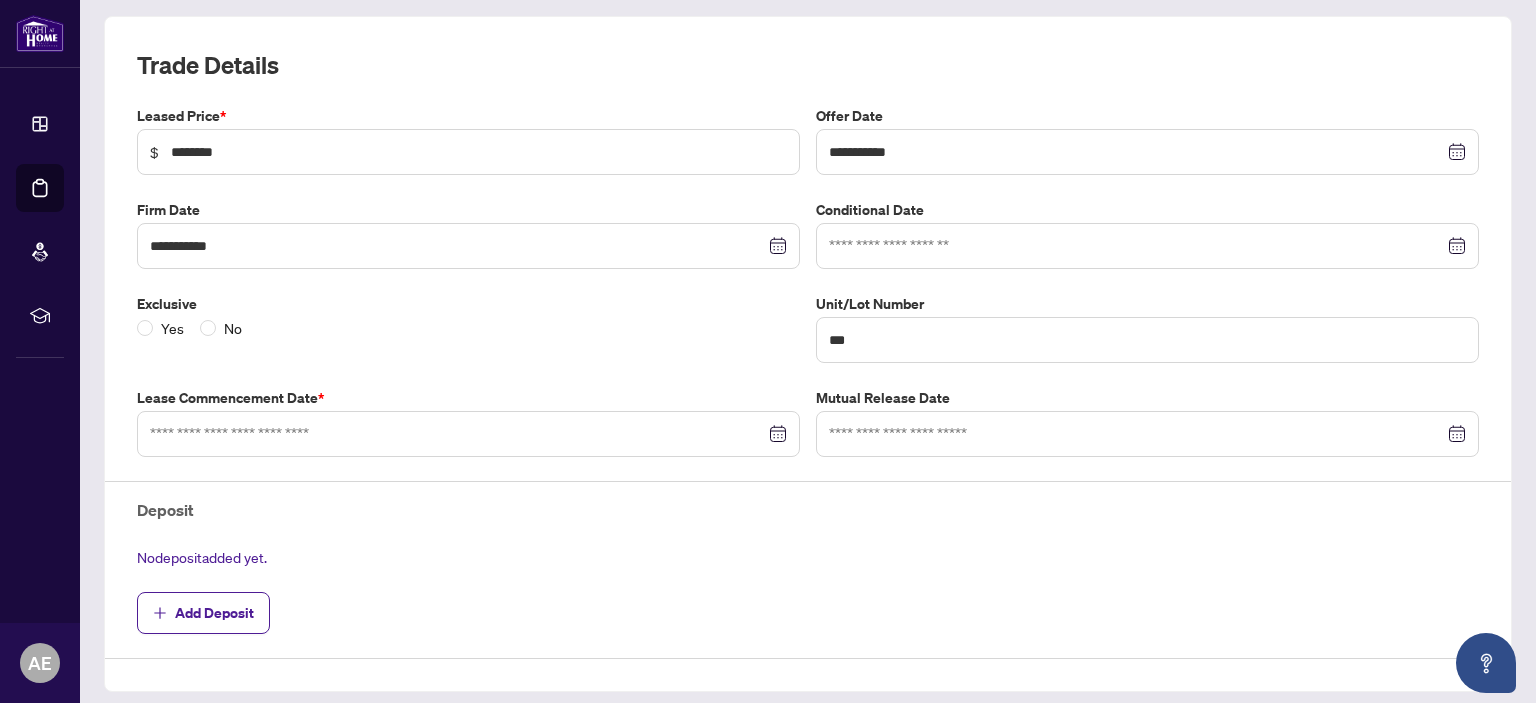 scroll, scrollTop: 288, scrollLeft: 0, axis: vertical 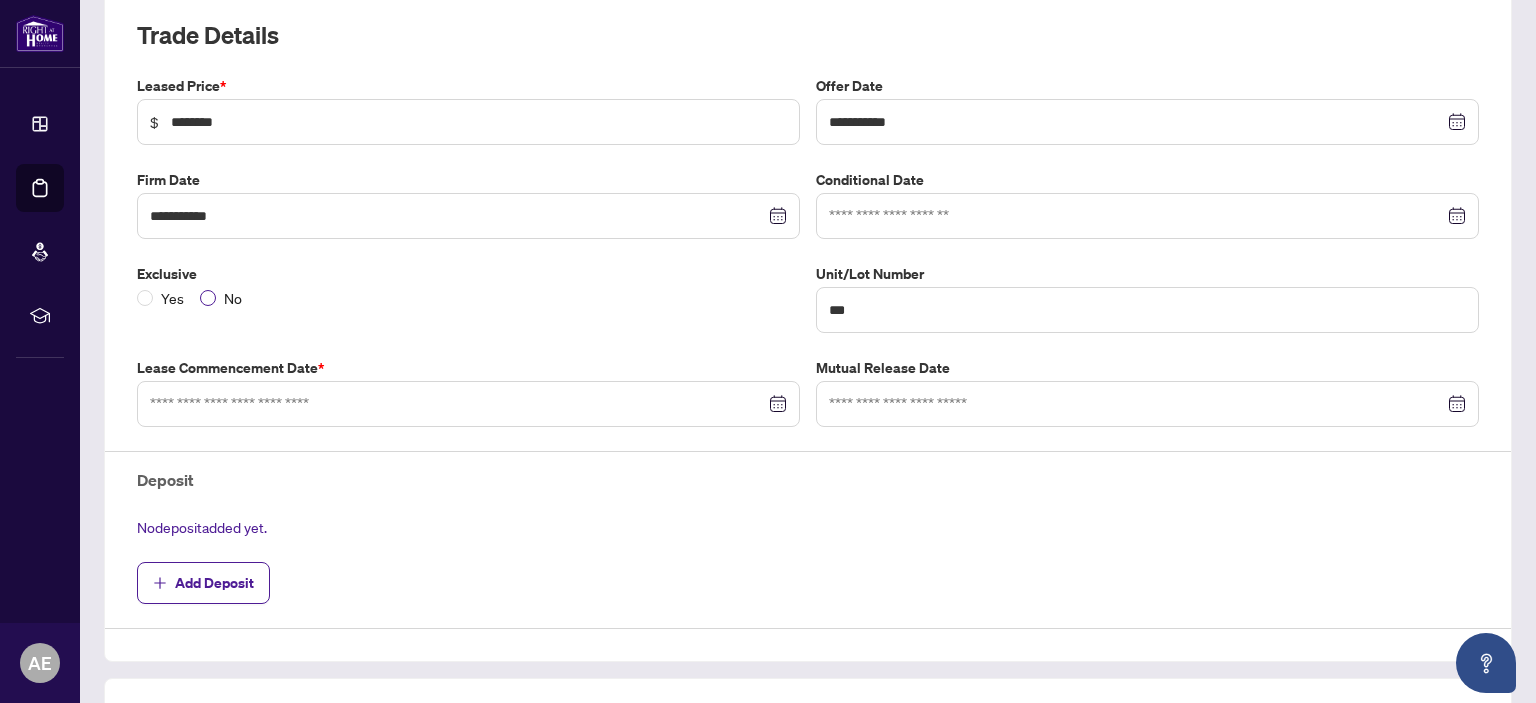click on "No" at bounding box center (233, 298) 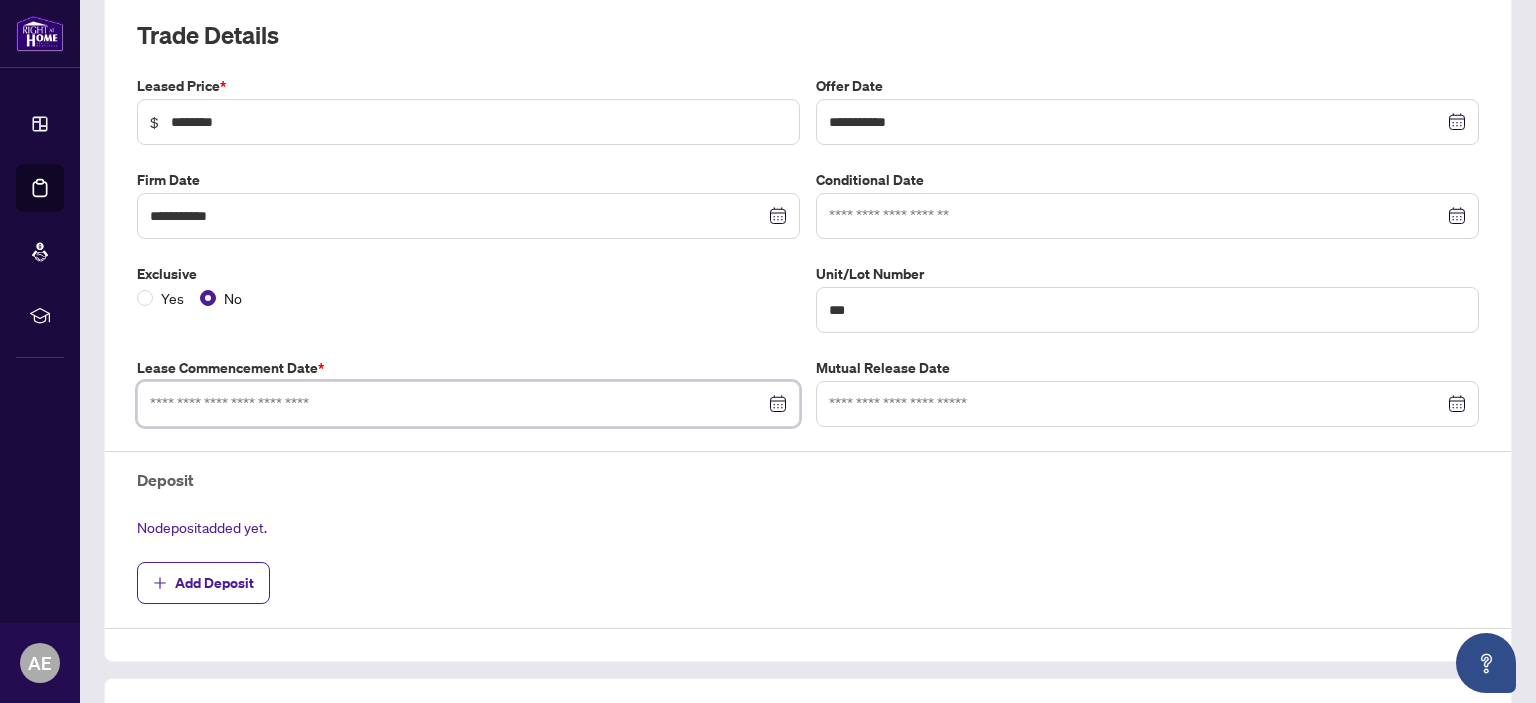 click at bounding box center (457, 404) 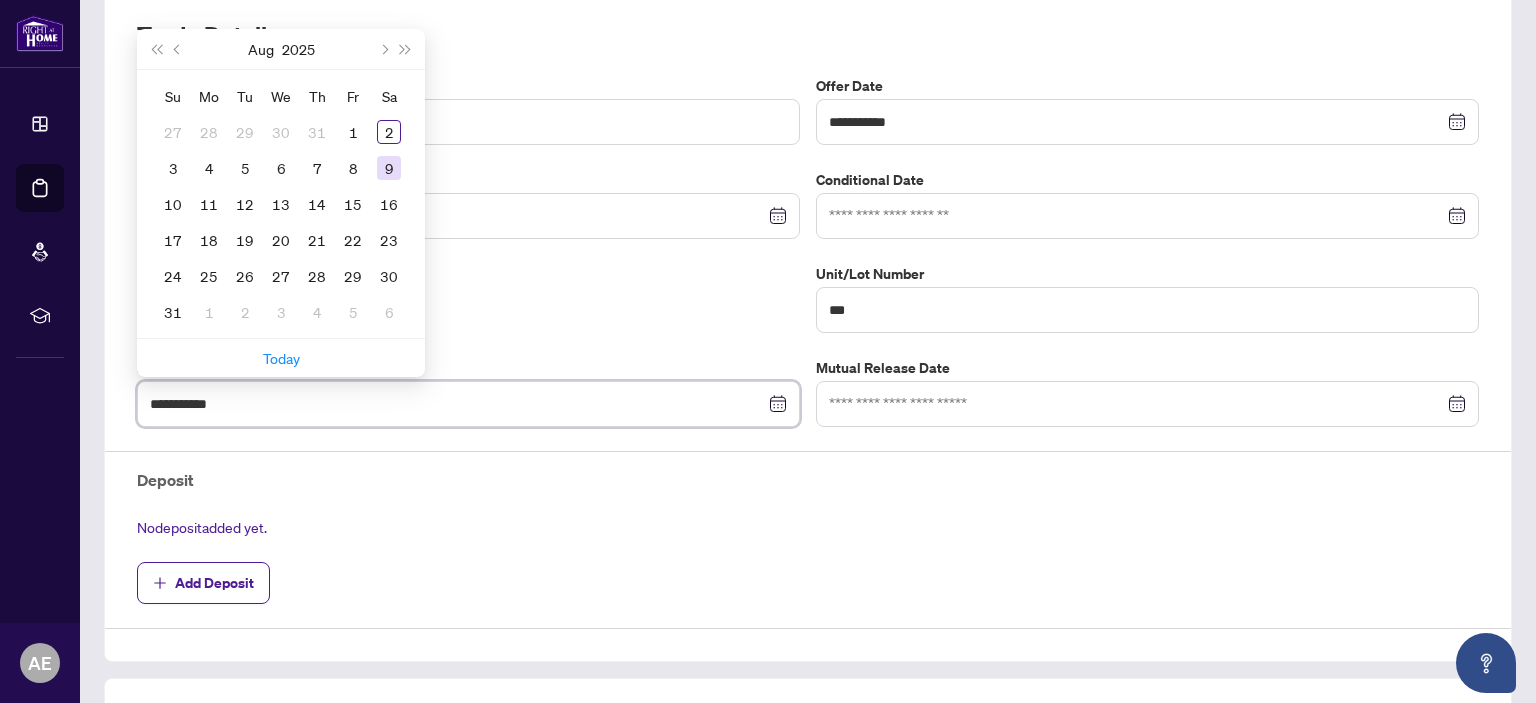 drag, startPoint x: 220, startPoint y: 401, endPoint x: 400, endPoint y: 157, distance: 303.2095 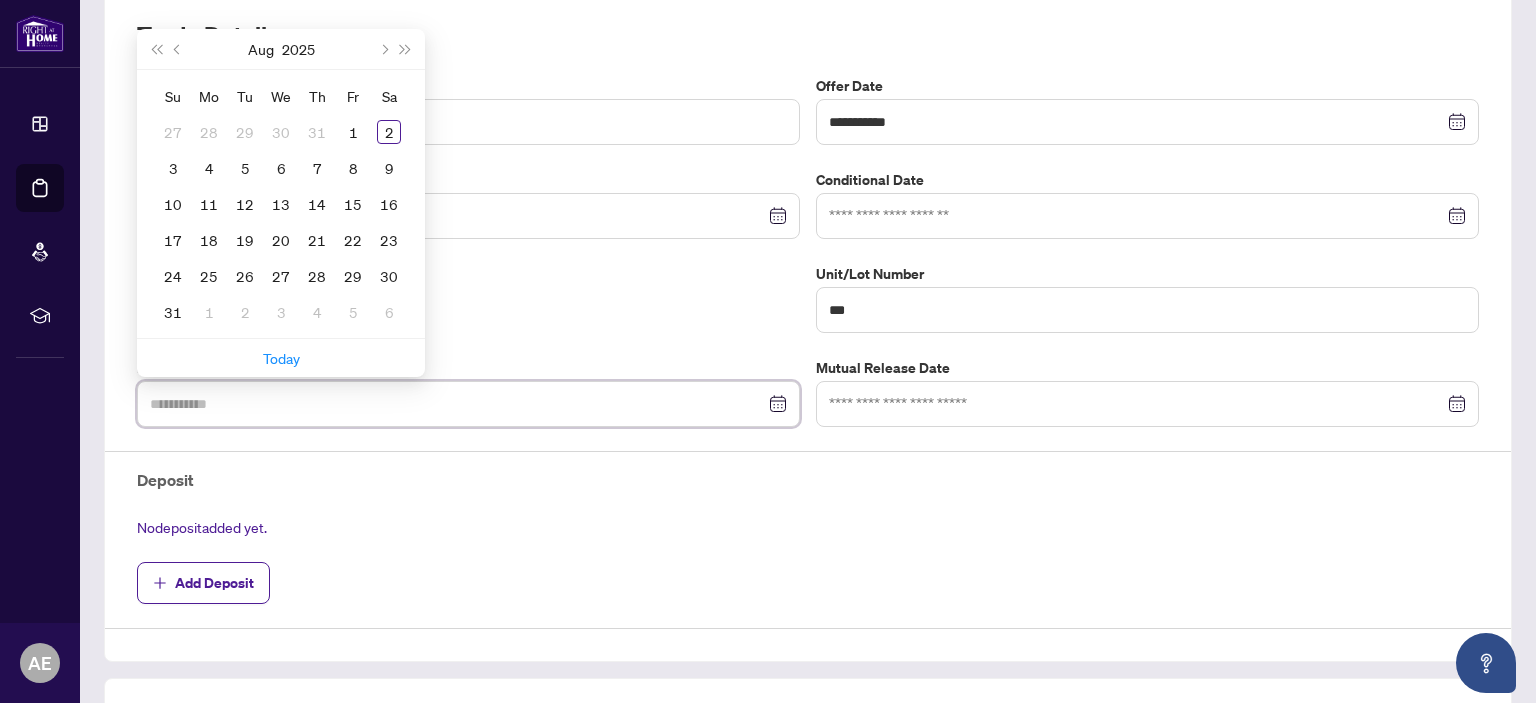 type on "**********" 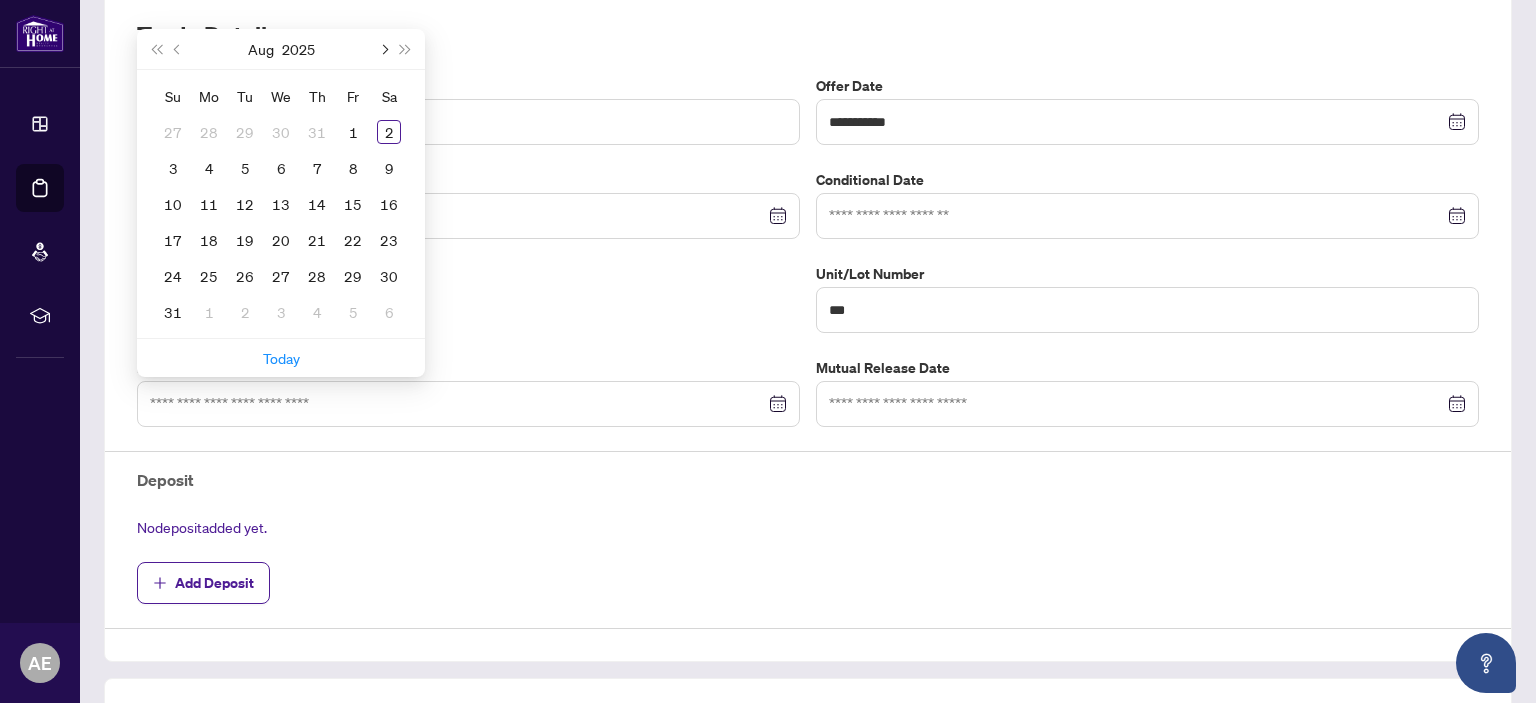 click at bounding box center [383, 49] 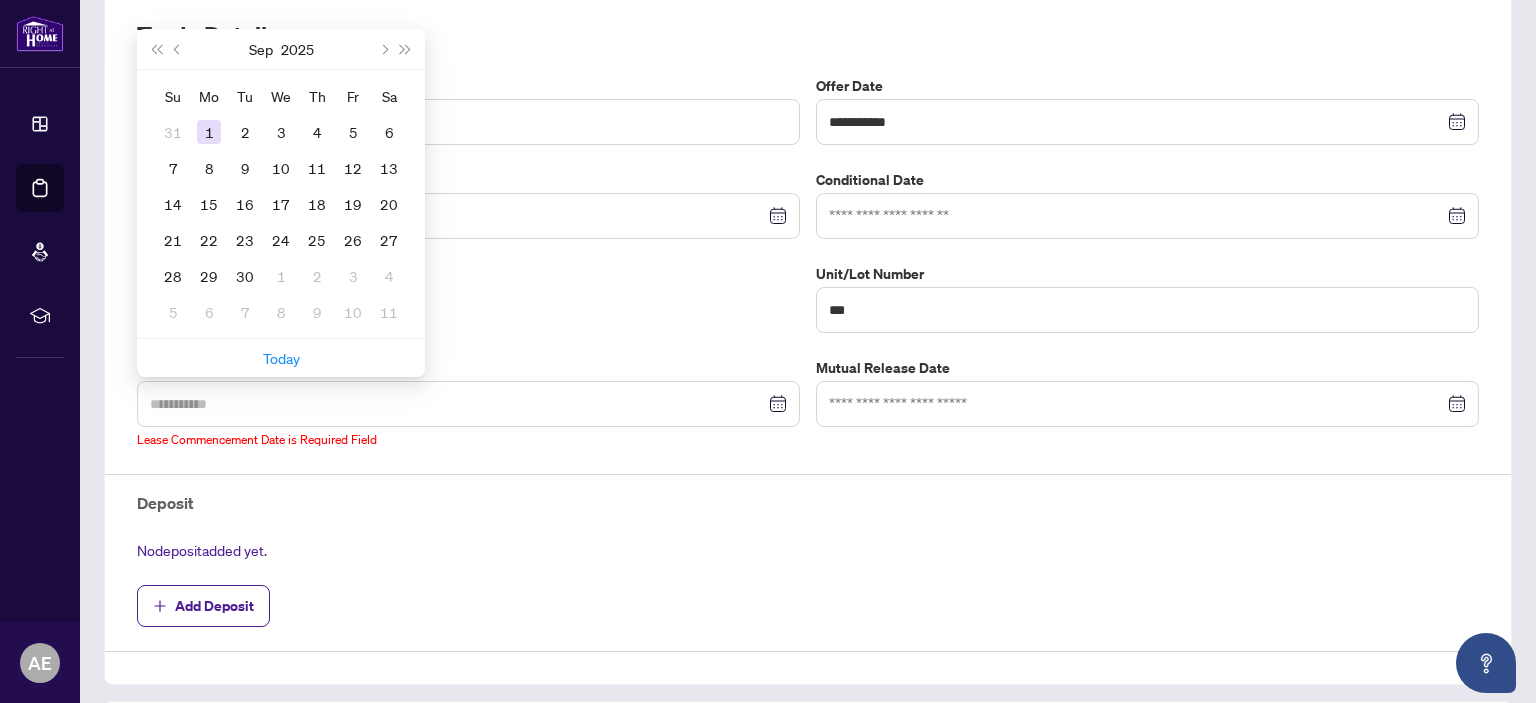 type on "**********" 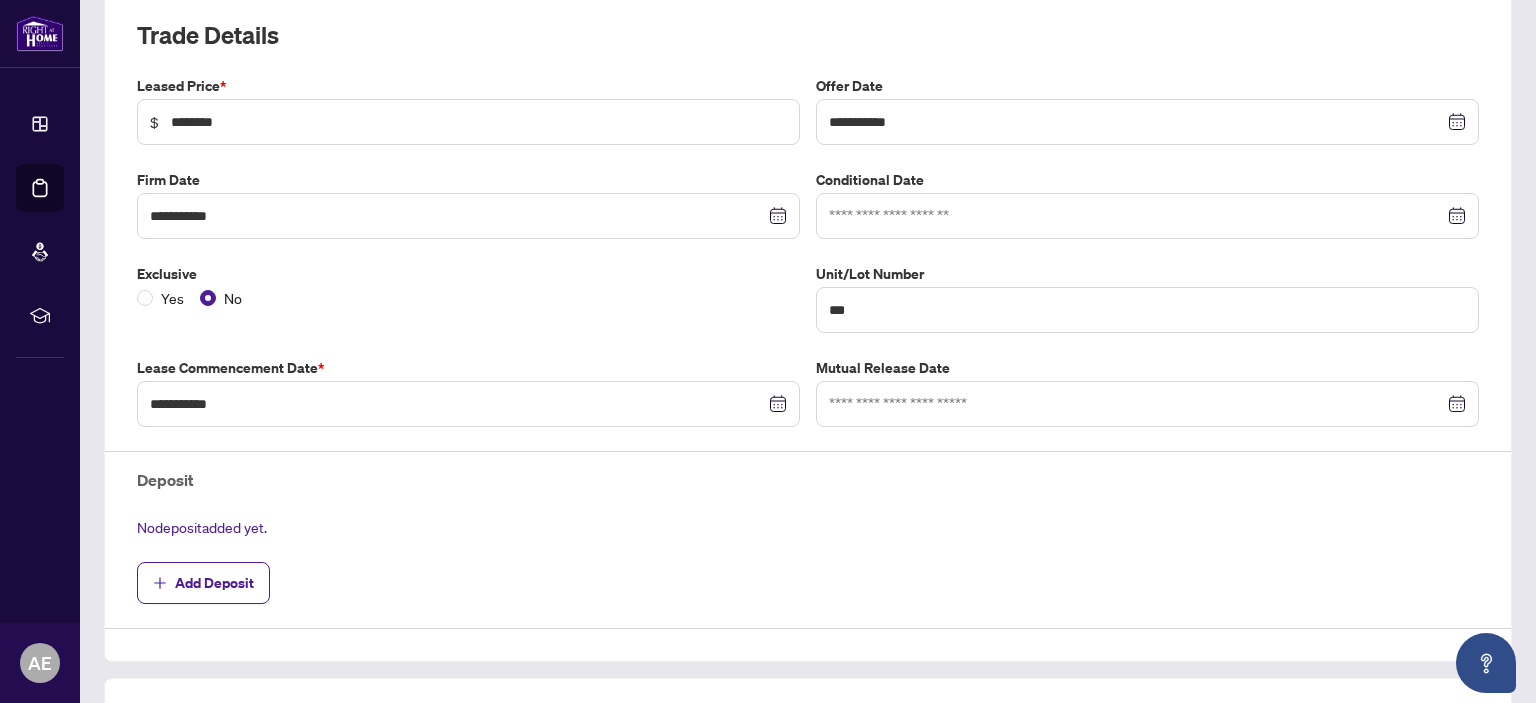 click on "No  deposit  added yet." at bounding box center (808, 527) 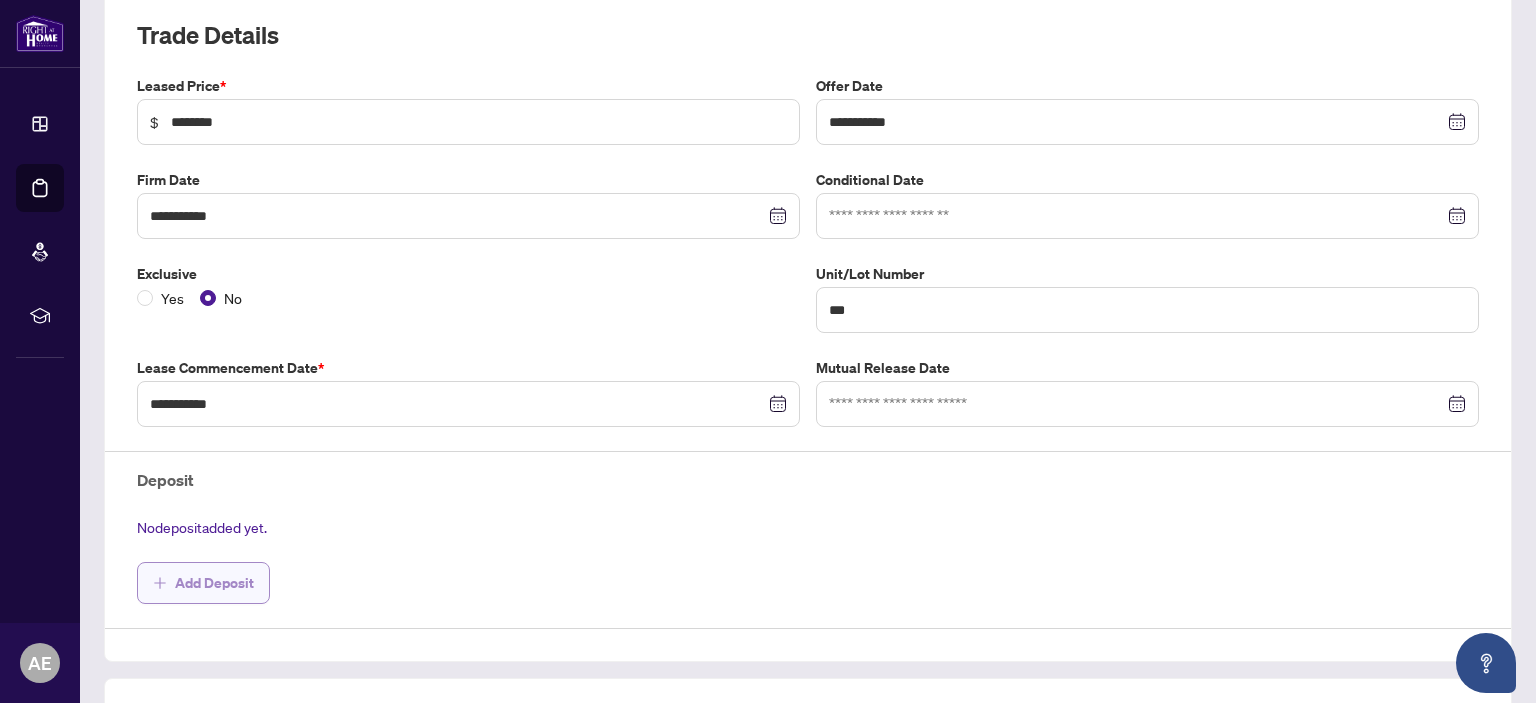 click on "Add Deposit" at bounding box center (214, 583) 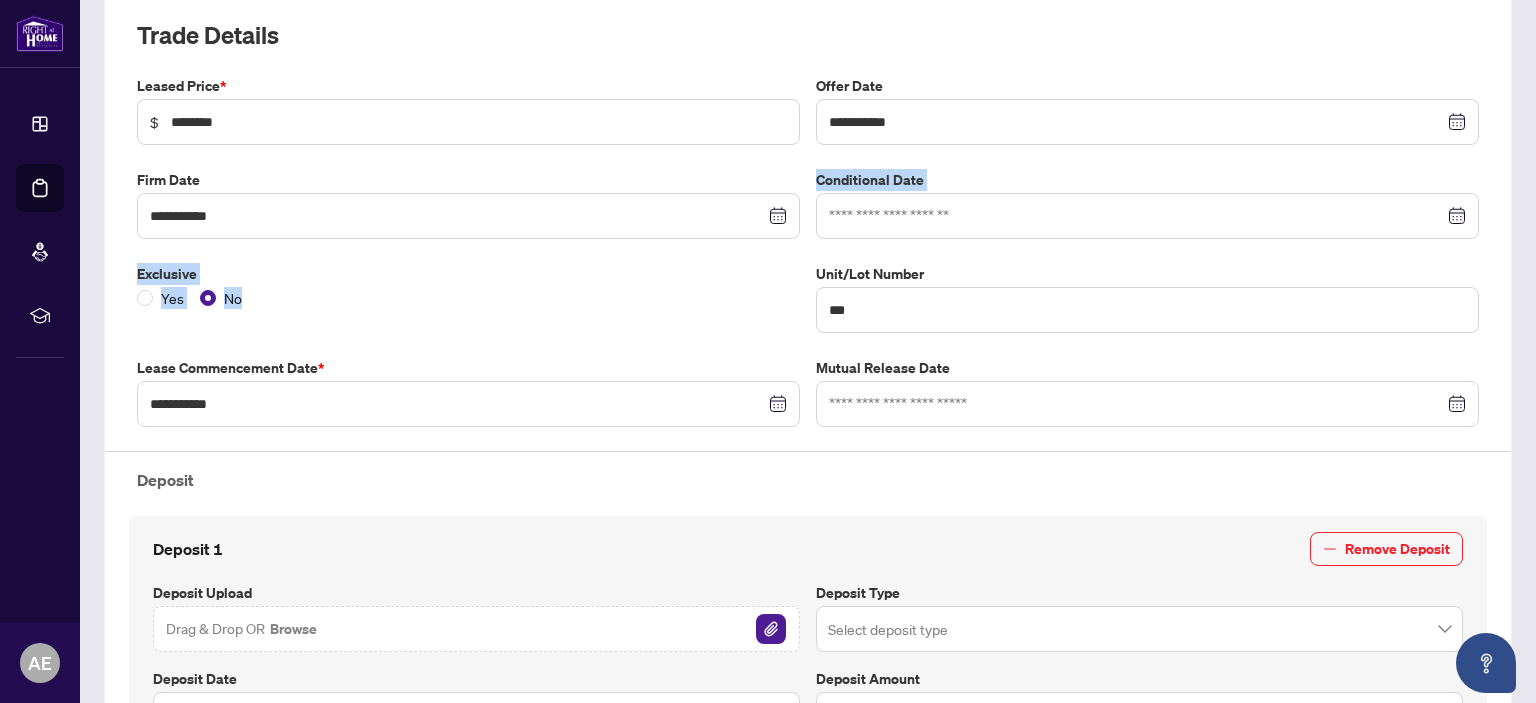 drag, startPoint x: 375, startPoint y: 237, endPoint x: 476, endPoint y: 357, distance: 156.84706 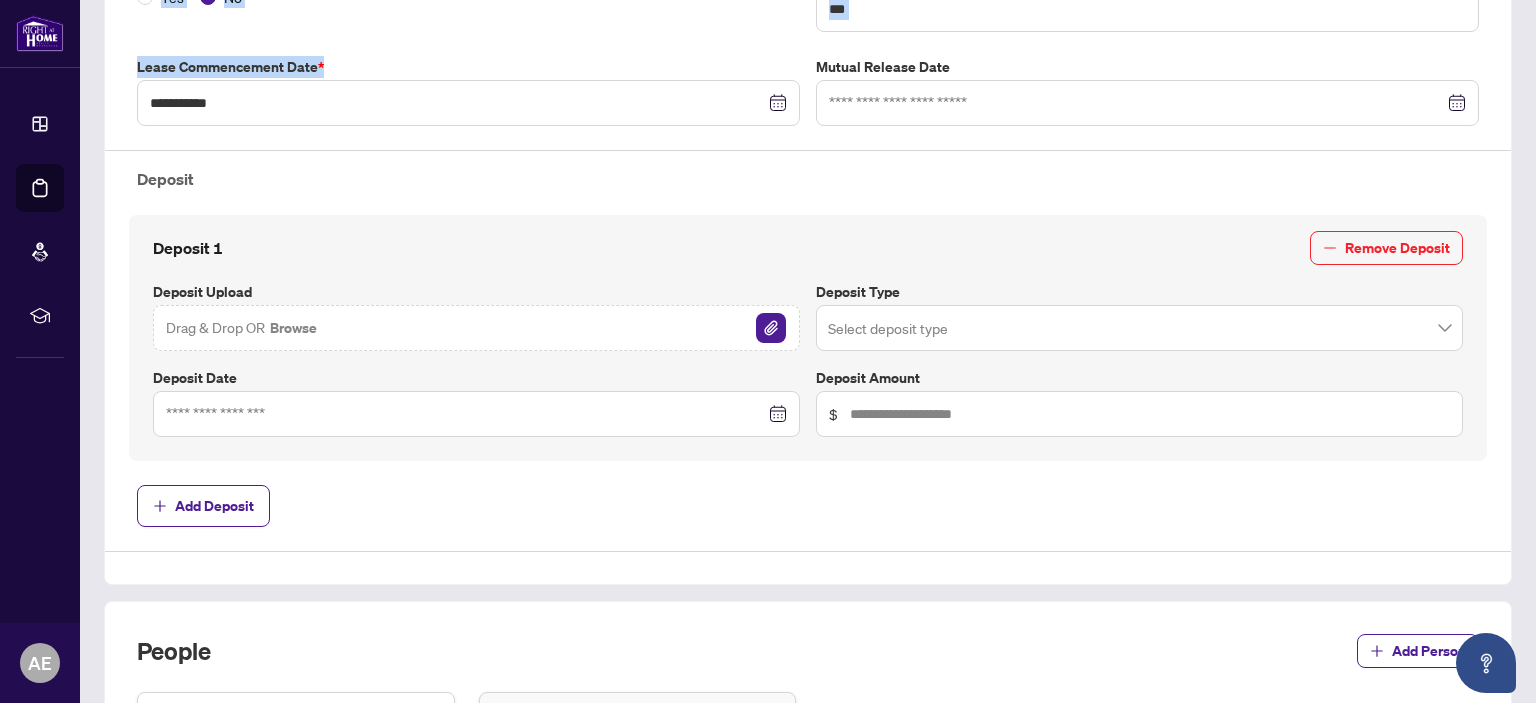 scroll, scrollTop: 592, scrollLeft: 0, axis: vertical 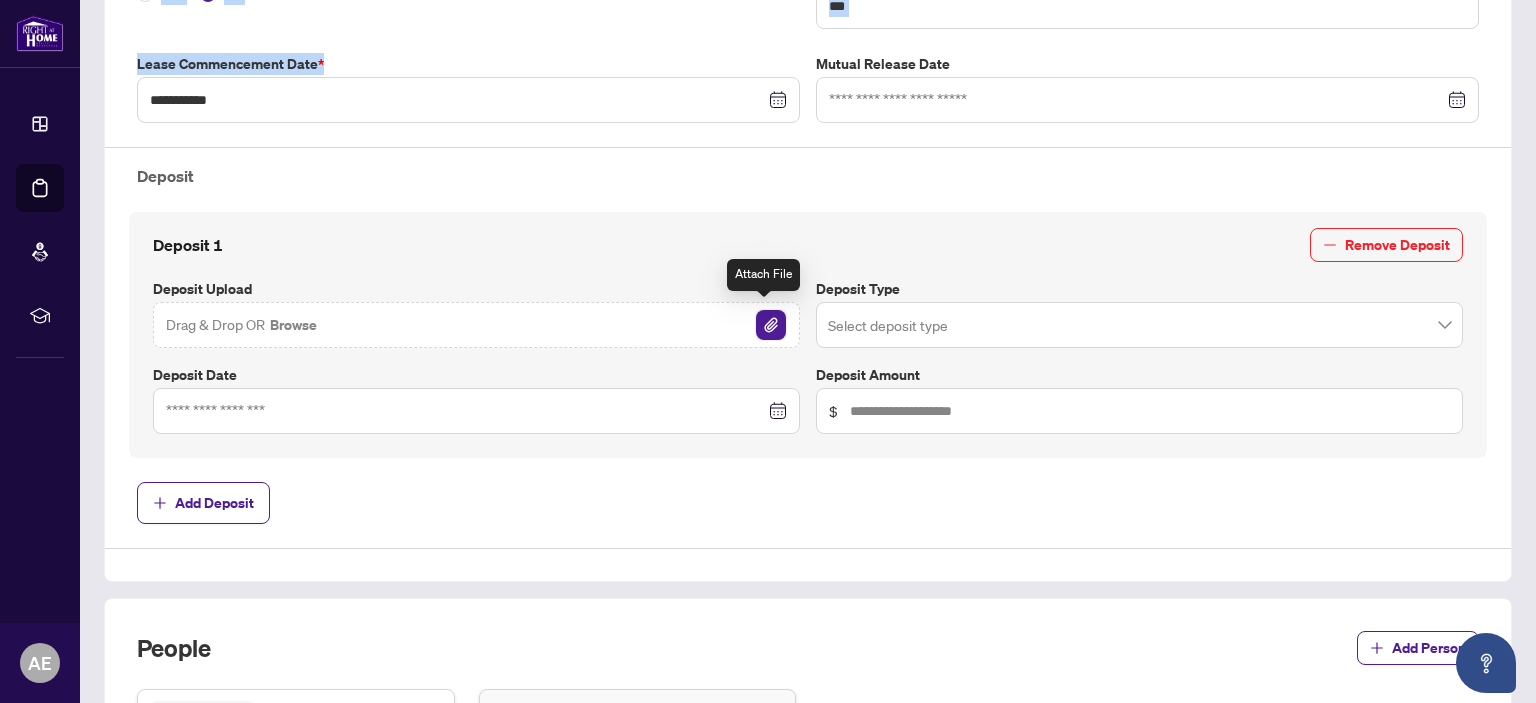 click at bounding box center (771, 325) 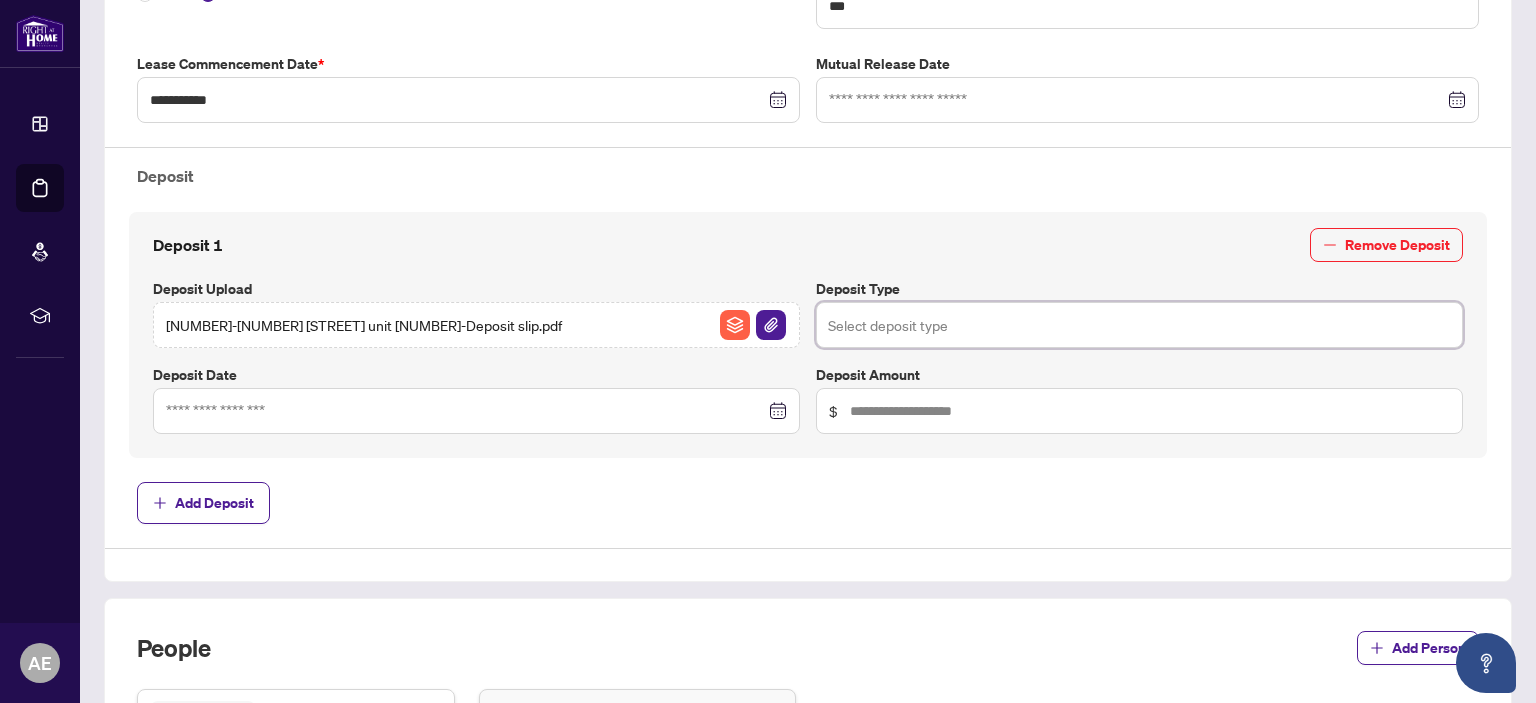 click at bounding box center (1139, 325) 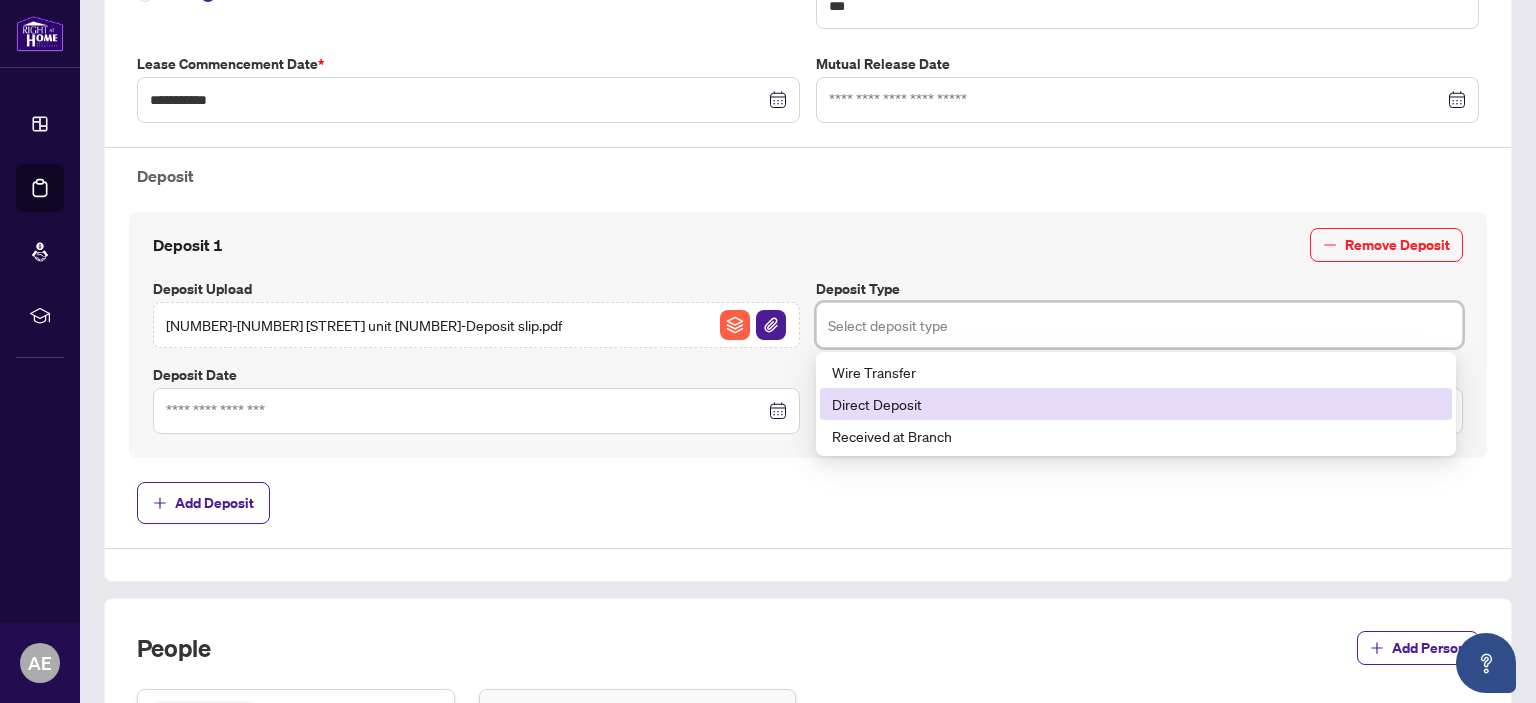 click on "Direct Deposit" at bounding box center [1136, 404] 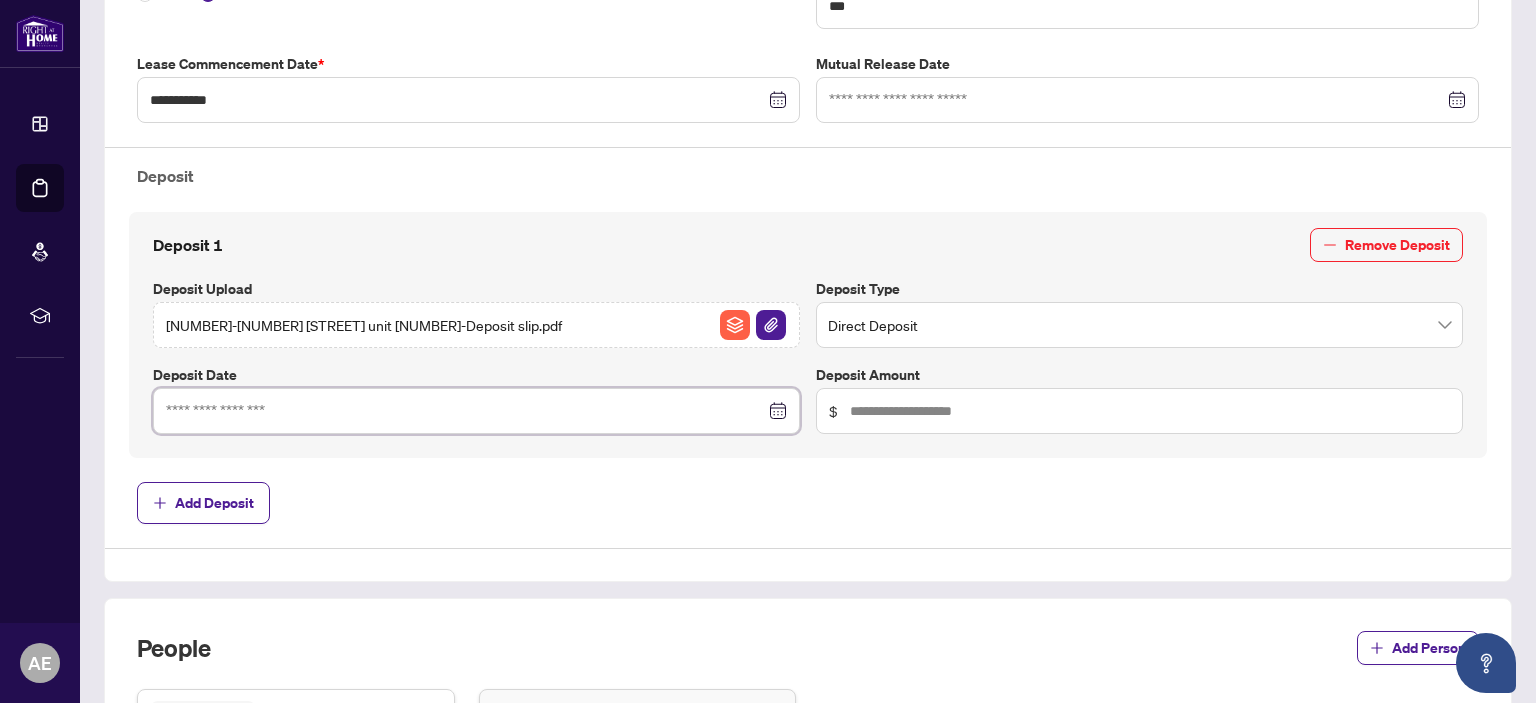 click at bounding box center (465, 411) 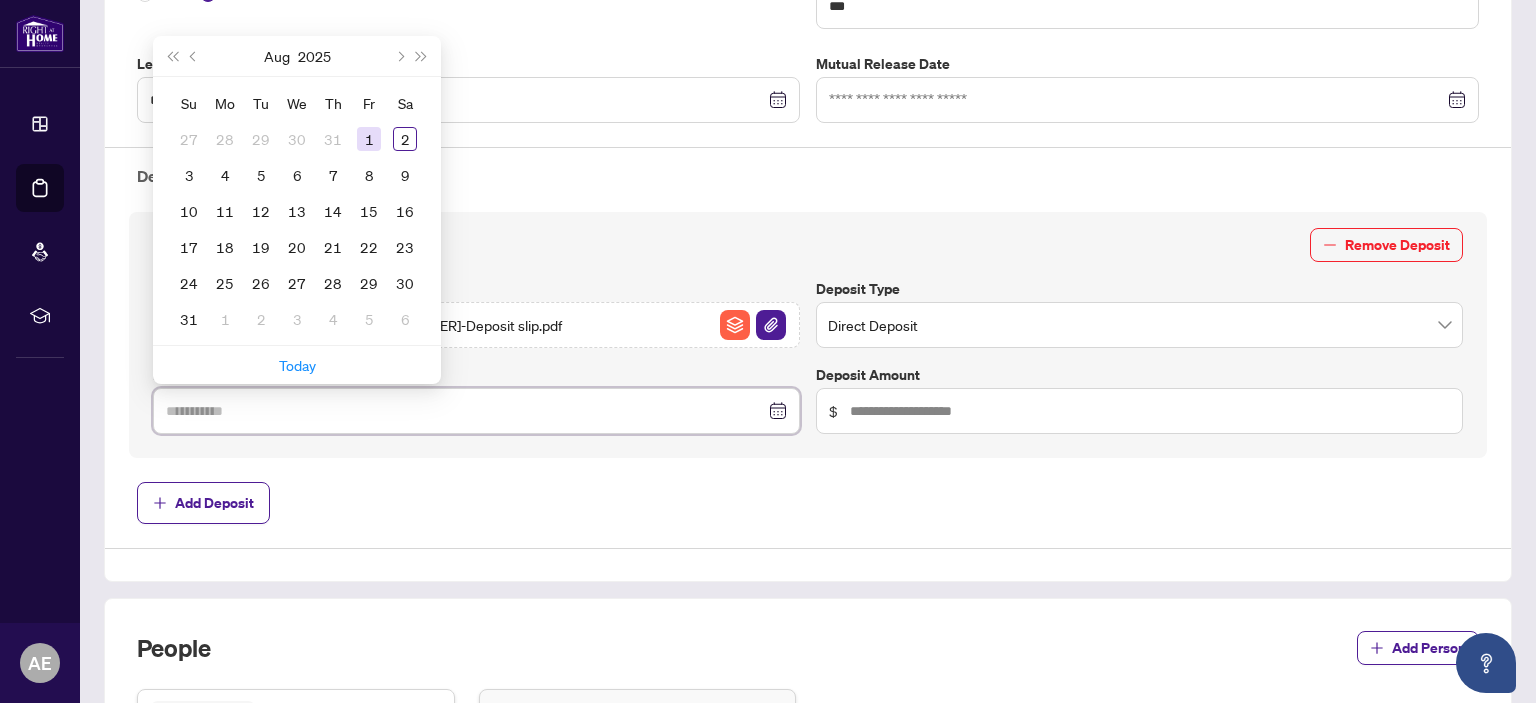 type on "**********" 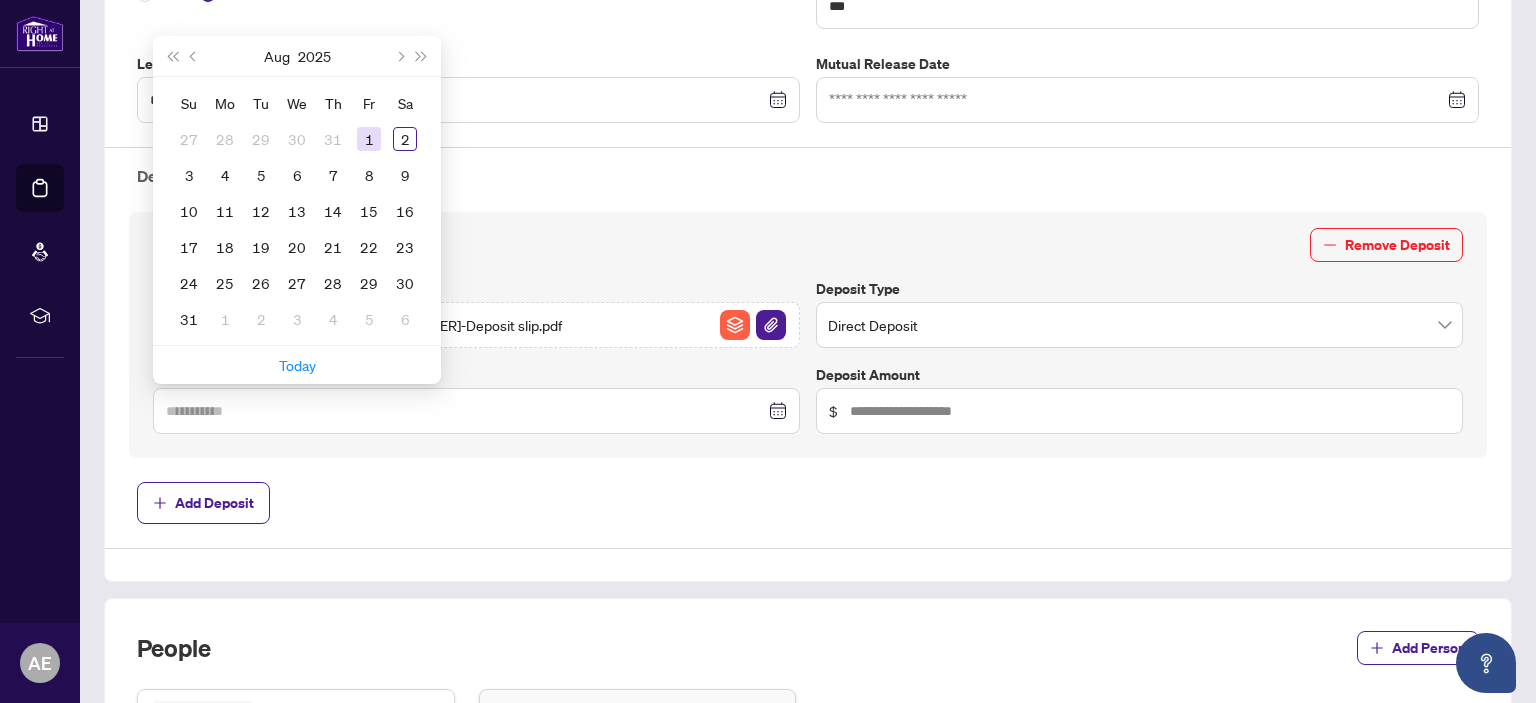 click on "1" at bounding box center (369, 139) 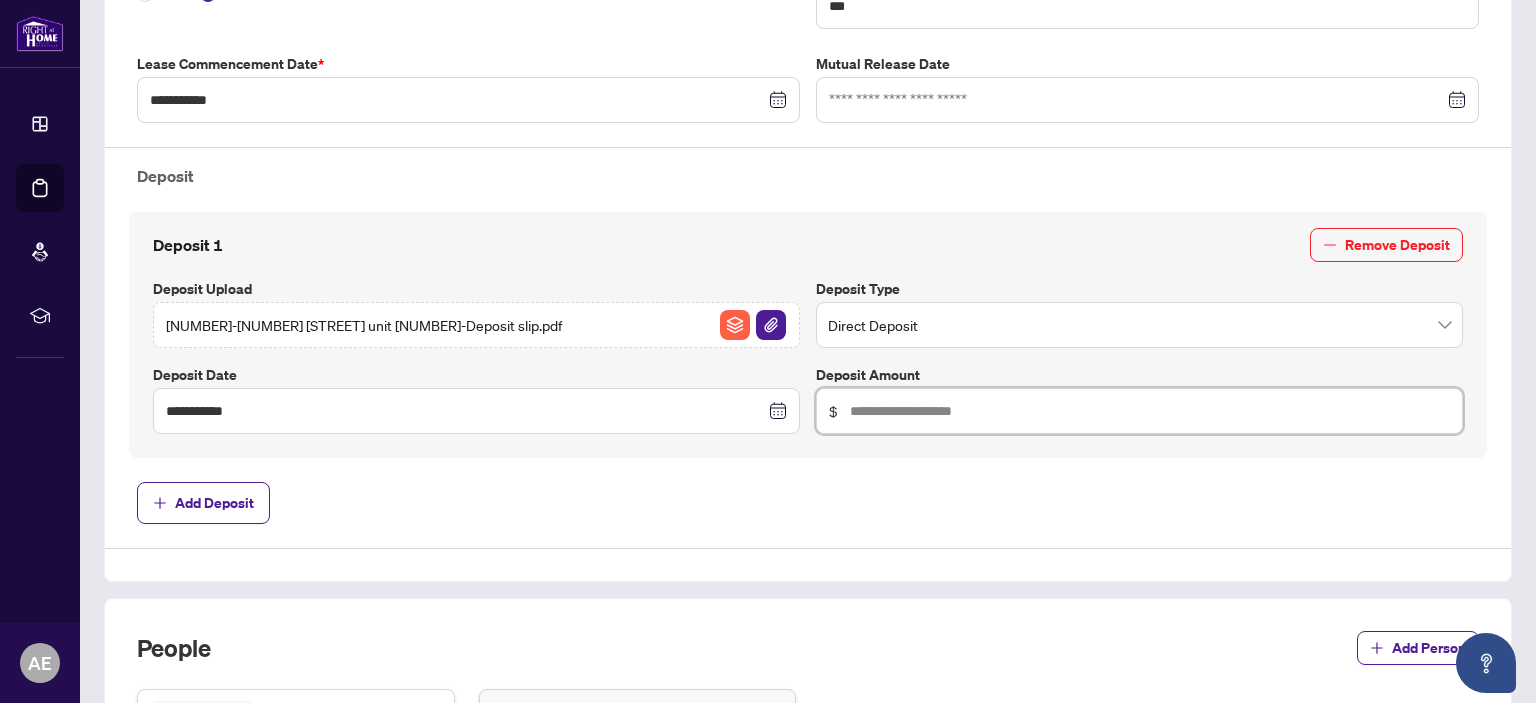 click at bounding box center [1150, 411] 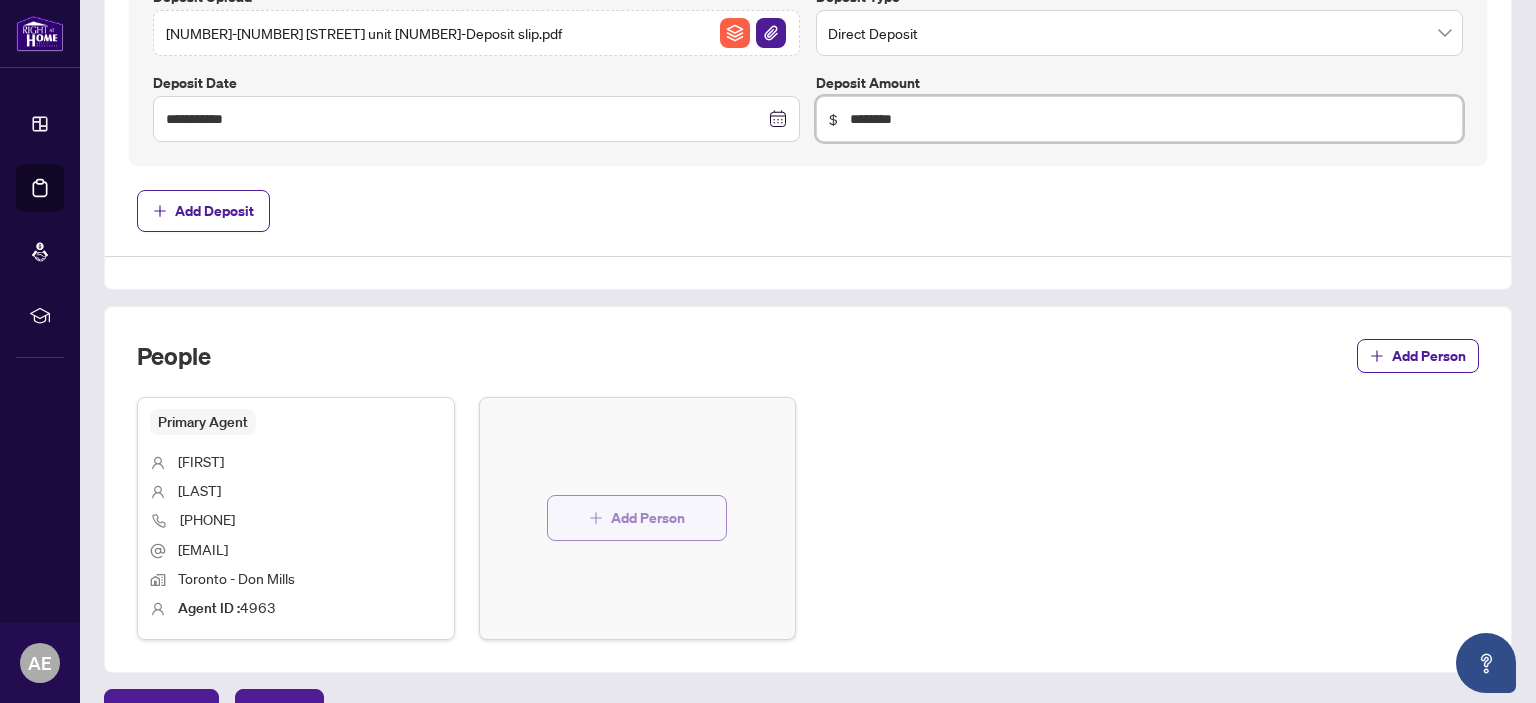 scroll, scrollTop: 897, scrollLeft: 0, axis: vertical 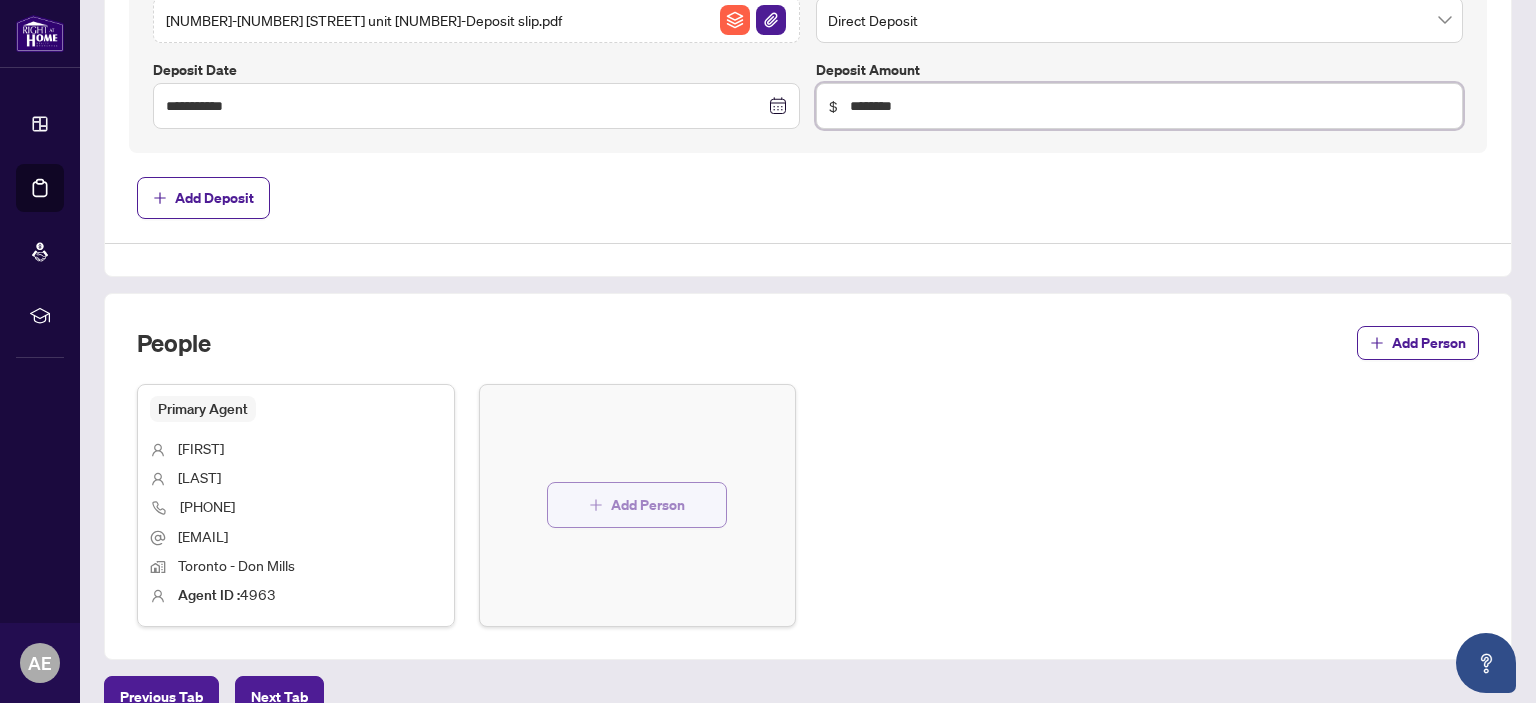 type on "********" 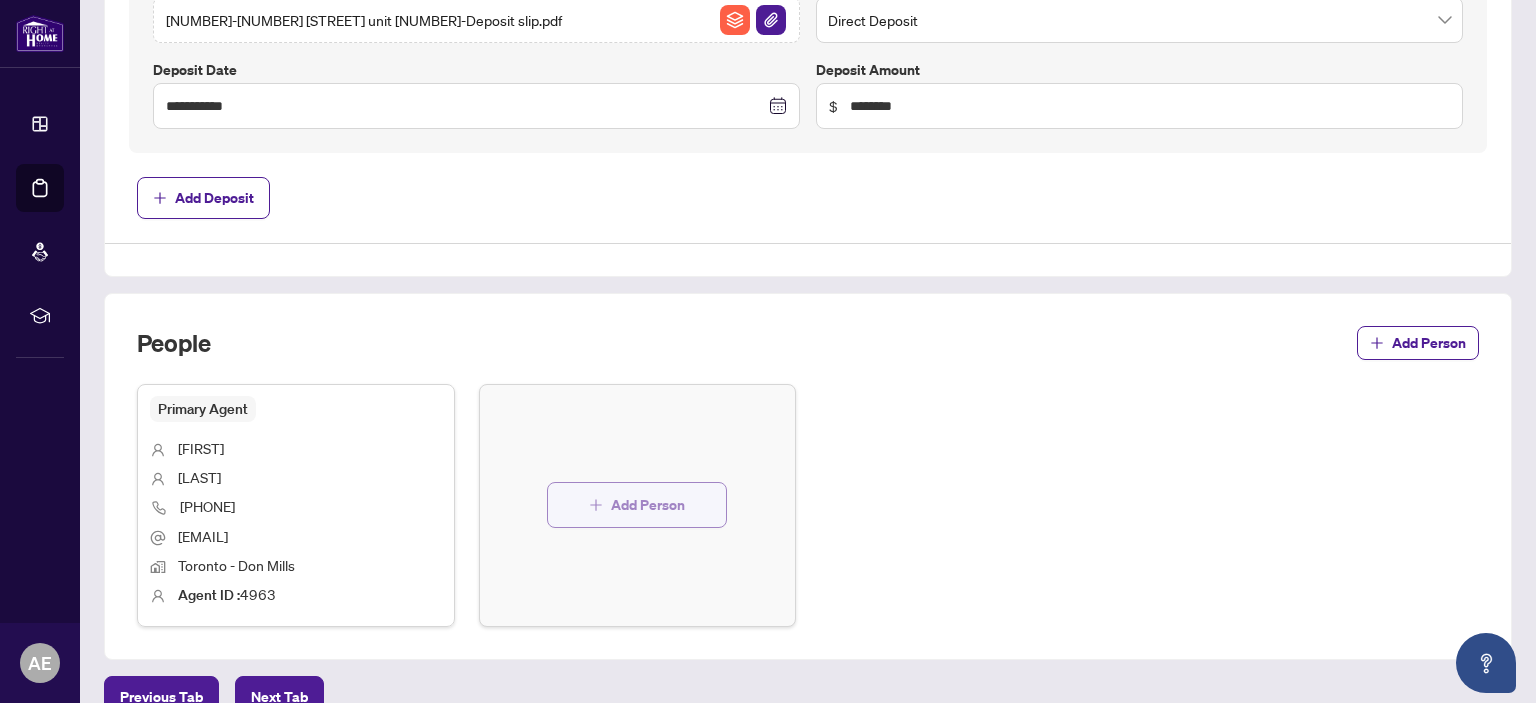 click on "Add Person" at bounding box center [648, 505] 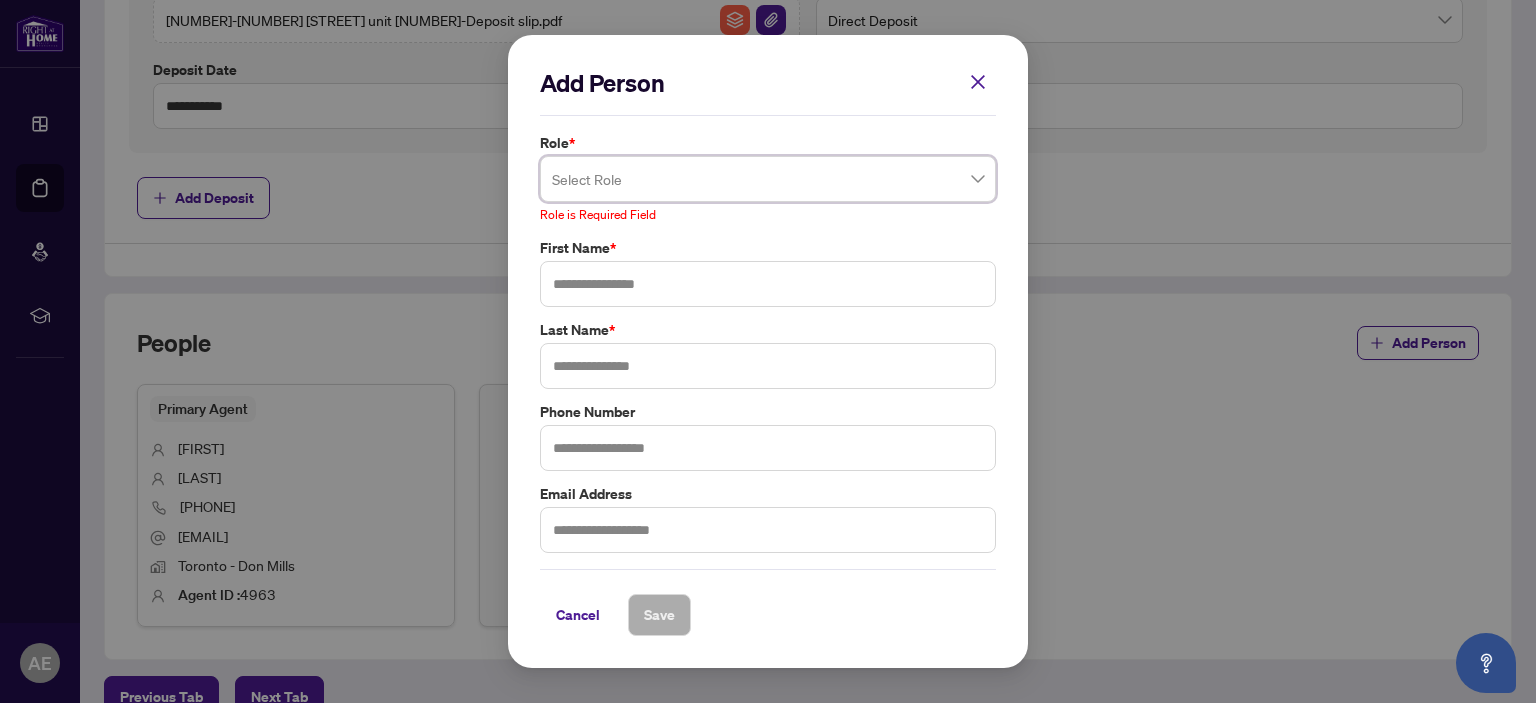 click on "Add Person Role * Select Role Role is Required Field First Name * Last Name * Phone Number Email Address Cancel Save Cancel OK" at bounding box center (768, 351) 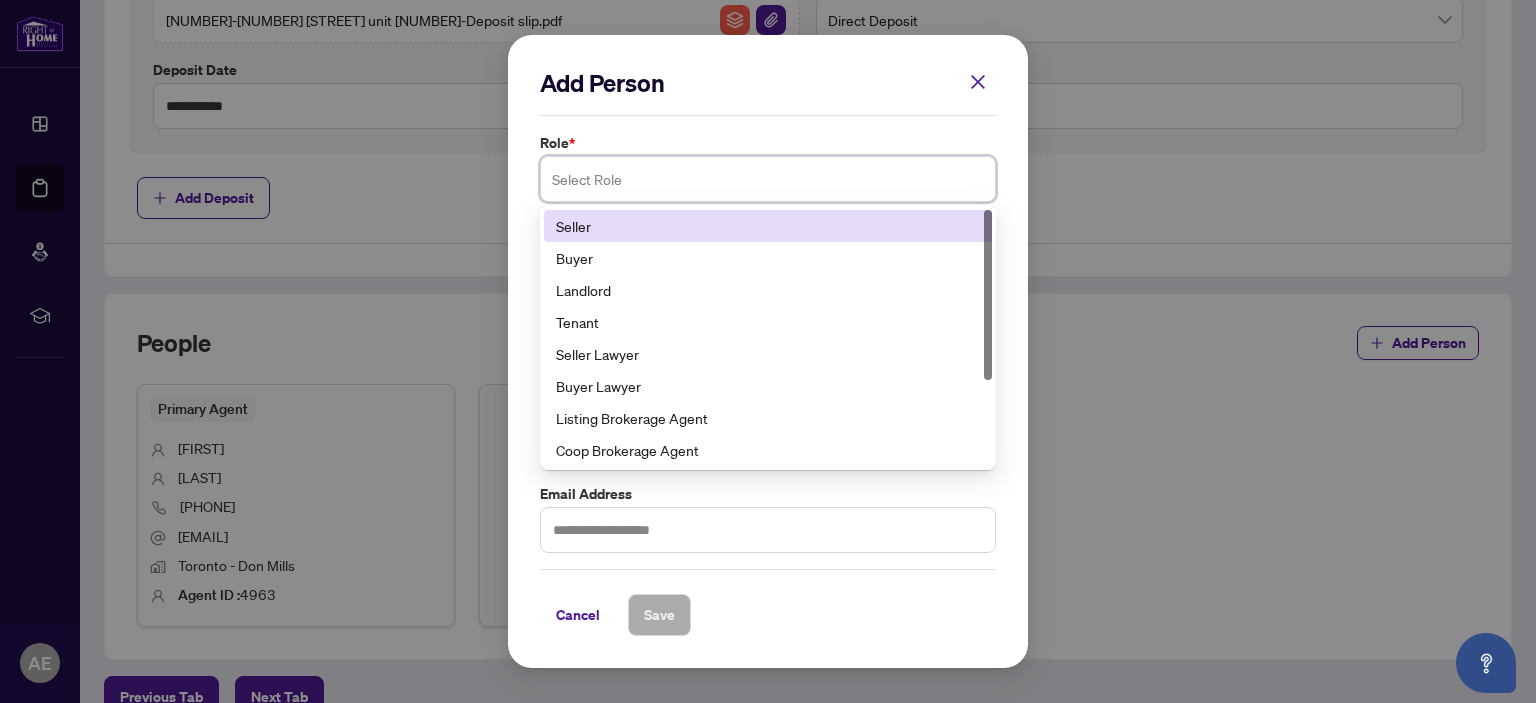 click at bounding box center [768, 179] 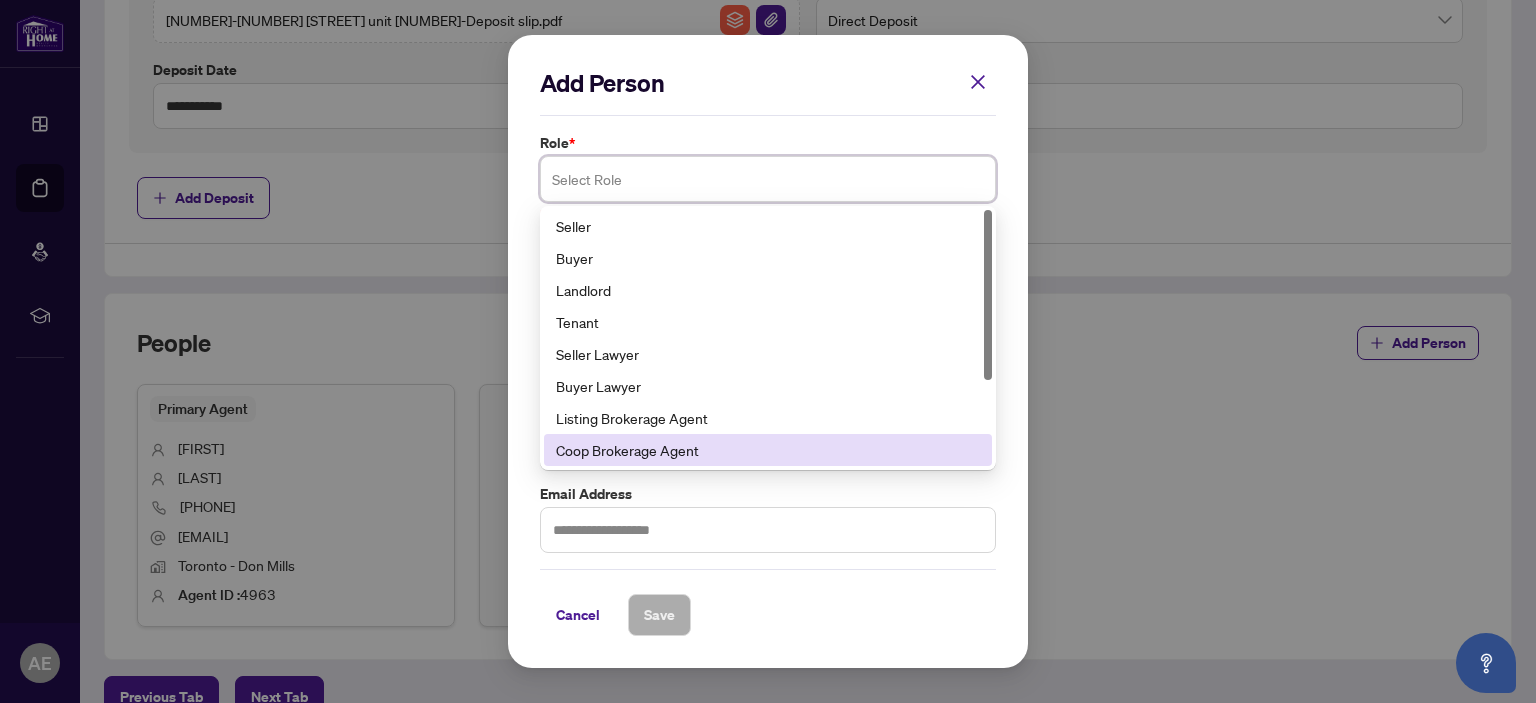 click on "Coop Brokerage Agent" at bounding box center [768, 450] 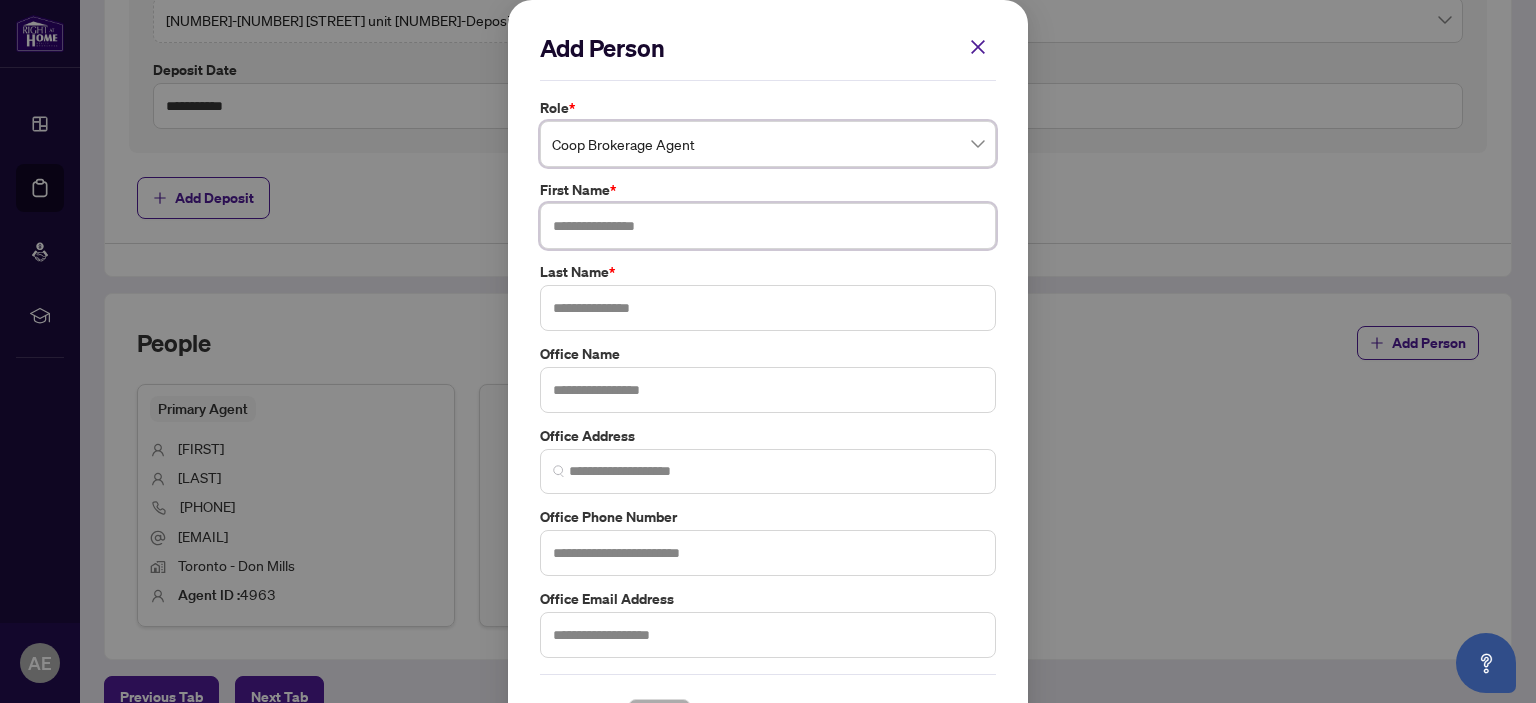 click at bounding box center [768, 226] 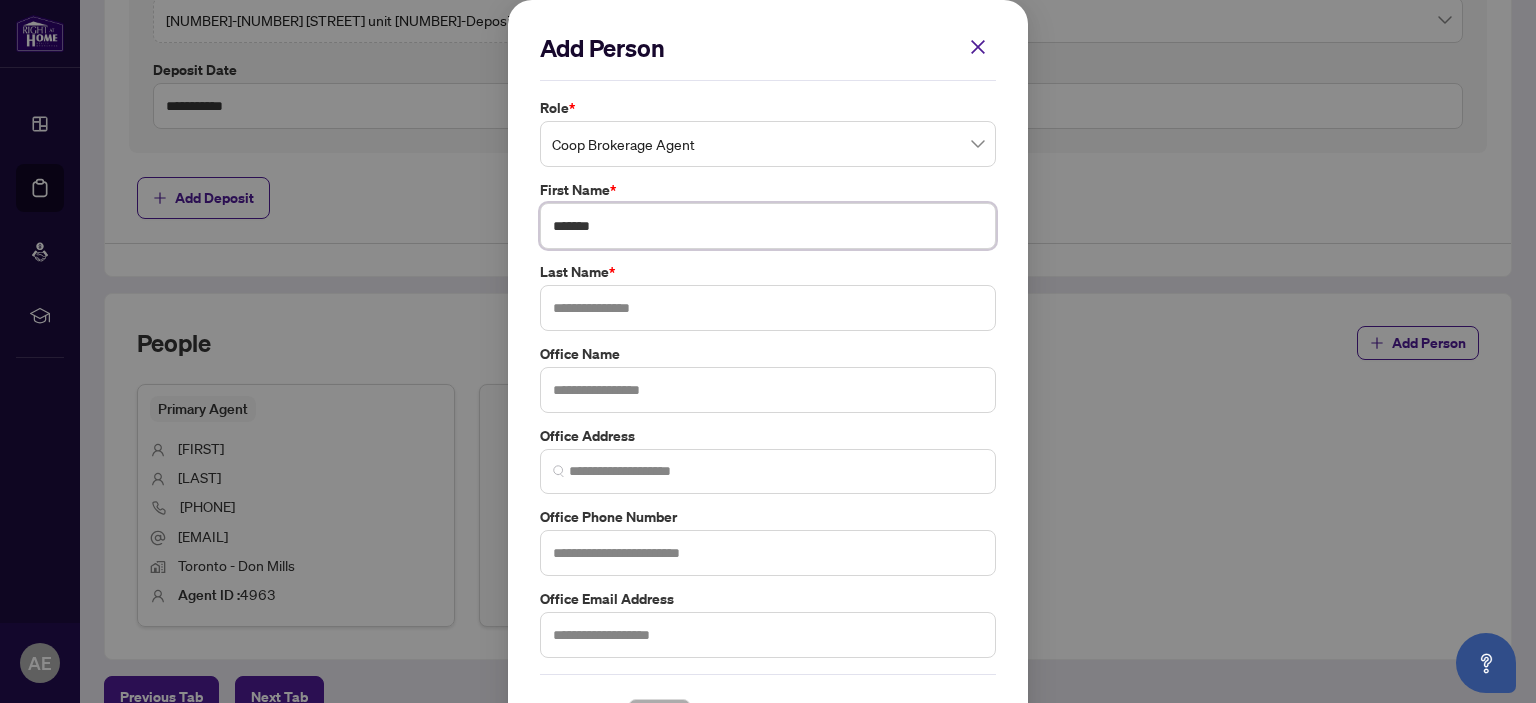 type on "*******" 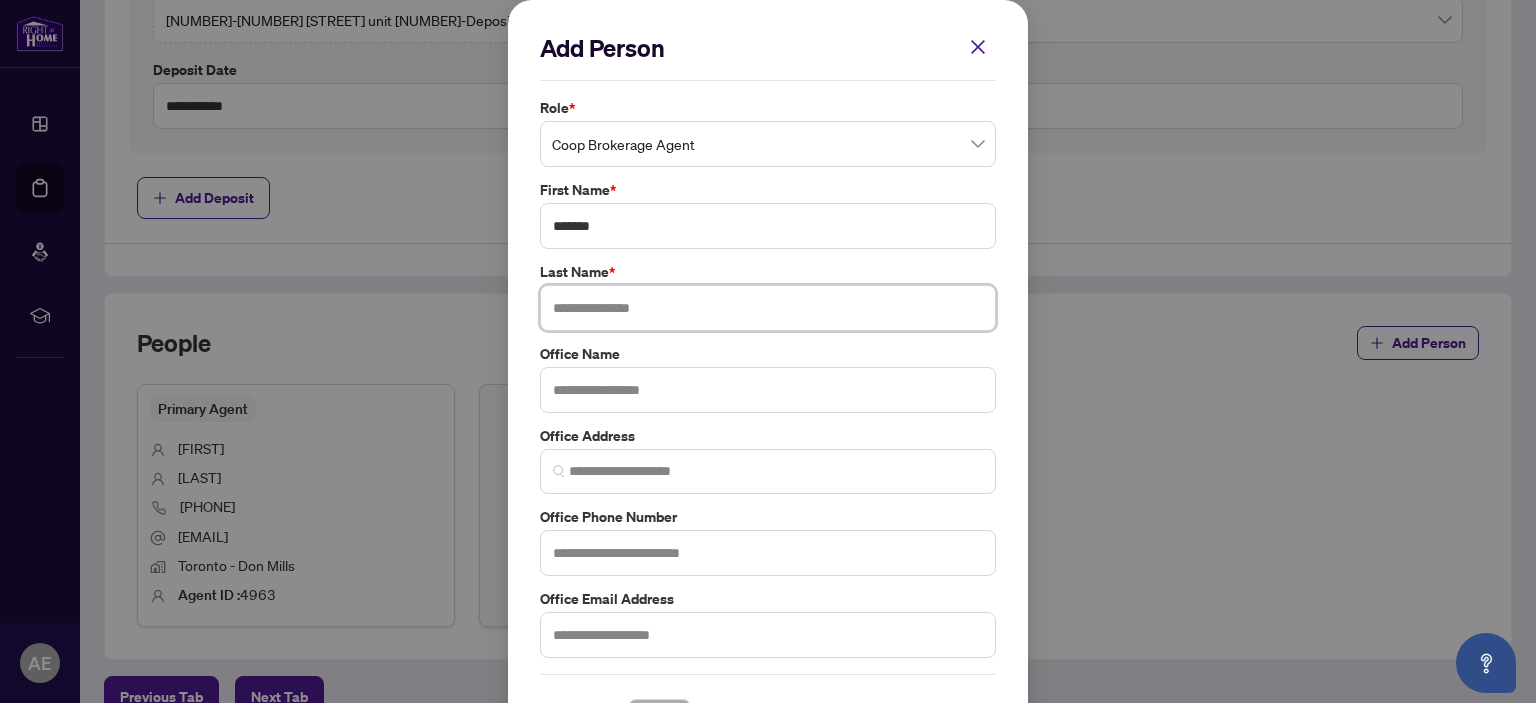 click at bounding box center [768, 308] 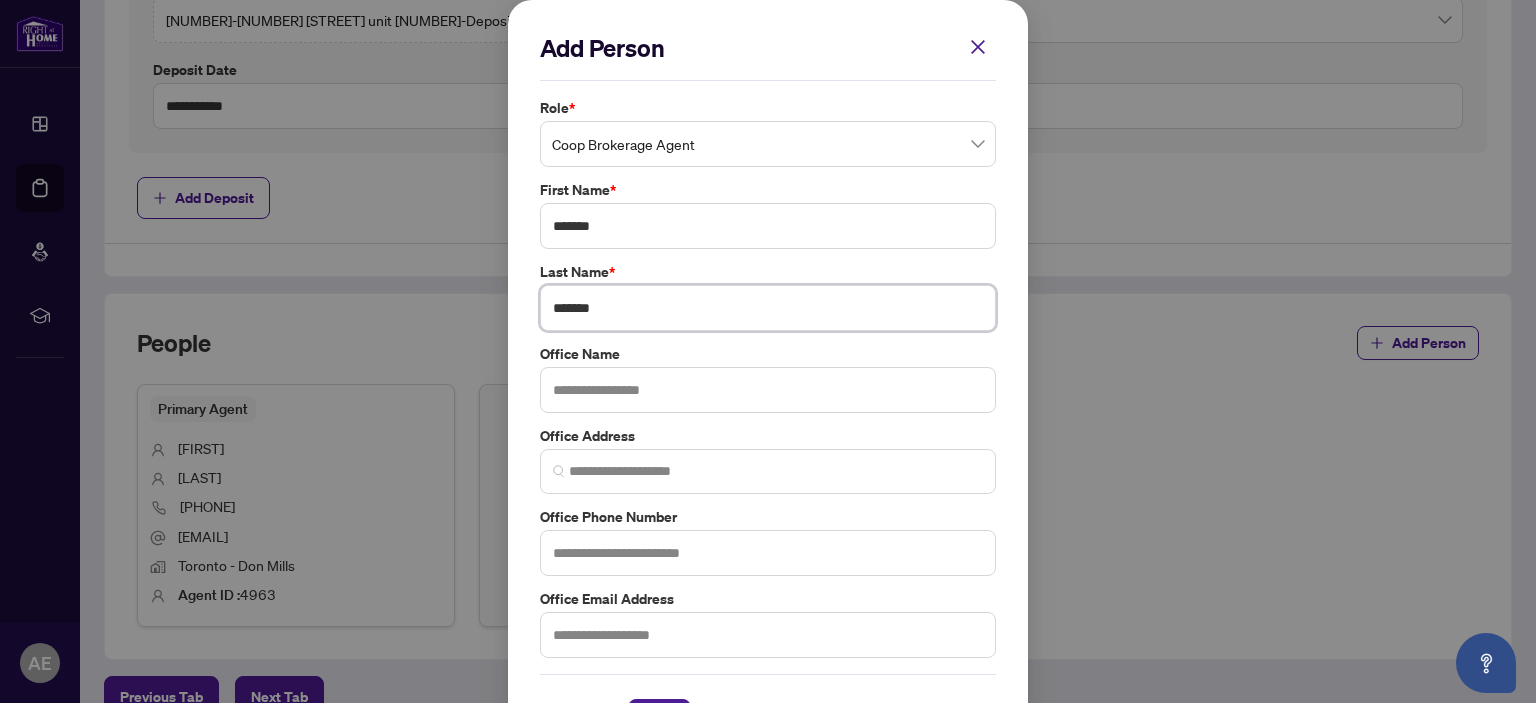 type on "*******" 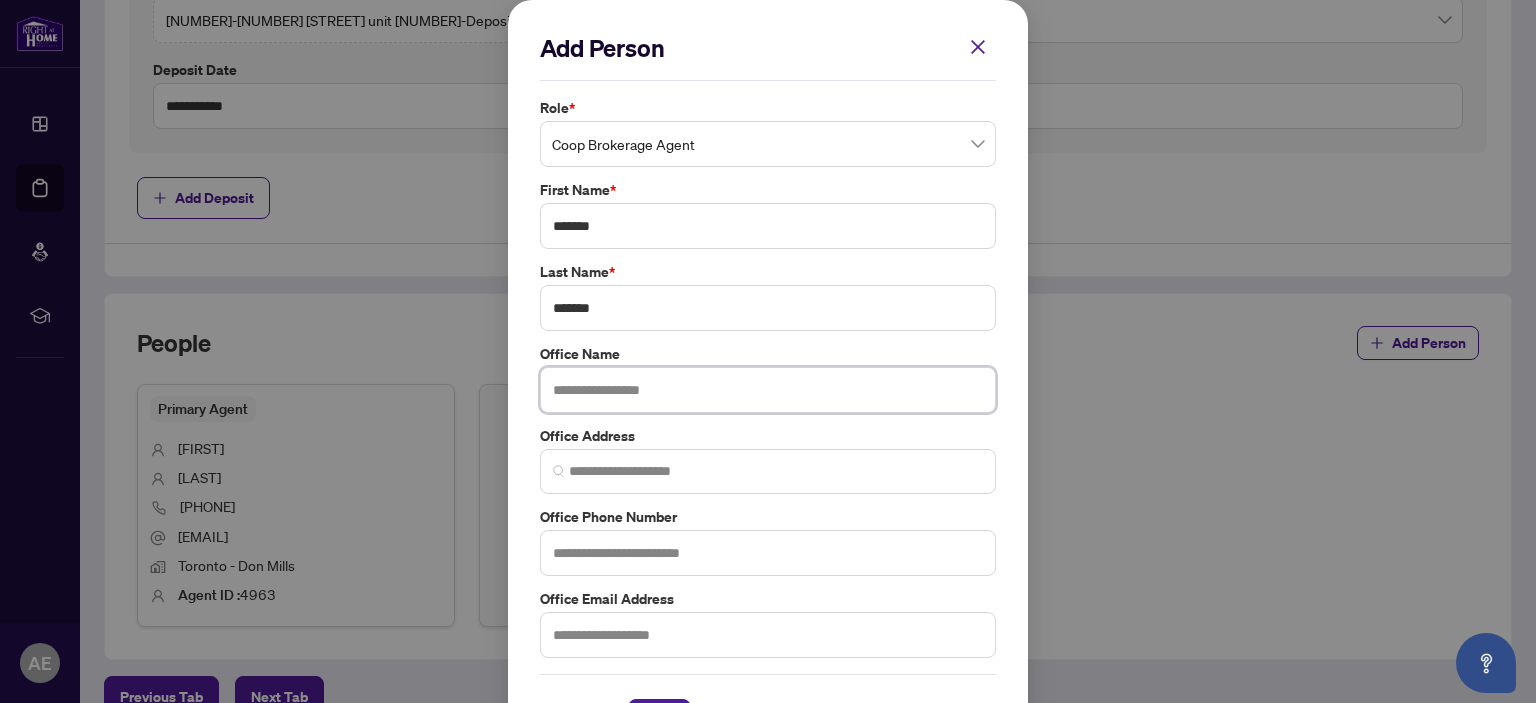 click at bounding box center (768, 390) 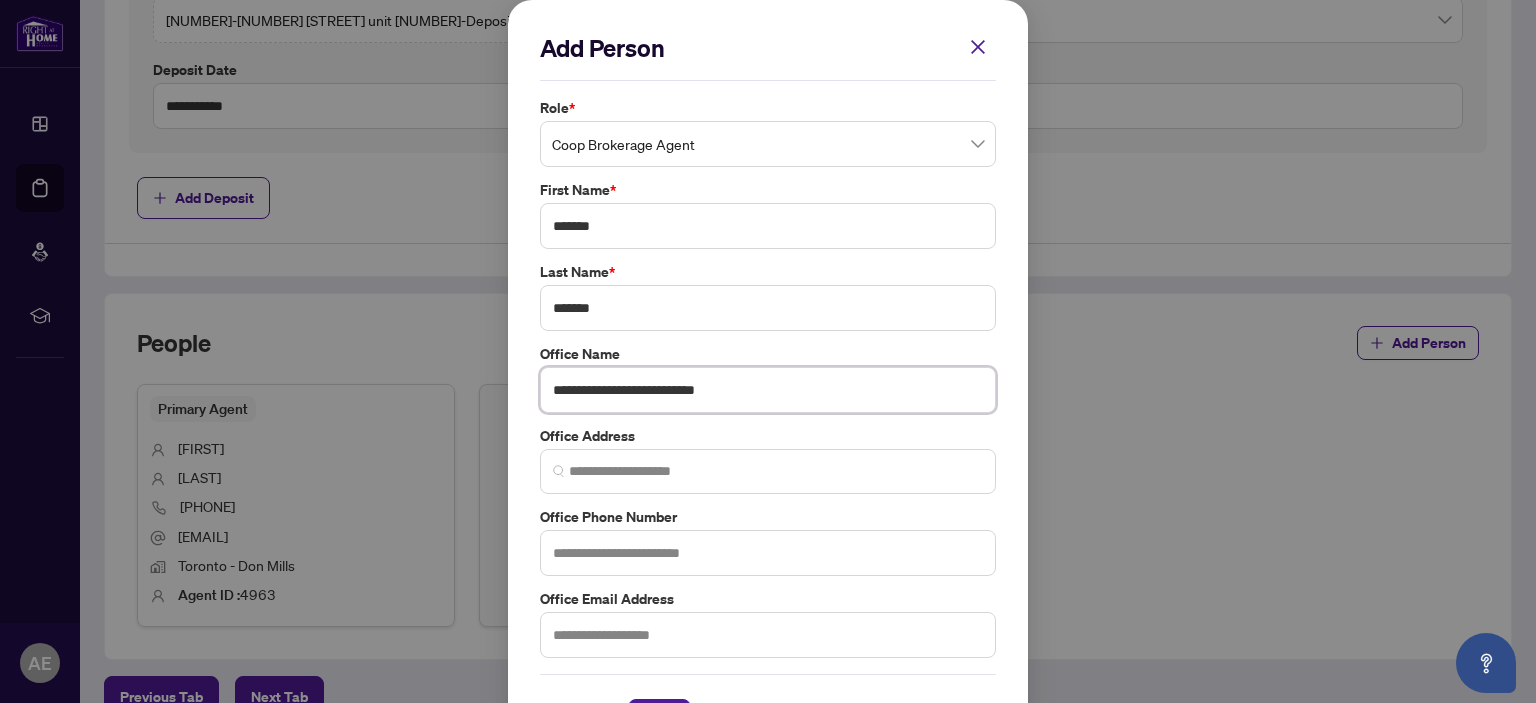 type on "**********" 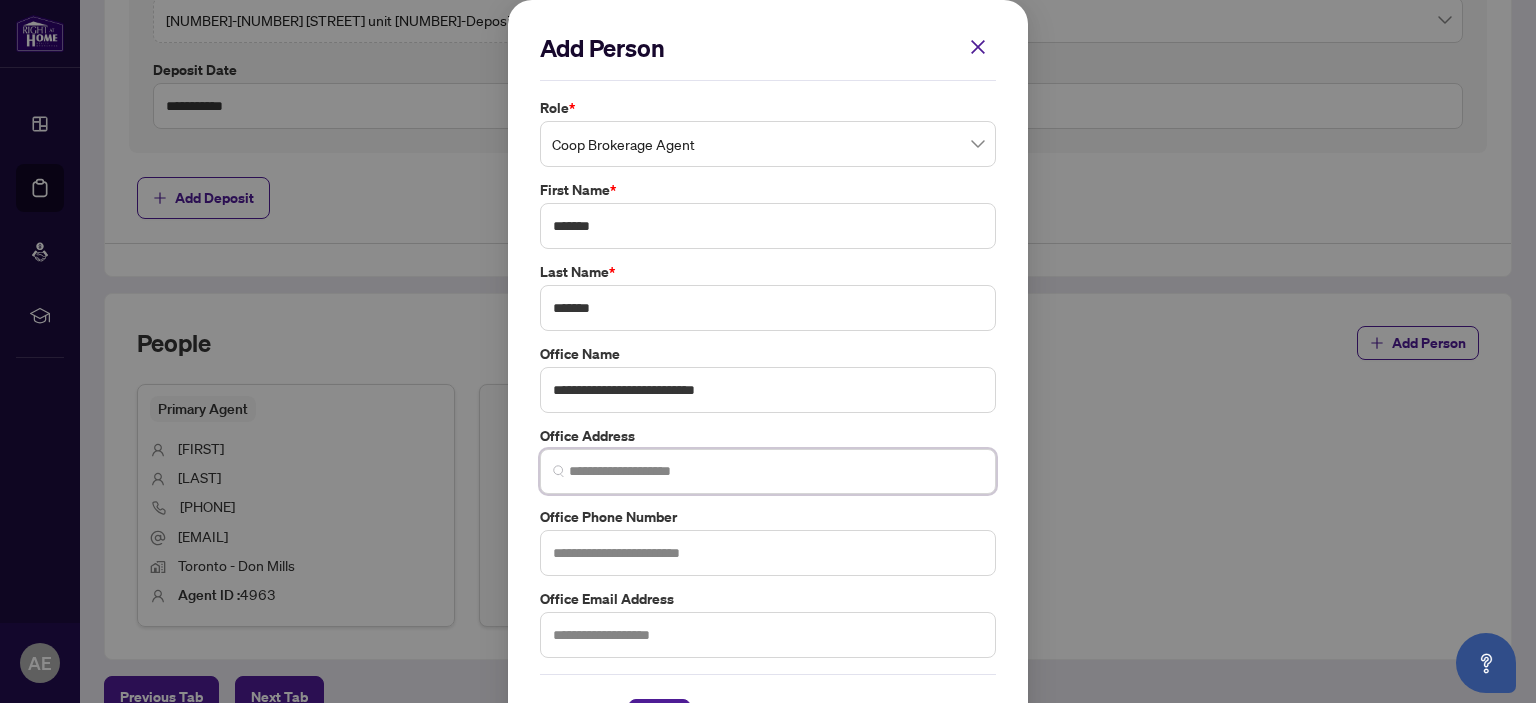 click at bounding box center [776, 471] 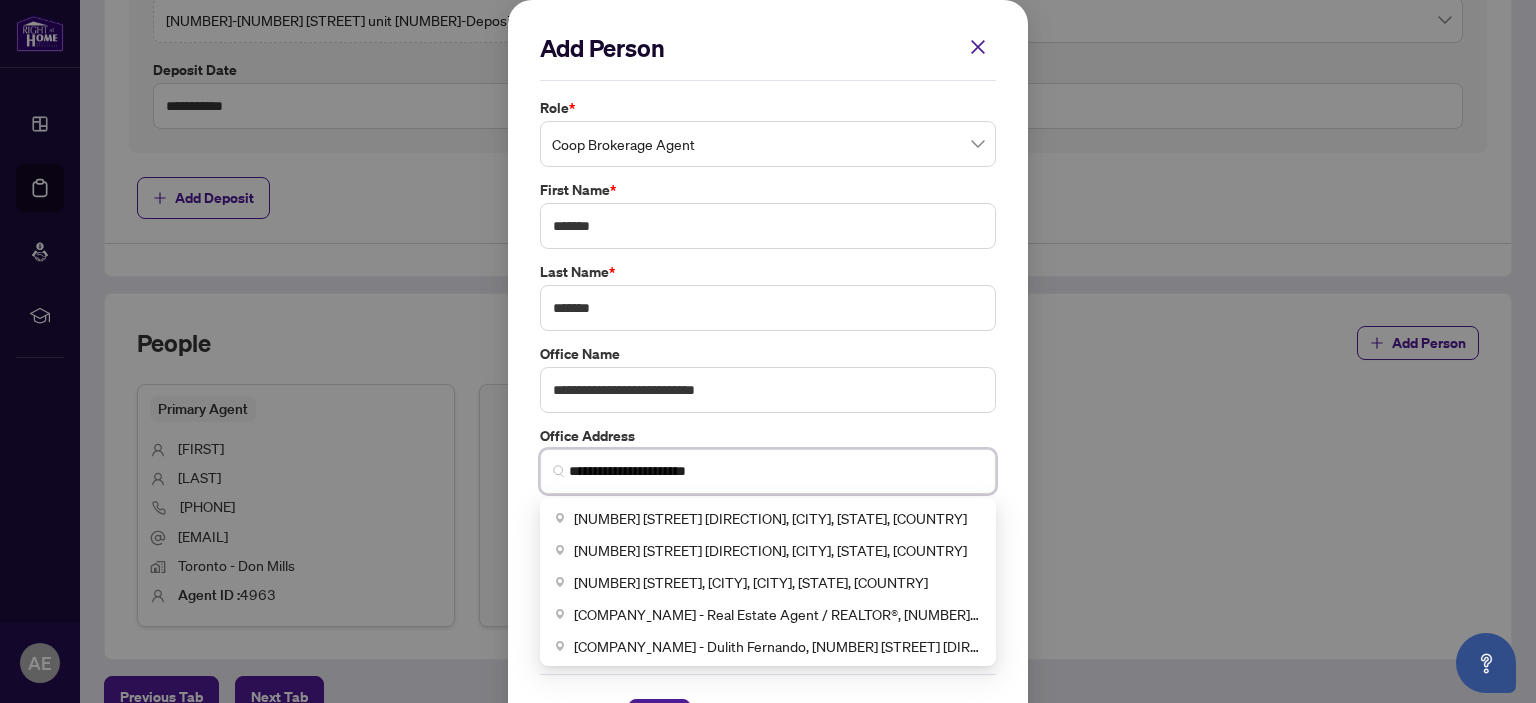 click on "**********" at bounding box center (776, 471) 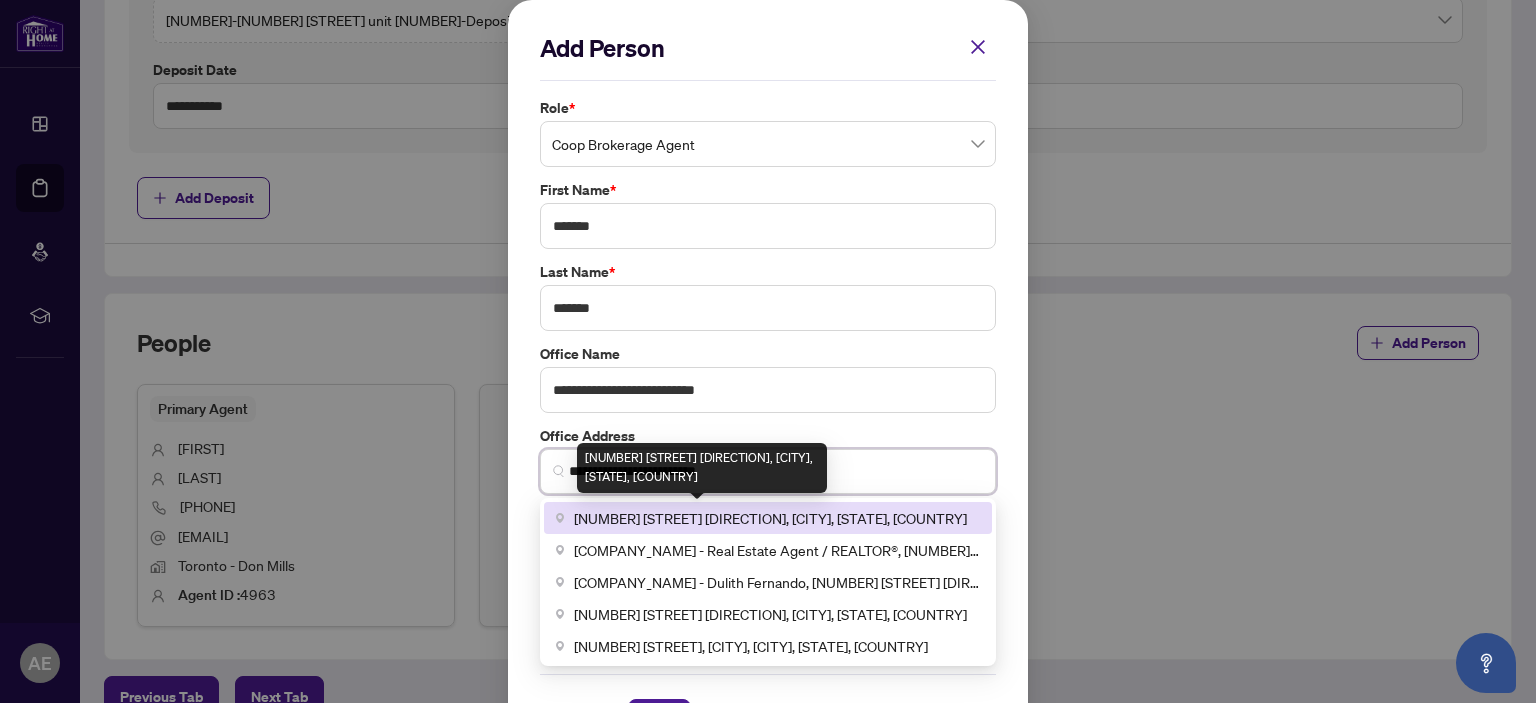 click on "340 King Street East, Toronto, ON, Canada" at bounding box center (770, 518) 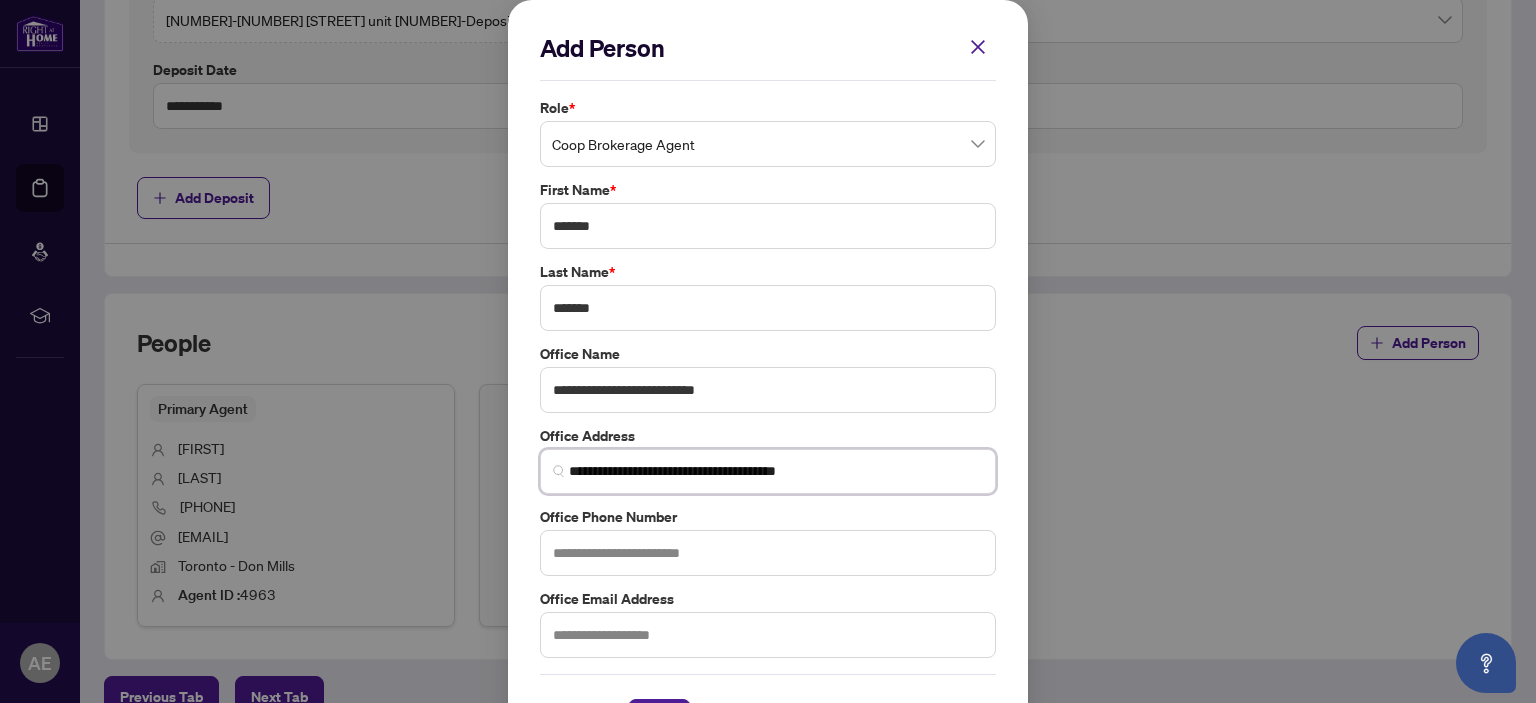 type on "**********" 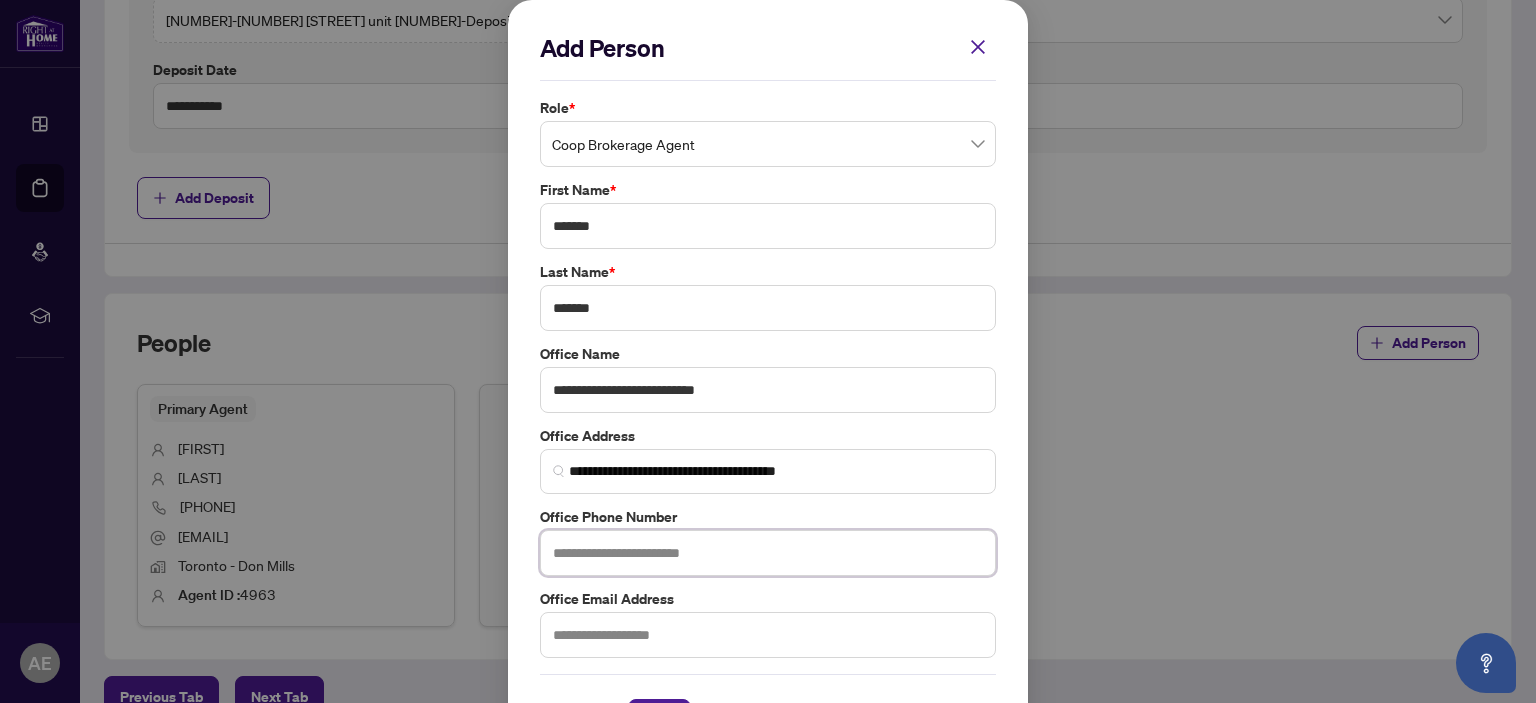 click at bounding box center [768, 553] 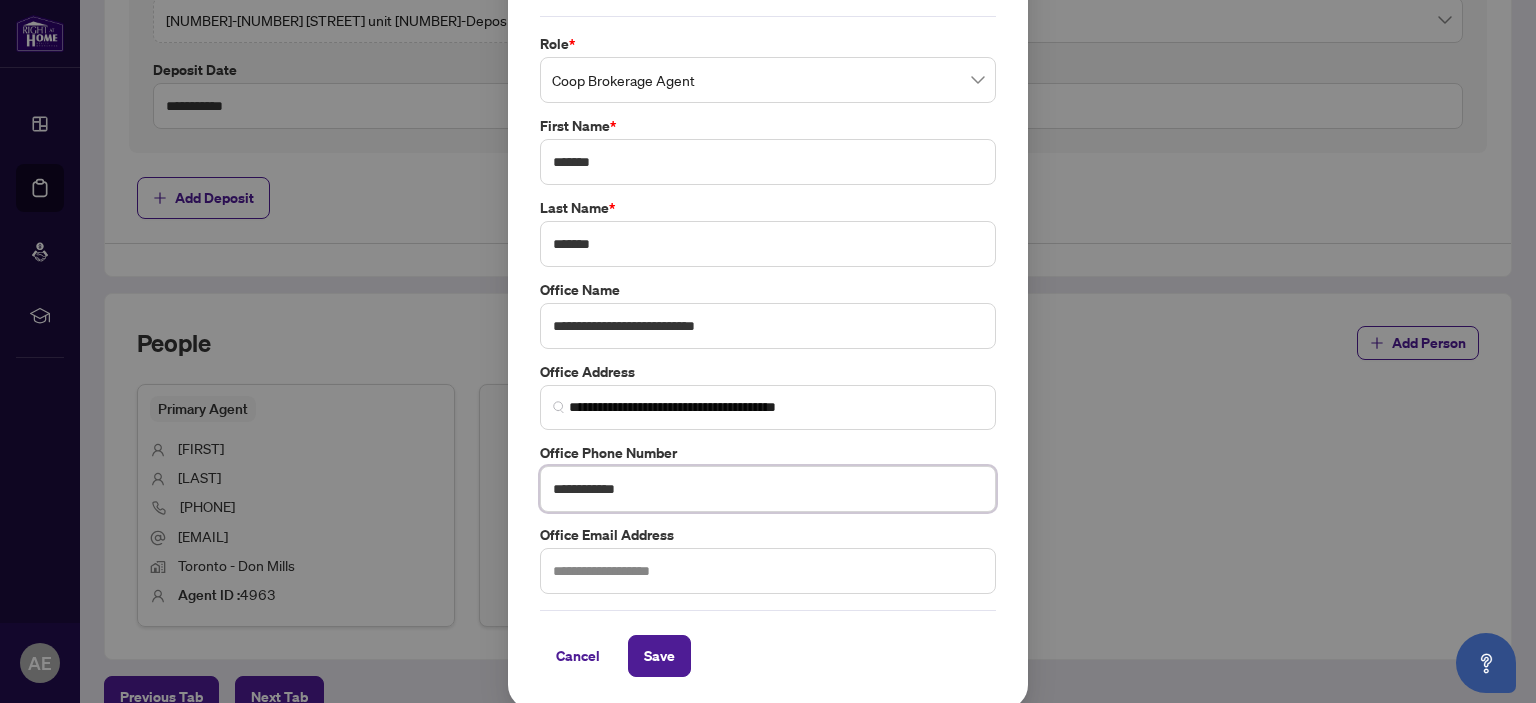 scroll, scrollTop: 66, scrollLeft: 0, axis: vertical 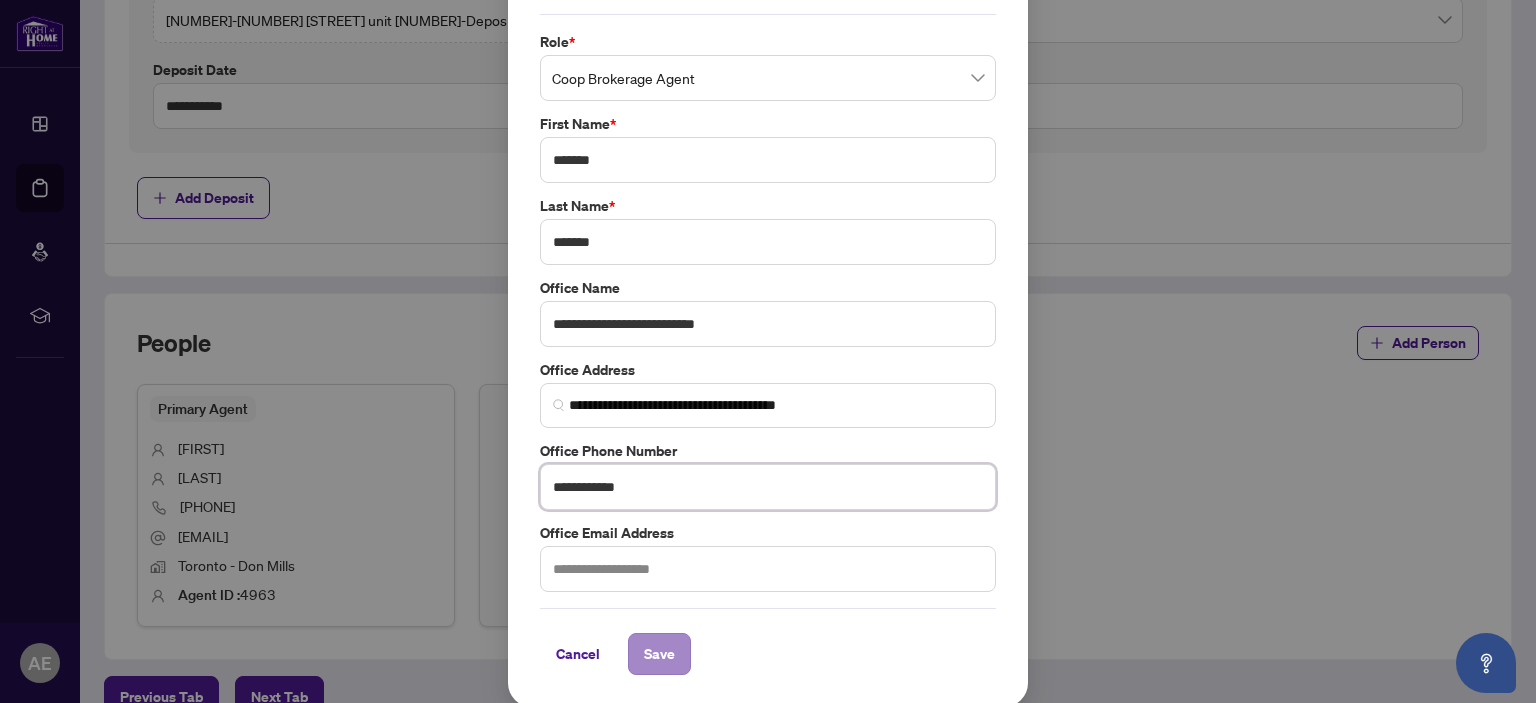 type on "**********" 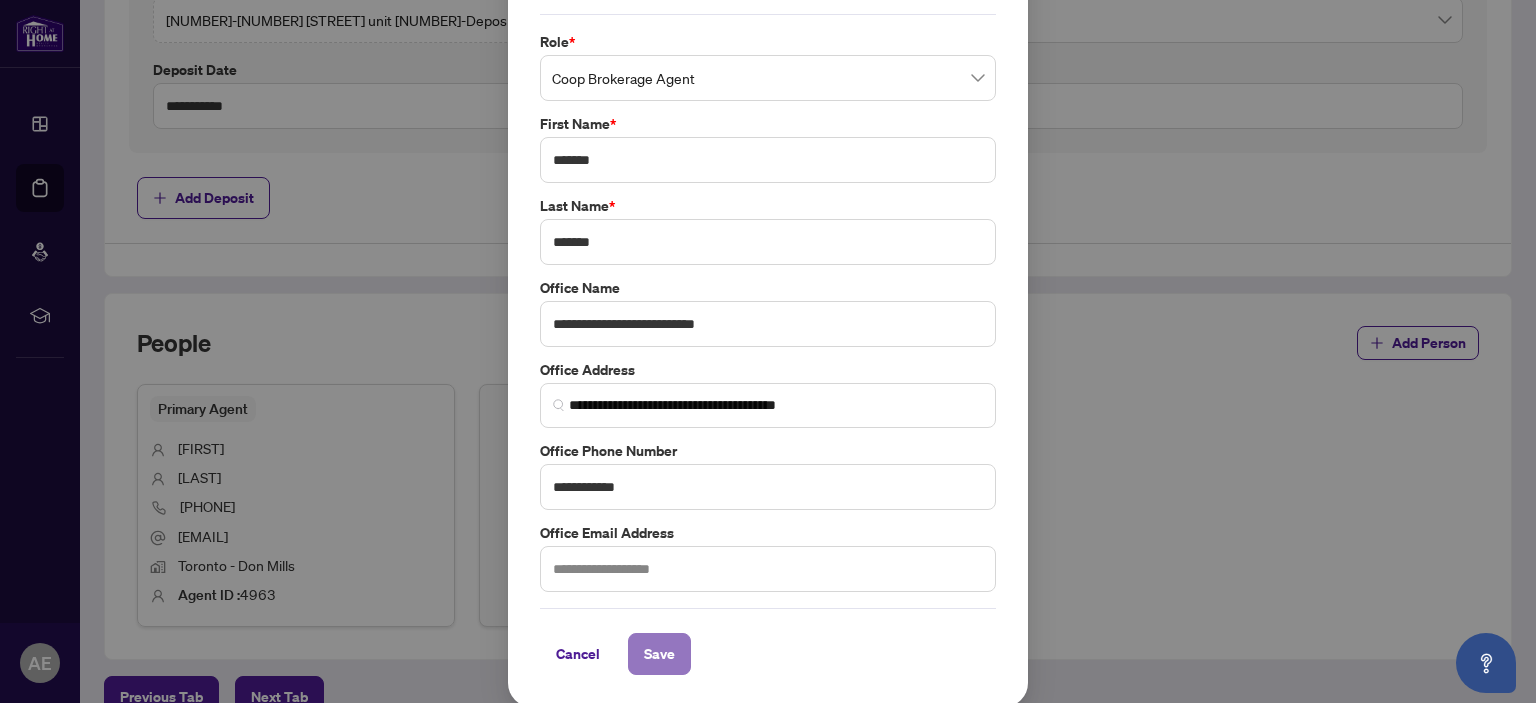 click on "Save" at bounding box center [659, 654] 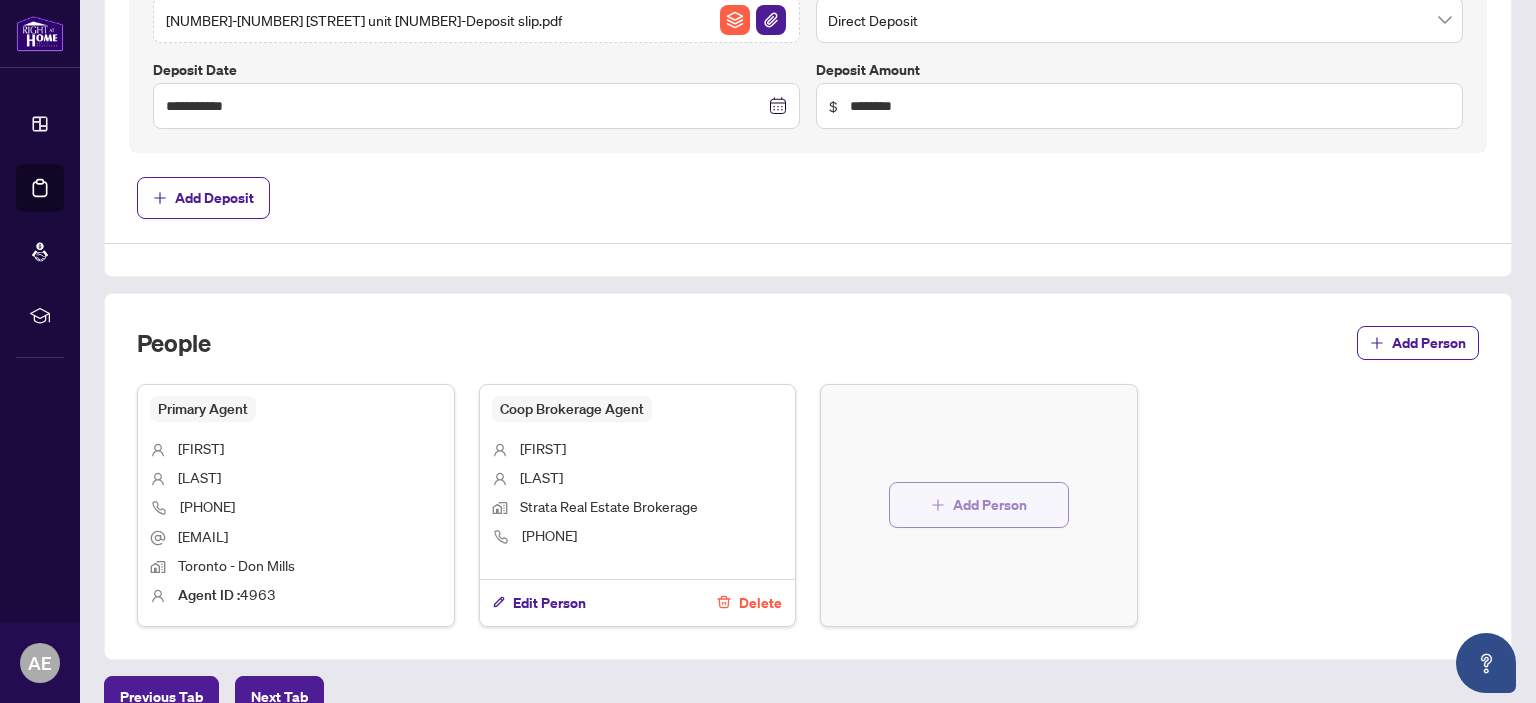 click on "Add Person" at bounding box center (990, 505) 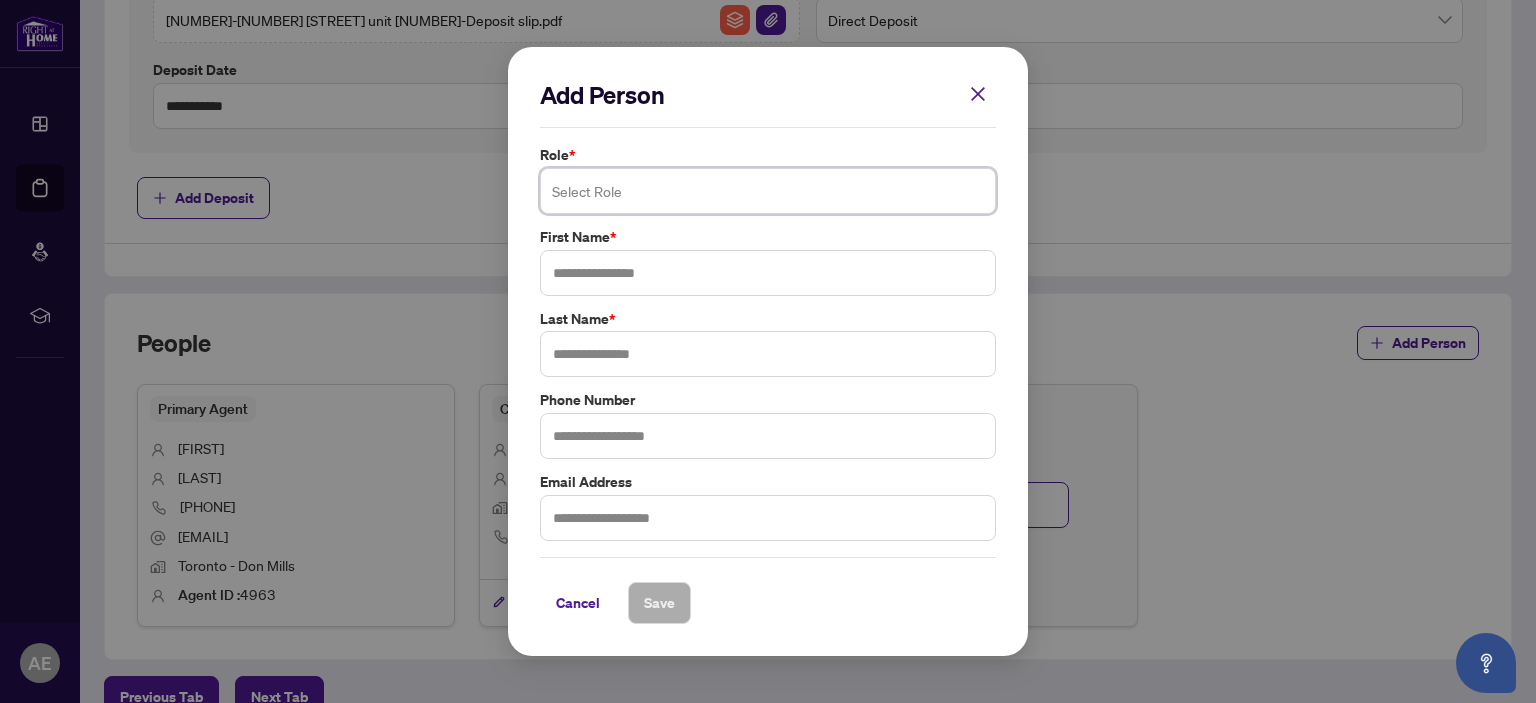 click at bounding box center [768, 191] 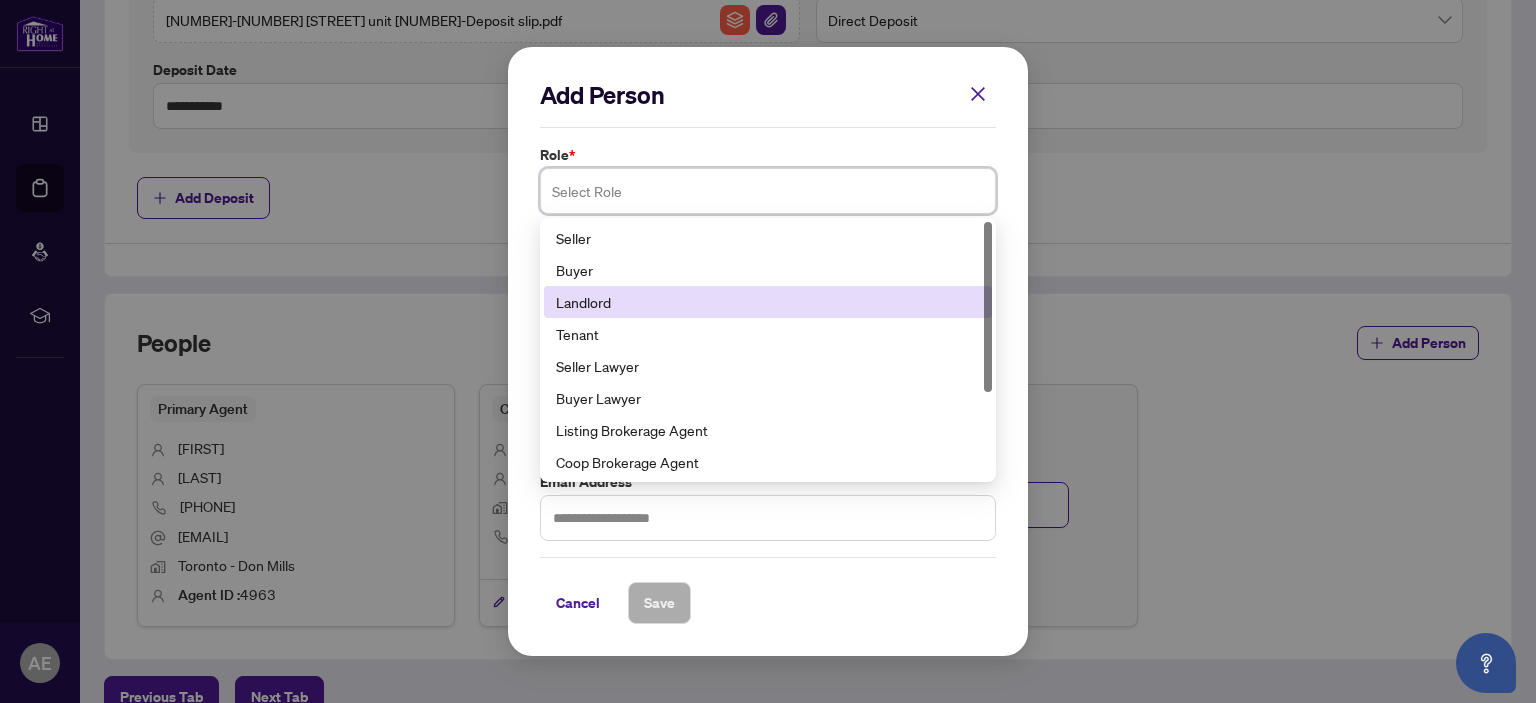 click on "Landlord" at bounding box center (768, 302) 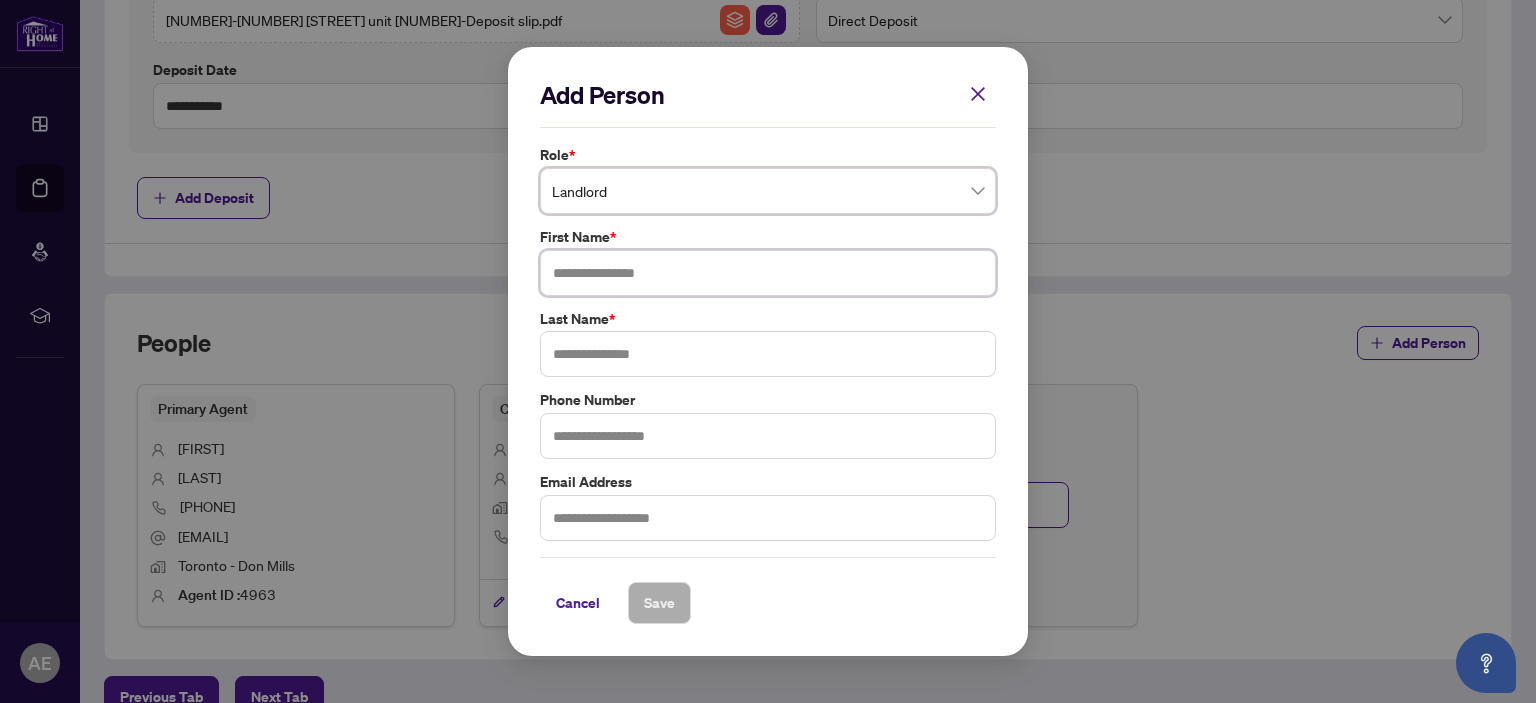 click at bounding box center (768, 273) 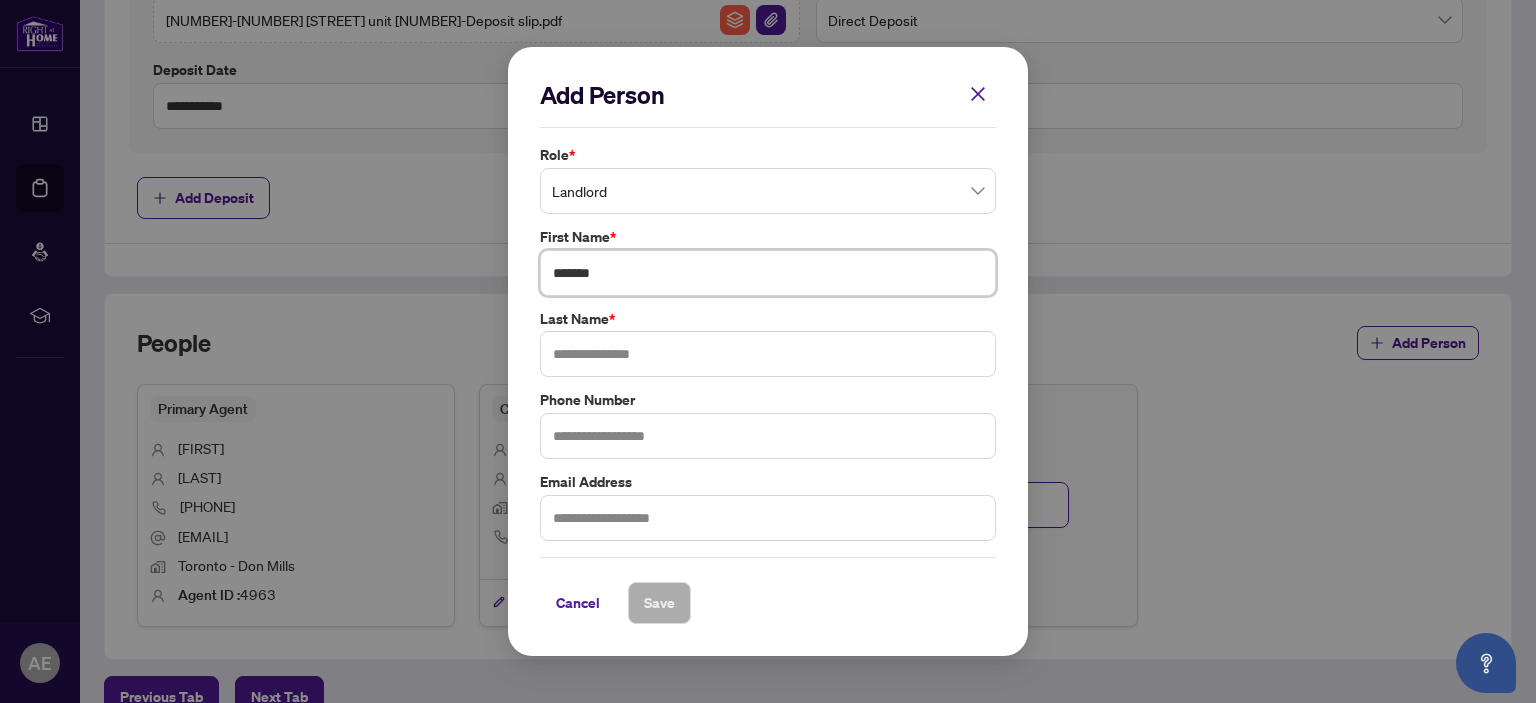 type on "******" 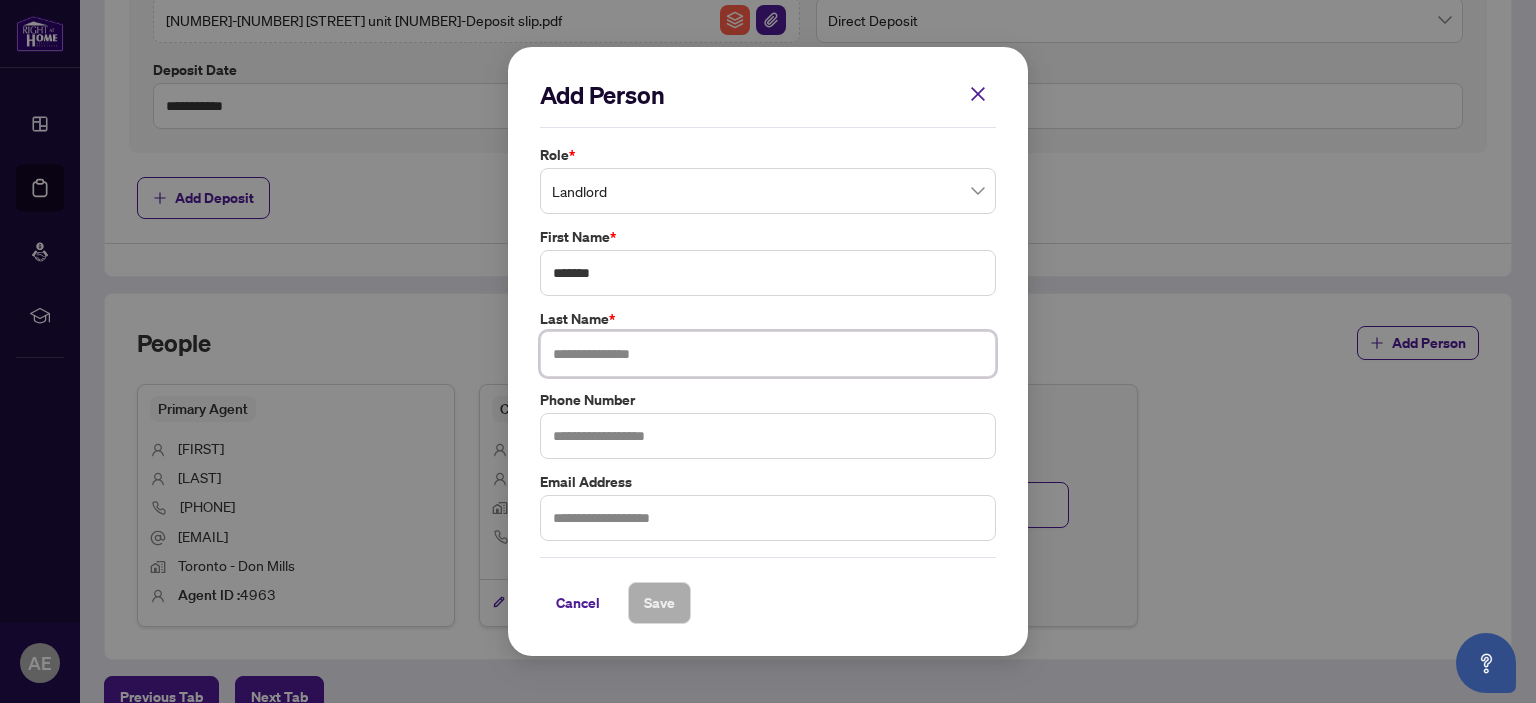 click at bounding box center (768, 354) 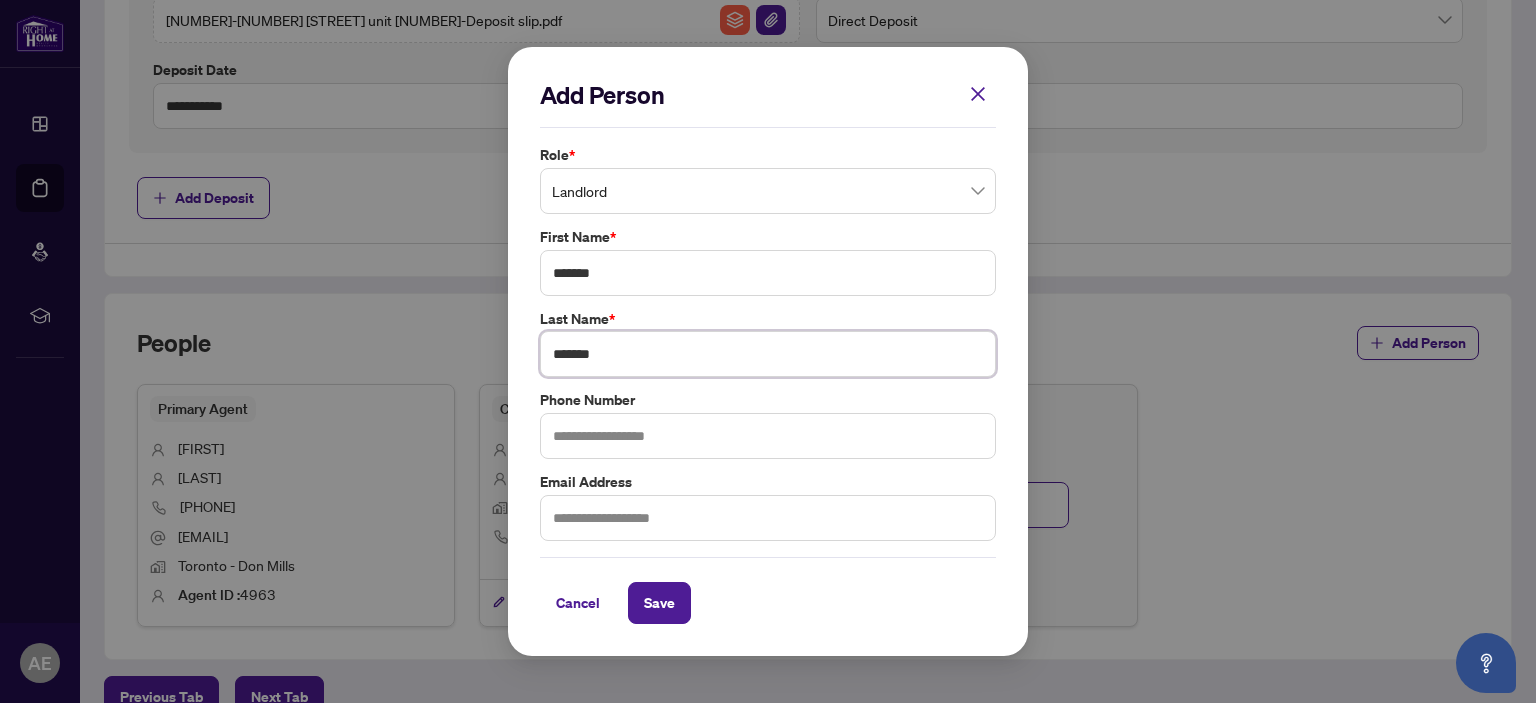 type on "*******" 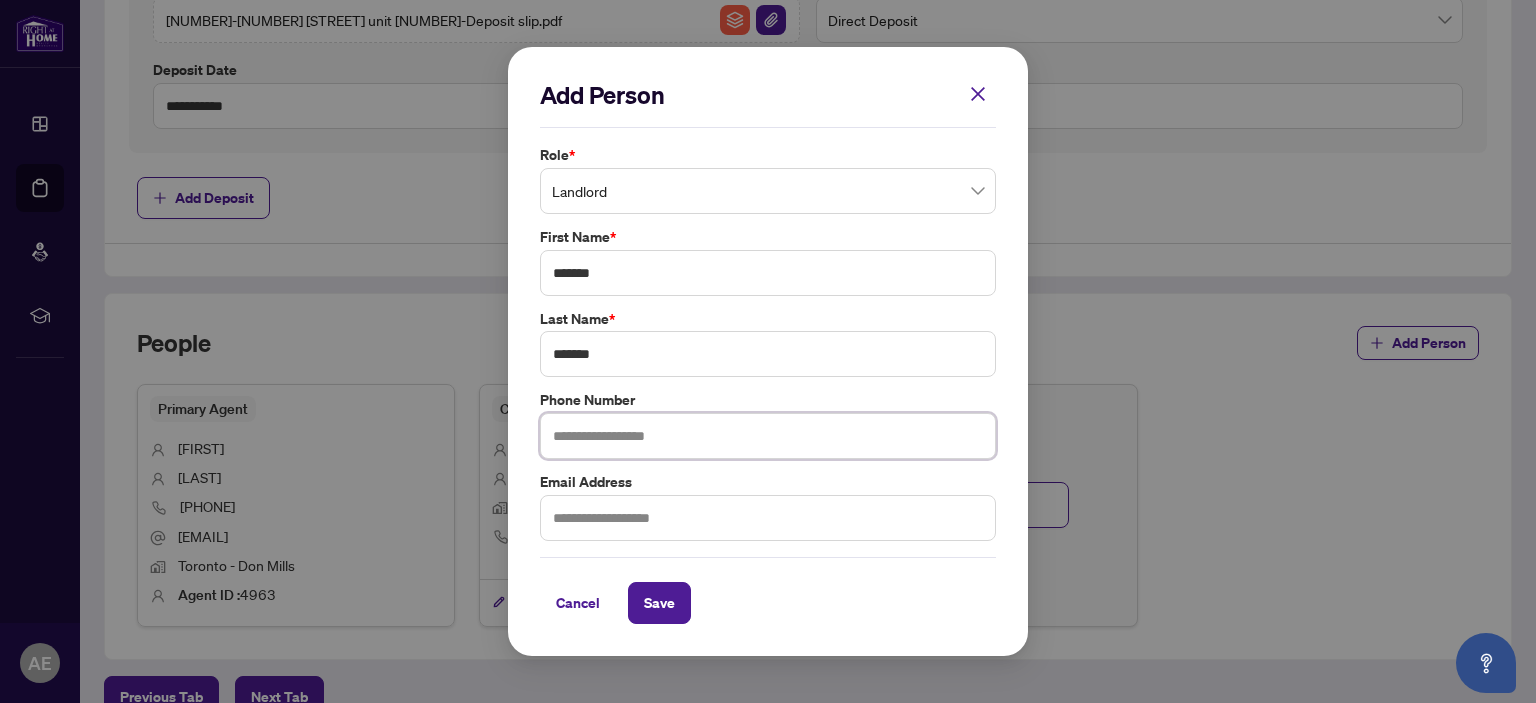click at bounding box center [768, 436] 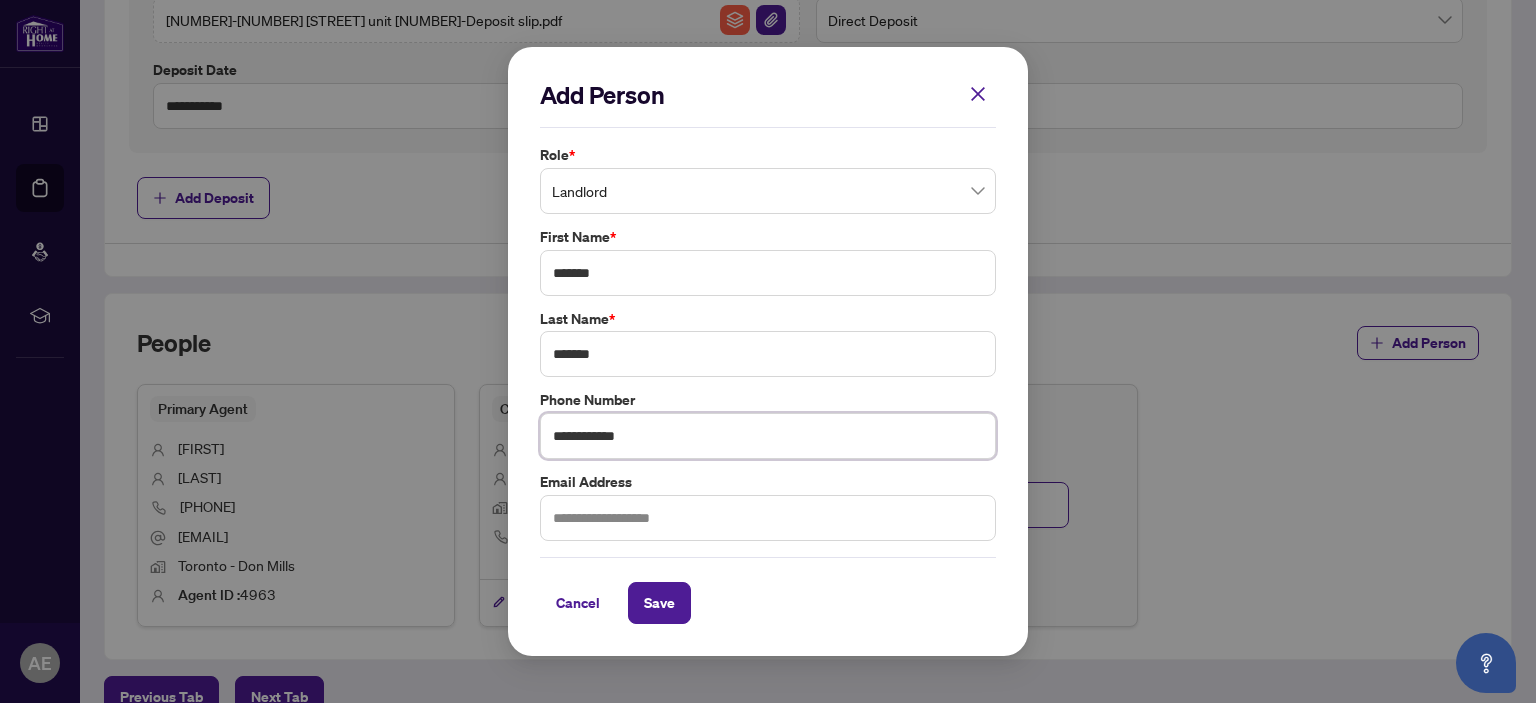 type on "**********" 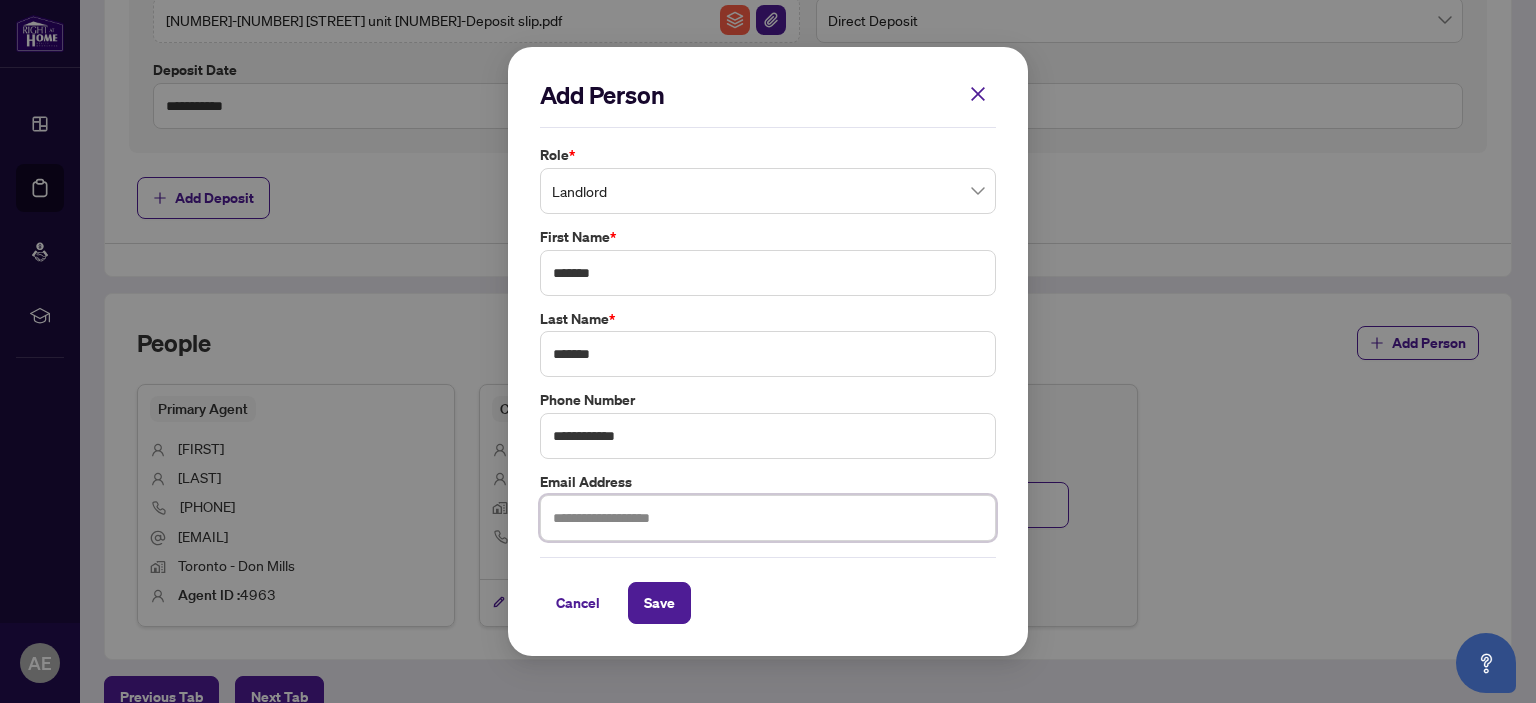 click at bounding box center [768, 518] 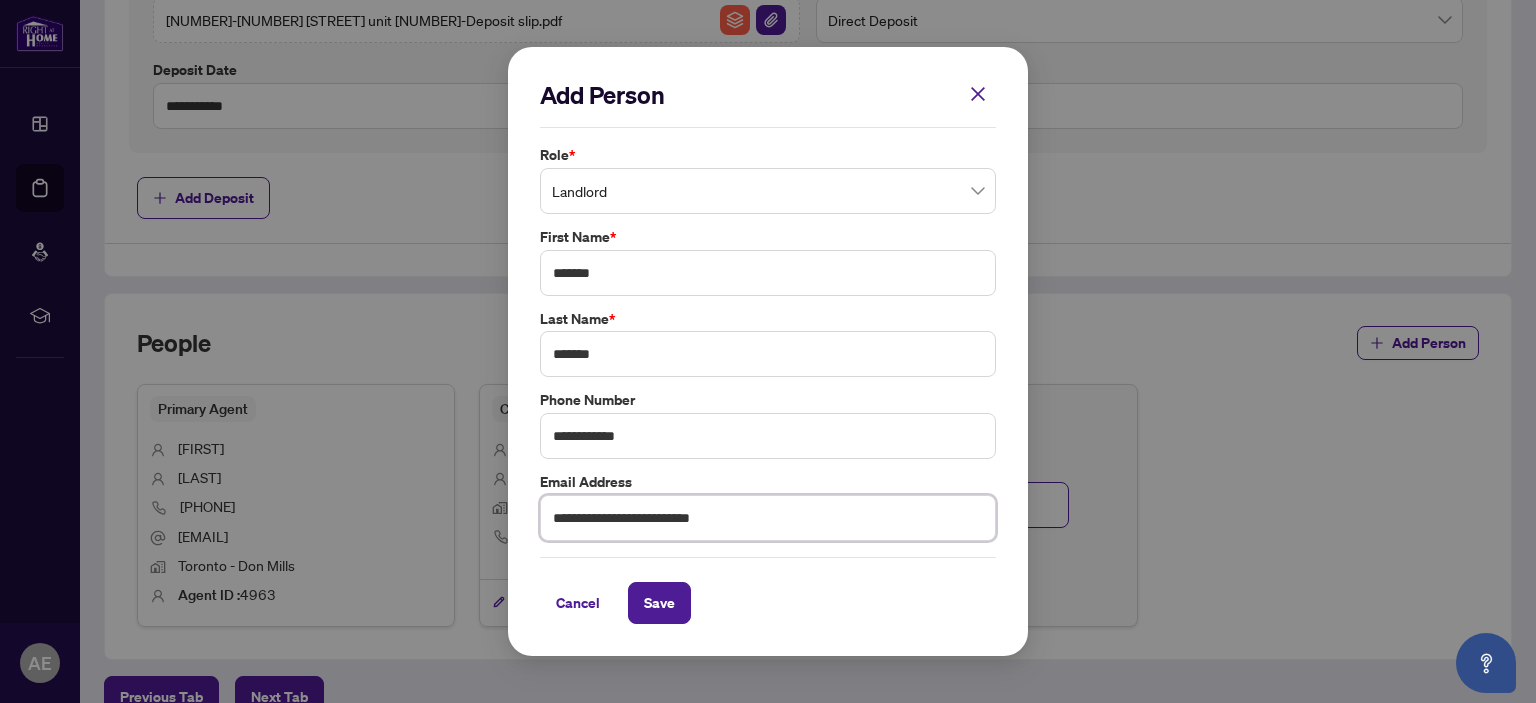 click on "**********" at bounding box center (768, 518) 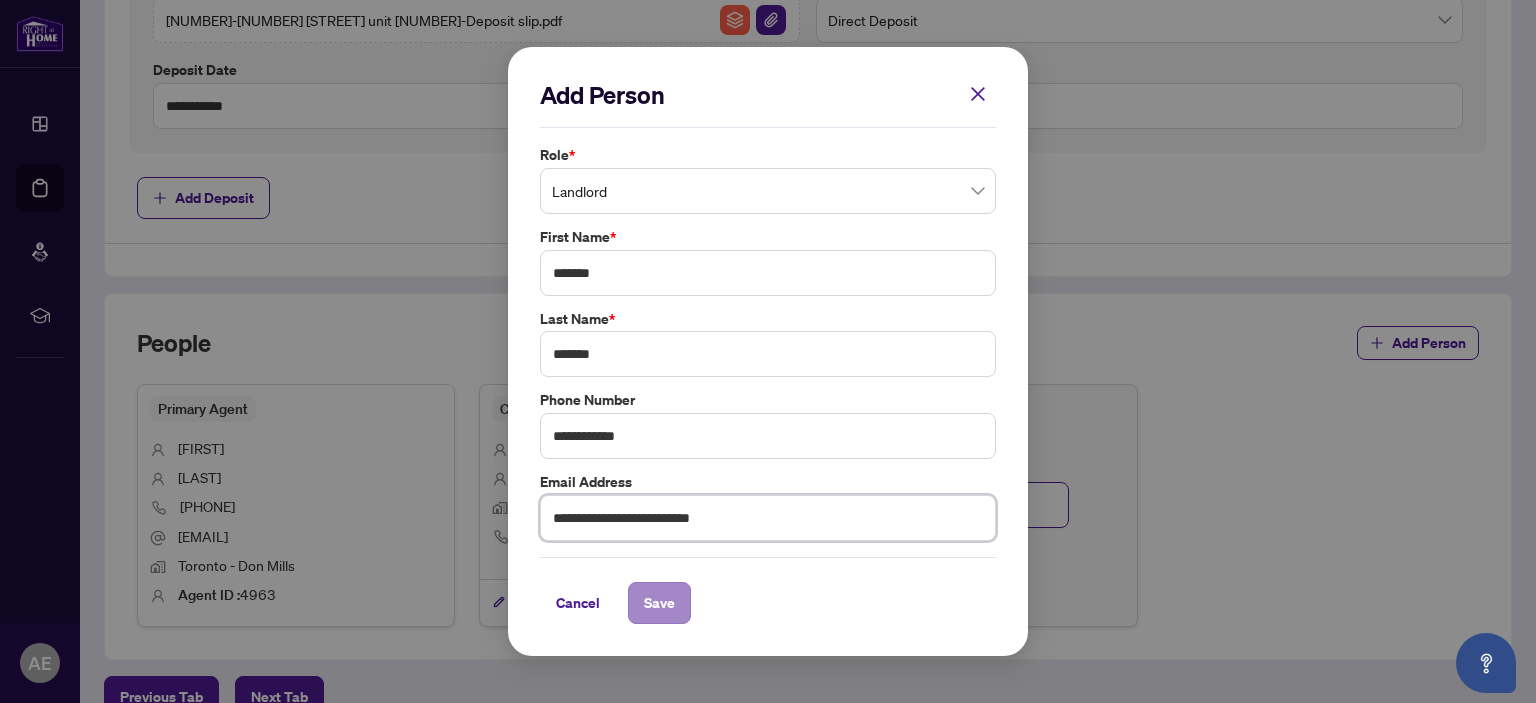 type on "**********" 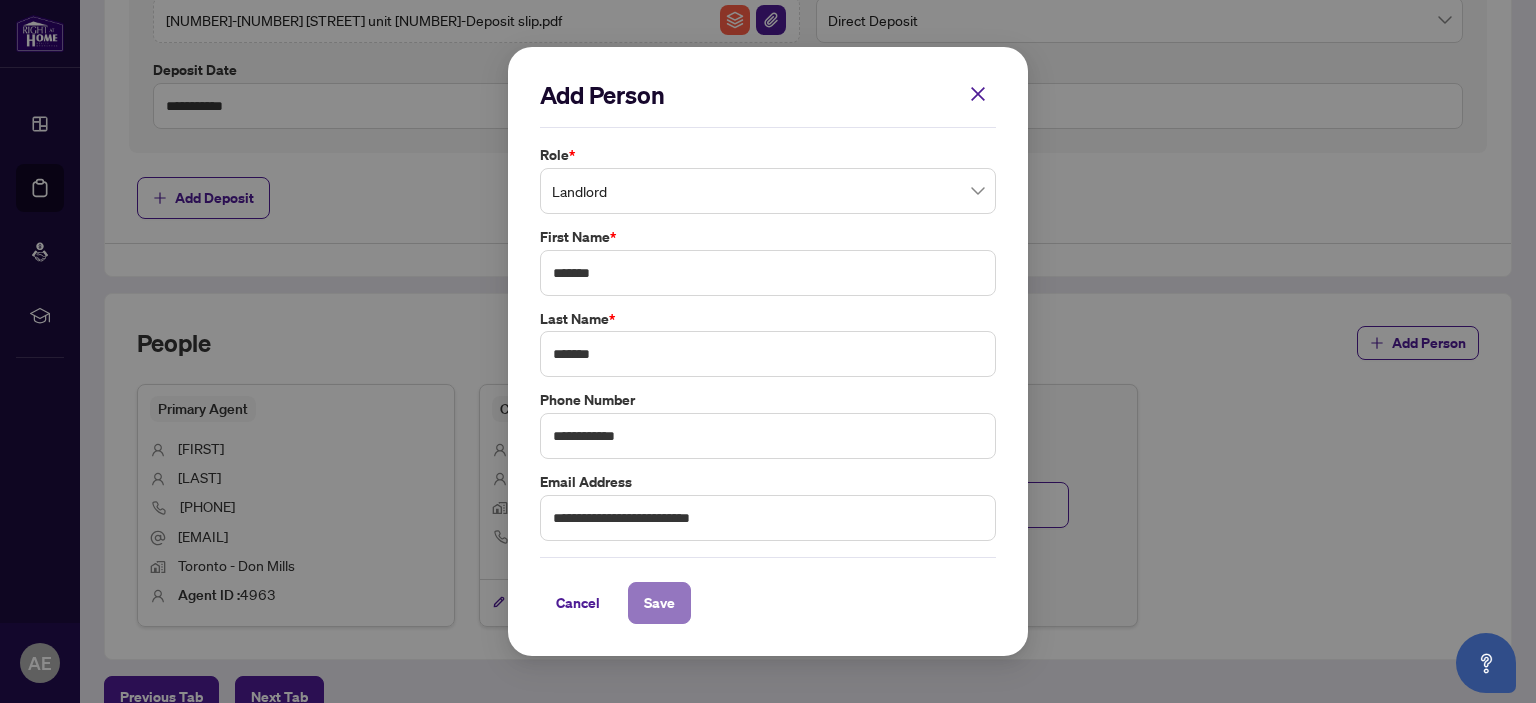 click on "Save" at bounding box center [659, 603] 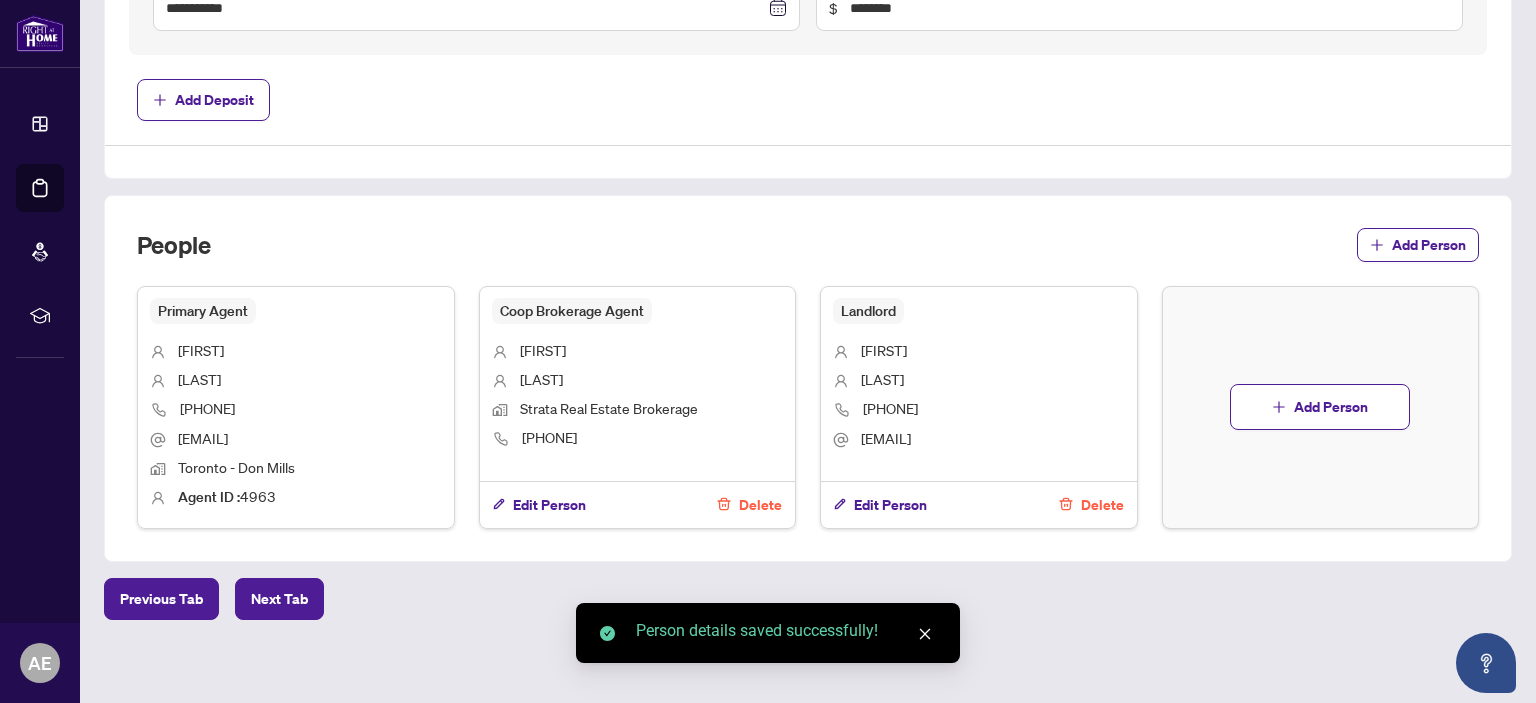 scroll, scrollTop: 997, scrollLeft: 0, axis: vertical 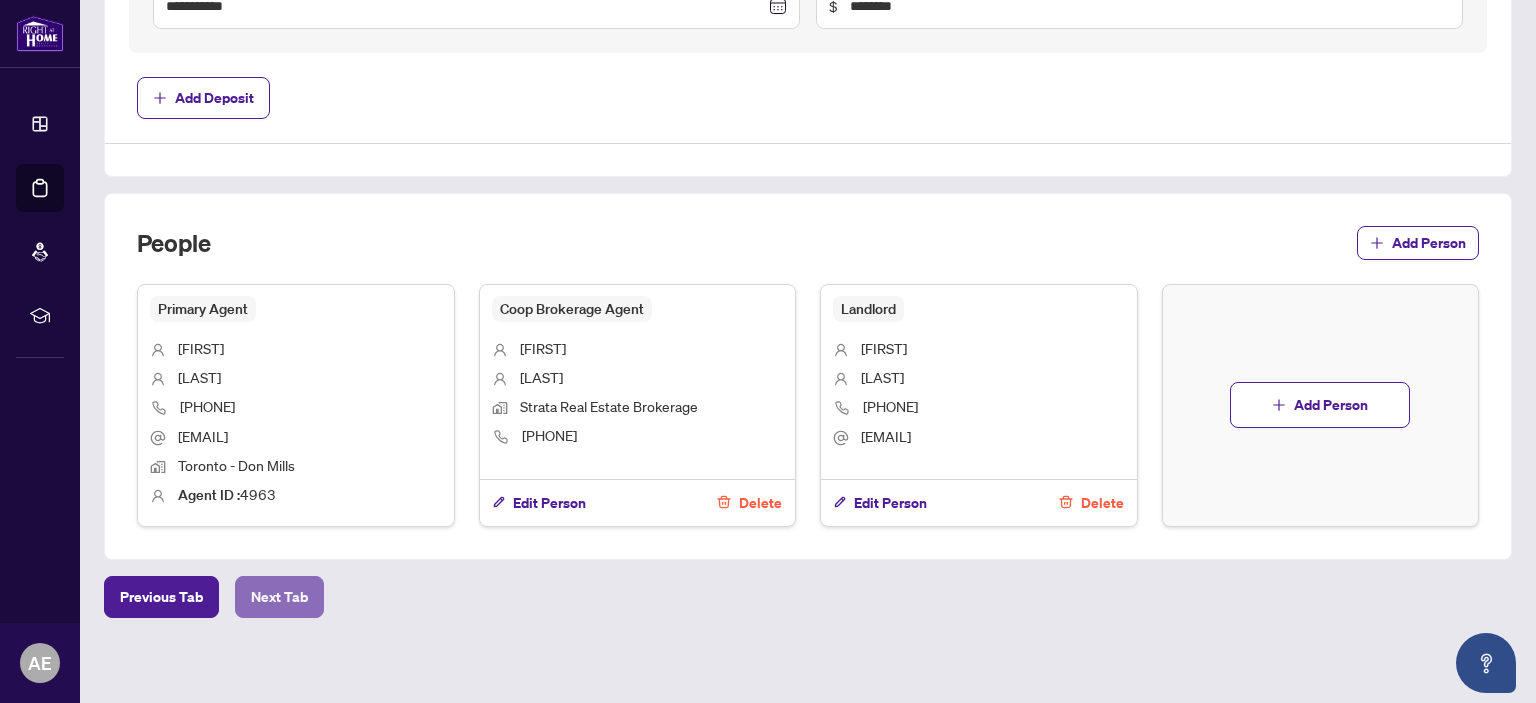 click on "Next Tab" at bounding box center [279, 597] 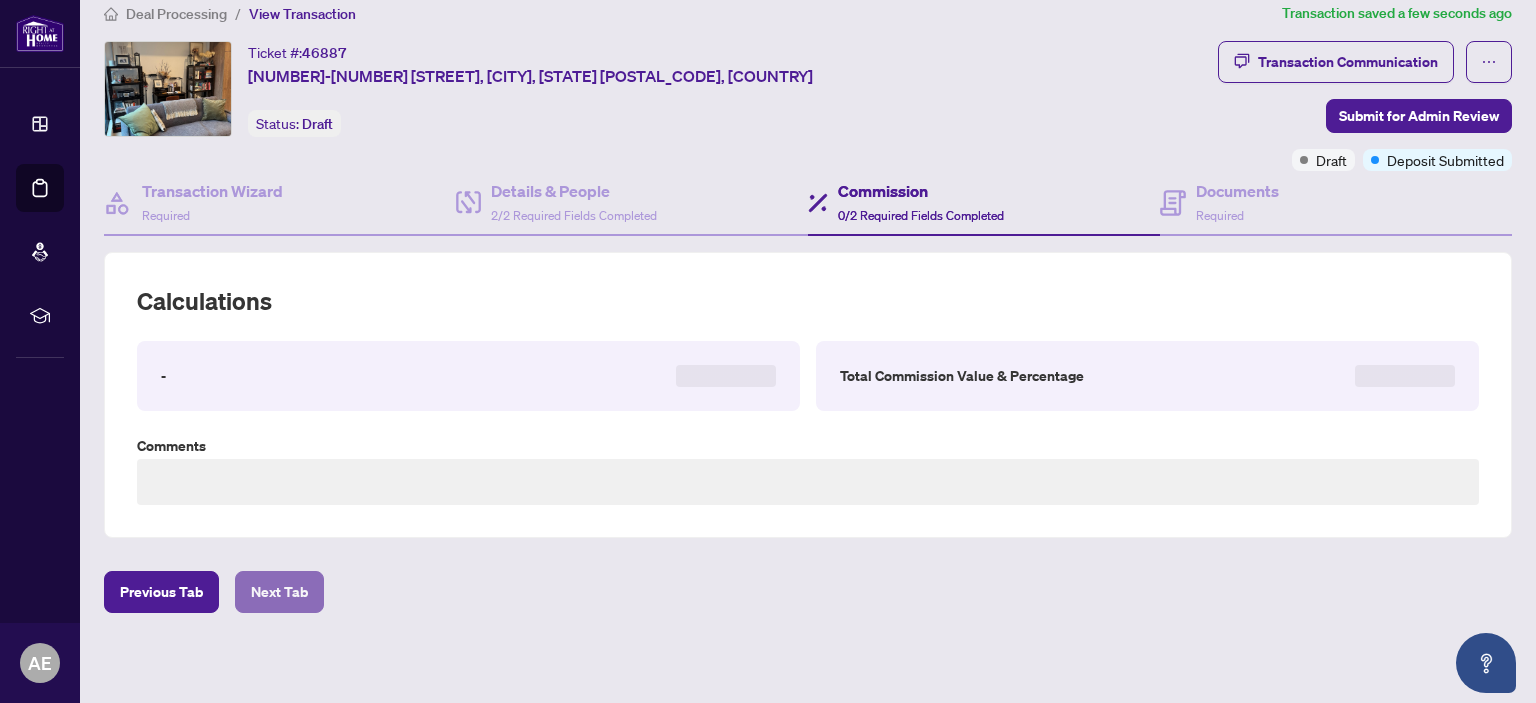 scroll, scrollTop: 482, scrollLeft: 0, axis: vertical 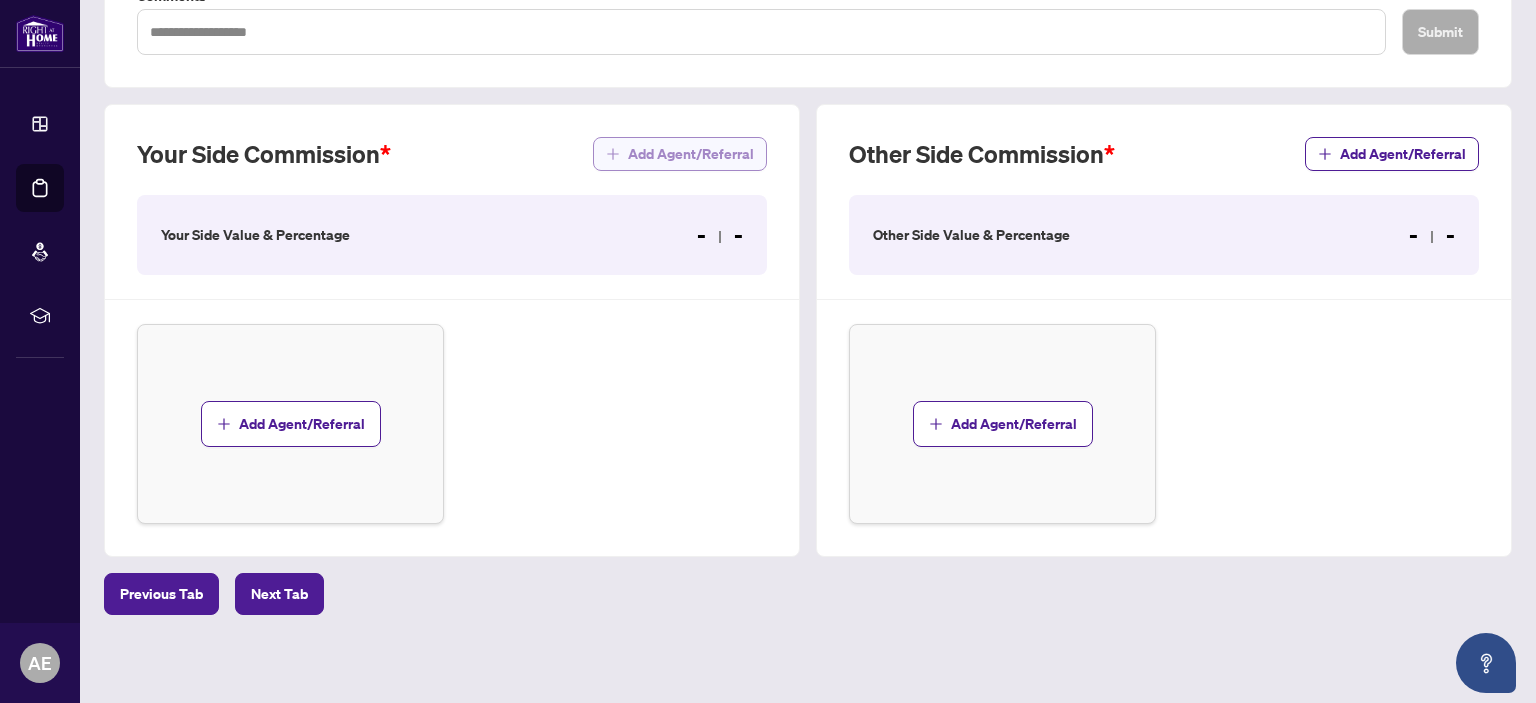 click on "Add Agent/Referral" at bounding box center (691, 154) 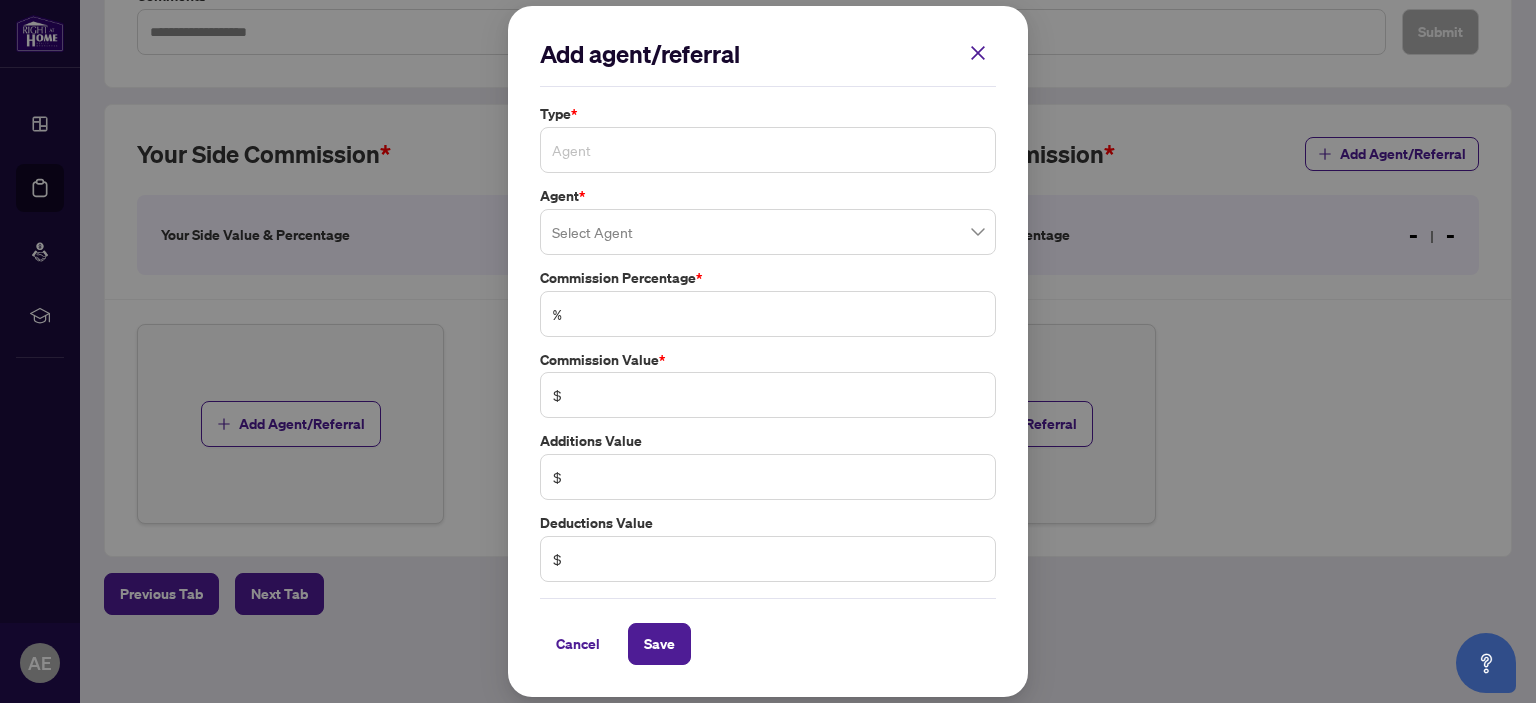 click on "Agent" at bounding box center (768, 150) 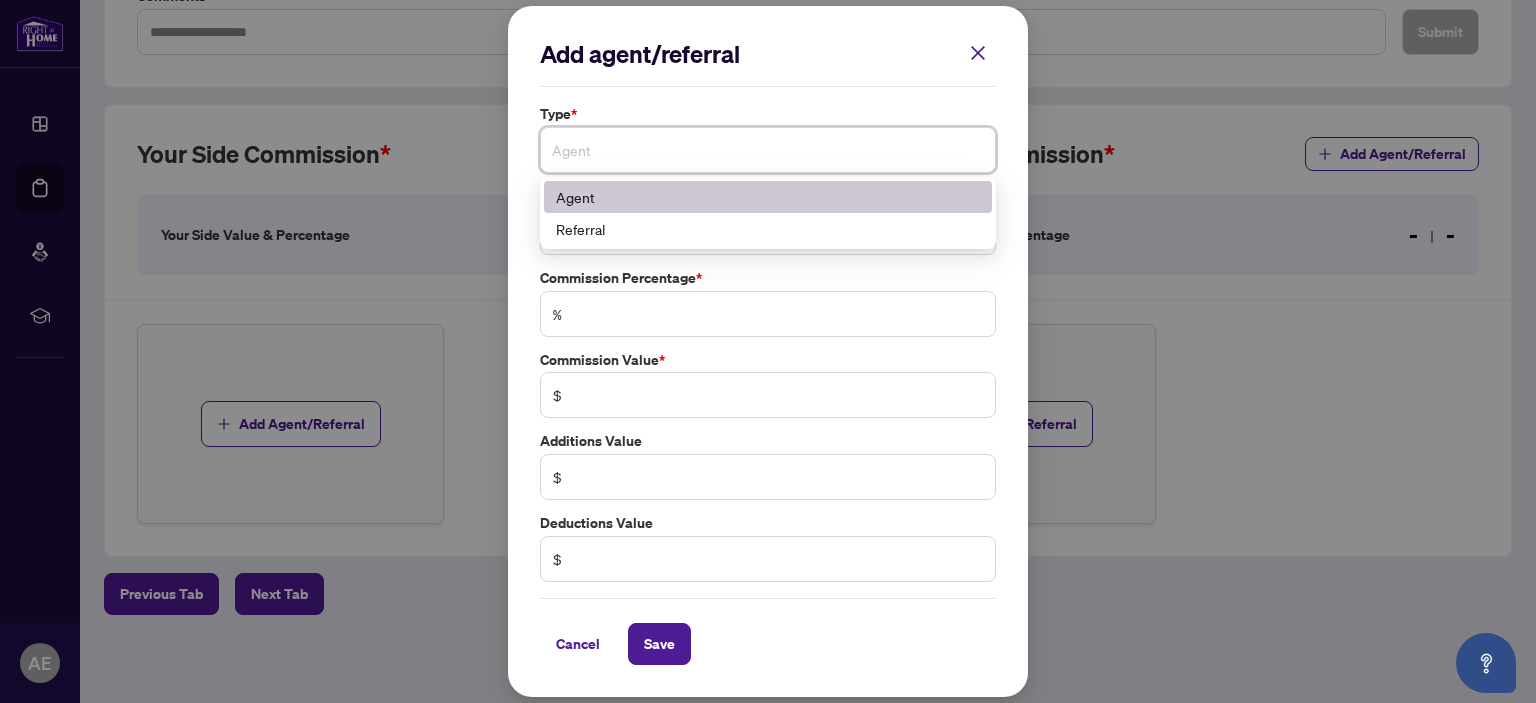 click on "Agent" at bounding box center [768, 197] 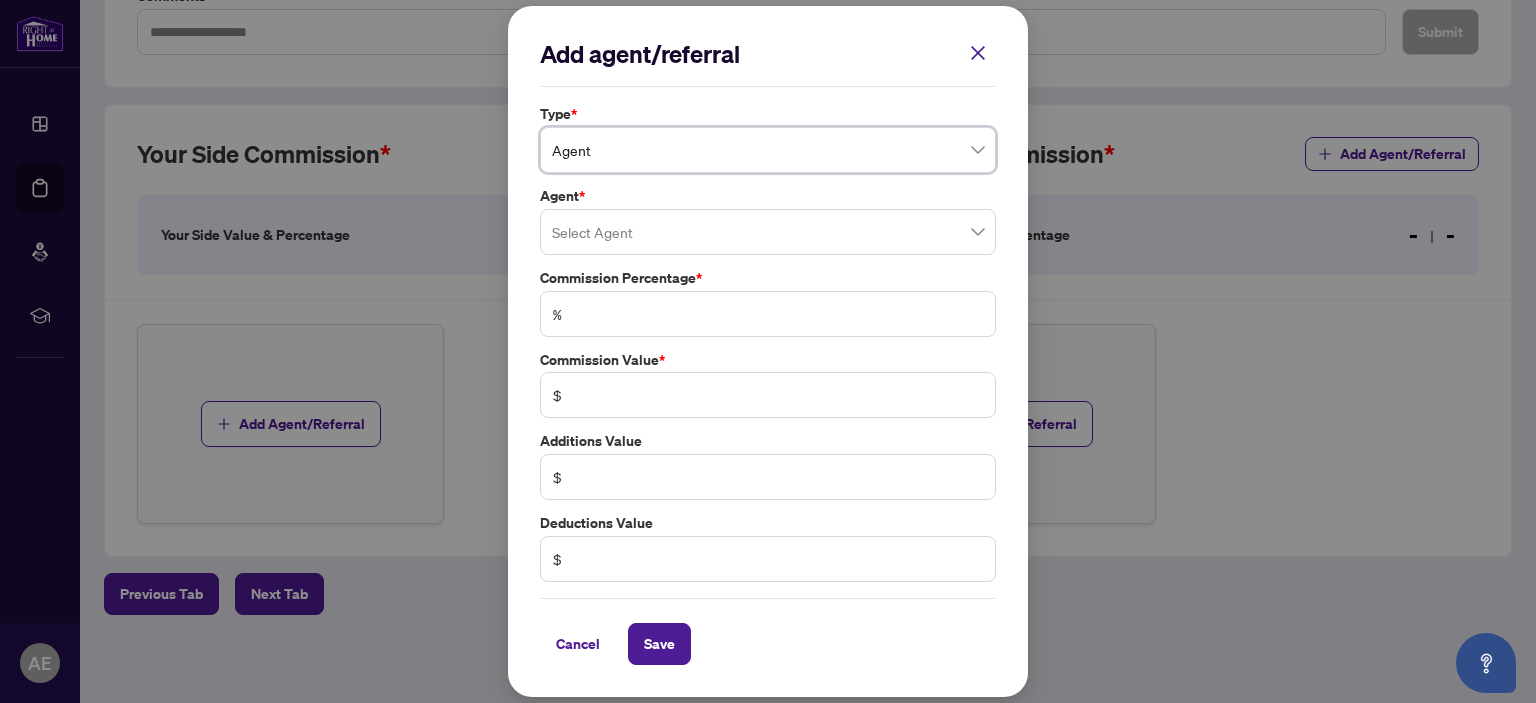 click at bounding box center (768, 232) 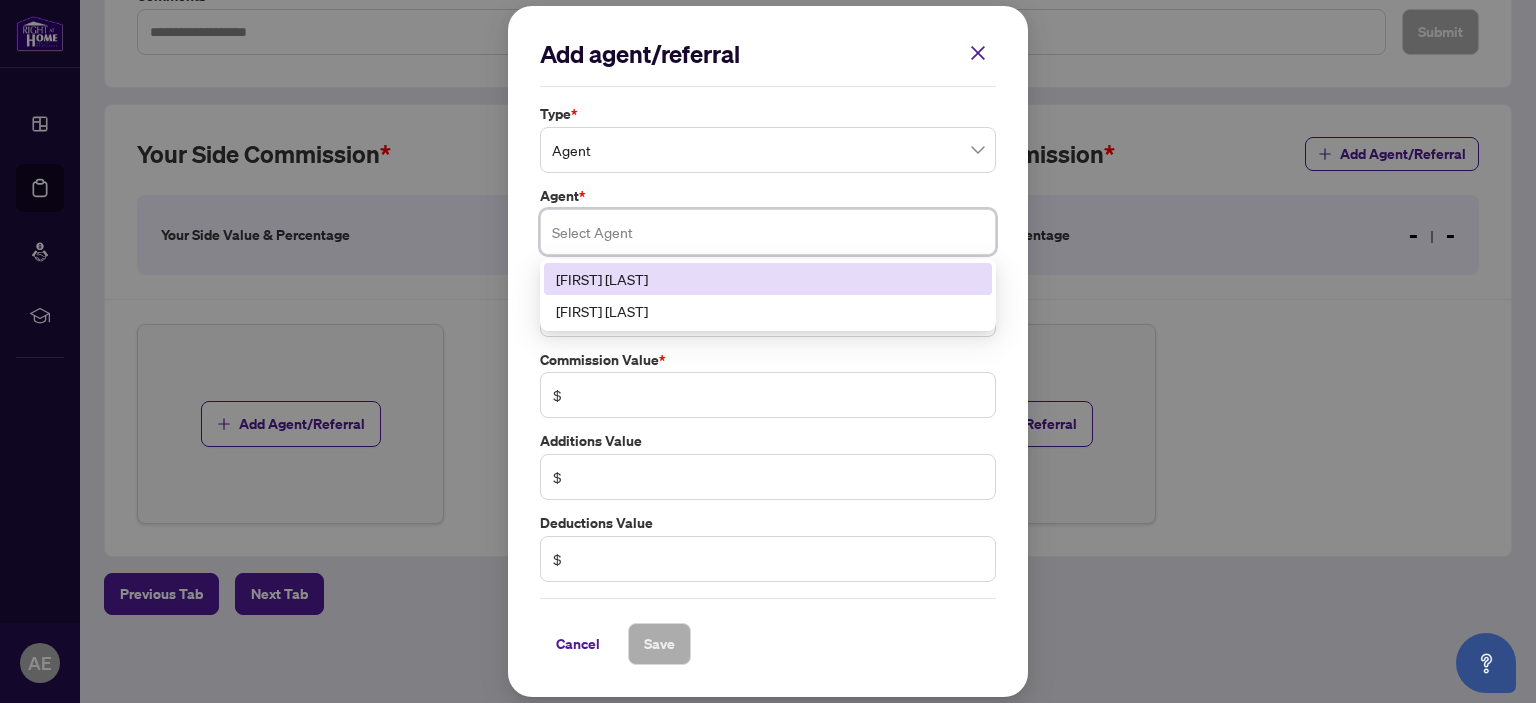 click on "[FIRST] [LAST]" at bounding box center (768, 279) 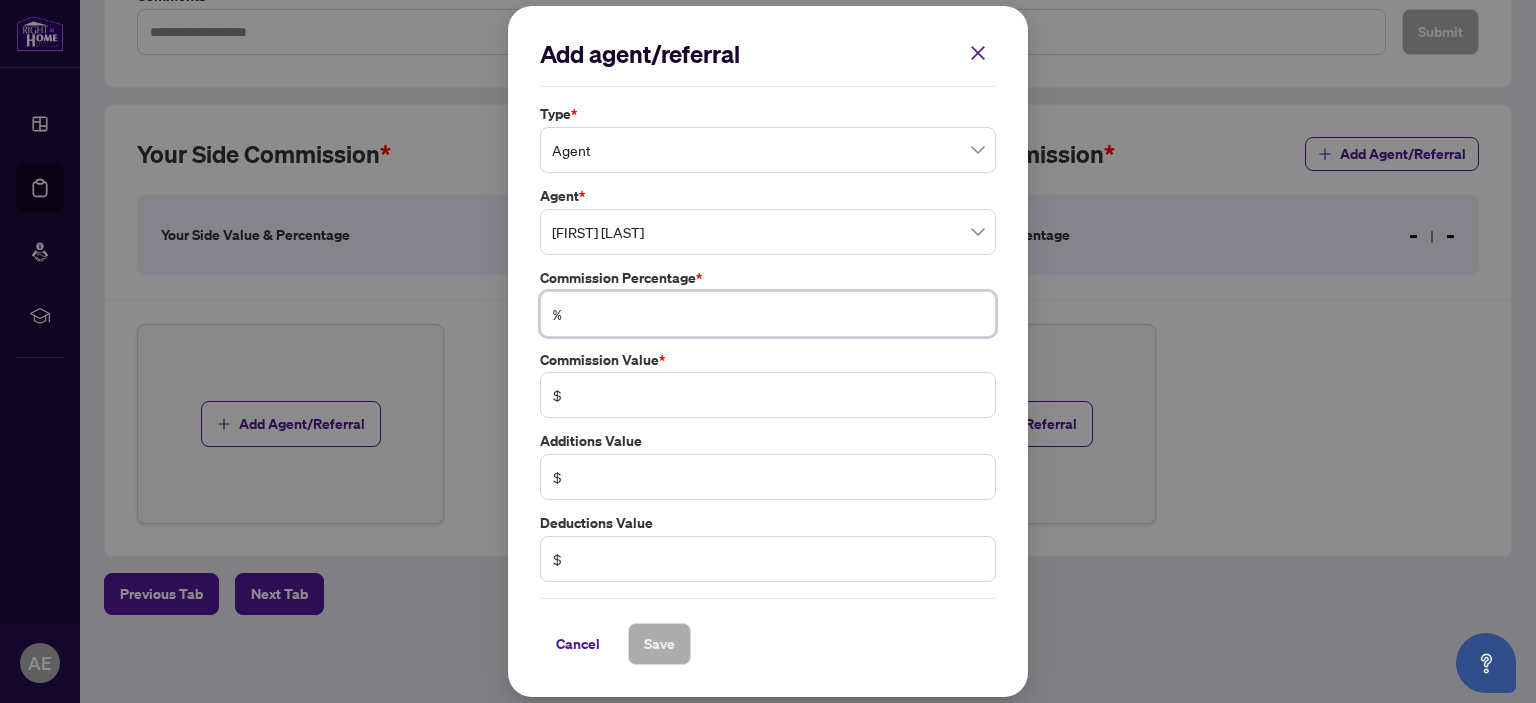 click at bounding box center [778, 314] 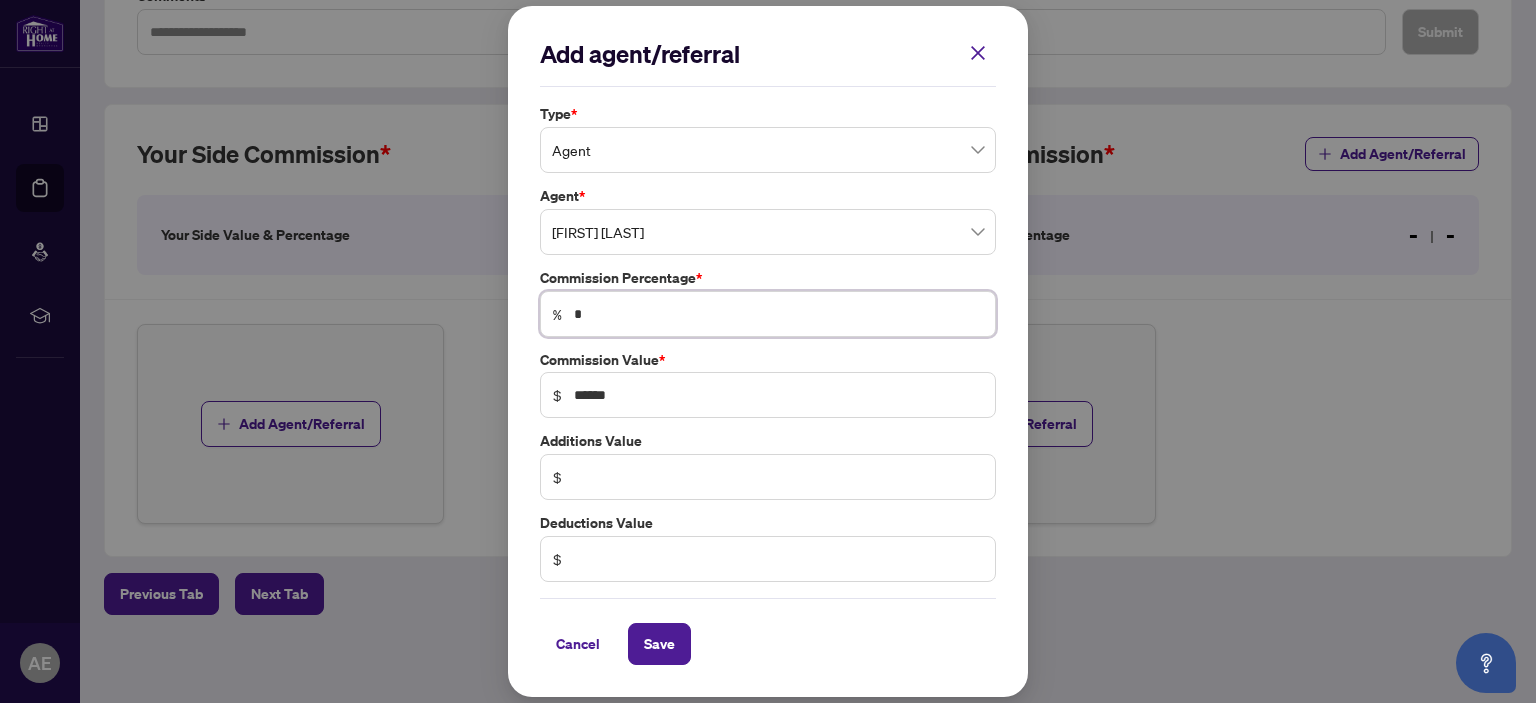 type on "**" 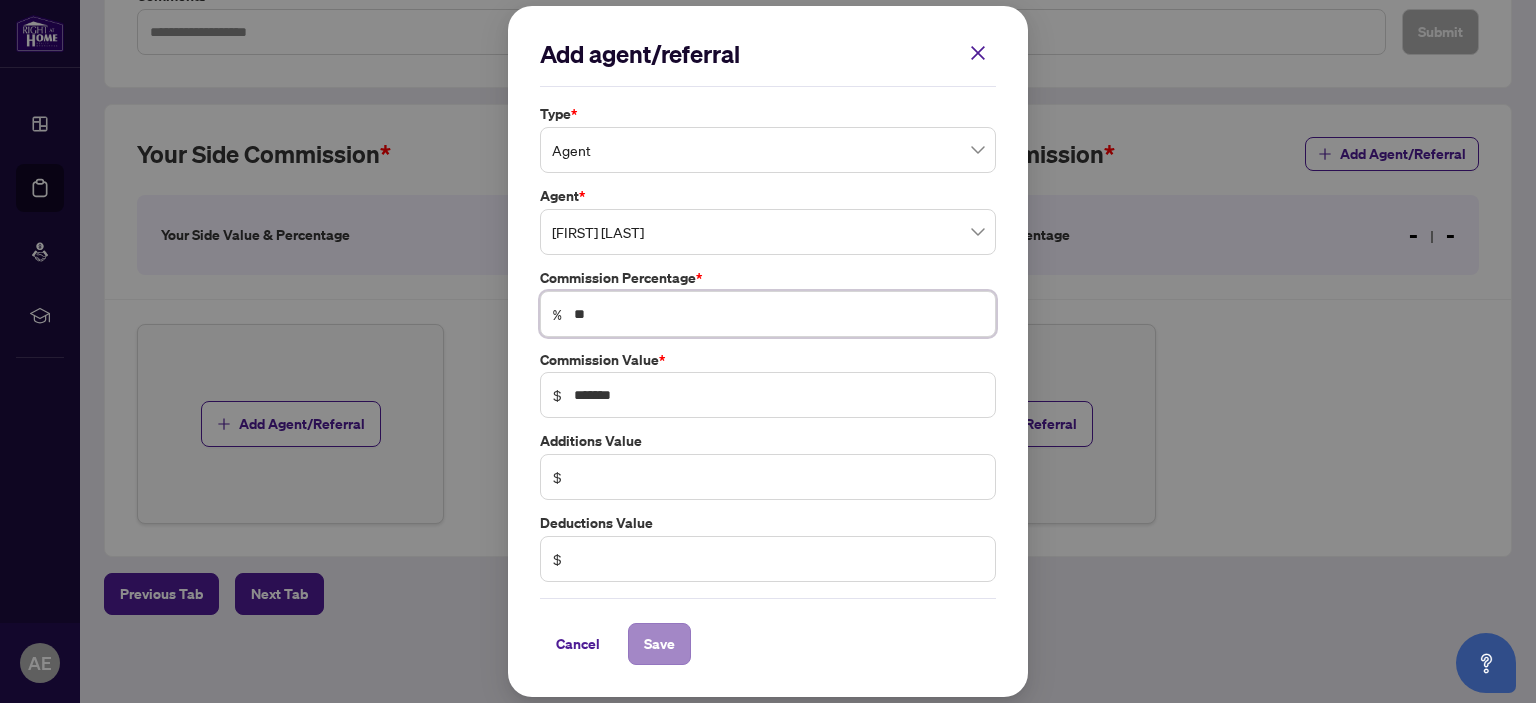 type on "**" 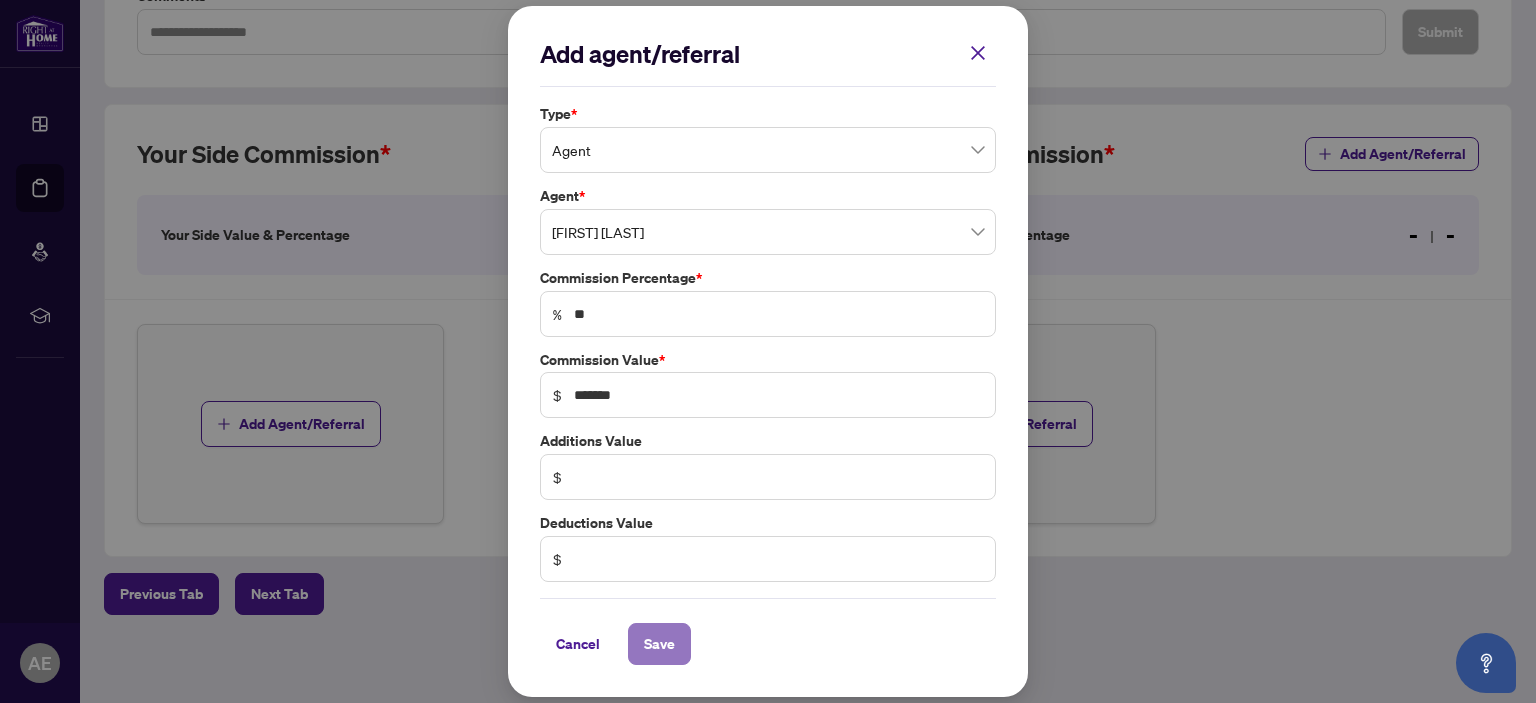 click on "Save" at bounding box center (659, 644) 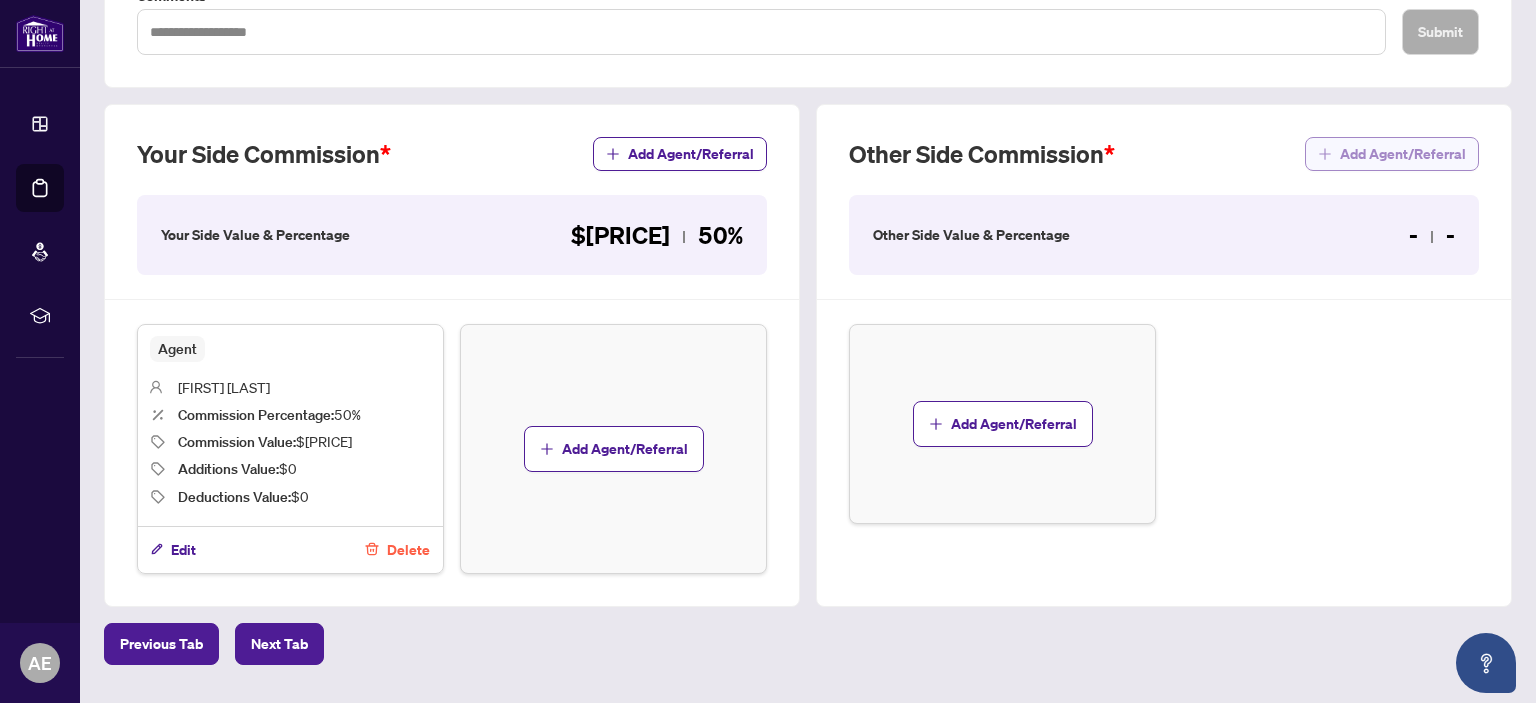 click on "Add Agent/Referral" at bounding box center [1403, 154] 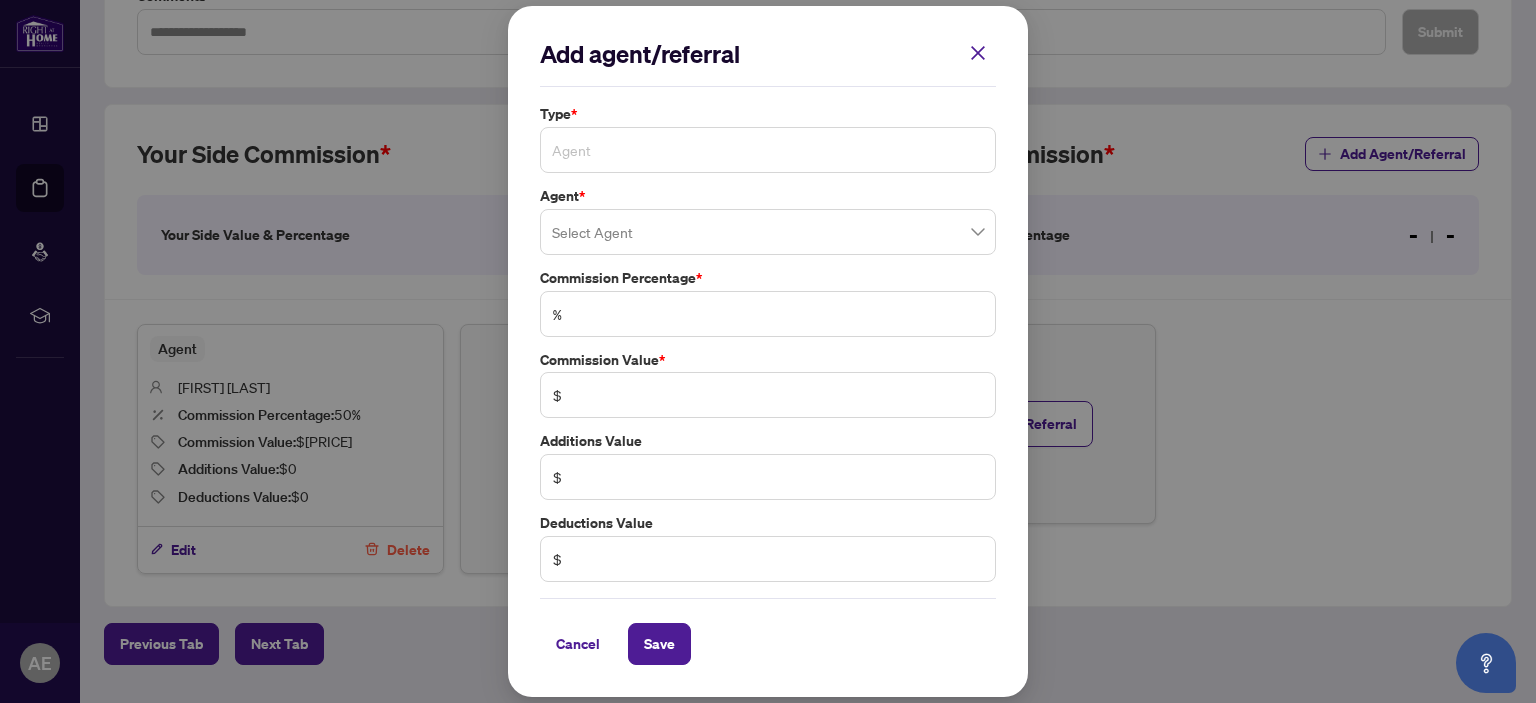 click on "Agent" at bounding box center (768, 150) 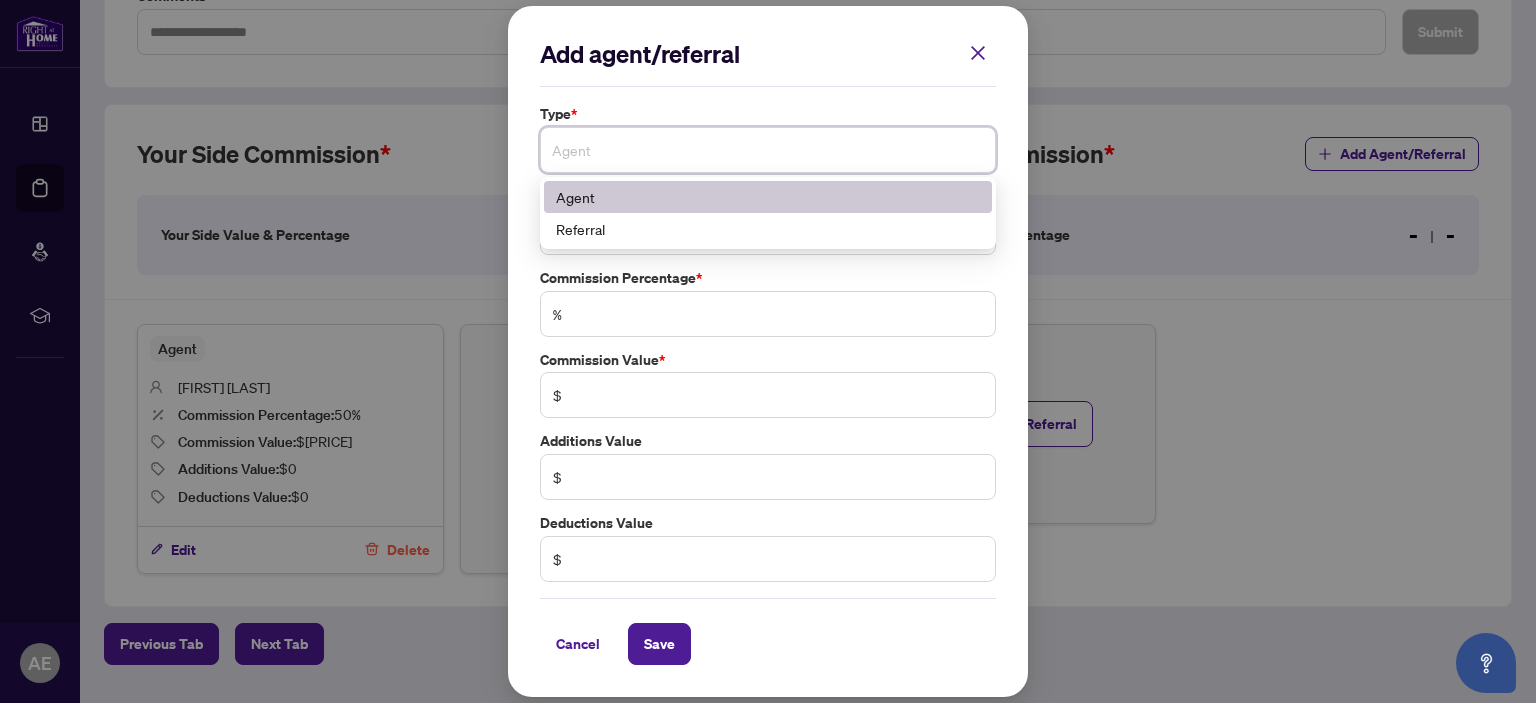 click on "Agent" at bounding box center [768, 197] 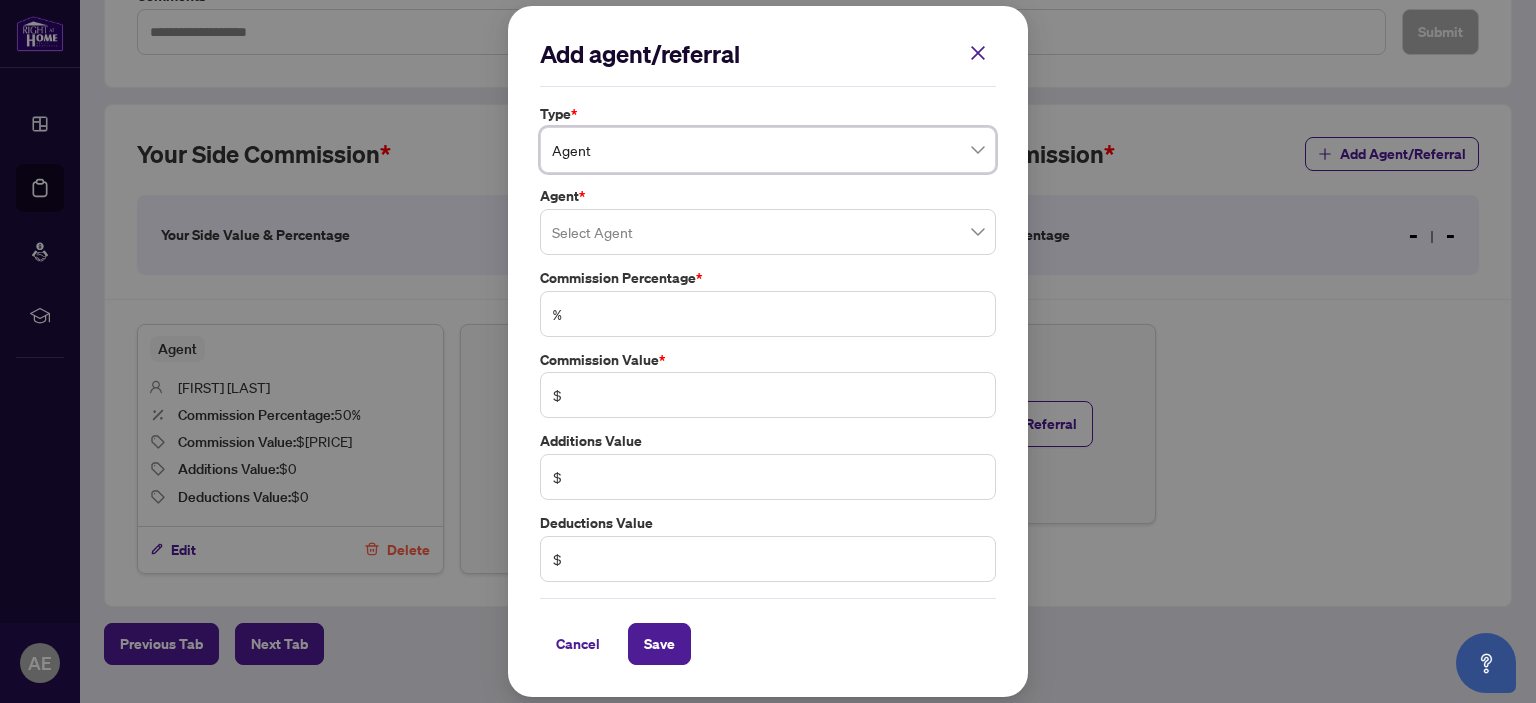 click on "Type * Agent Agent 0 1 Agent Referral Agent * Select Agent Commission Percentage * % Commission Value * $ Additions Value $ Deductions Value $" at bounding box center (768, 343) 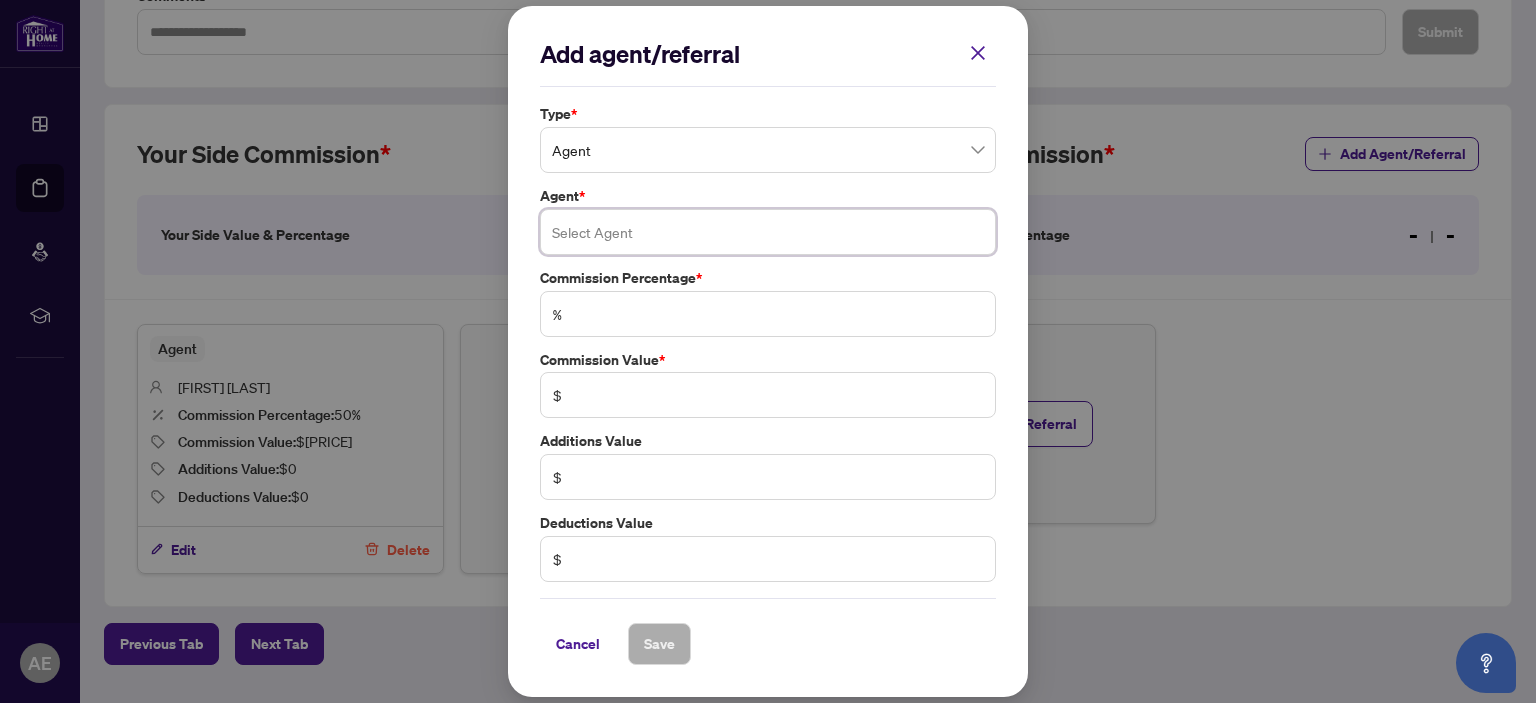 click at bounding box center (768, 232) 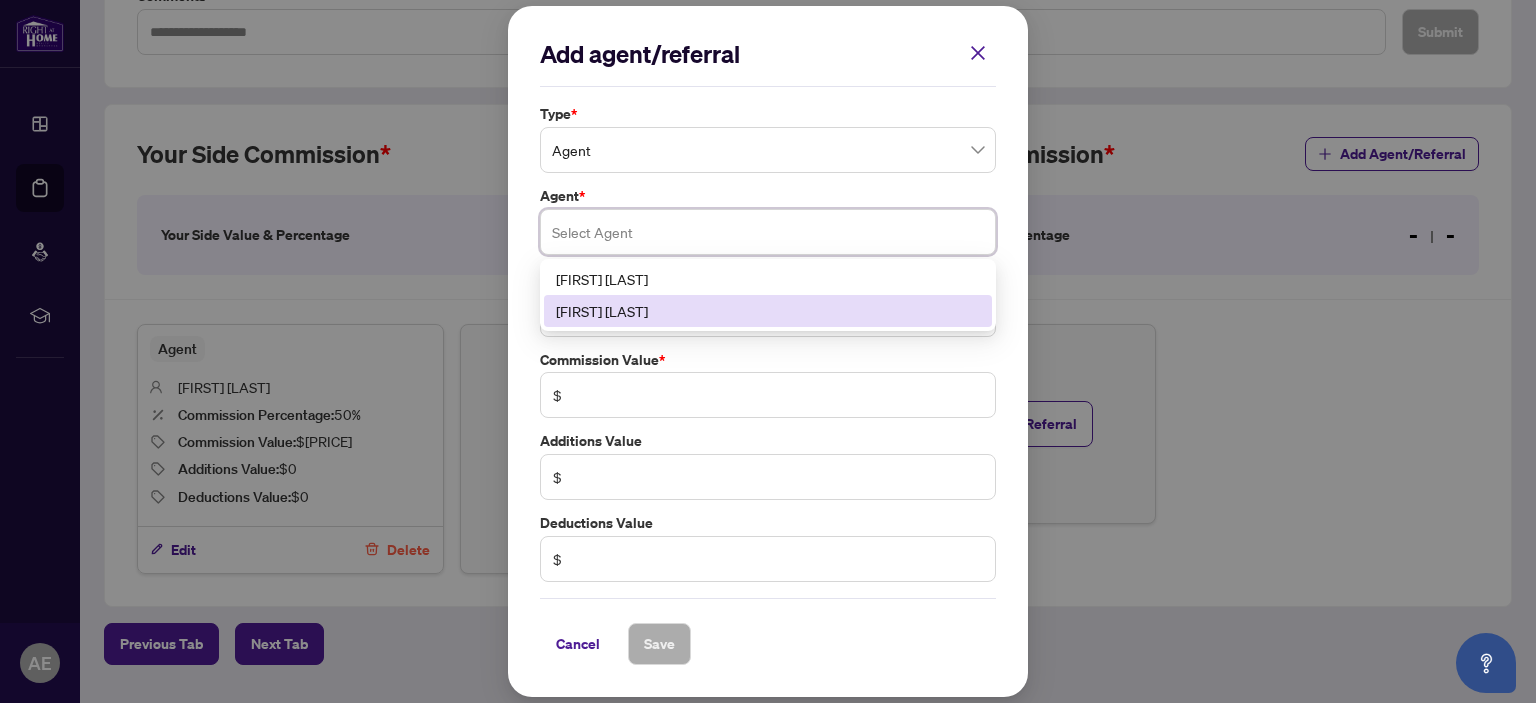 click on "Michael Fawcett" at bounding box center [768, 311] 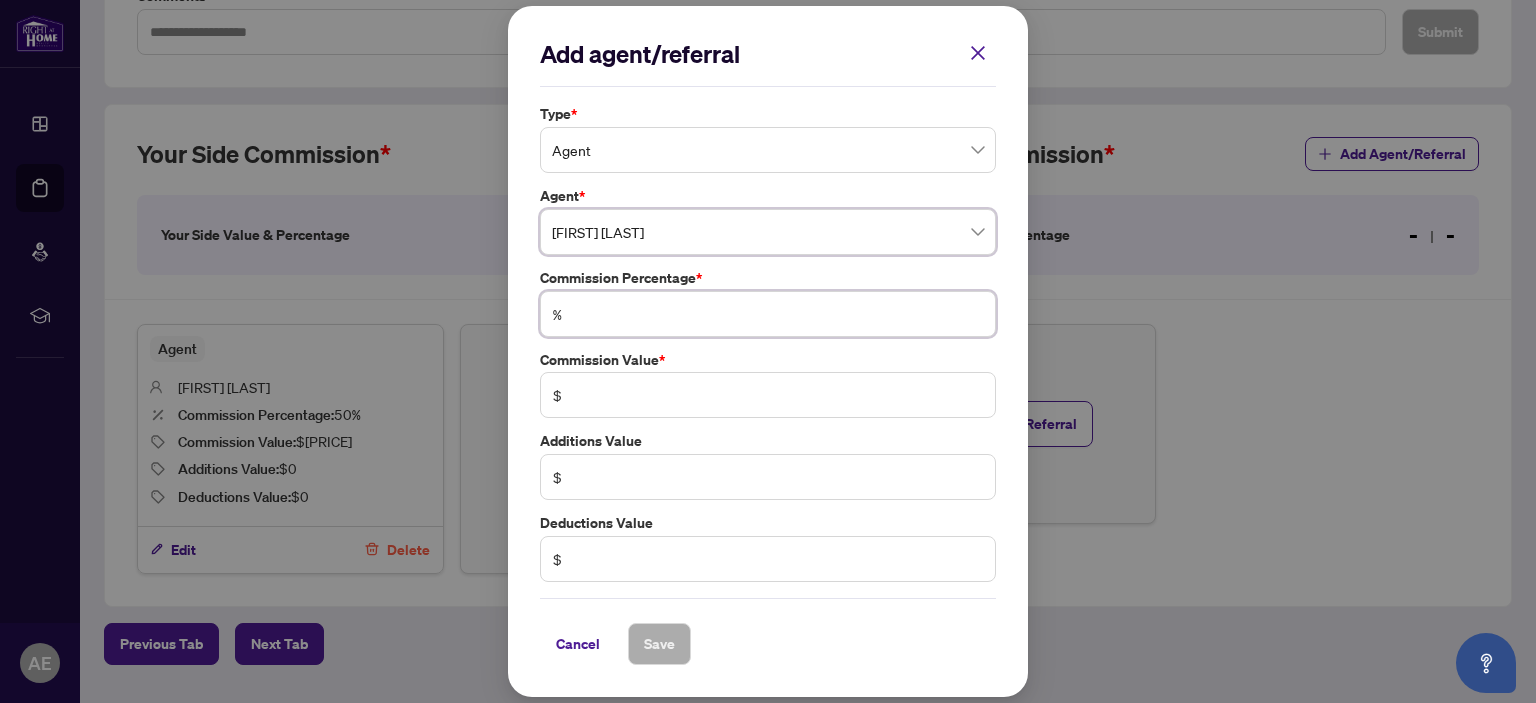 click at bounding box center (778, 314) 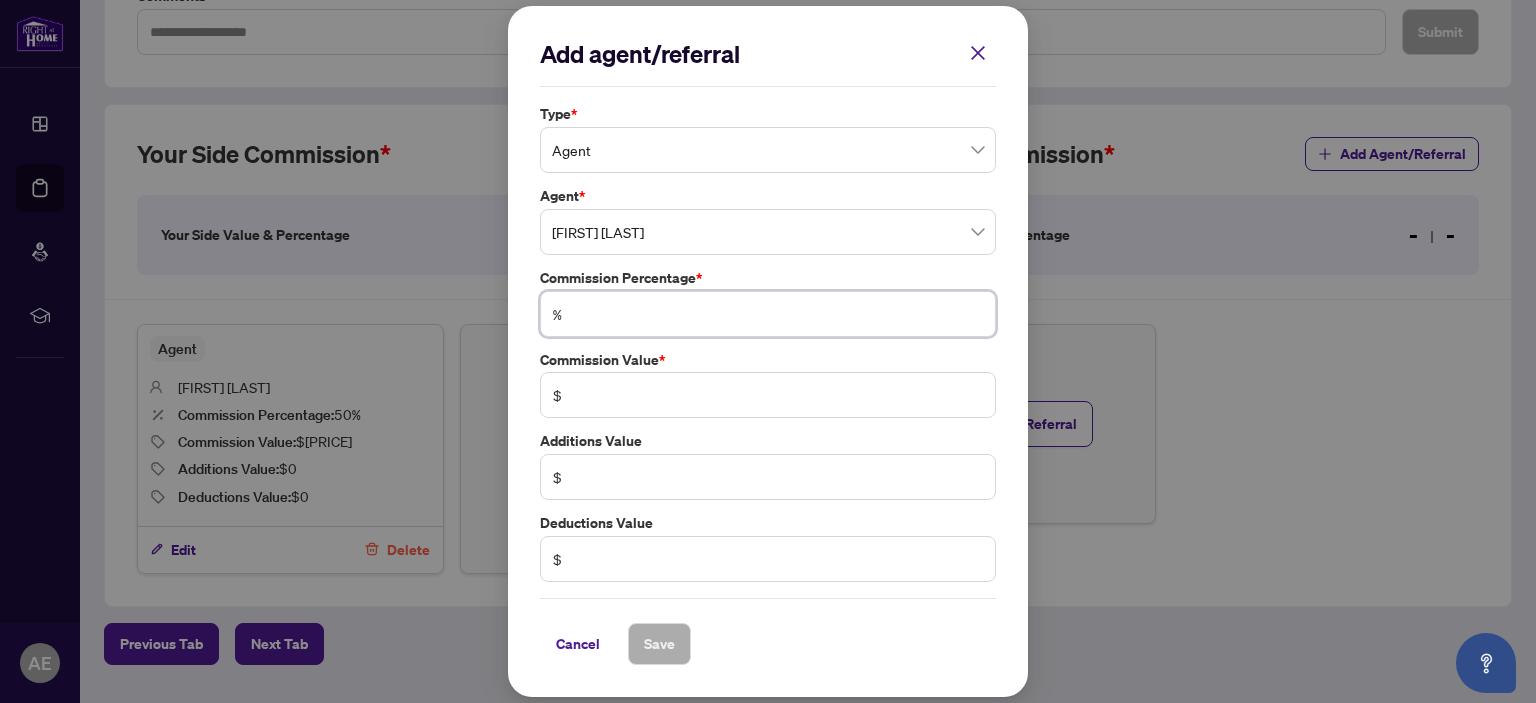 type on "*" 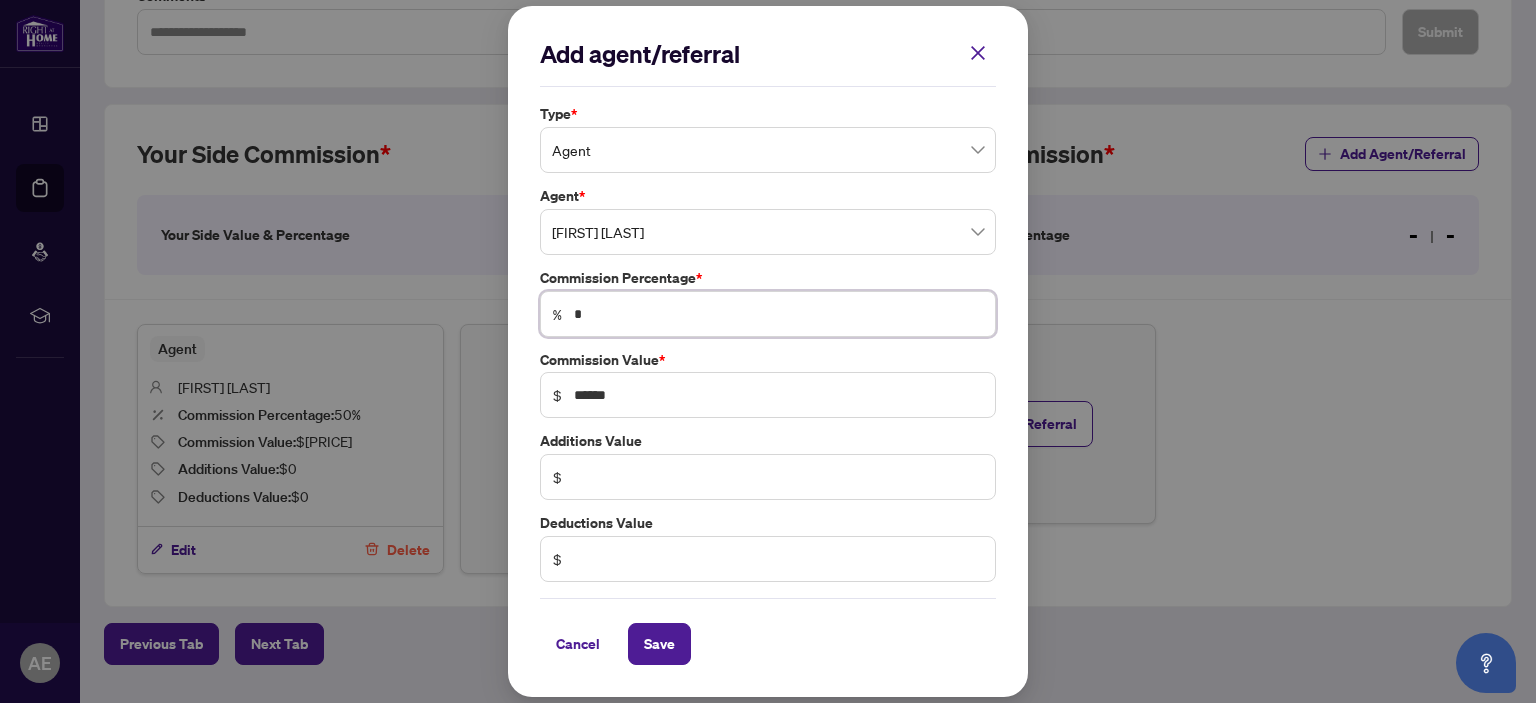 type on "**" 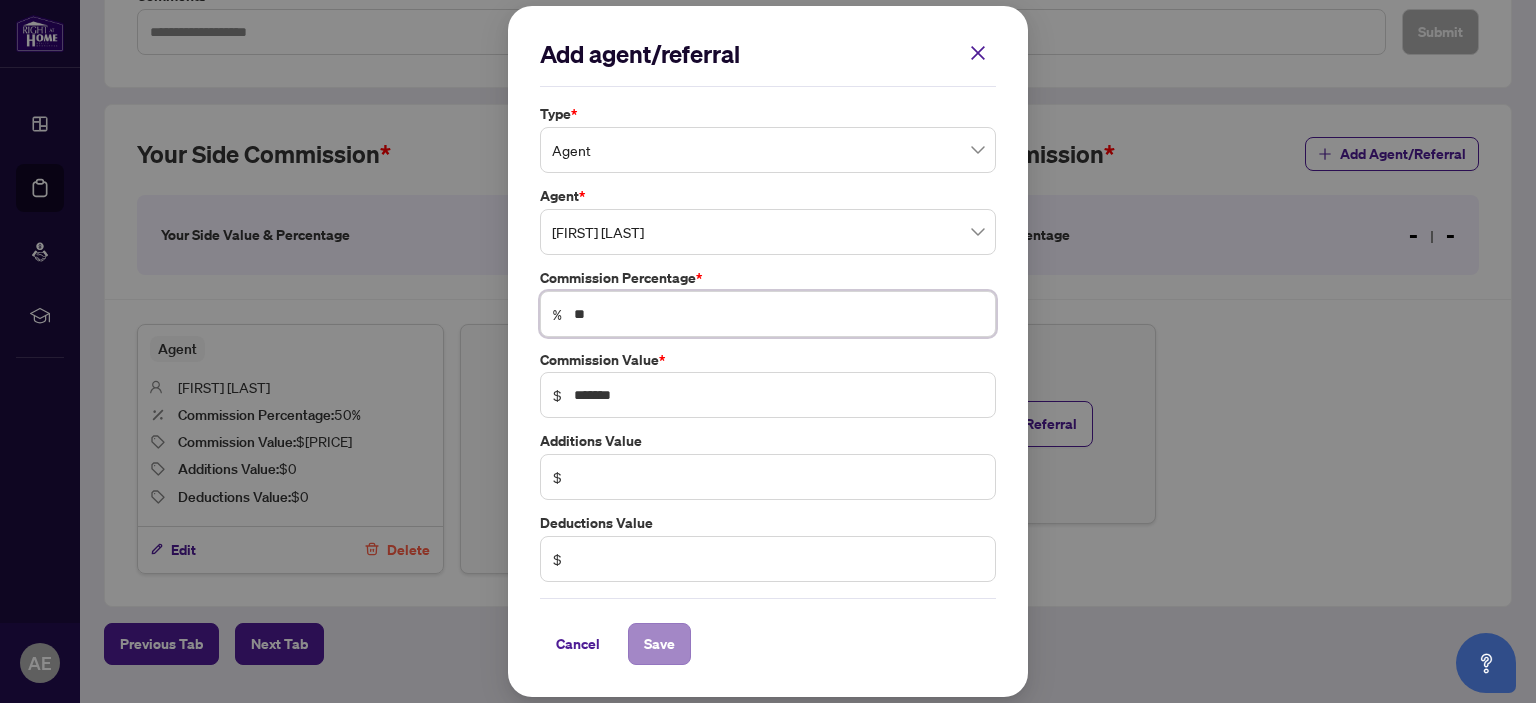 type on "**" 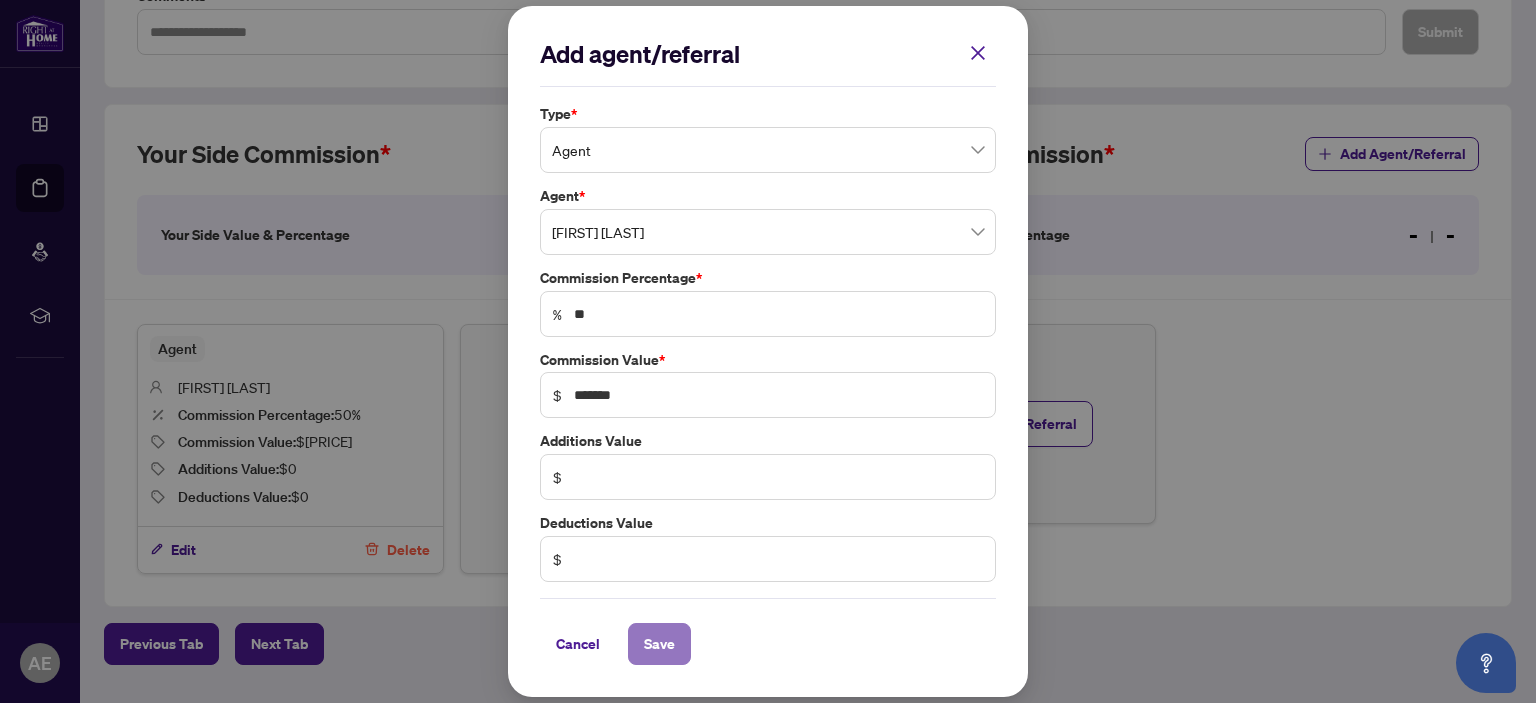 click on "Save" at bounding box center [659, 644] 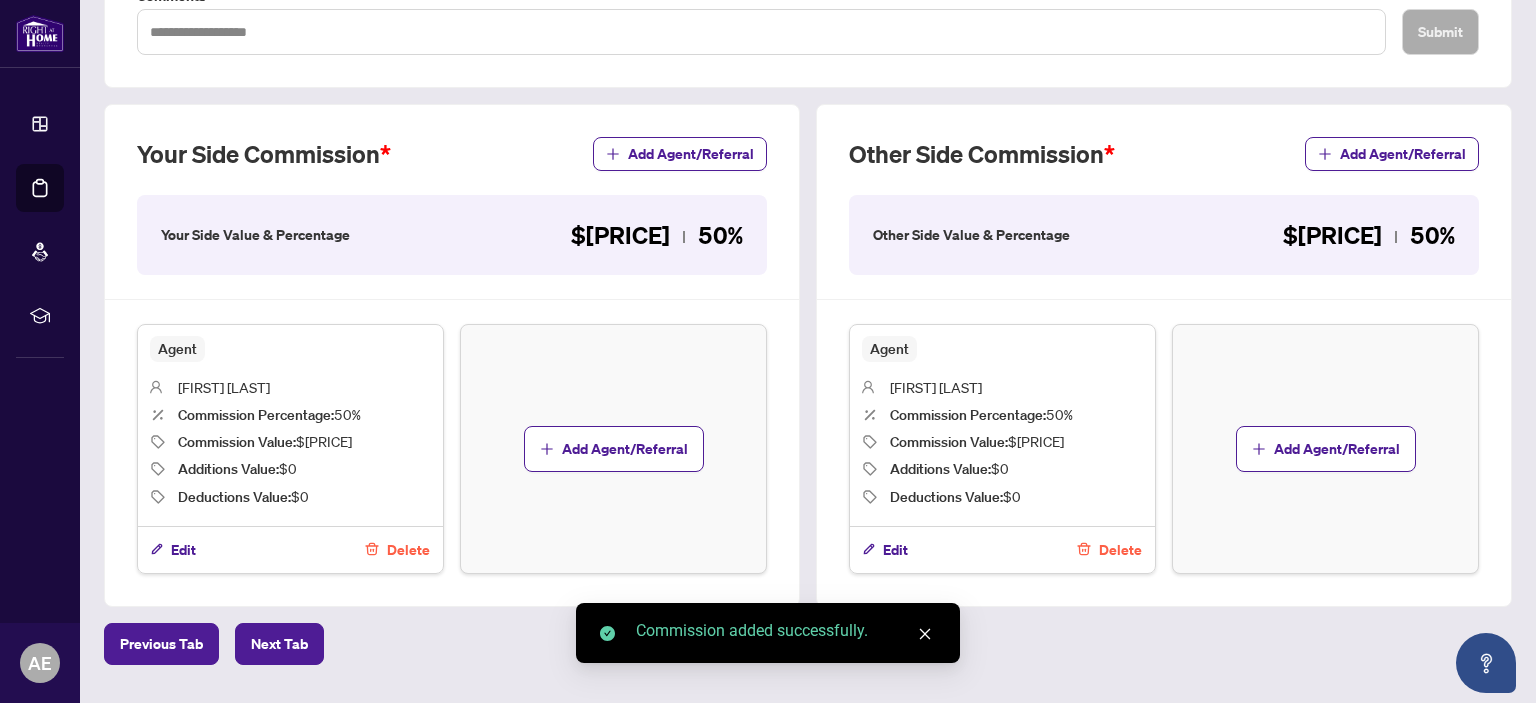 scroll, scrollTop: 527, scrollLeft: 0, axis: vertical 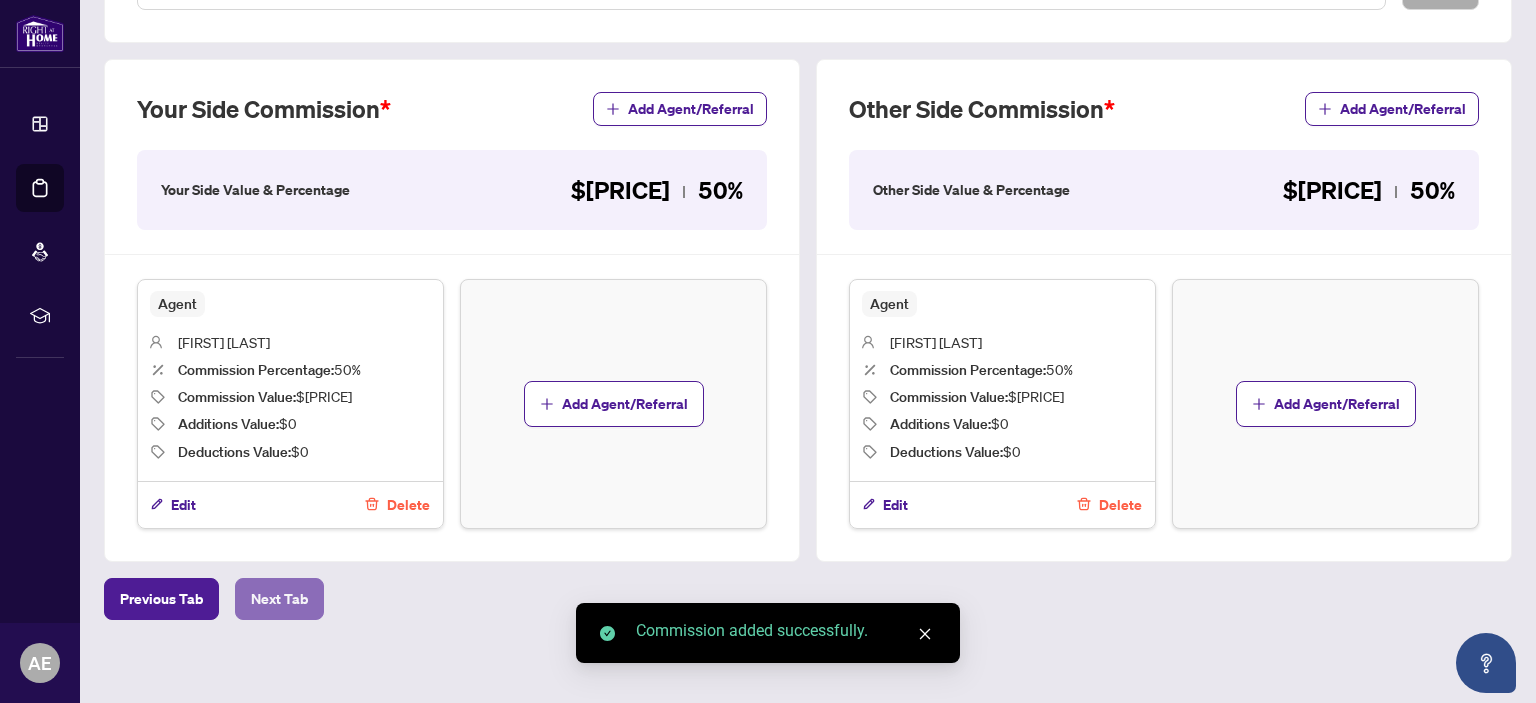 click on "Next Tab" at bounding box center [279, 599] 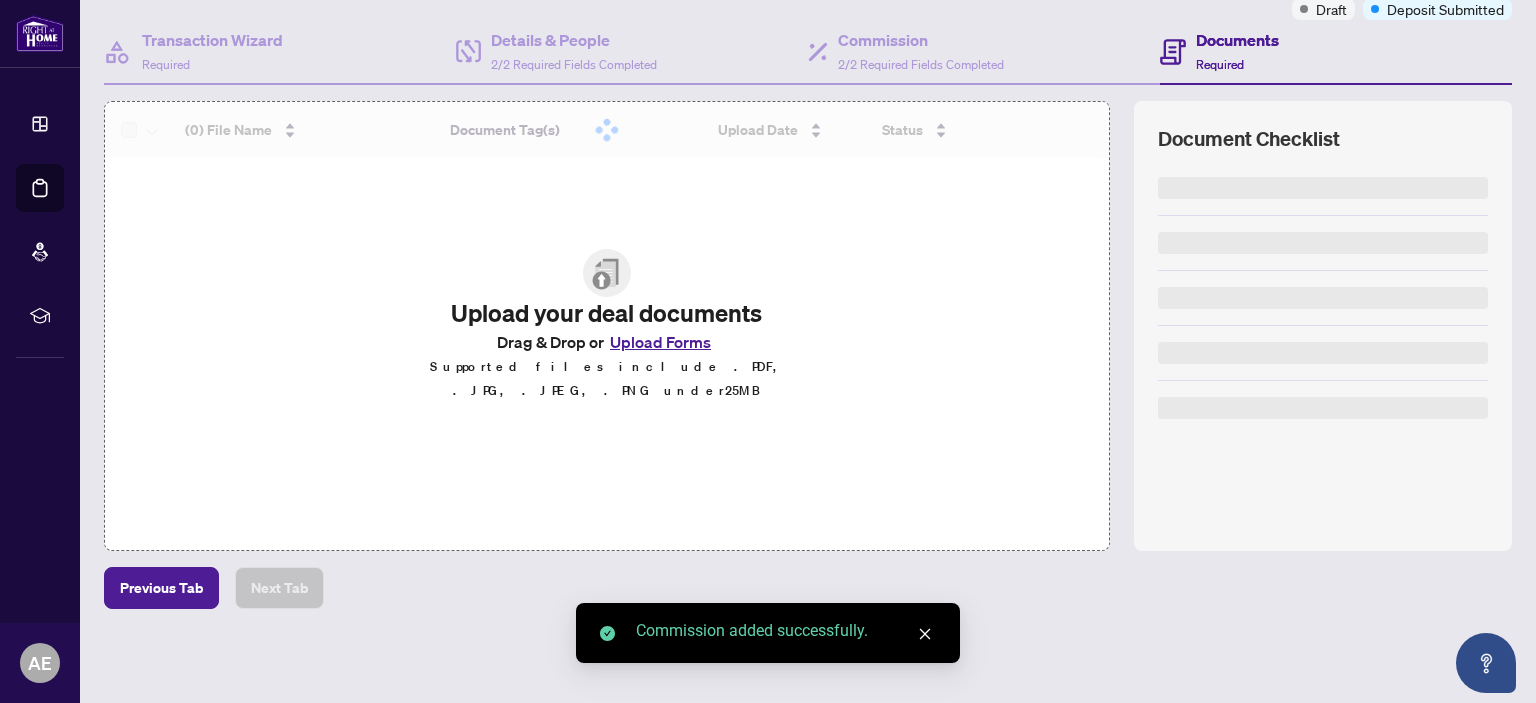 scroll, scrollTop: 0, scrollLeft: 0, axis: both 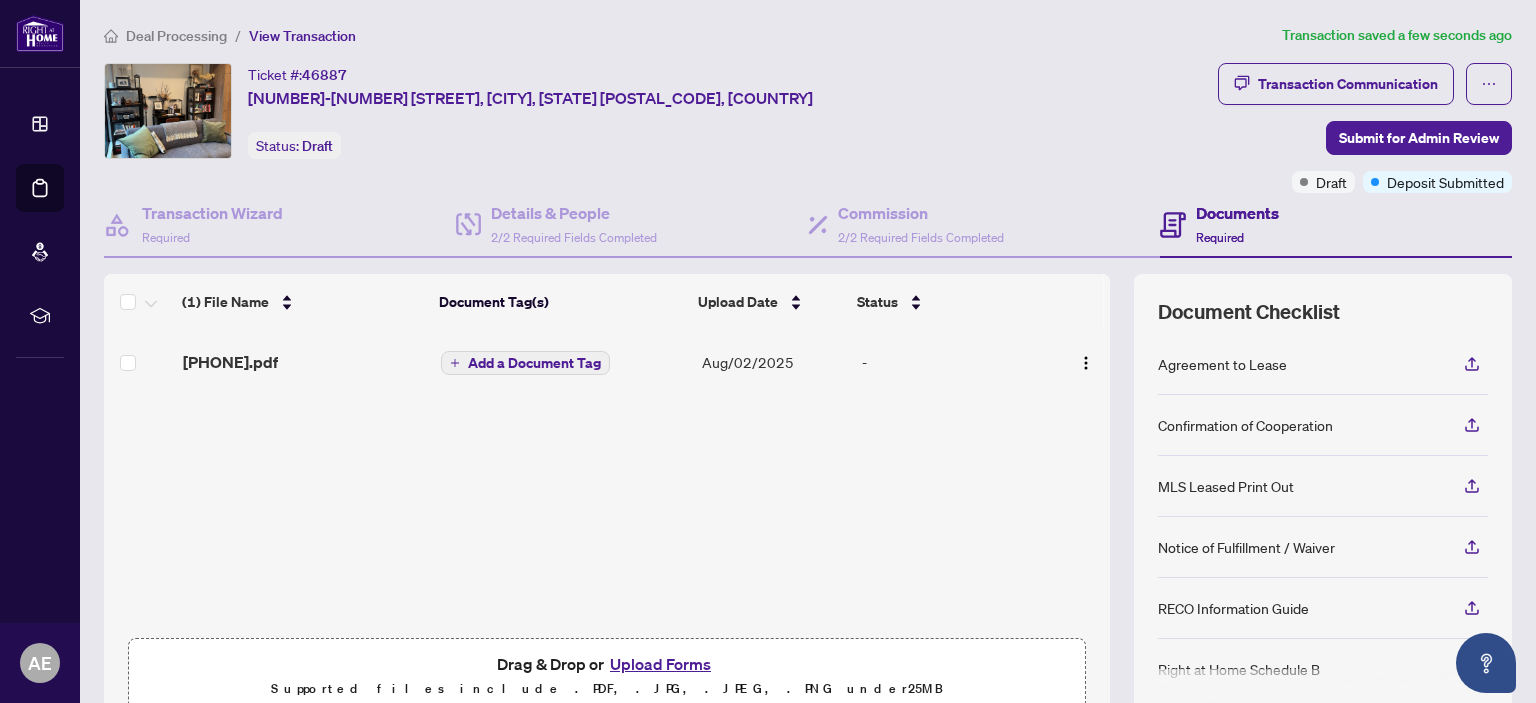 click on "(1) File Name Document Tag(s) Upload Date Status             1754147608136-505RichmondsteetWunit831-Depositslip.pdf Add a Document Tag Aug/02/2025 - Drag & Drop or Upload Forms Supported files include   .PDF, .JPG, .JPEG, .PNG   under  25 MB" at bounding box center [607, 499] 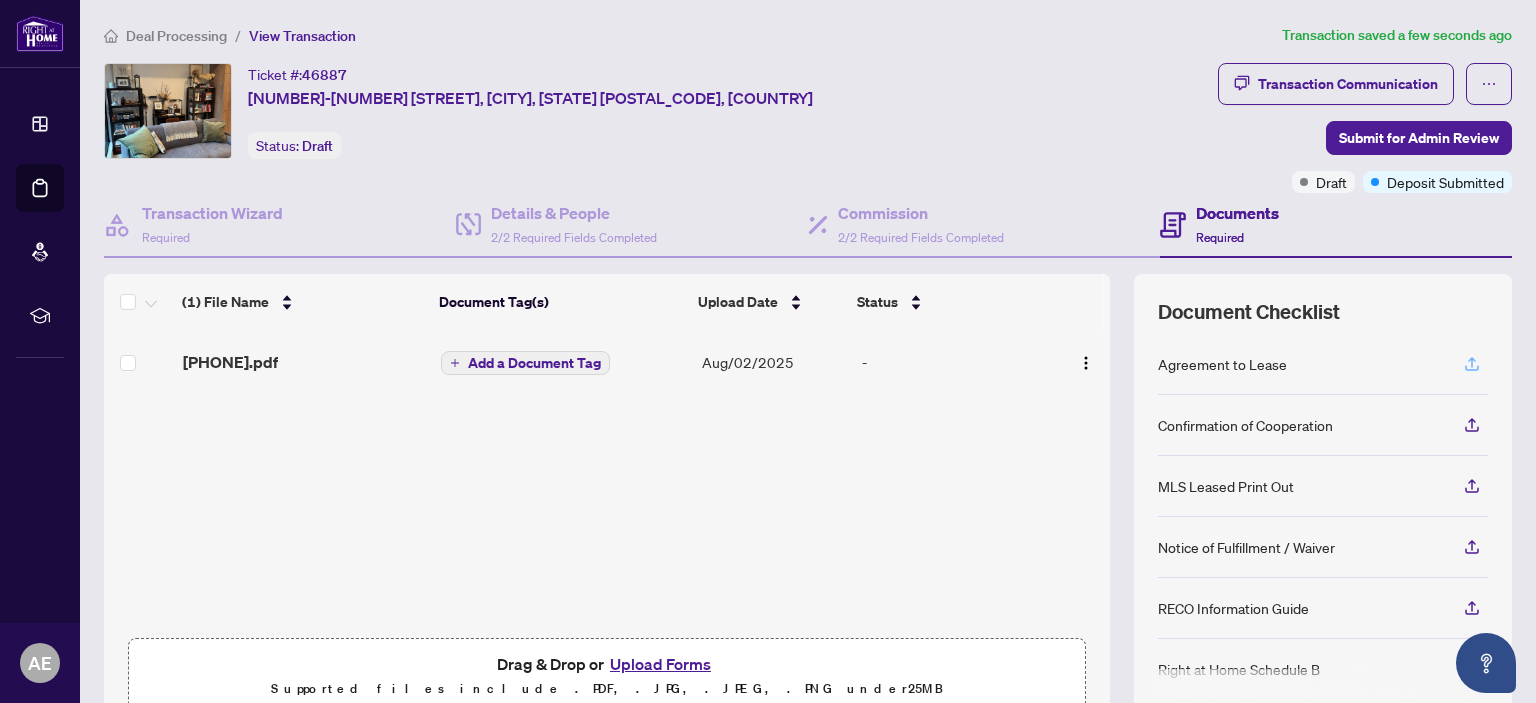 click 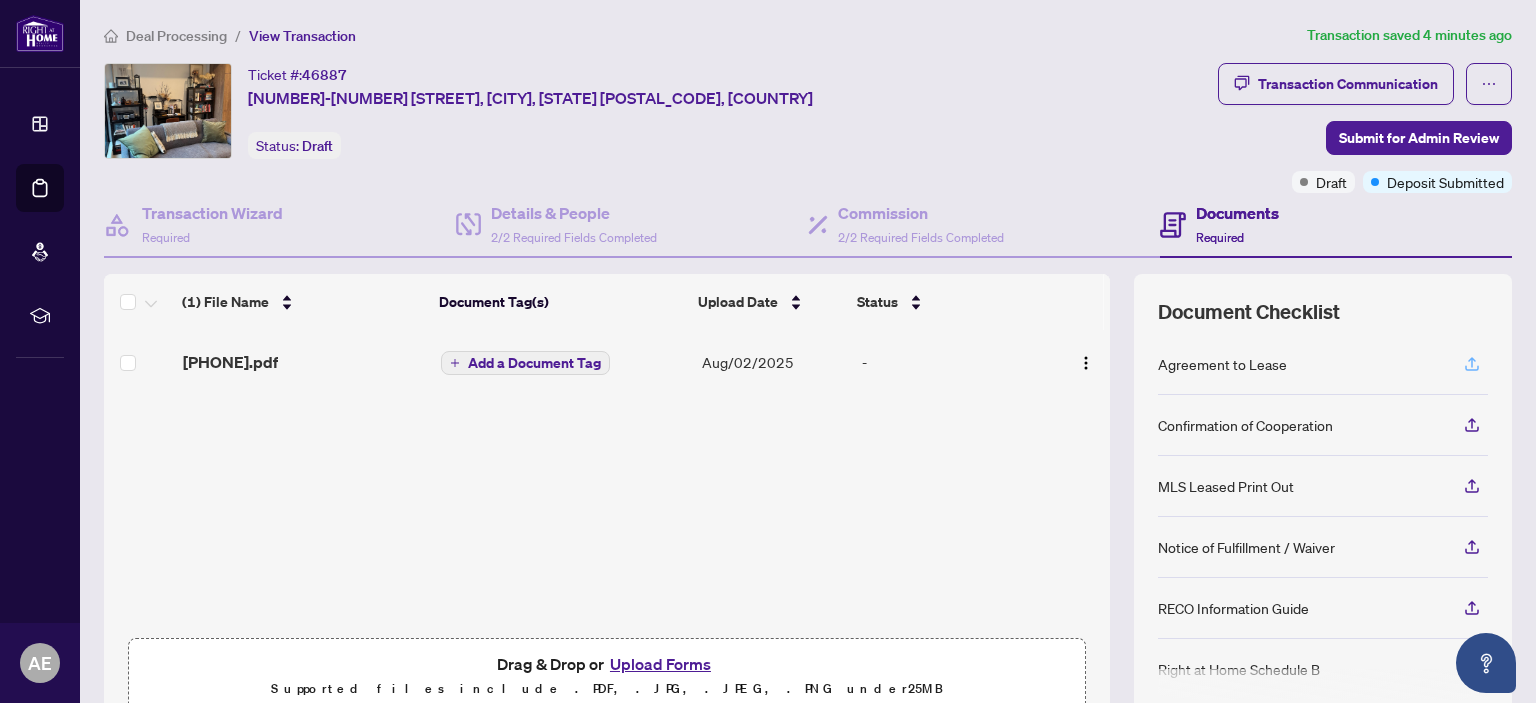click 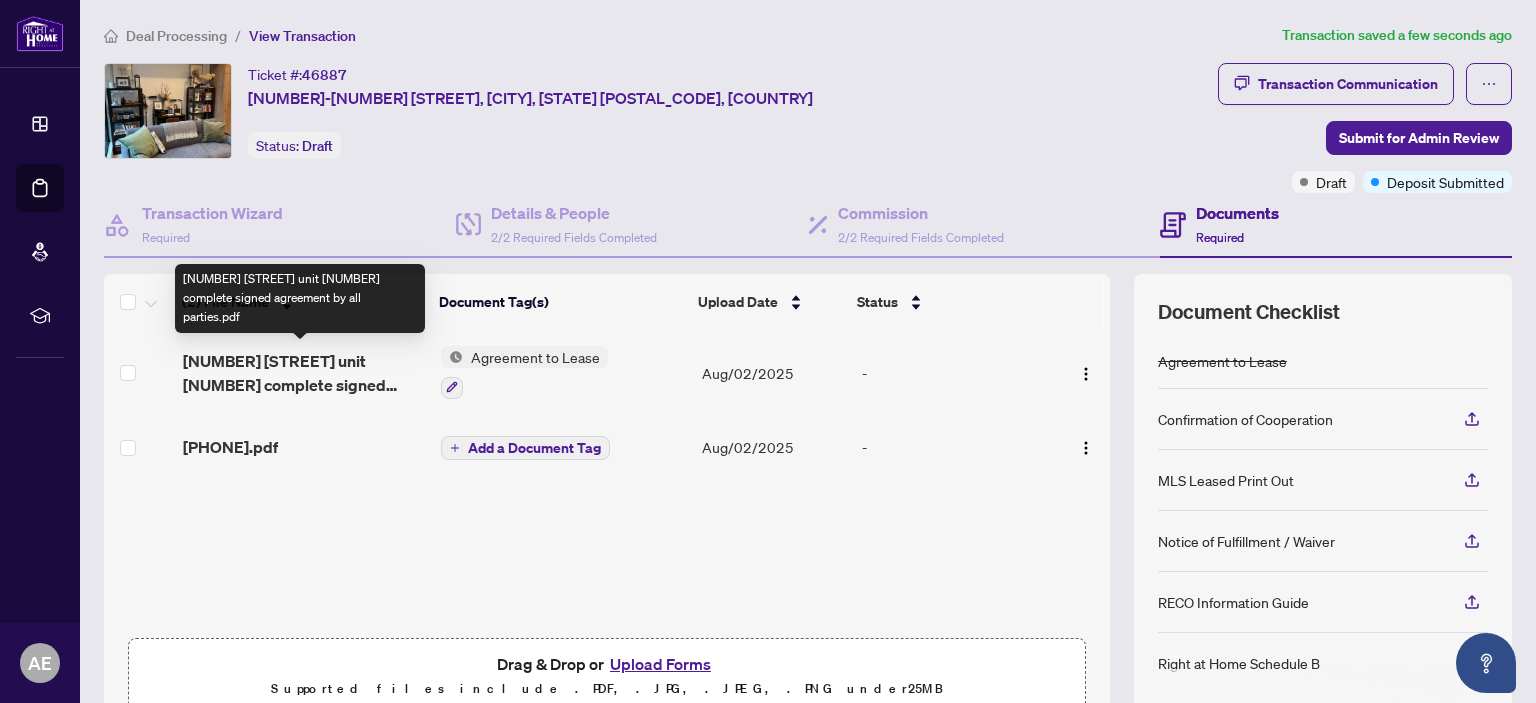 click on "505 Richmond st w unit 831 complete signed agreement by all parties.pdf" at bounding box center [304, 373] 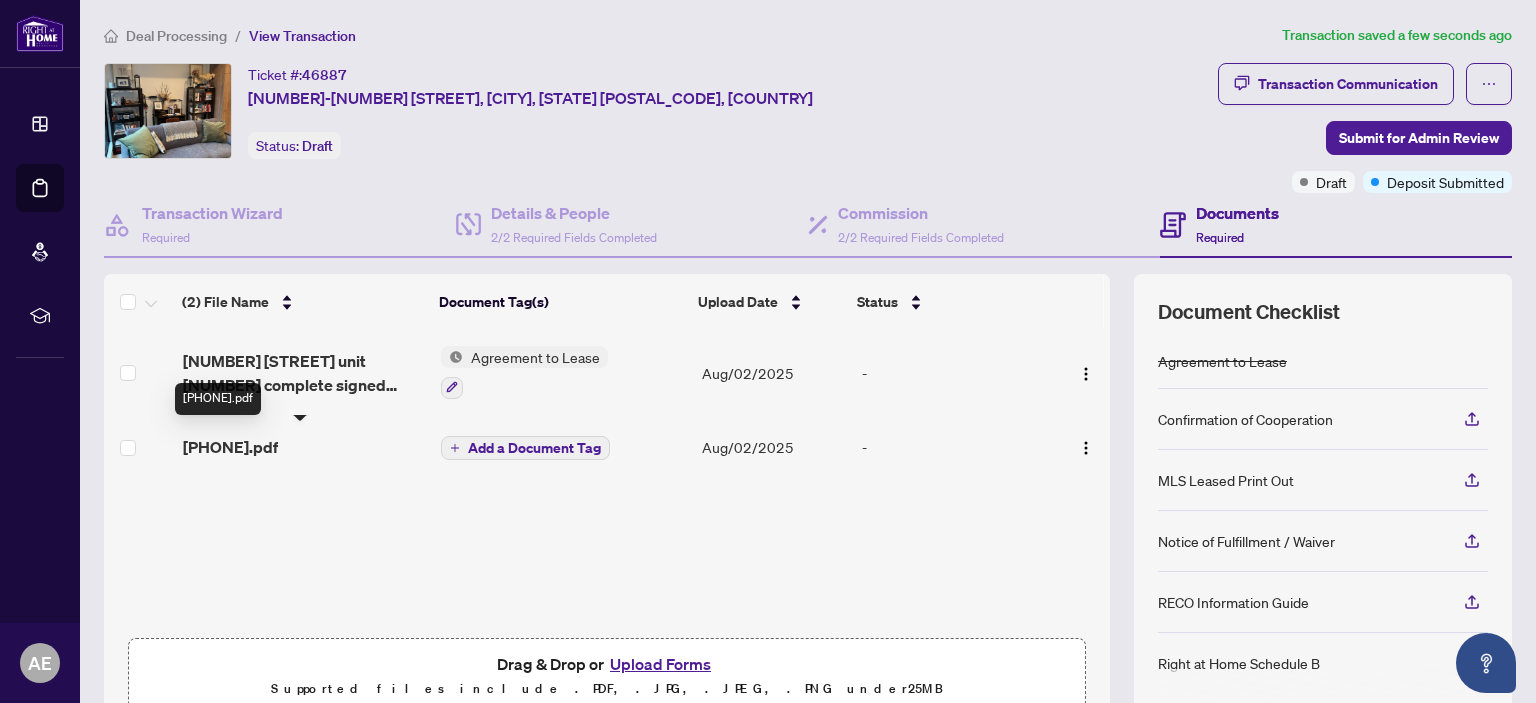 click on "1754147608136-505RichmondsteetWunit831-Depositslip.pdf" at bounding box center [230, 447] 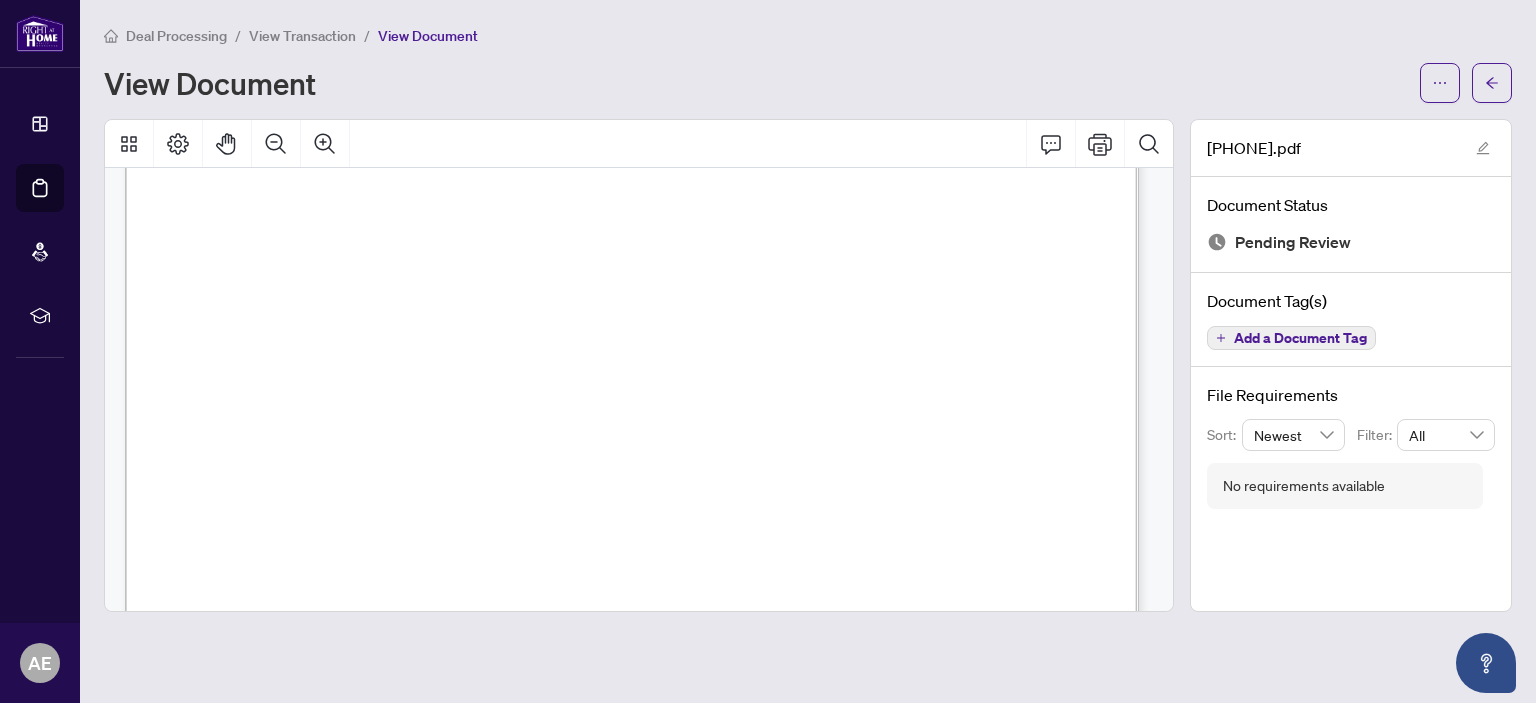 scroll, scrollTop: 716, scrollLeft: 0, axis: vertical 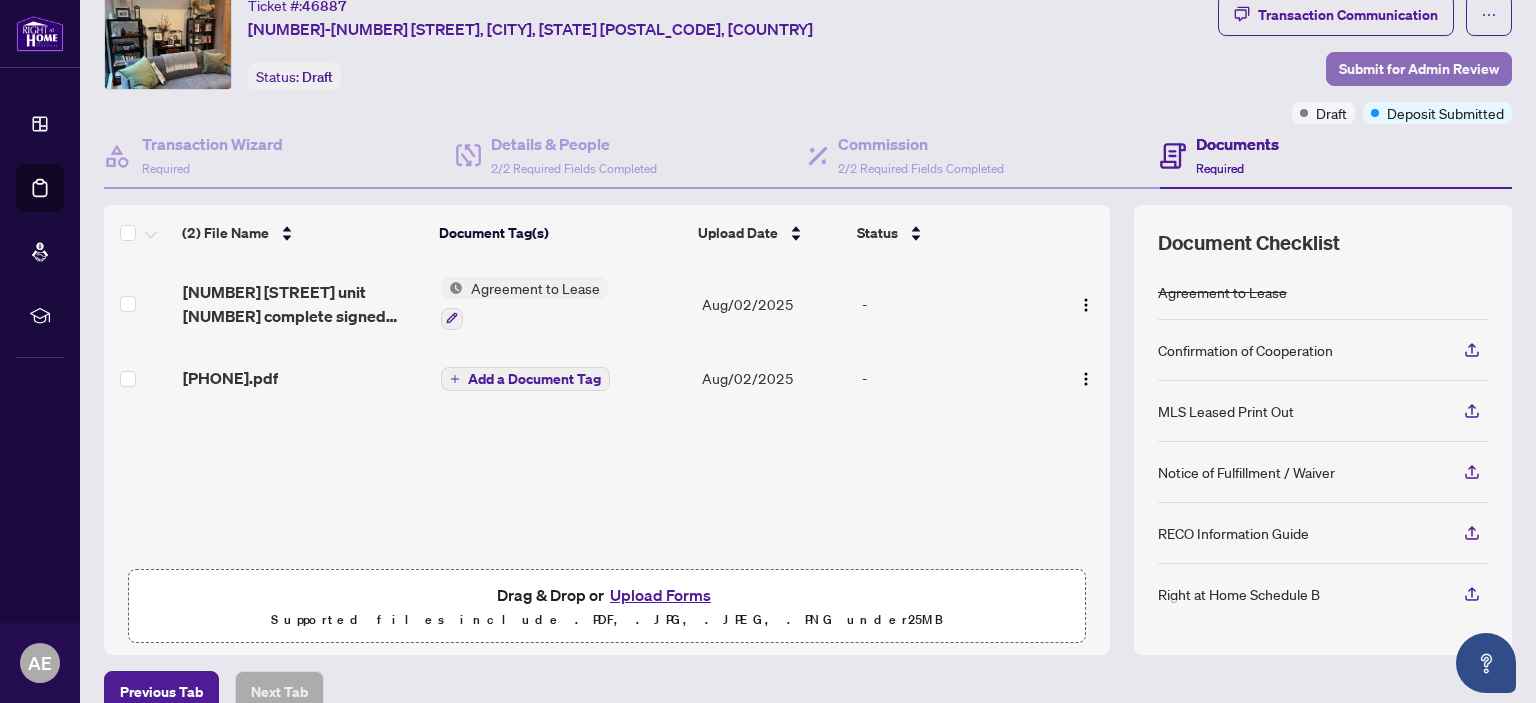 click on "Submit for Admin Review" at bounding box center [1419, 69] 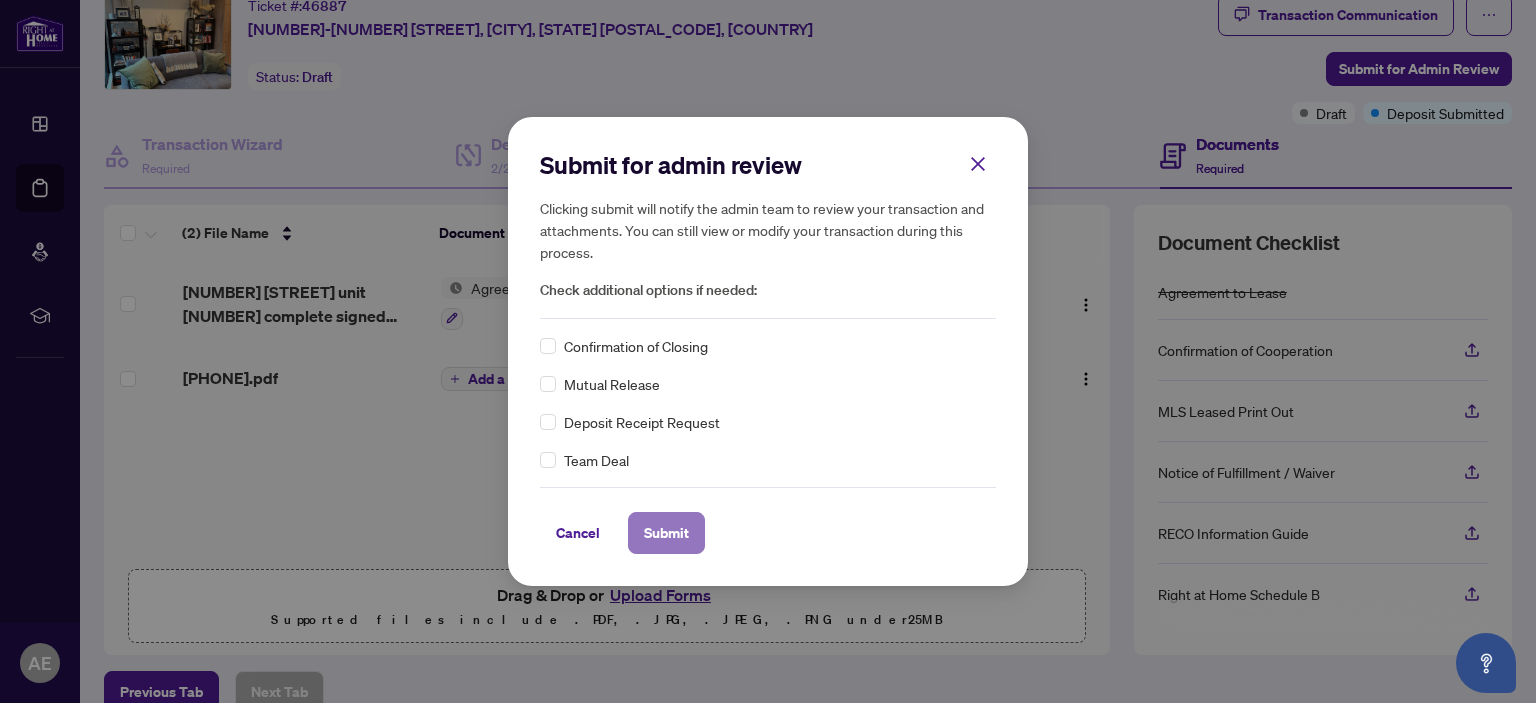 click on "Submit" at bounding box center (666, 533) 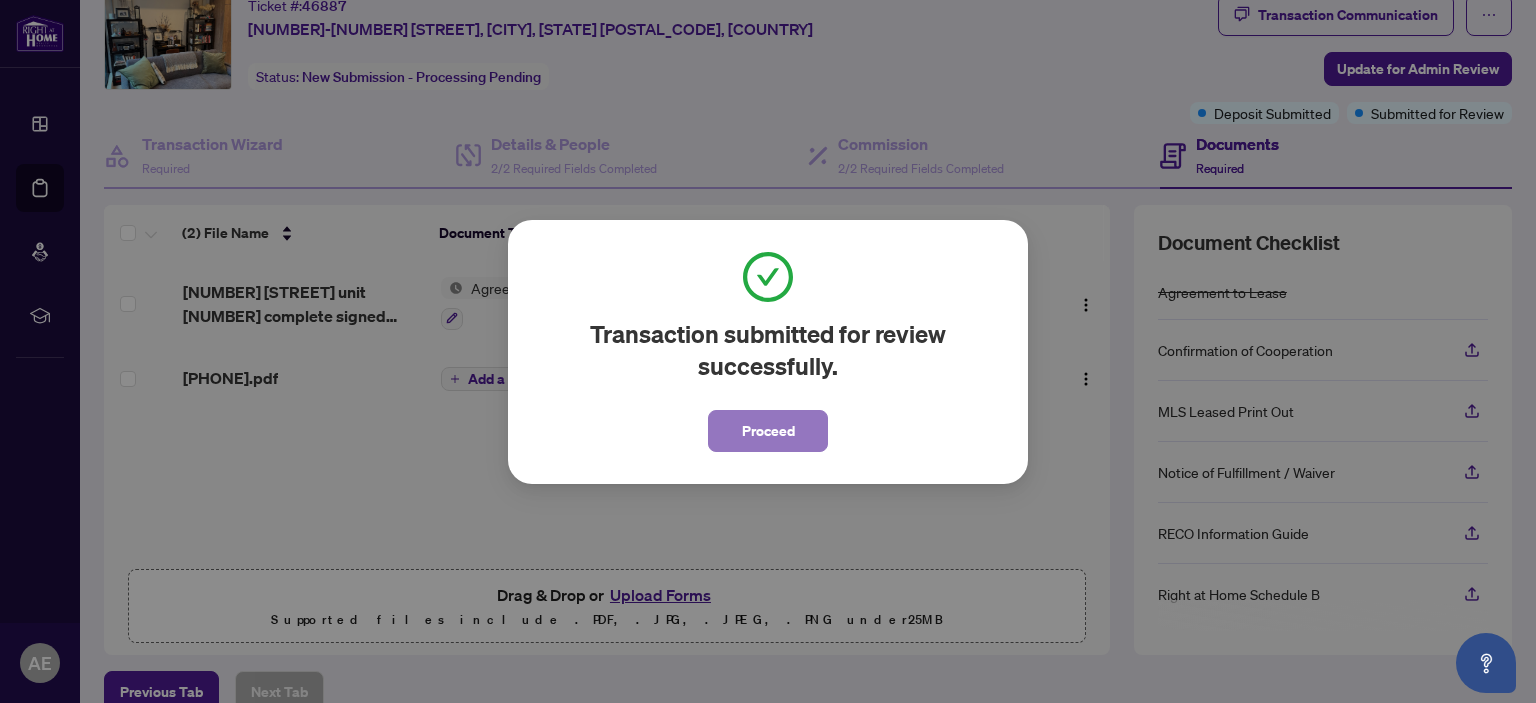 click on "Proceed" at bounding box center (768, 431) 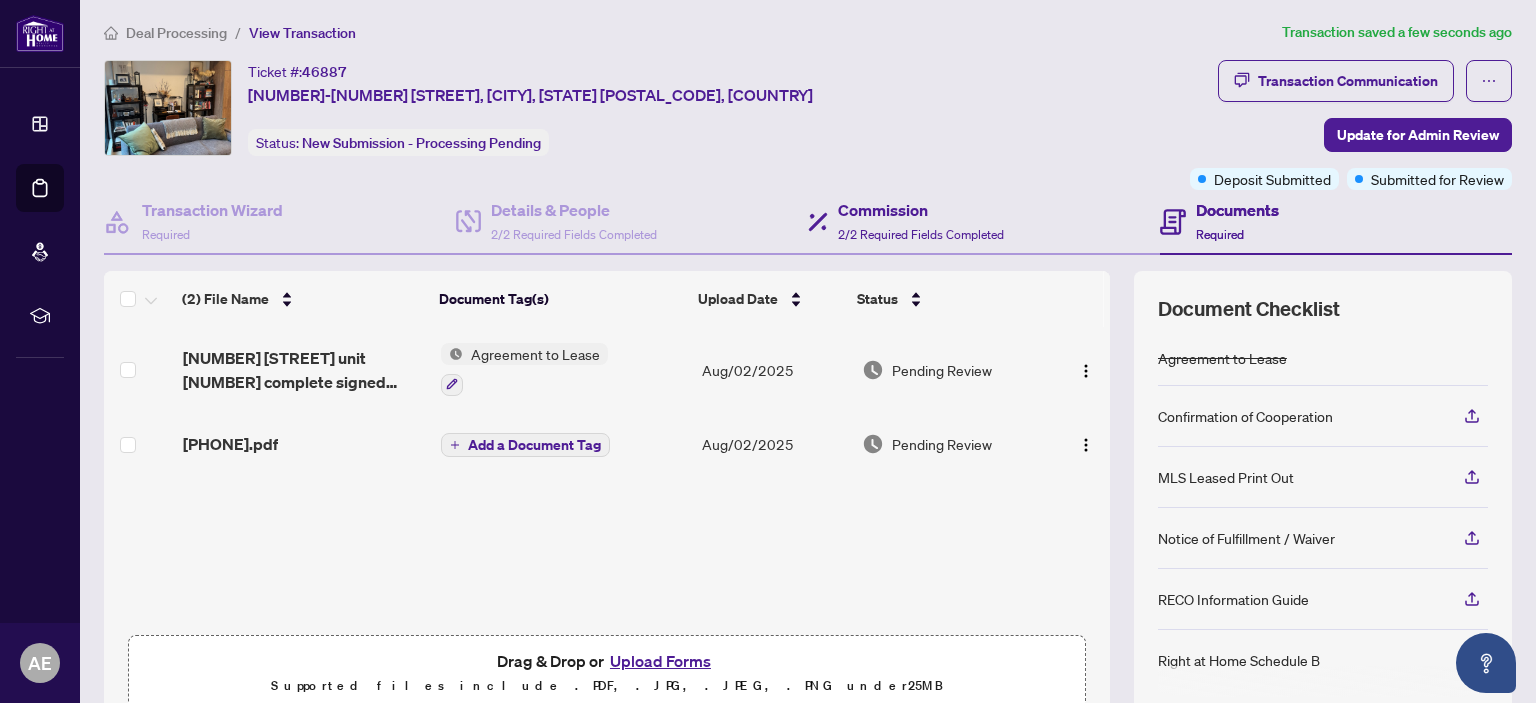 scroll, scrollTop: 0, scrollLeft: 0, axis: both 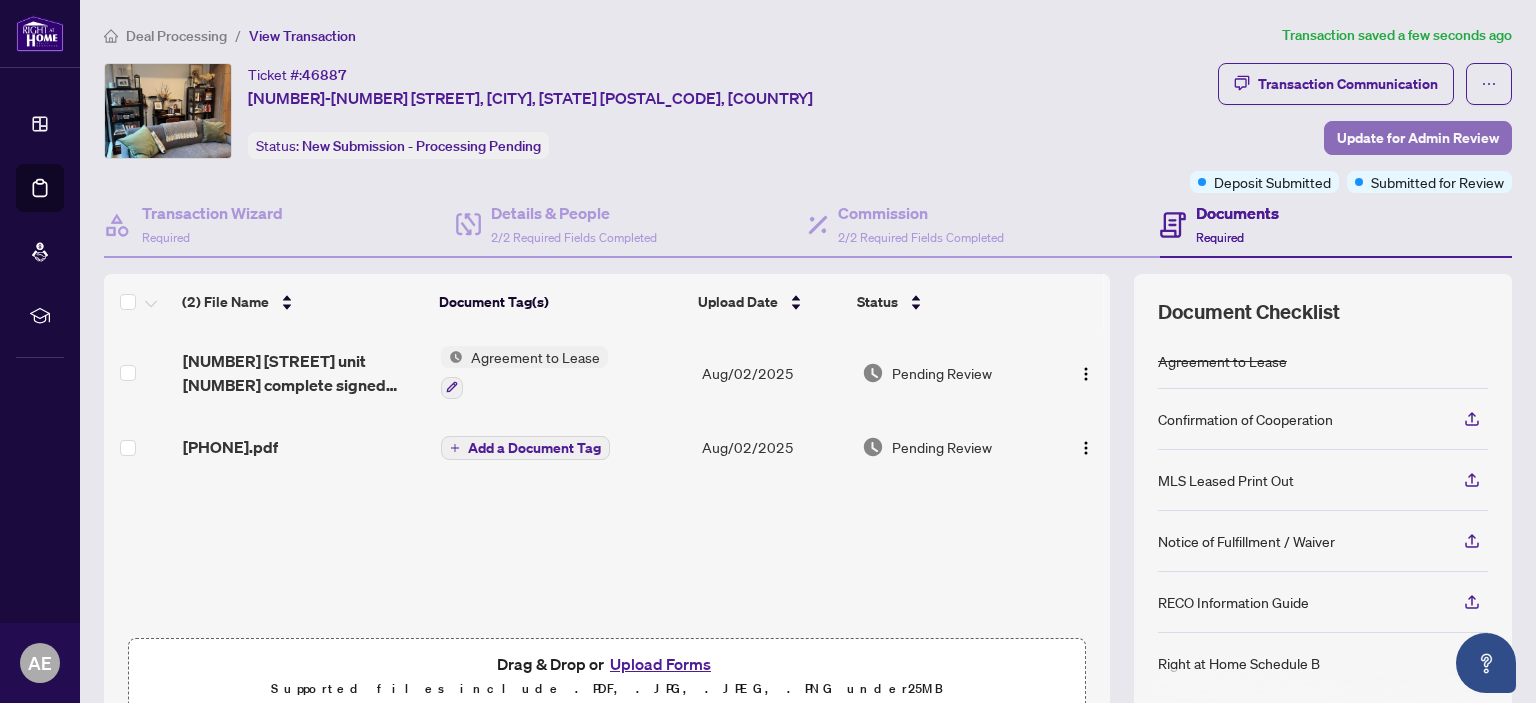 click on "Update for Admin Review" at bounding box center [1418, 138] 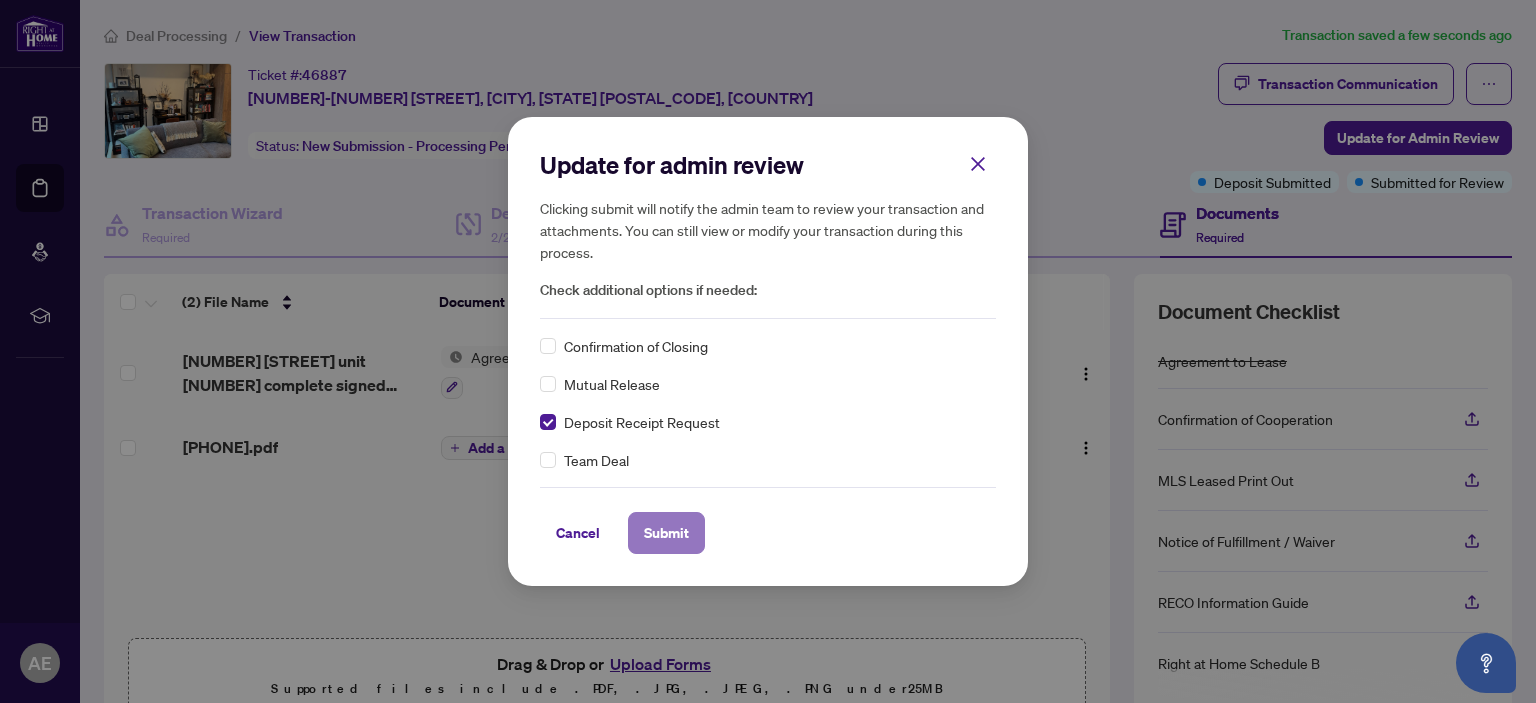click on "Submit" at bounding box center (666, 533) 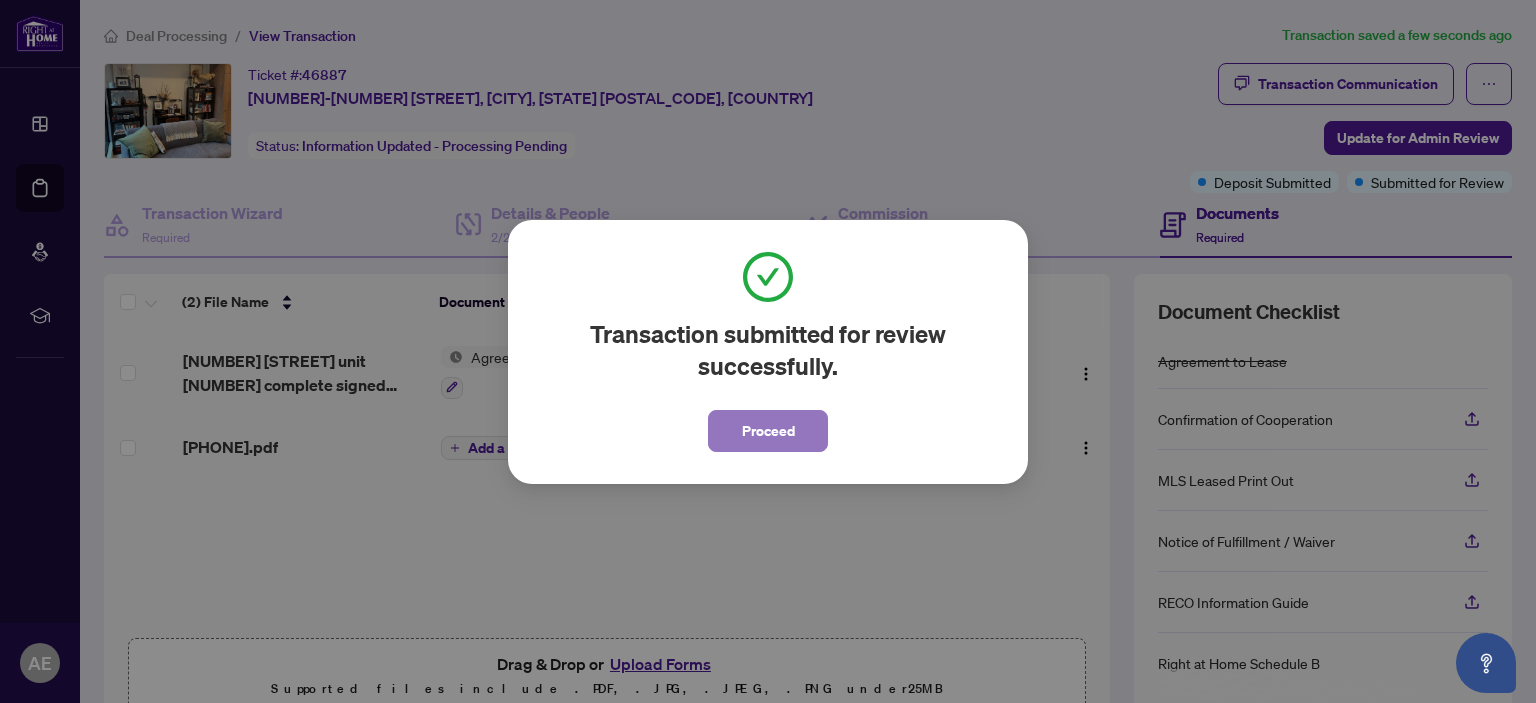 click on "Proceed" at bounding box center [768, 431] 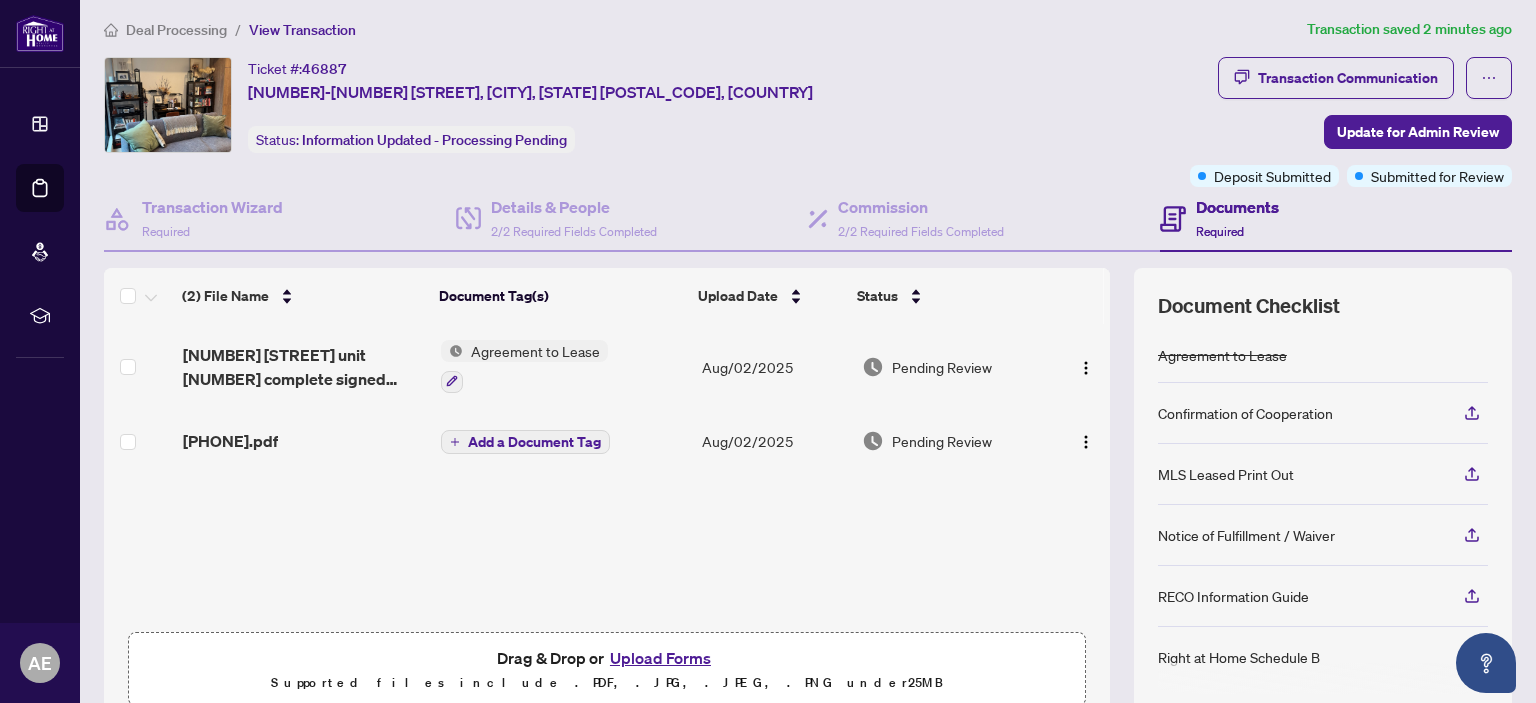 scroll, scrollTop: 0, scrollLeft: 0, axis: both 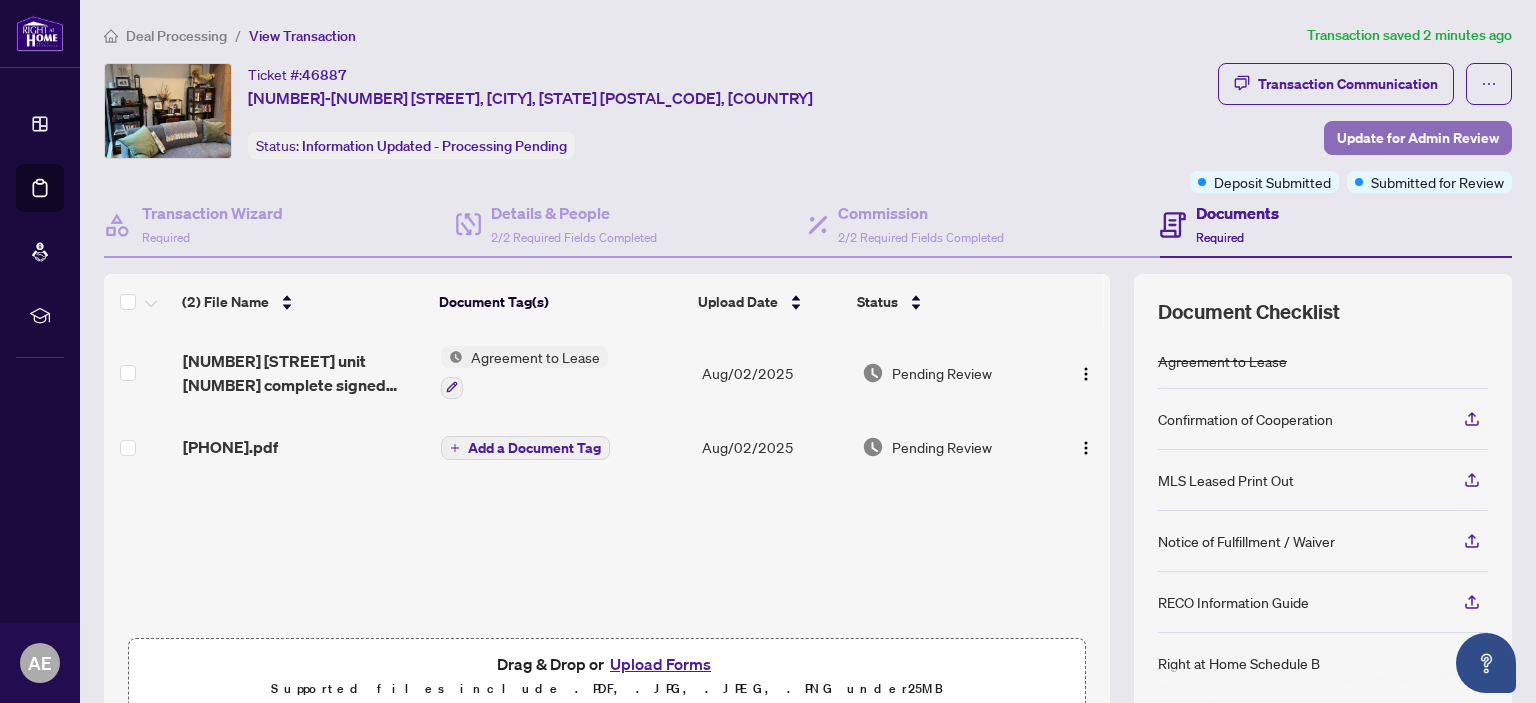 click on "Update for Admin Review" at bounding box center (1418, 138) 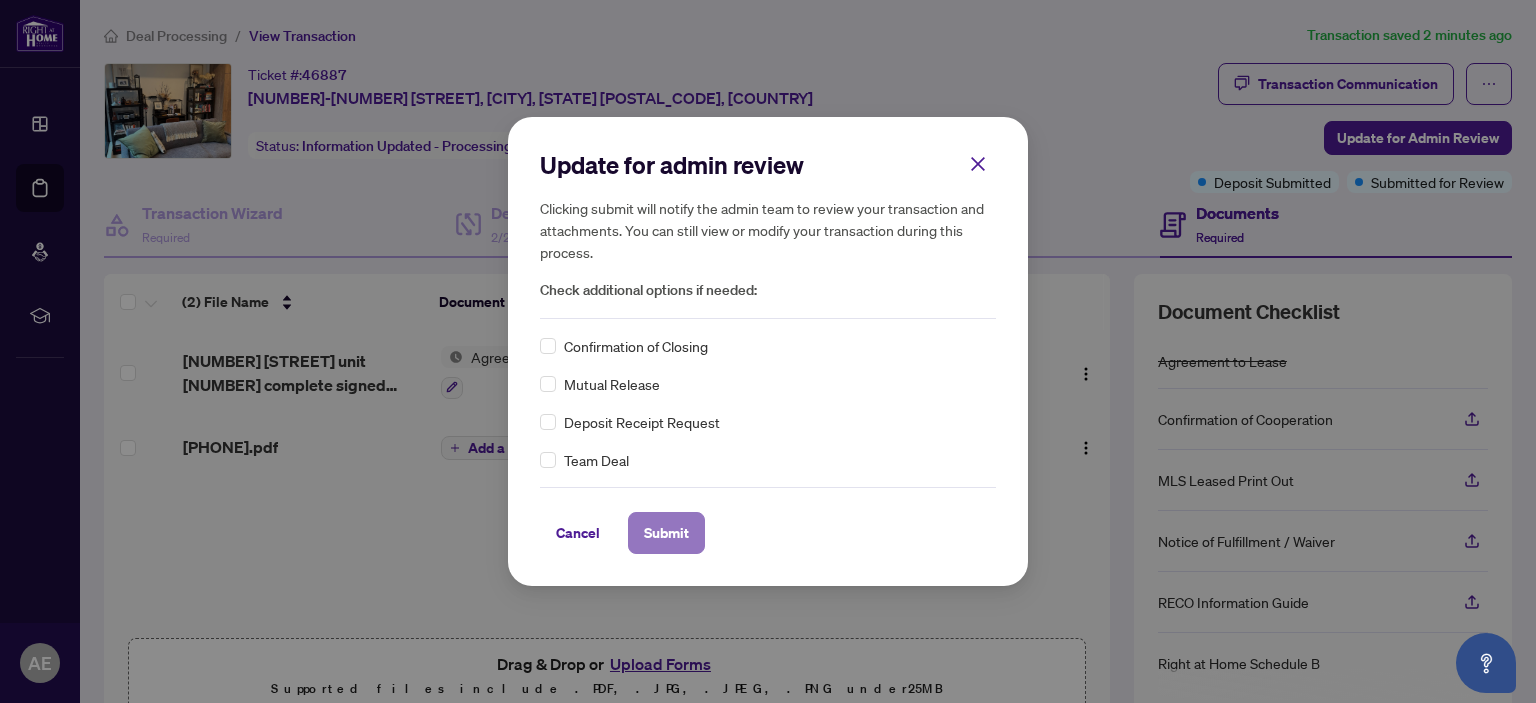 click on "Submit" at bounding box center [666, 533] 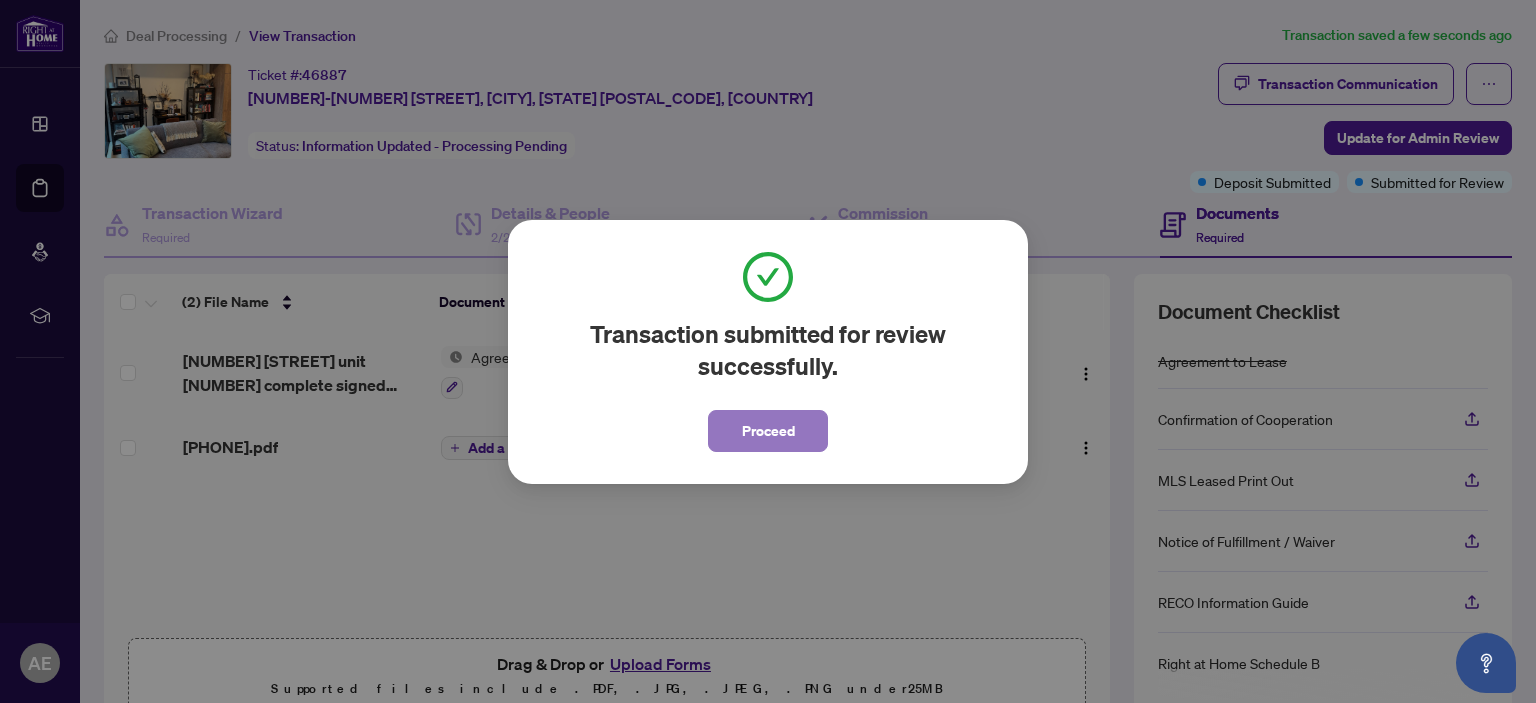 click on "Proceed" at bounding box center [768, 431] 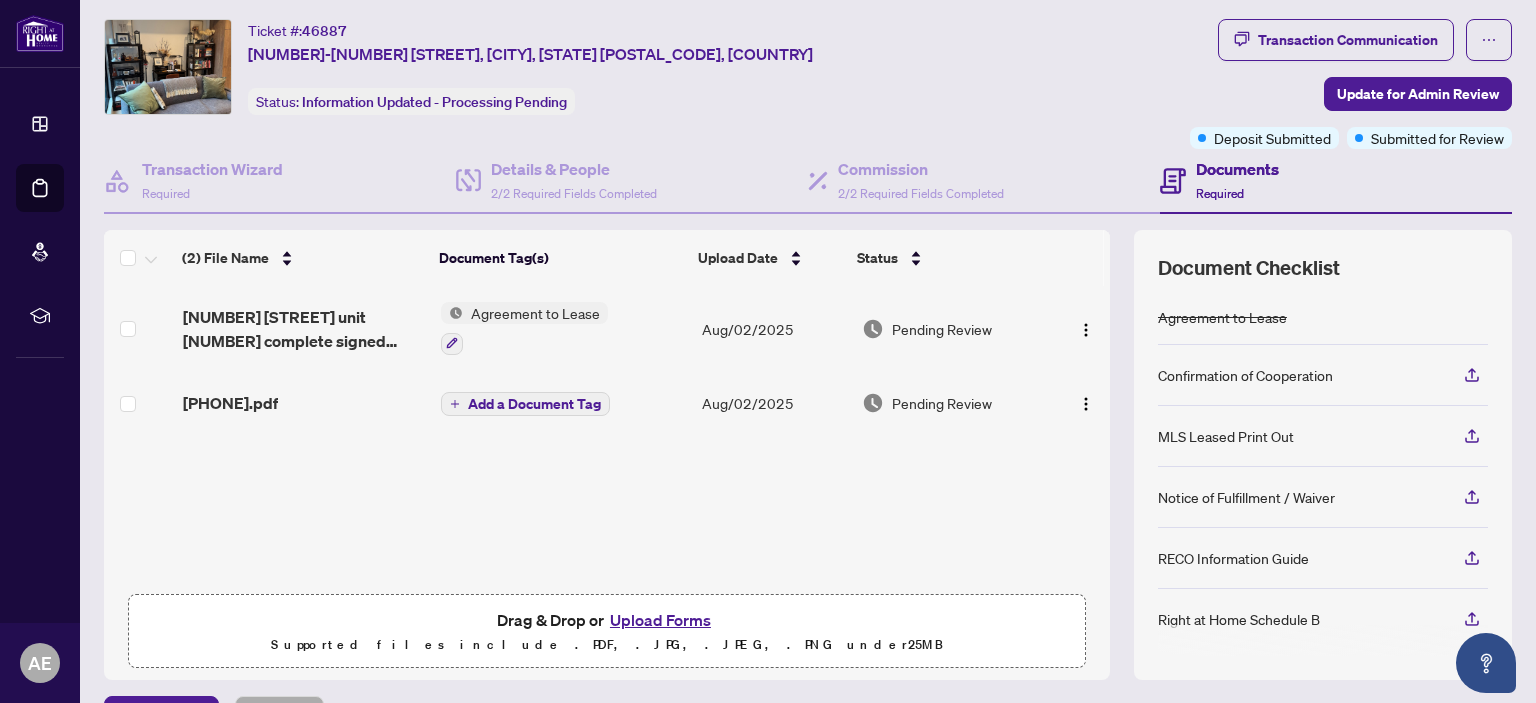 scroll, scrollTop: 169, scrollLeft: 0, axis: vertical 